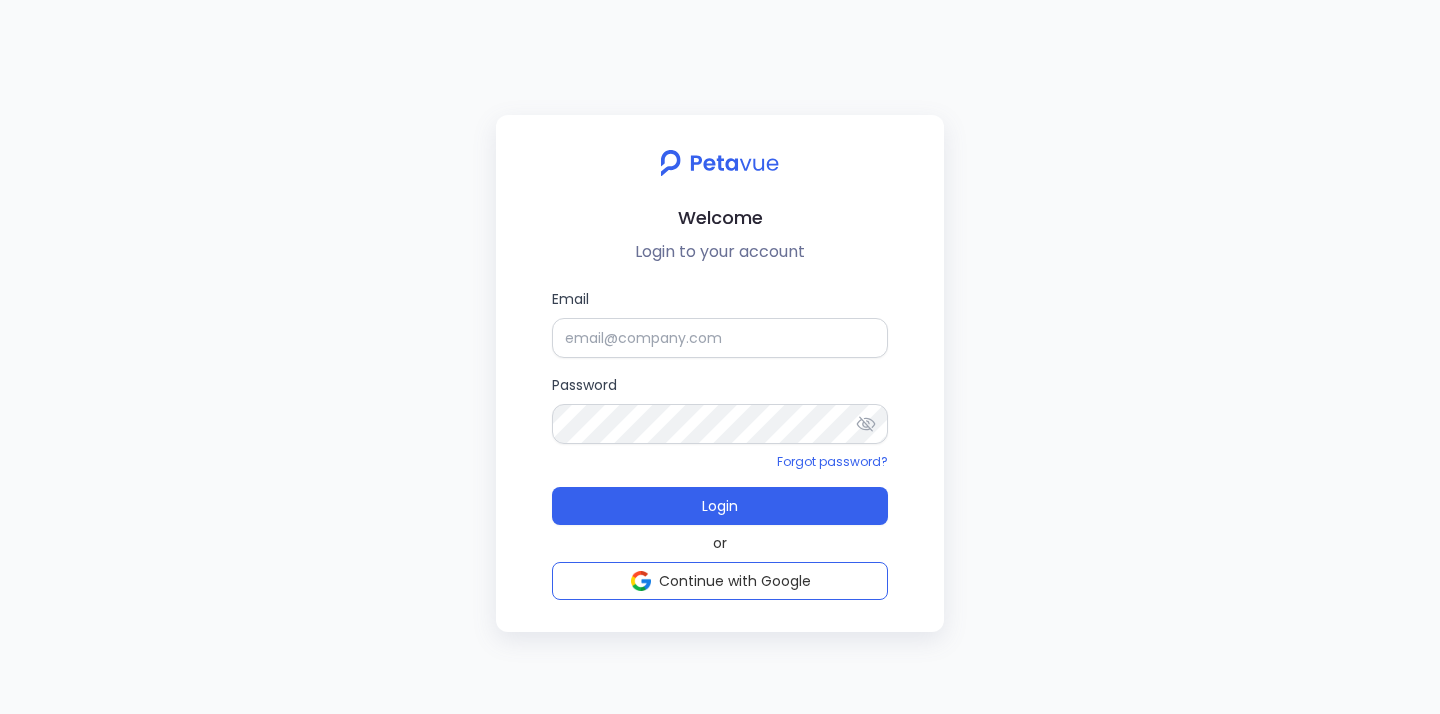 scroll, scrollTop: 0, scrollLeft: 0, axis: both 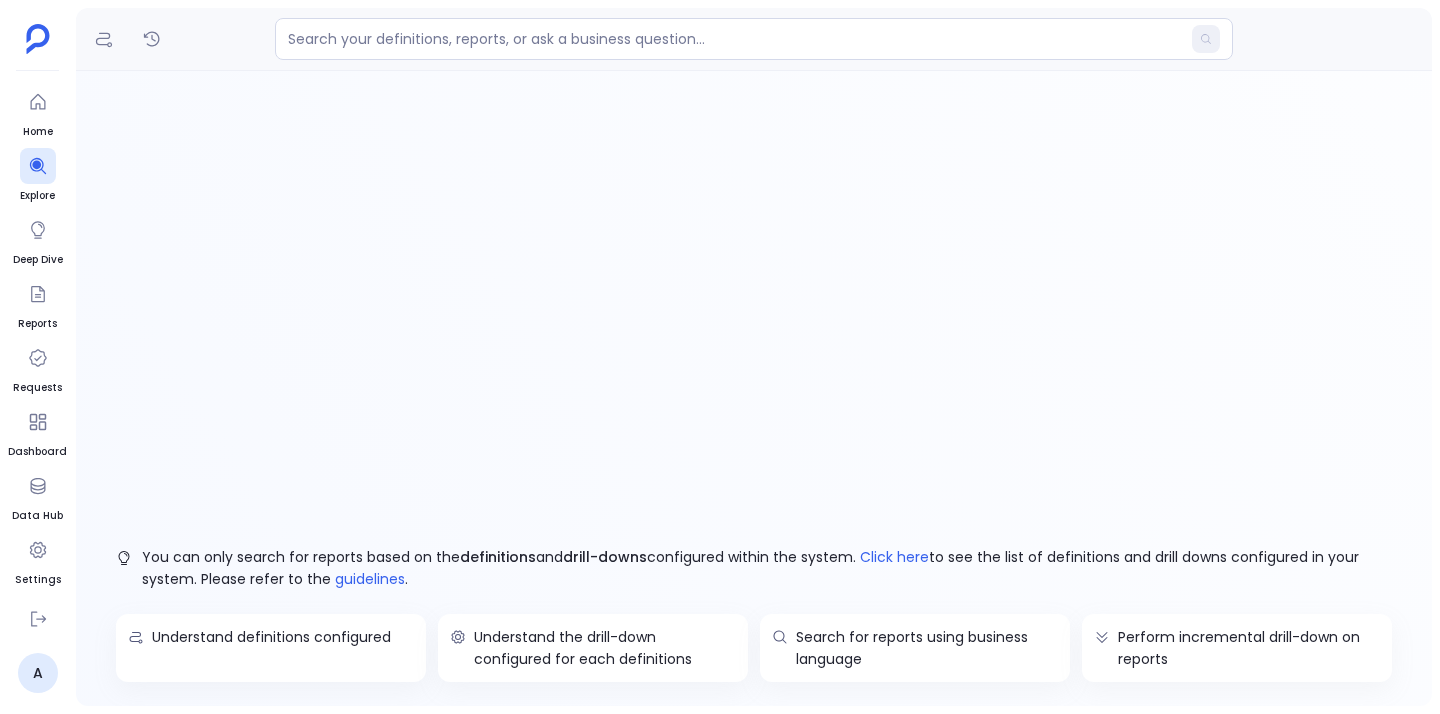 click on "Home Explore Deep Dive Reports Requests Dashboard Data Hub Settings A" at bounding box center [38, 357] 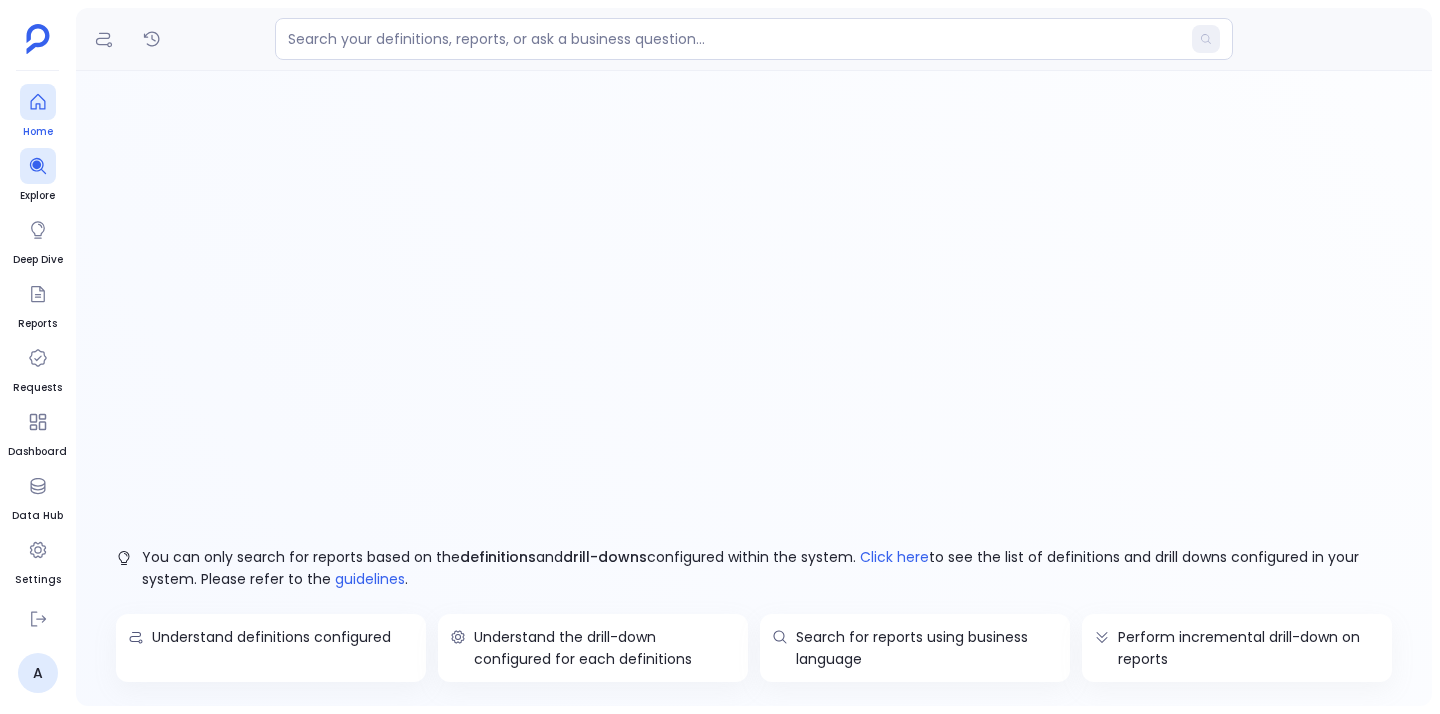 click at bounding box center [38, 102] 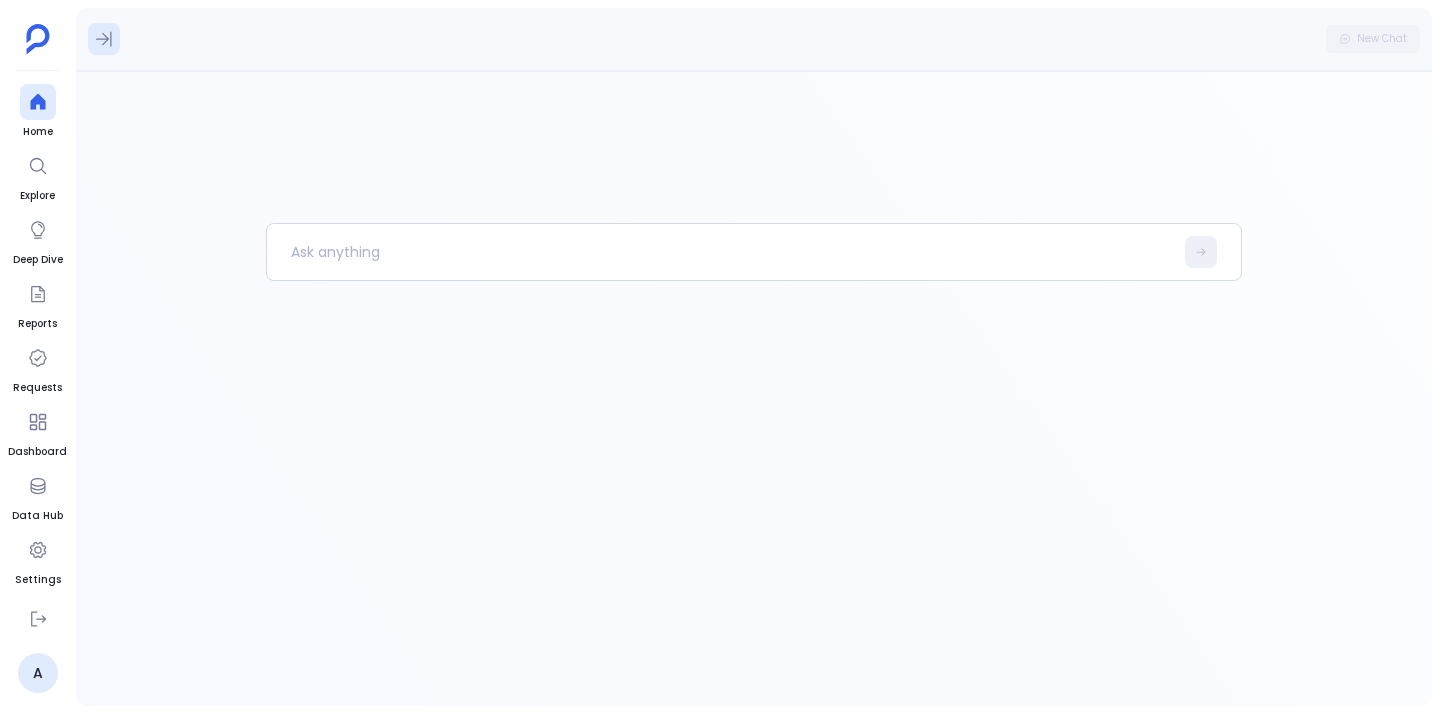 click at bounding box center [104, 39] 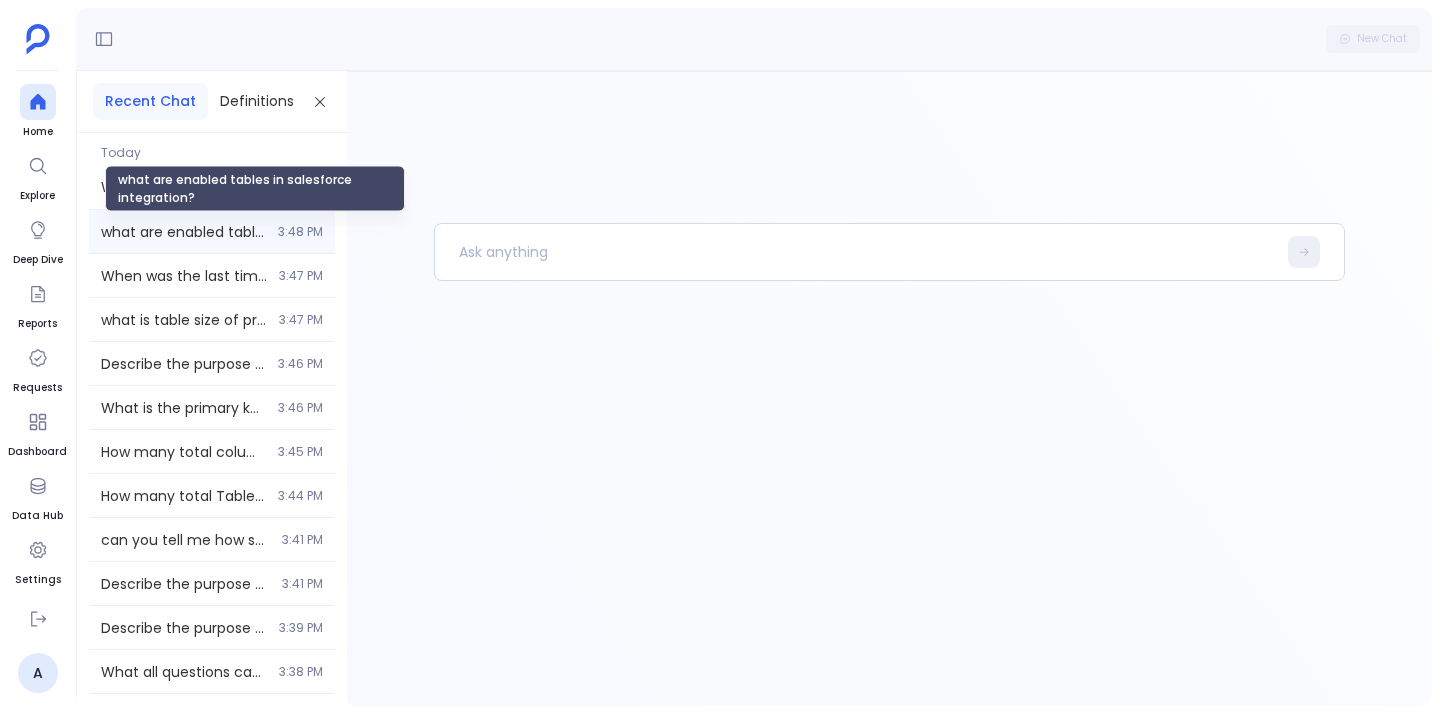 click on "what are enabled tables in salesforce integration?" at bounding box center [183, 232] 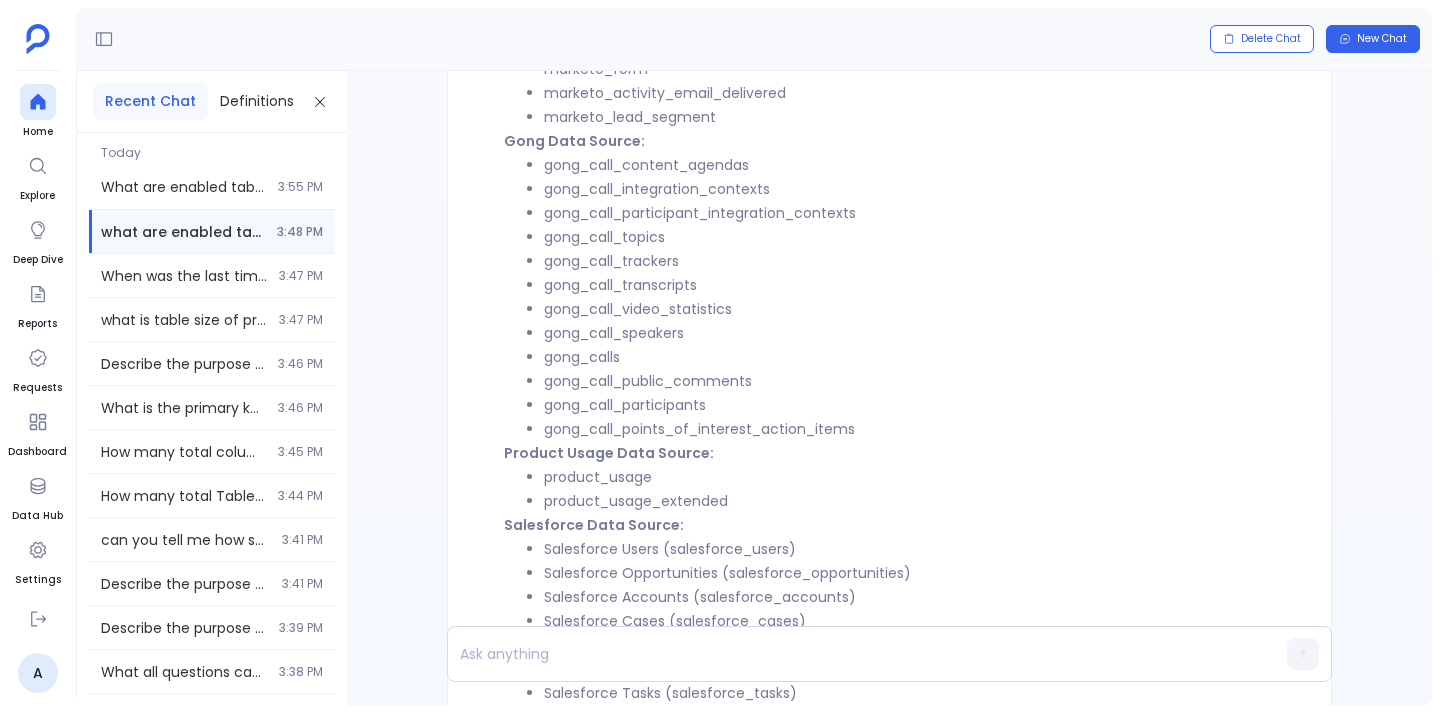 scroll, scrollTop: -231, scrollLeft: 0, axis: vertical 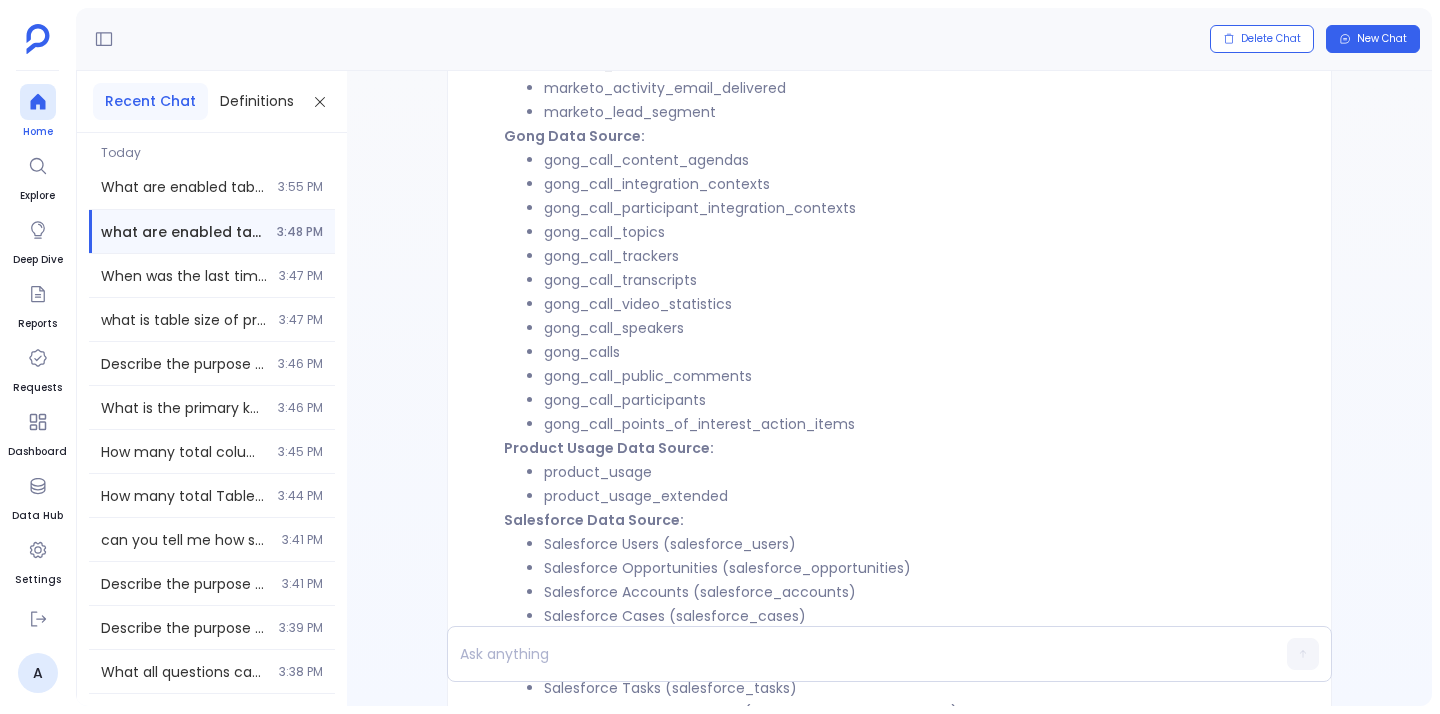 click at bounding box center (37, 102) 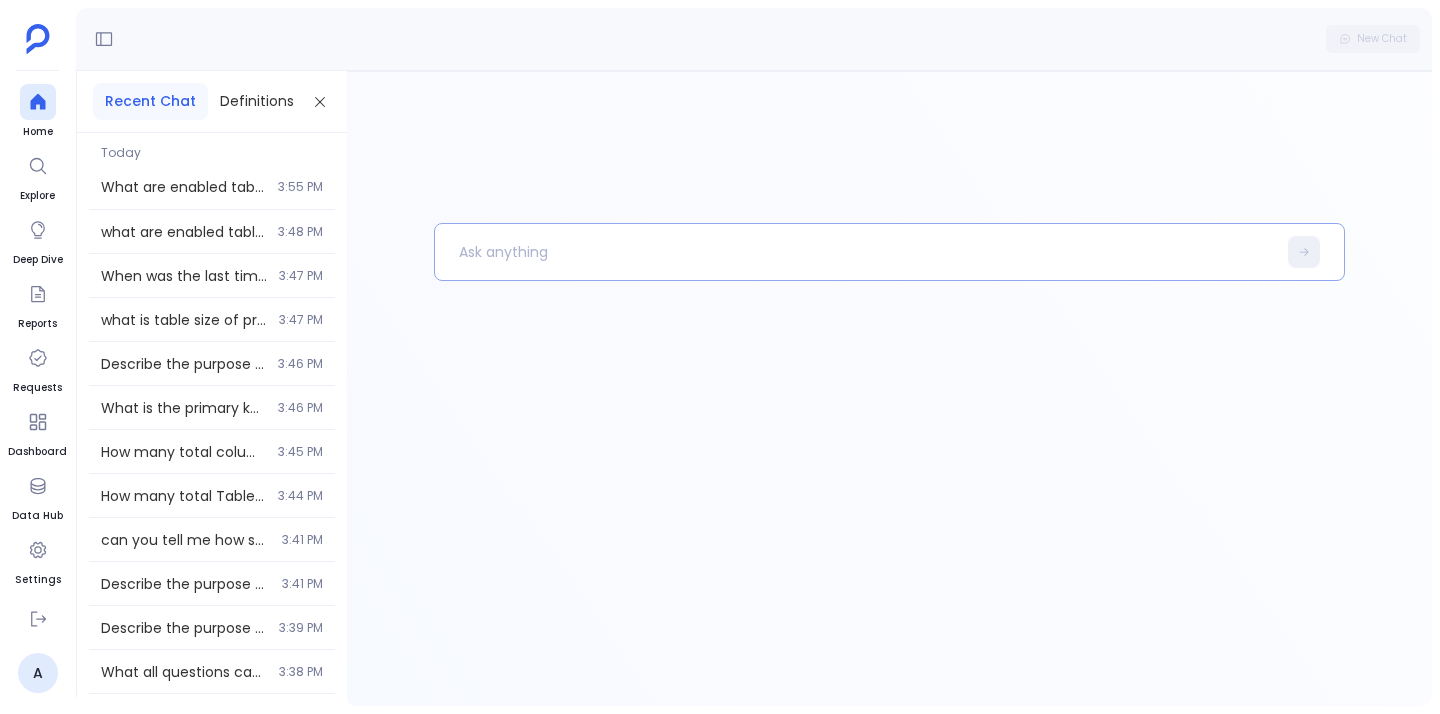 click at bounding box center (855, 252) 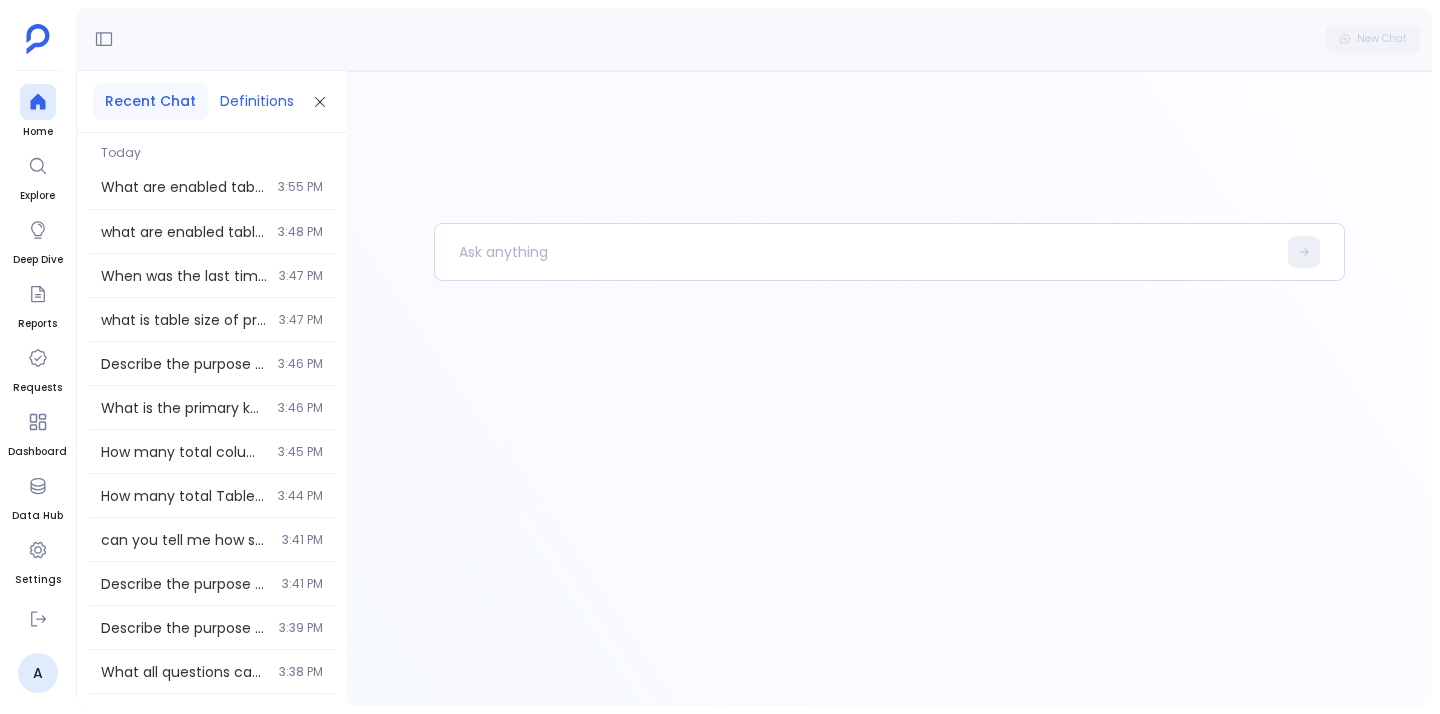 click on "Definitions" at bounding box center [257, 101] 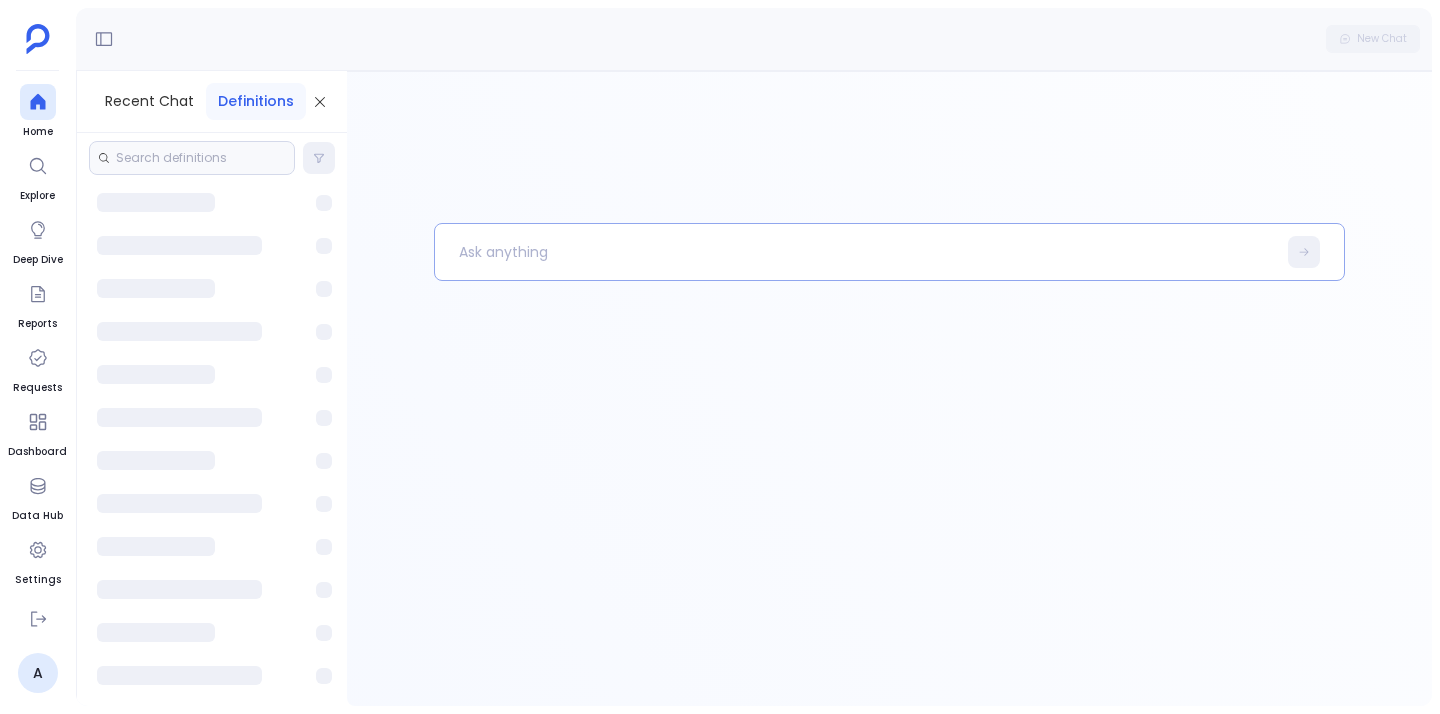 click at bounding box center [855, 252] 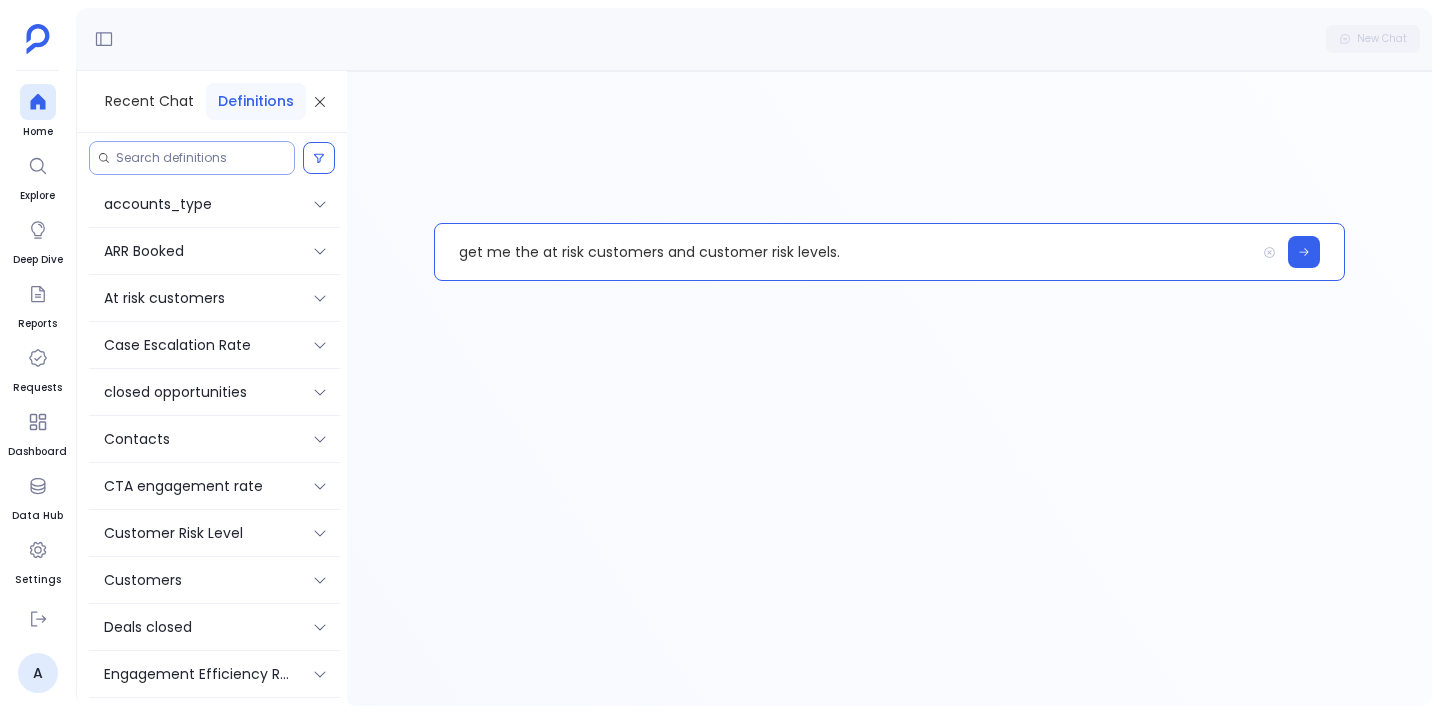 click at bounding box center (201, 158) 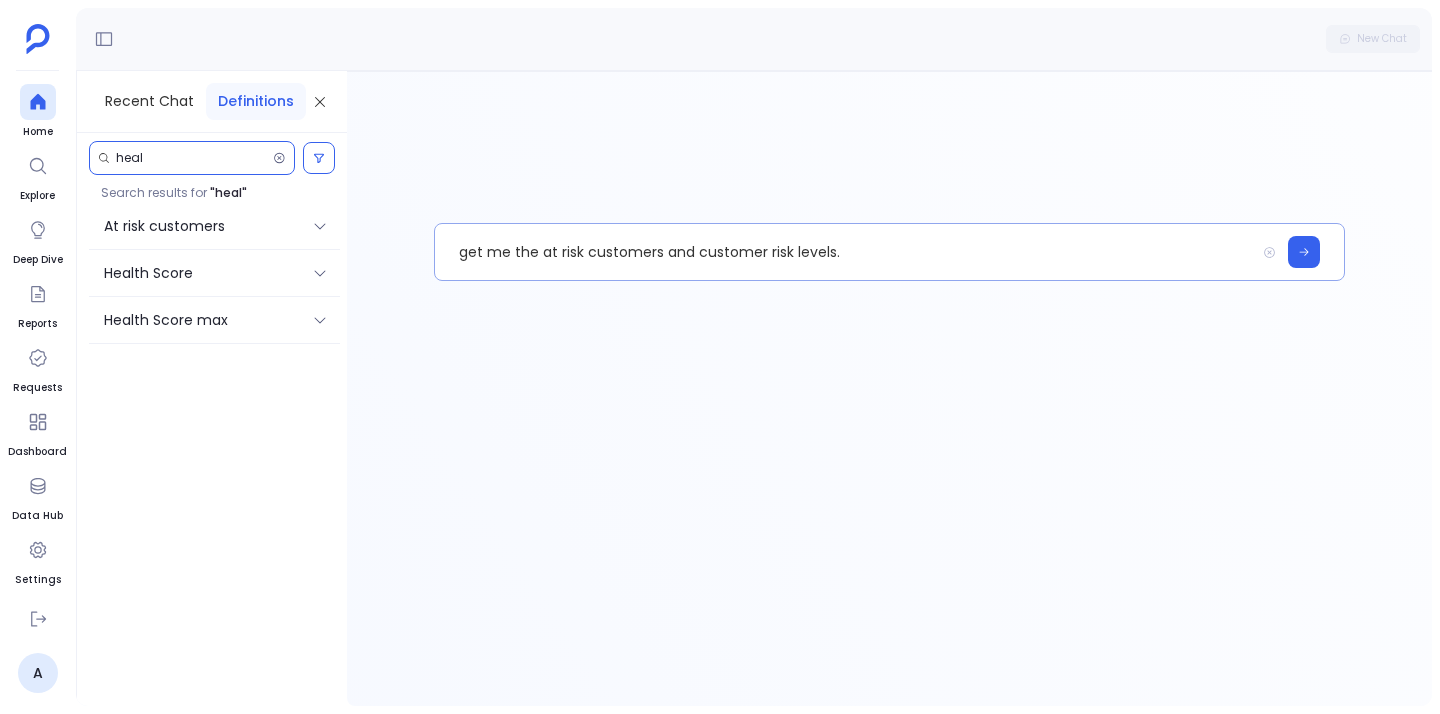 type on "heal" 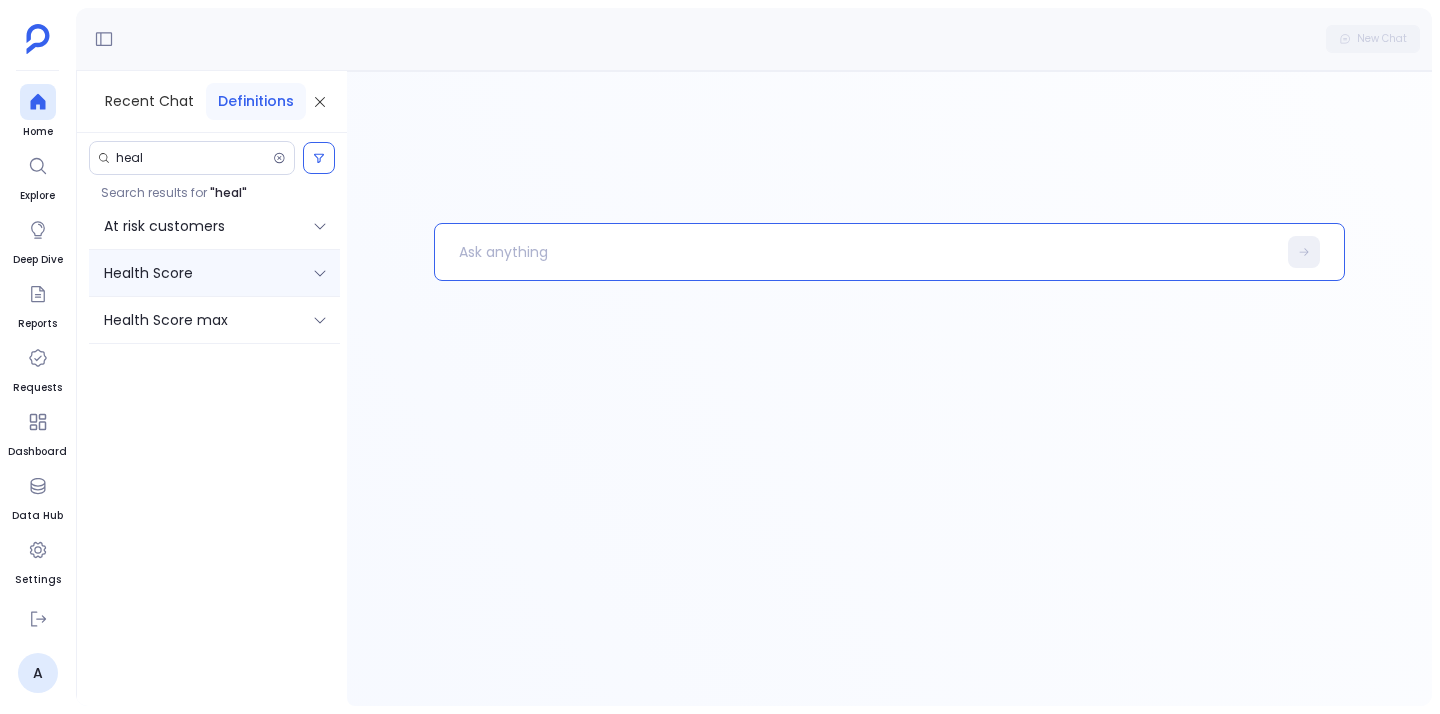 click at bounding box center [320, 273] 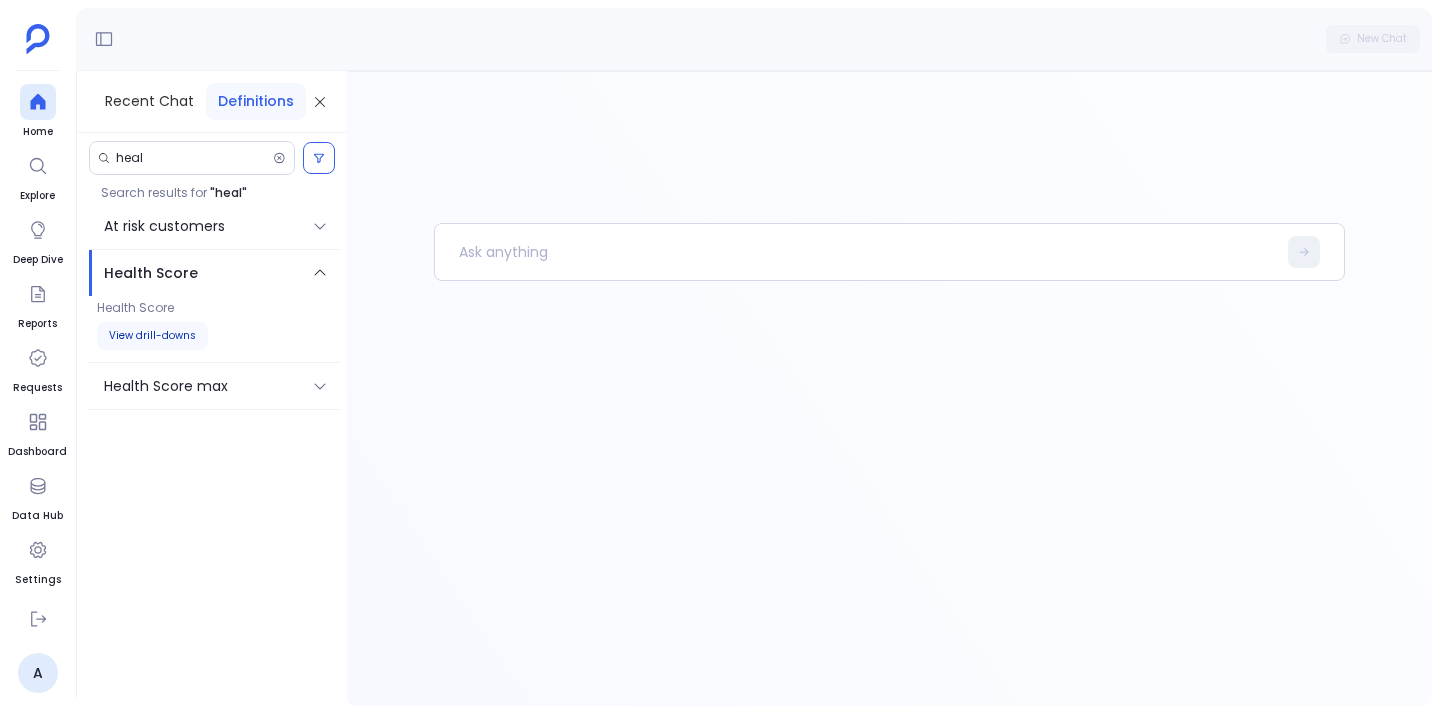 click on "View drill-downs" at bounding box center (152, 336) 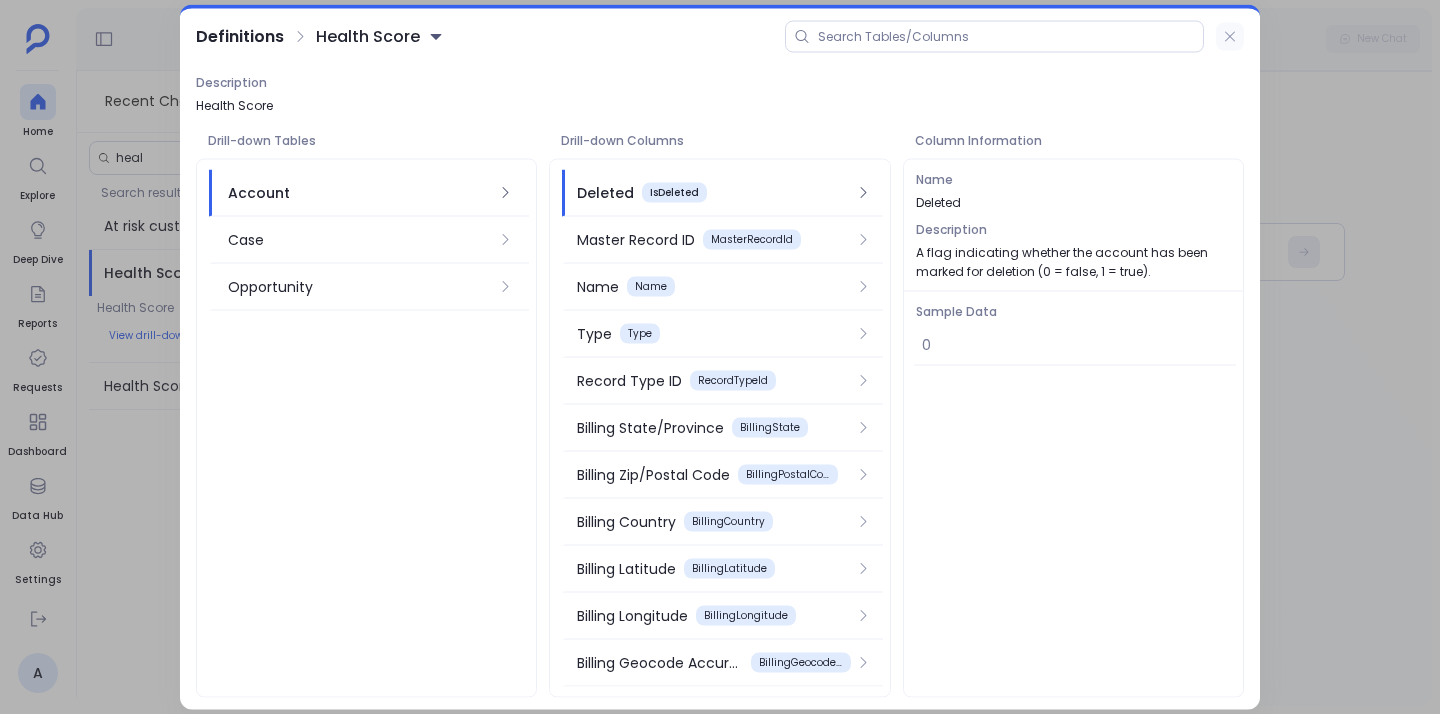click at bounding box center (1230, 37) 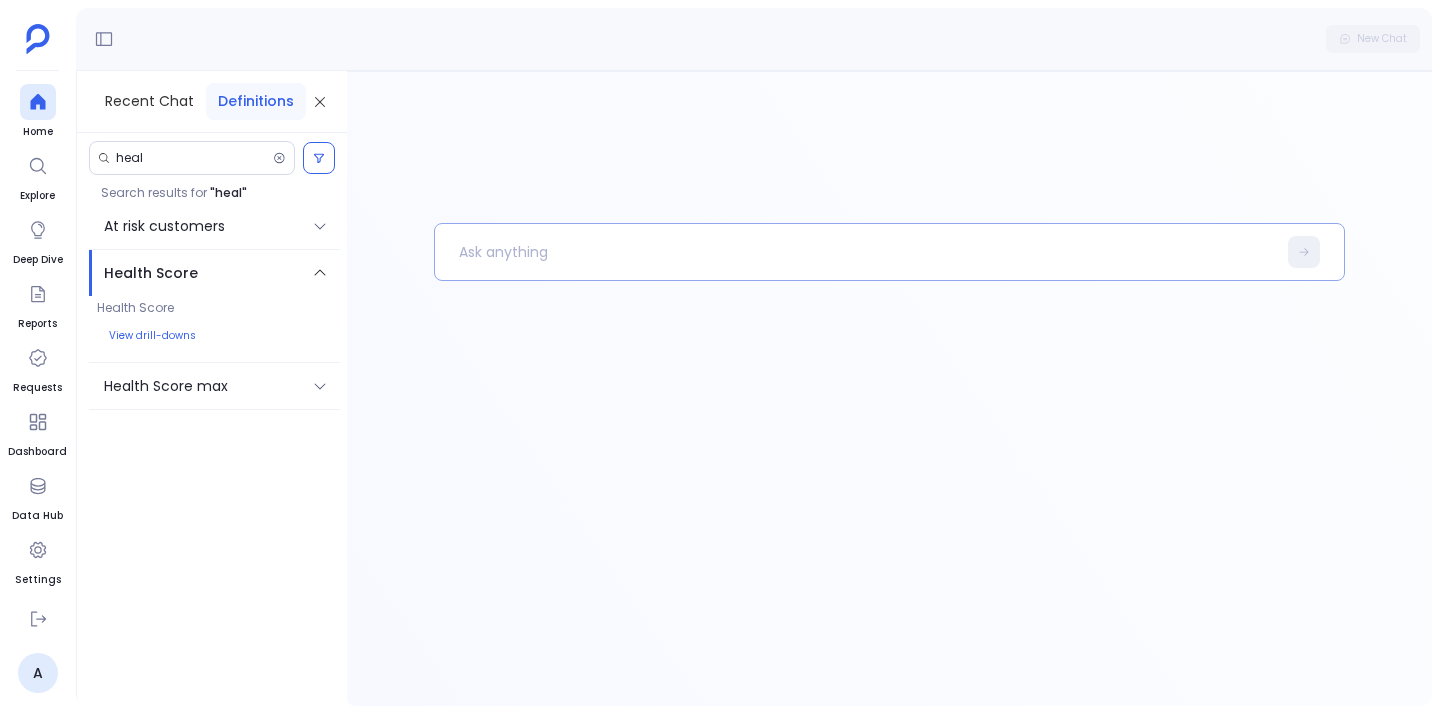 click at bounding box center [855, 252] 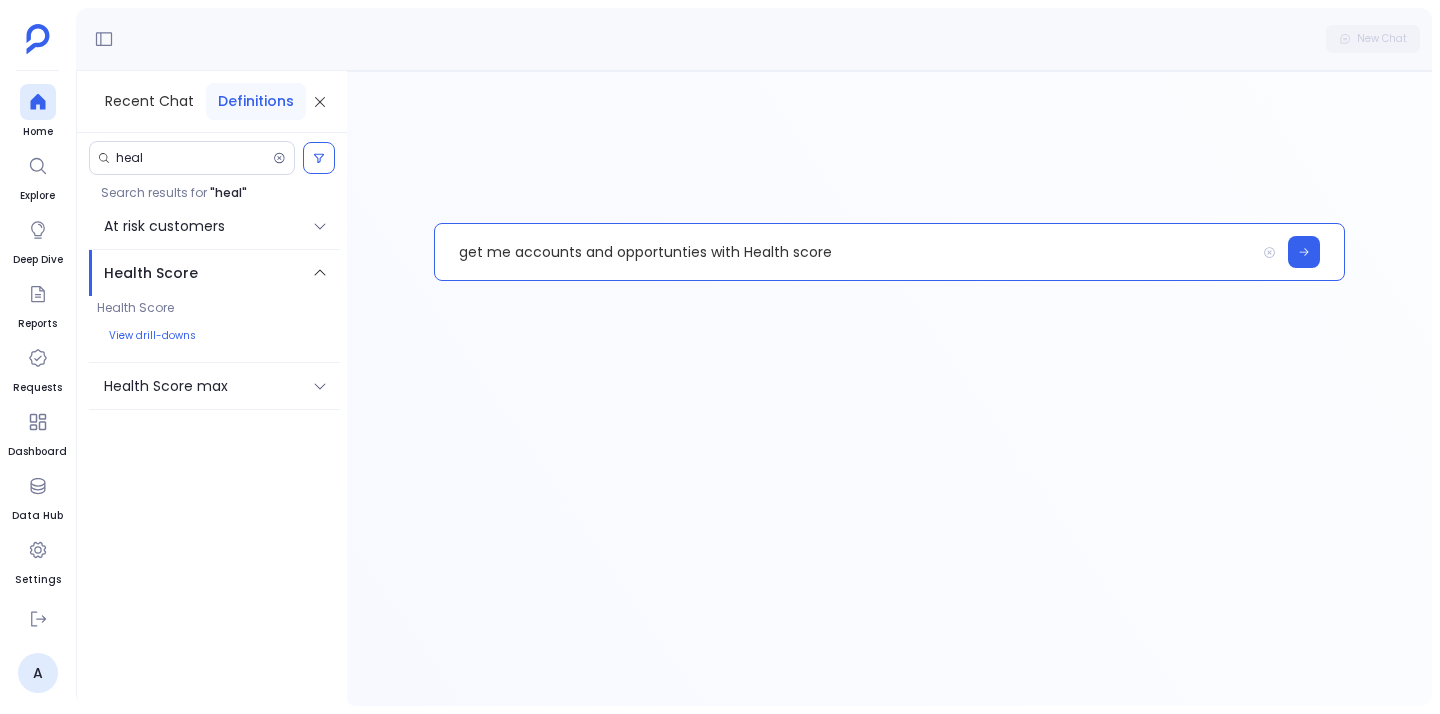 click on "get me accounts and opportunties with Health score" at bounding box center (845, 252) 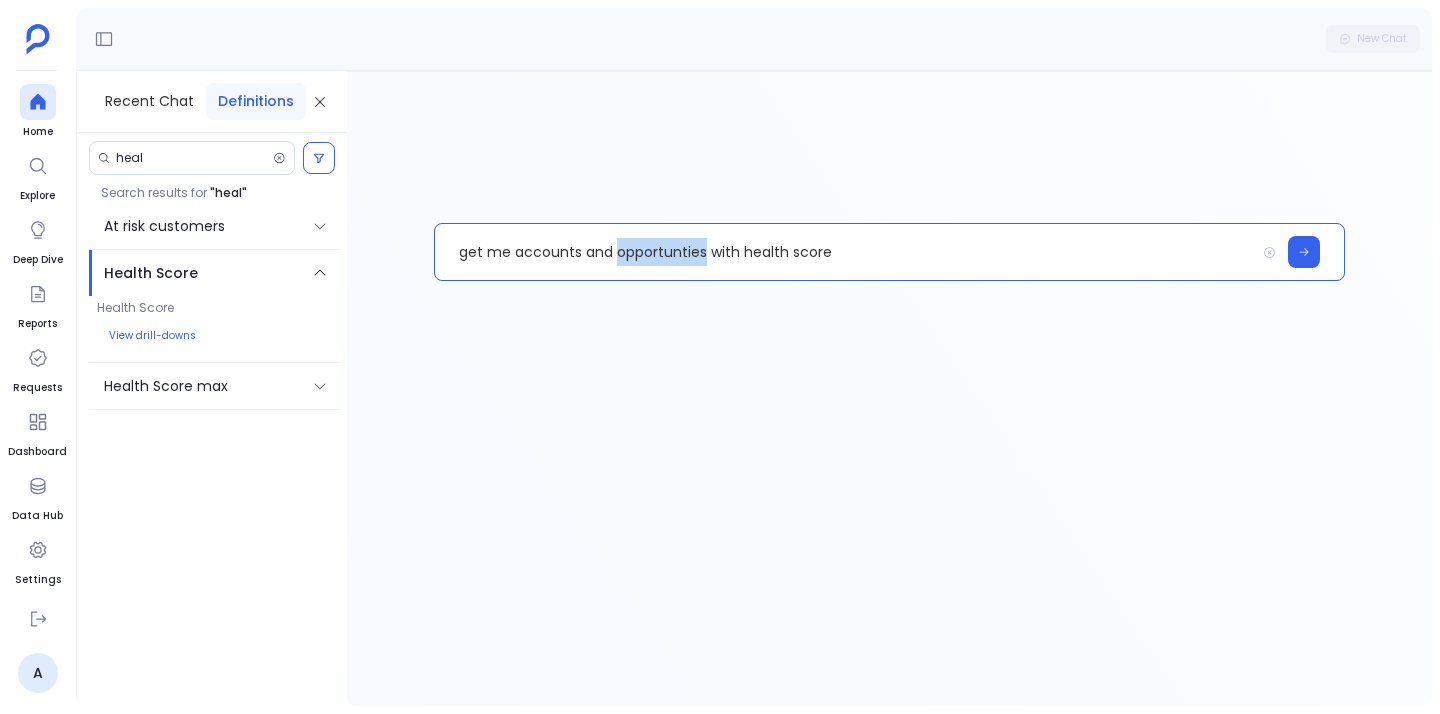 drag, startPoint x: 683, startPoint y: 245, endPoint x: 767, endPoint y: 237, distance: 84.38009 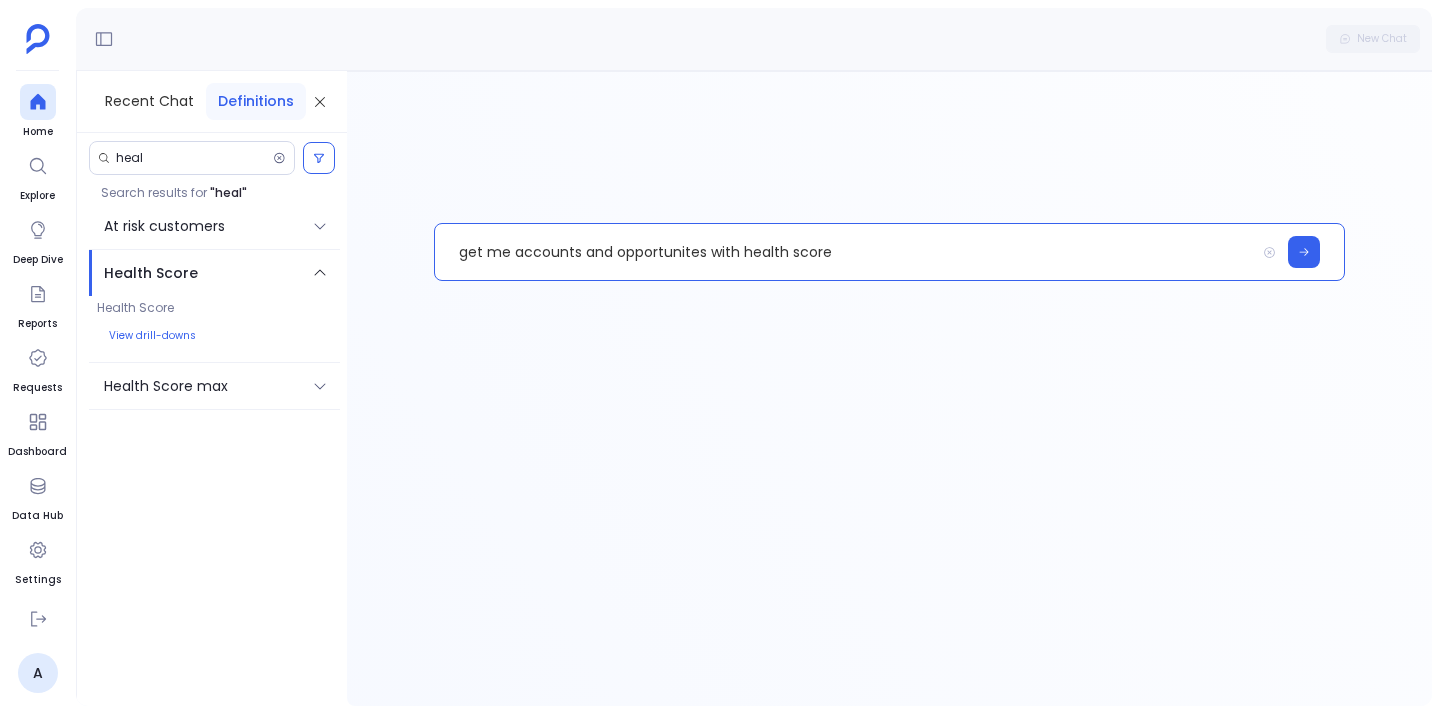 click on "get me accounts and opportunites with health score" at bounding box center (845, 252) 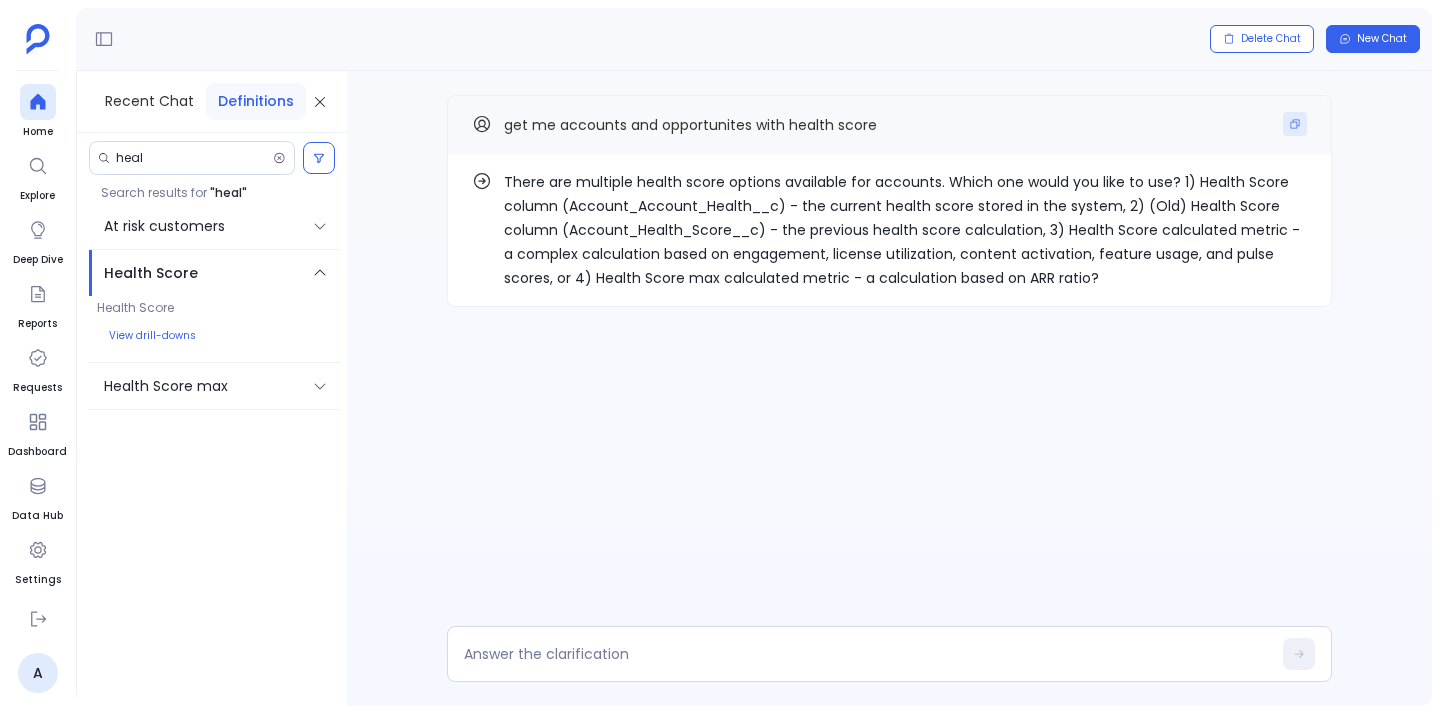 click at bounding box center (1295, 124) 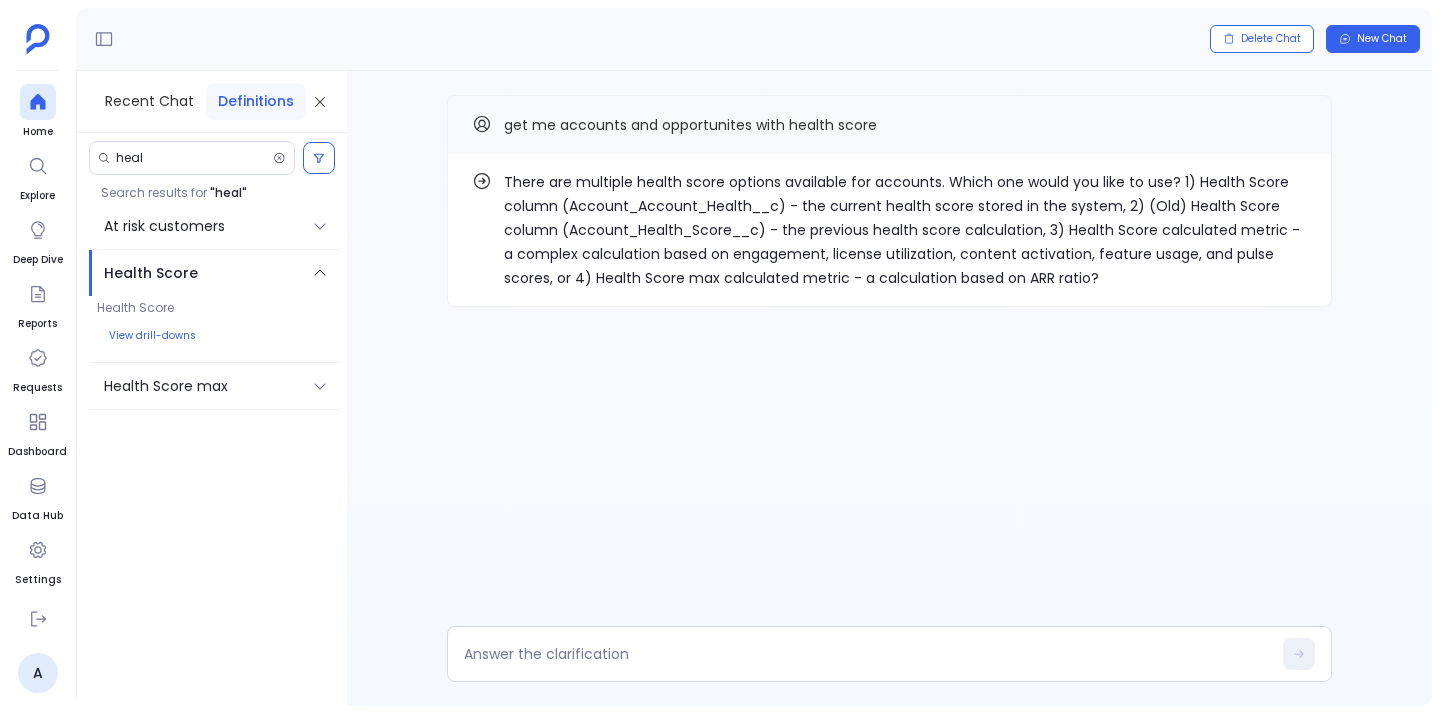 click on "There are multiple health score options available for accounts. Which one would you like to use? 1) Health Score column (Account_Account_Health__c) - the current health score stored in the system, 2) (Old) Health Score column (Account_Health_Score__c) - the previous health score calculation, 3) Health Score calculated metric - a complex calculation based on engagement, license utilization, content activation, feature usage, and pulse scores, or 4) Health Score max calculated metric - a calculation based on ARR ratio?" at bounding box center [905, 230] 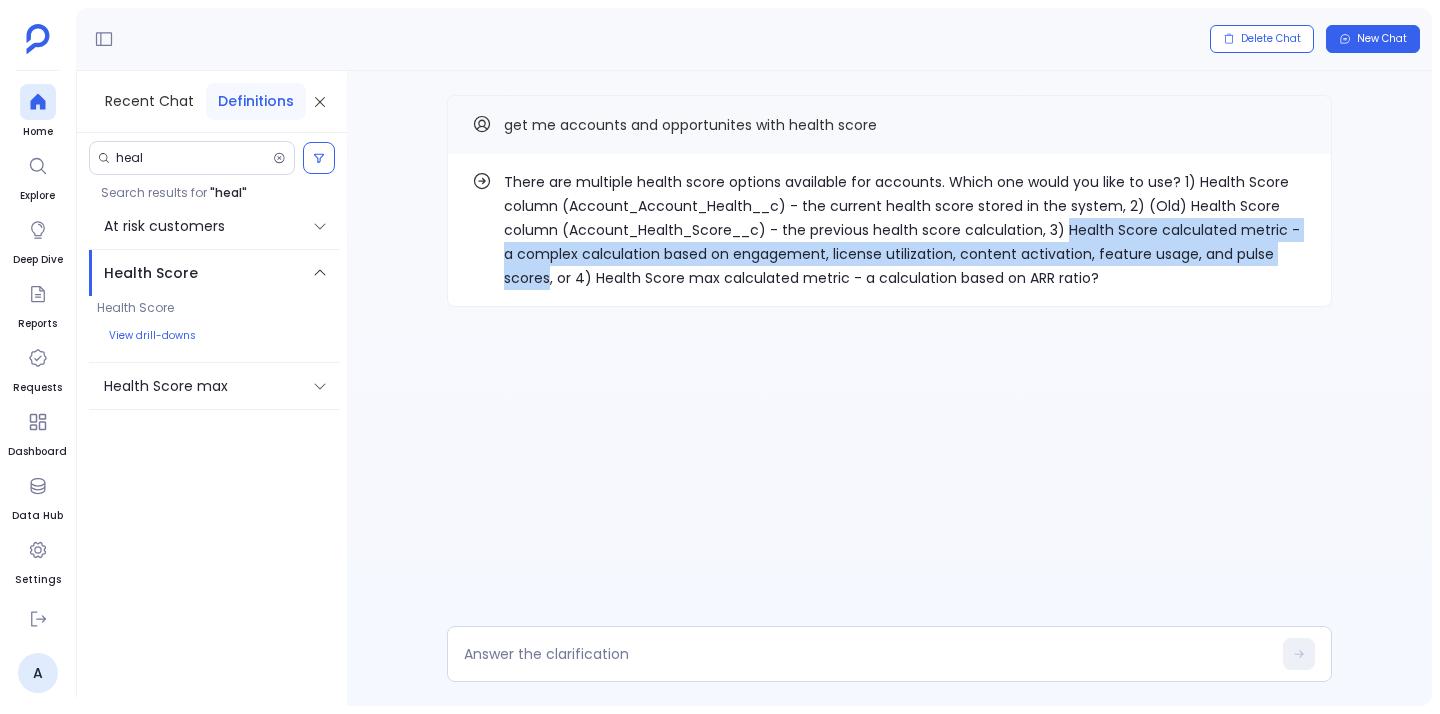 drag, startPoint x: 1069, startPoint y: 230, endPoint x: 549, endPoint y: 279, distance: 522.3035 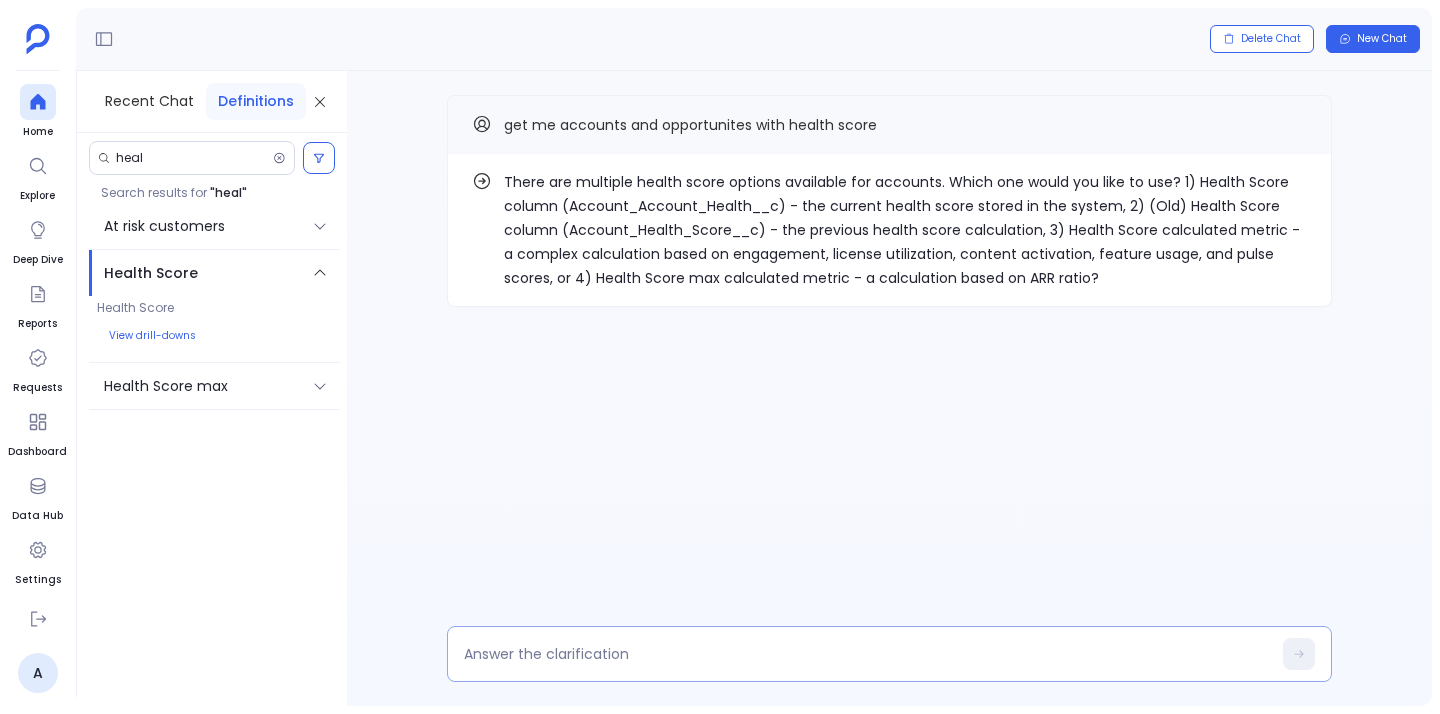 click at bounding box center (889, 654) 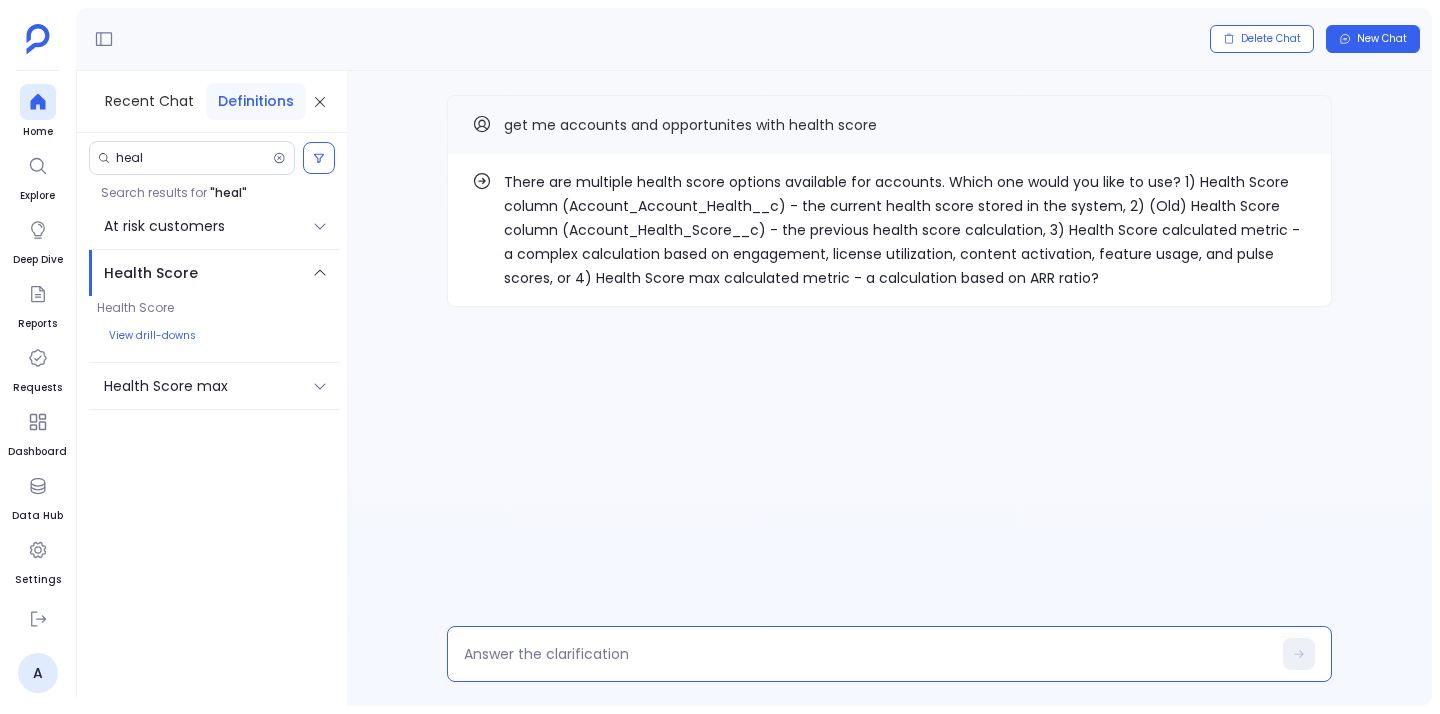 click at bounding box center [867, 654] 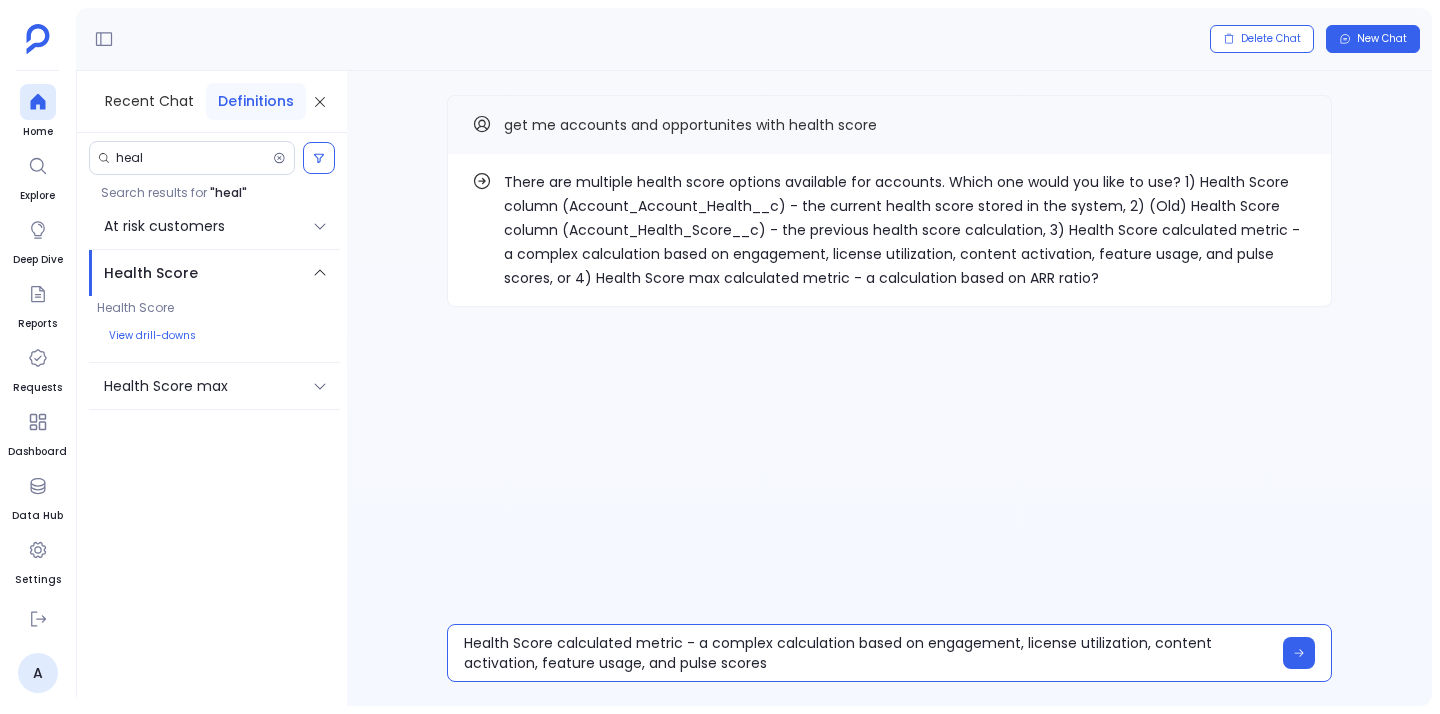 scroll, scrollTop: 0, scrollLeft: 0, axis: both 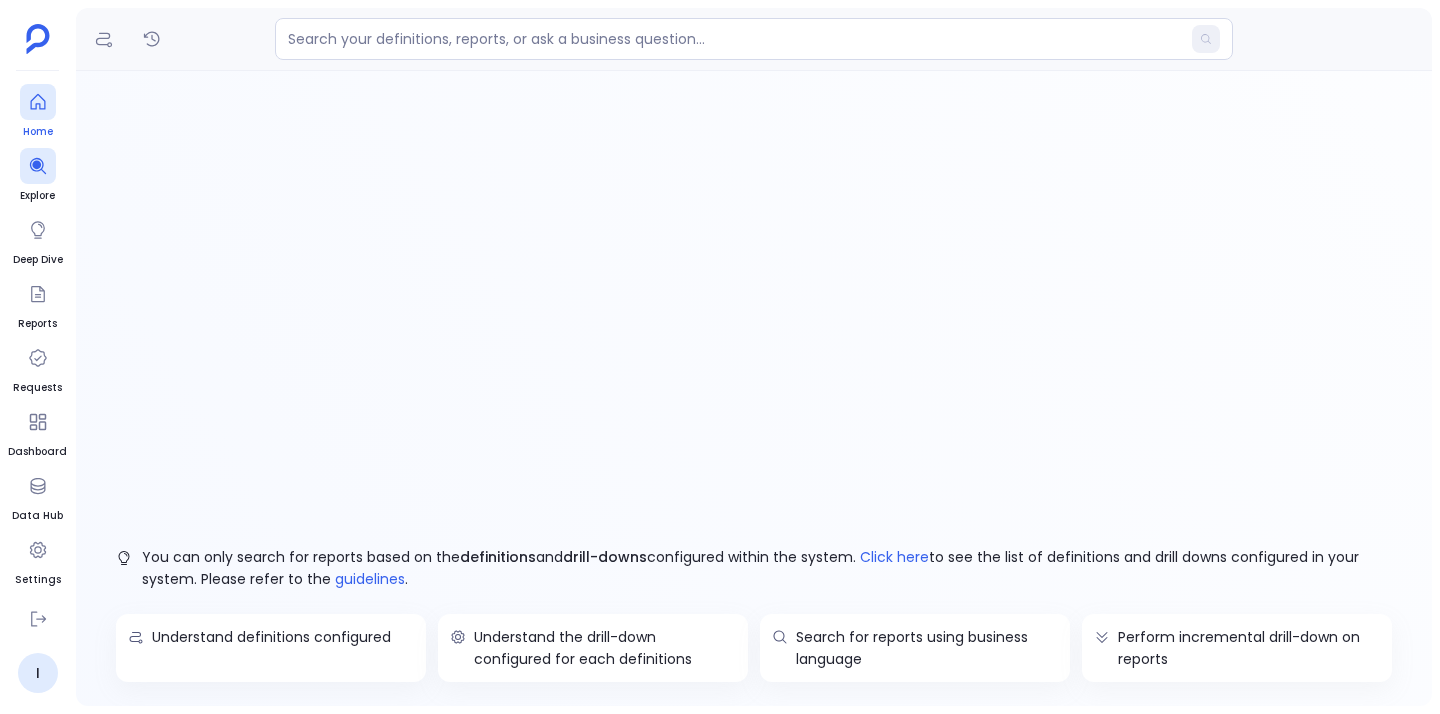 click at bounding box center (38, 102) 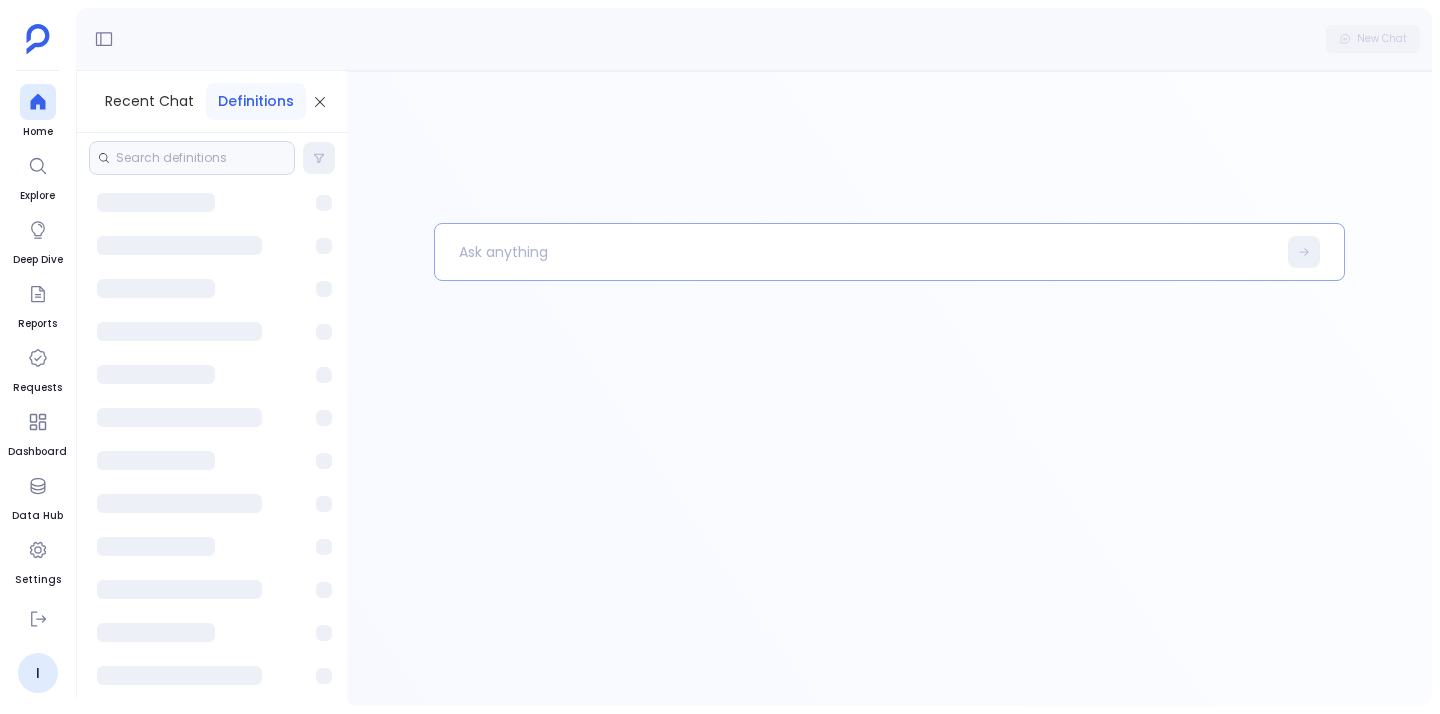 click at bounding box center [855, 252] 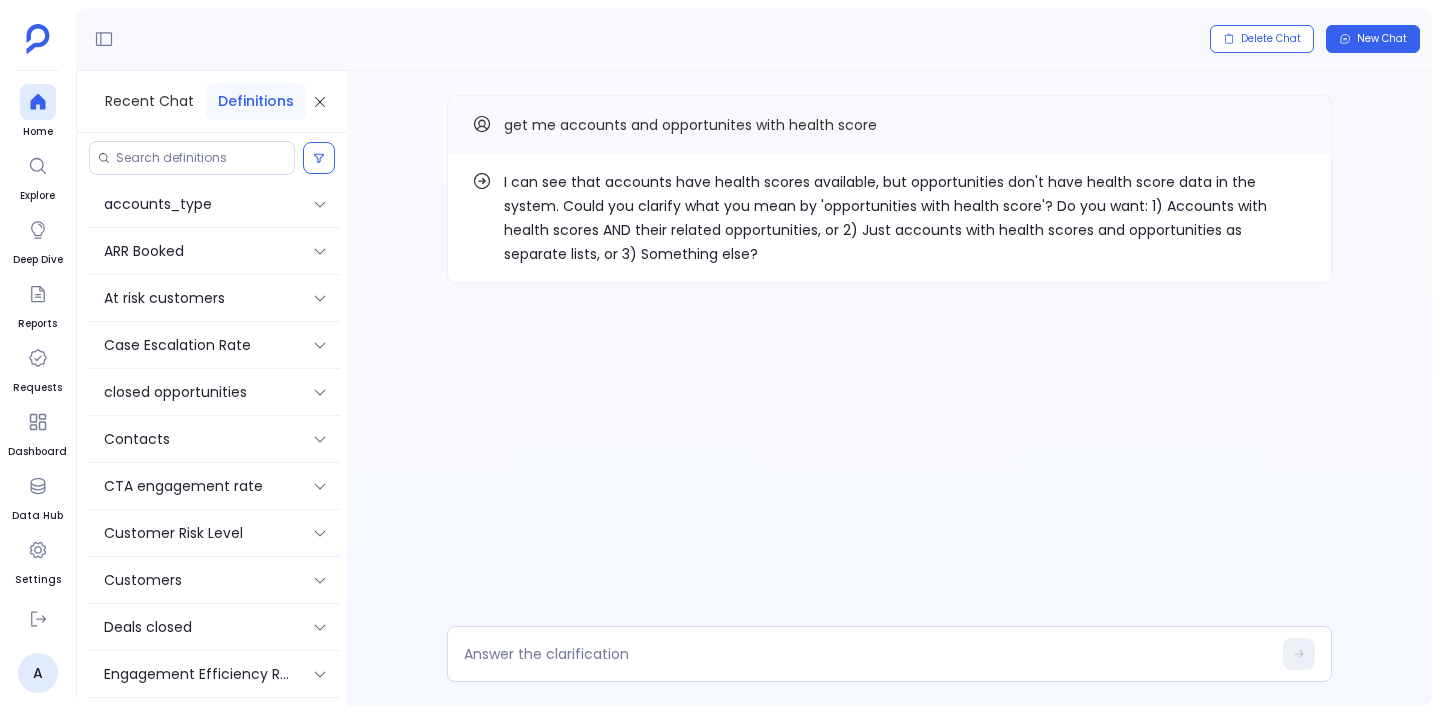 click on "I can see that accounts have health scores available, but opportunities don't have health score data in the system. Could you clarify what you mean by 'opportunities with health score'? Do you want: 1) Accounts with health scores AND their related opportunities, or 2) Just accounts with health scores and opportunities as separate lists, or 3) Something else?" at bounding box center (905, 218) 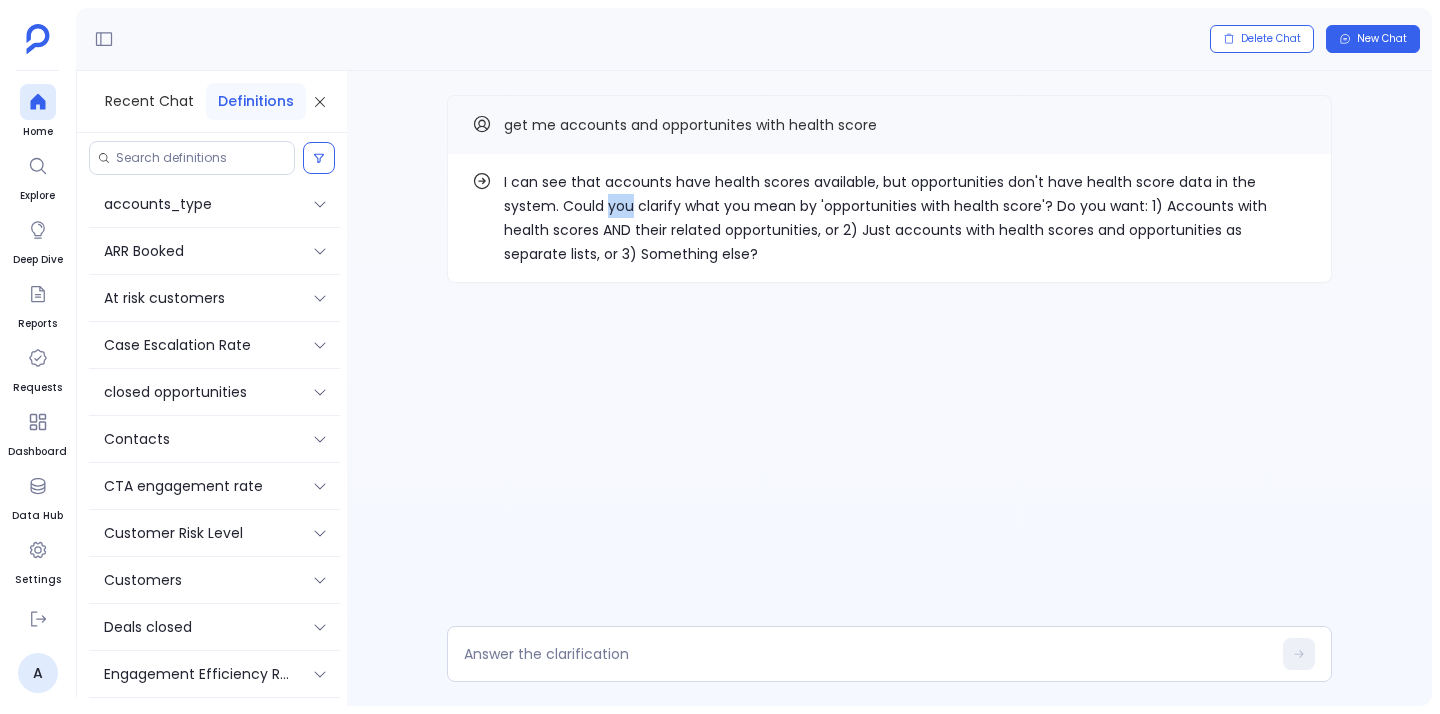 click on "I can see that accounts have health scores available, but opportunities don't have health score data in the system. Could you clarify what you mean by 'opportunities with health score'? Do you want: 1) Accounts with health scores AND their related opportunities, or 2) Just accounts with health scores and opportunities as separate lists, or 3) Something else?" at bounding box center (905, 218) 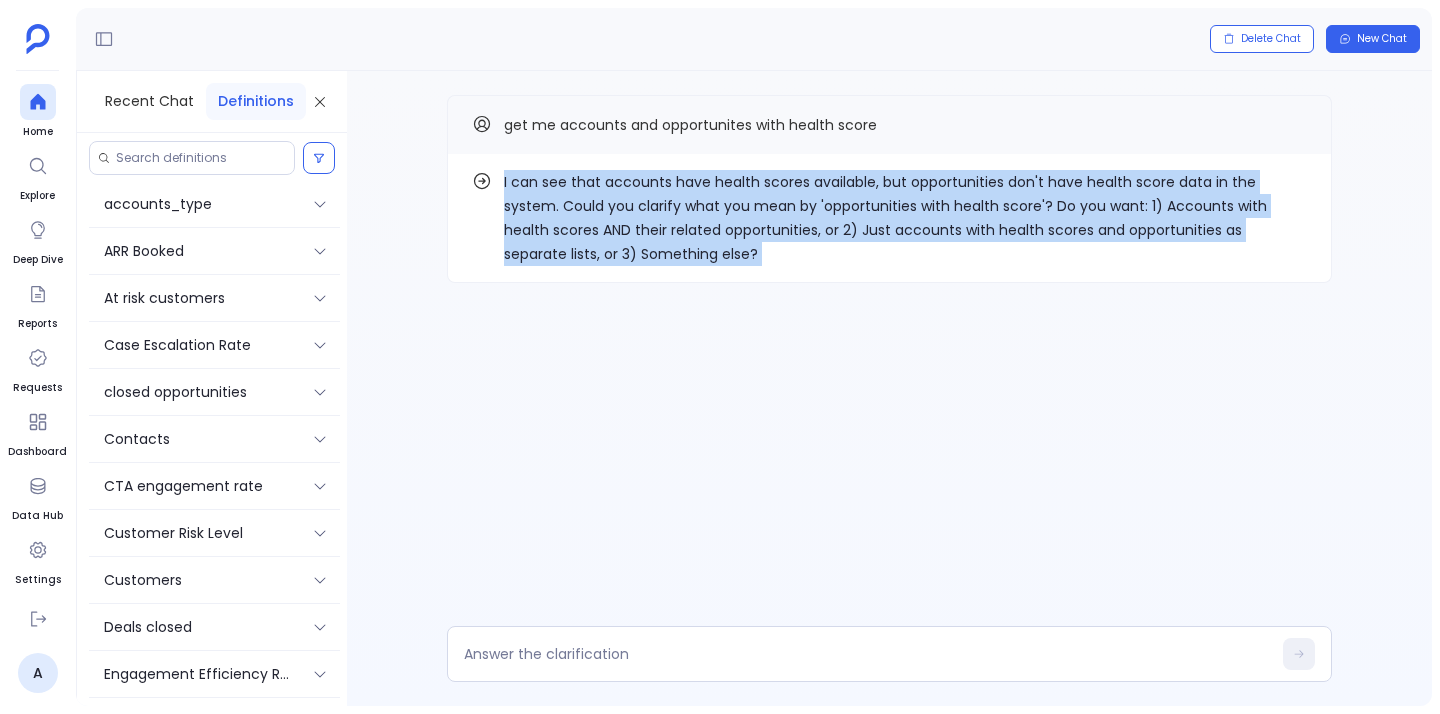 click on "I can see that accounts have health scores available, but opportunities don't have health score data in the system. Could you clarify what you mean by 'opportunities with health score'? Do you want: 1) Accounts with health scores AND their related opportunities, or 2) Just accounts with health scores and opportunities as separate lists, or 3) Something else?" at bounding box center [905, 218] 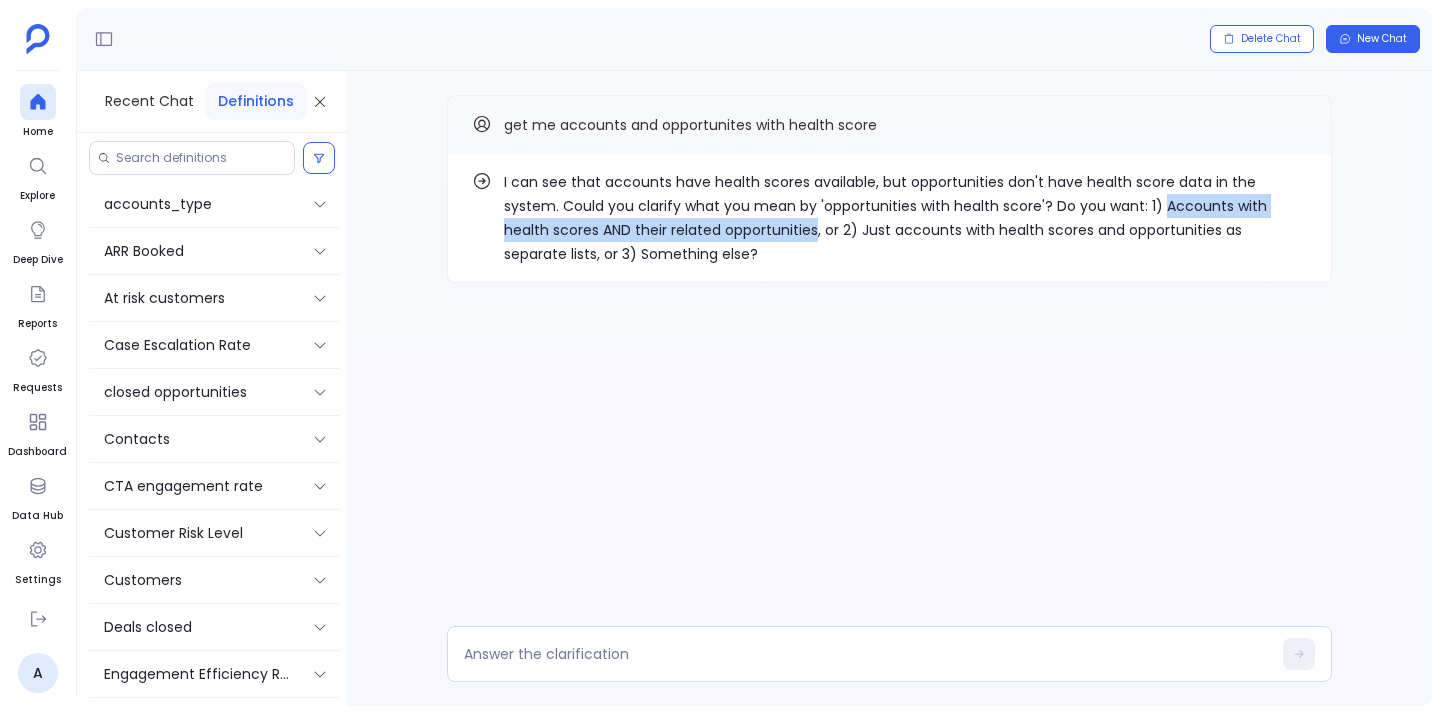 drag, startPoint x: 1100, startPoint y: 203, endPoint x: 718, endPoint y: 239, distance: 383.6926 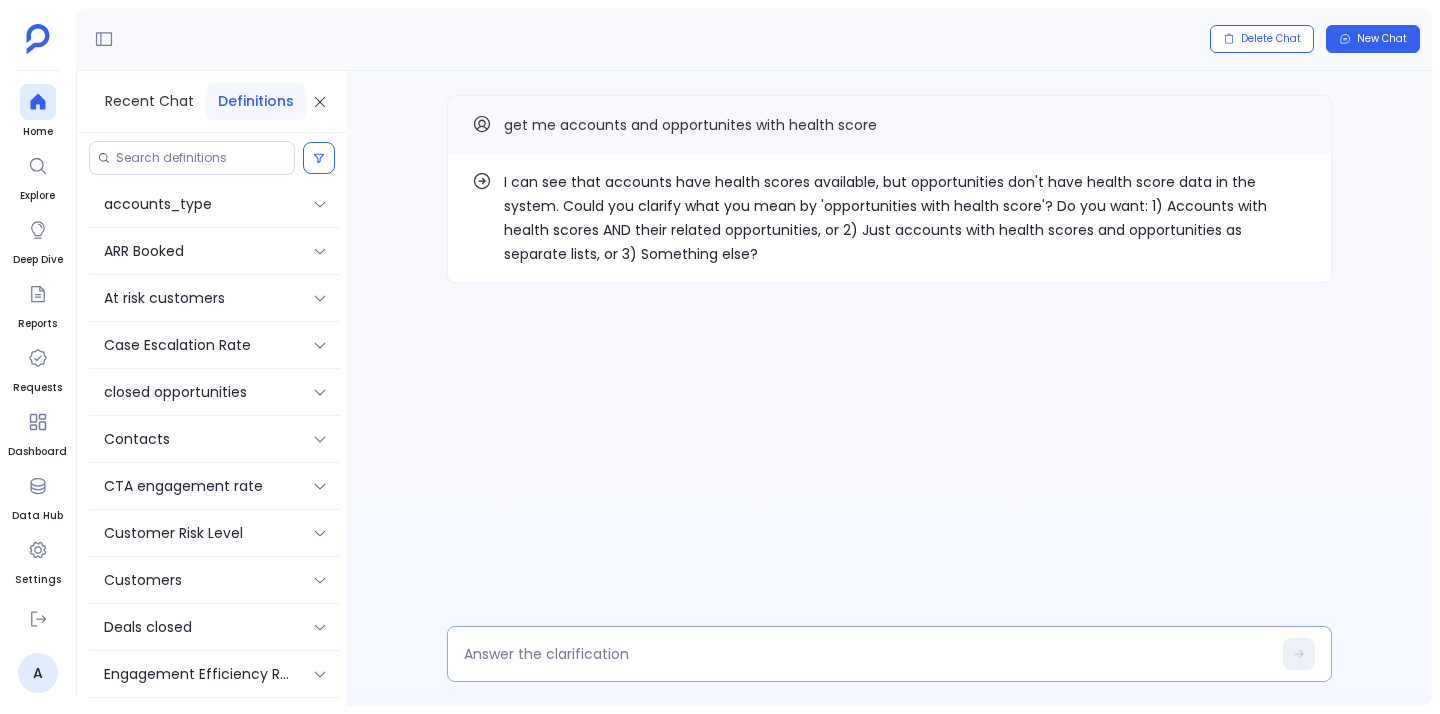 click at bounding box center [889, 654] 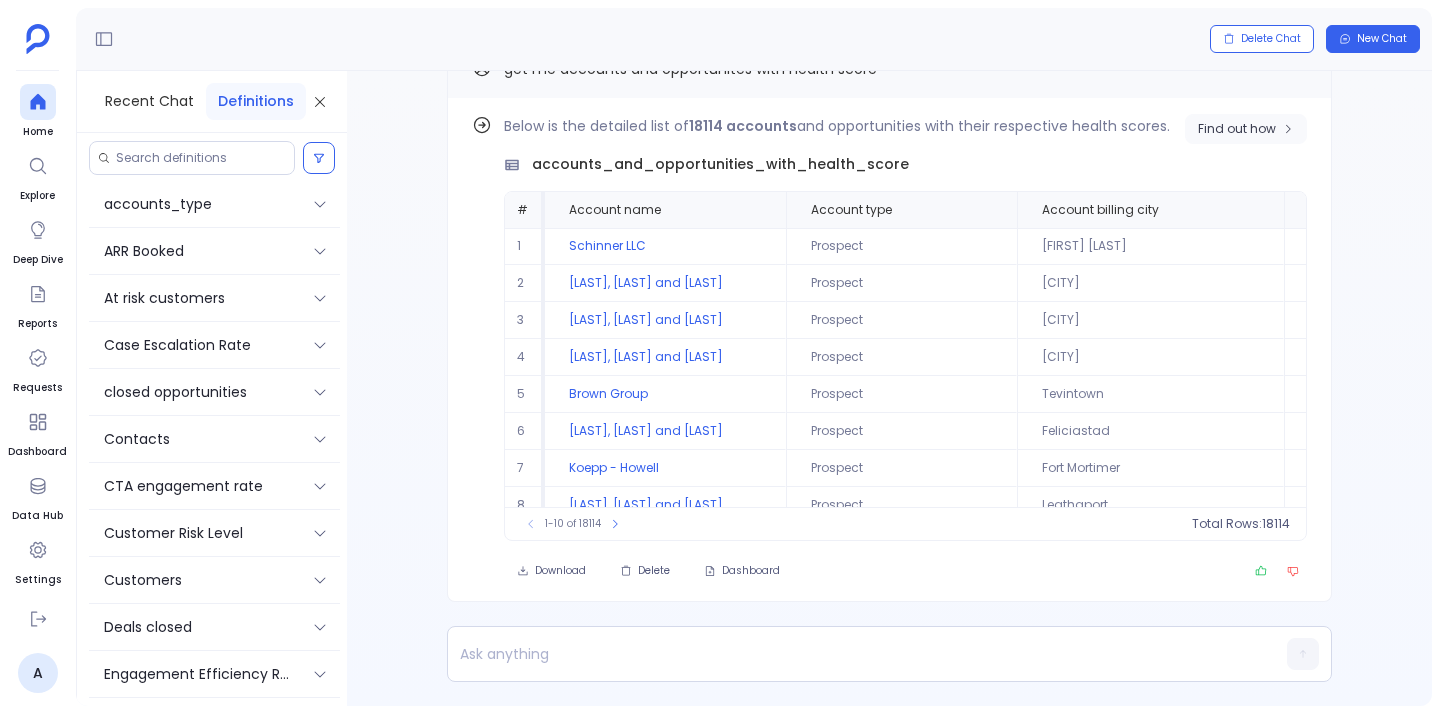 click on "Find out how" at bounding box center (1246, 129) 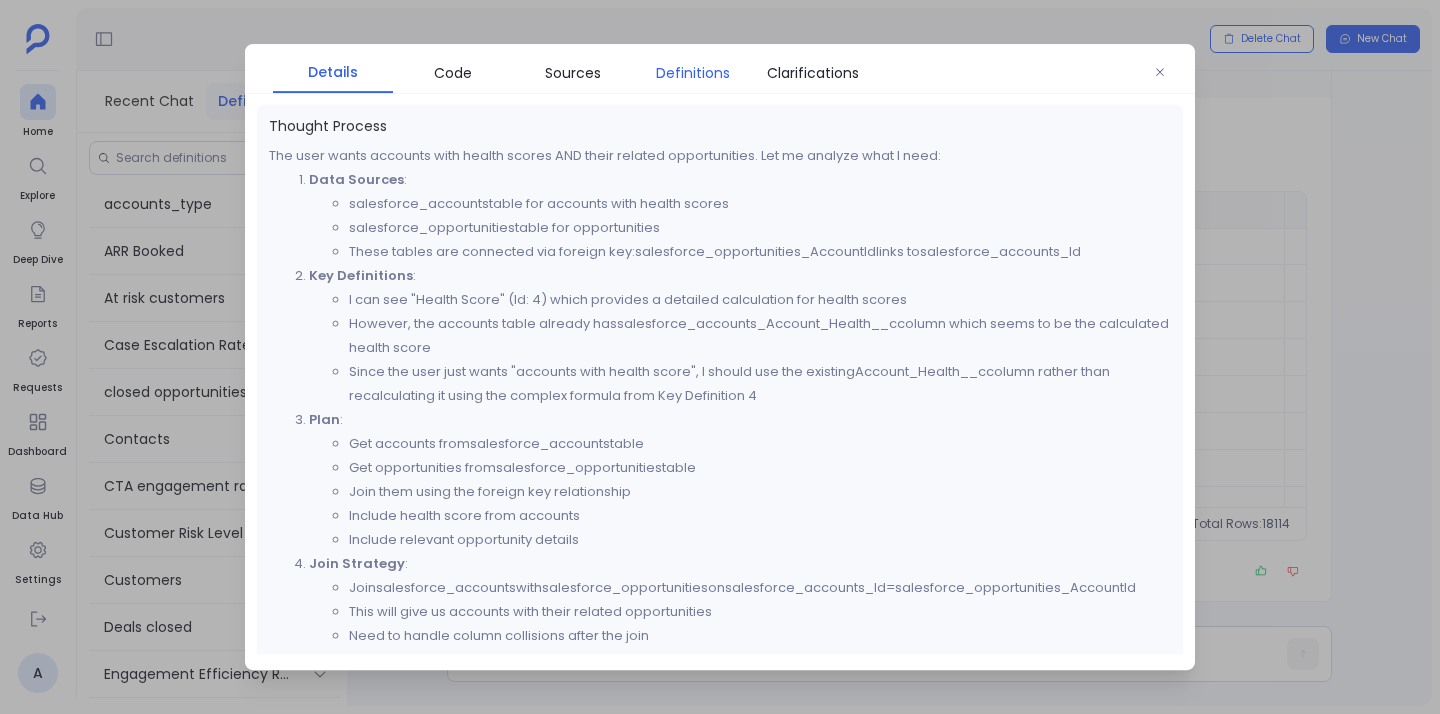 click on "Definitions" at bounding box center (693, 73) 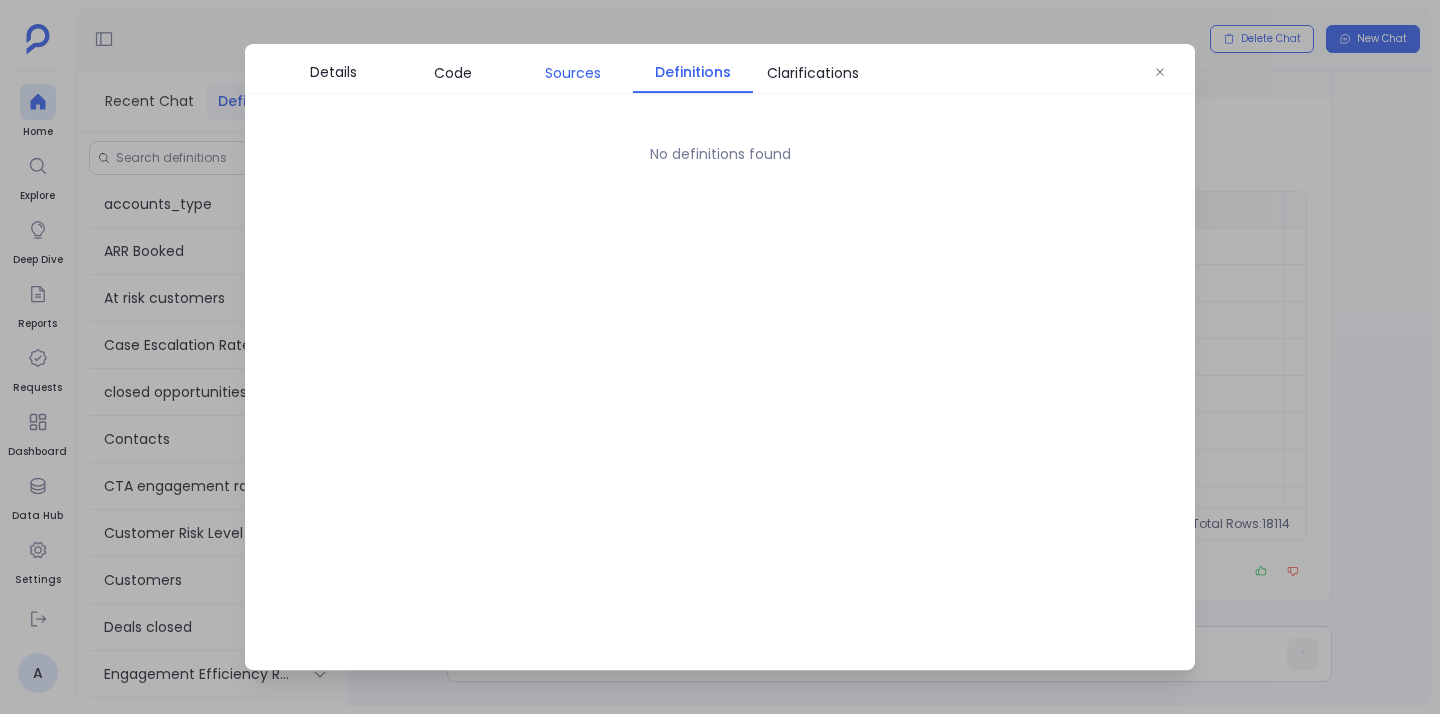 click on "Sources" at bounding box center [573, 73] 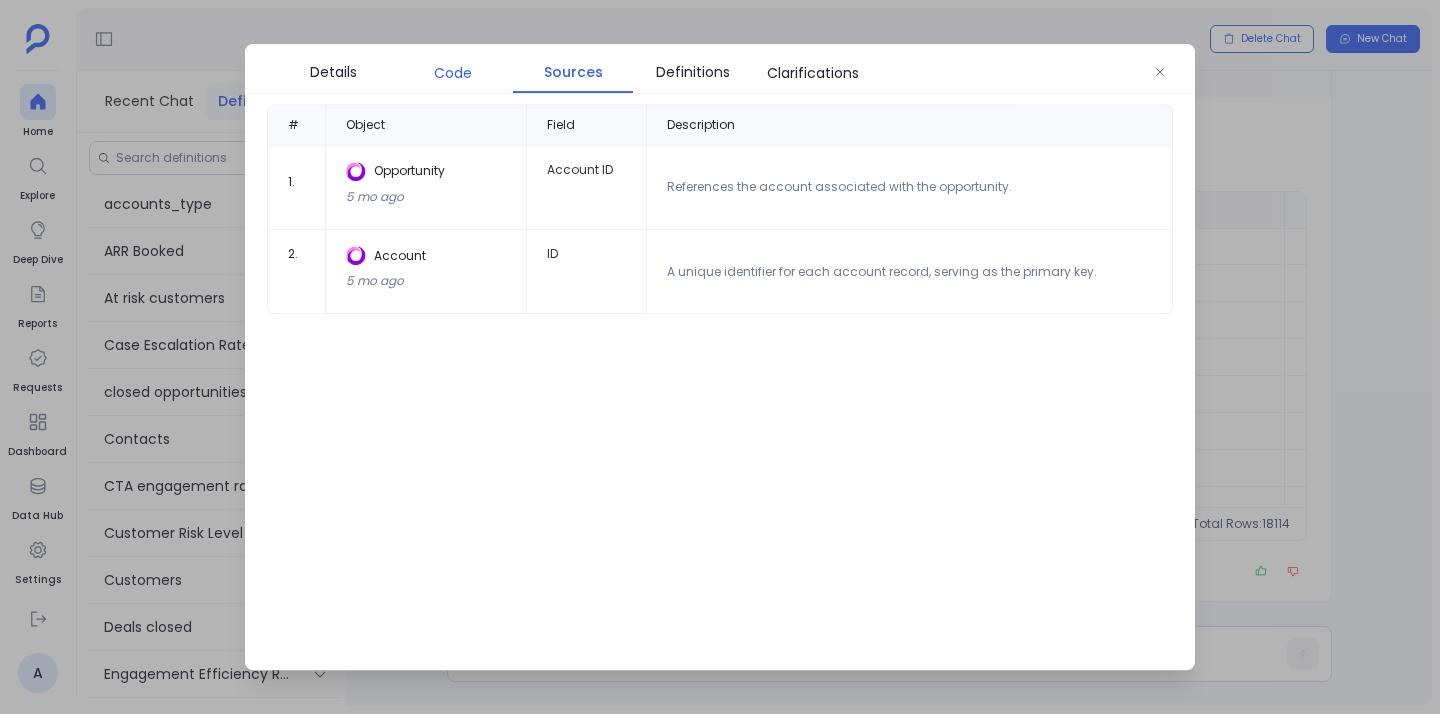 click on "Code" at bounding box center [453, 73] 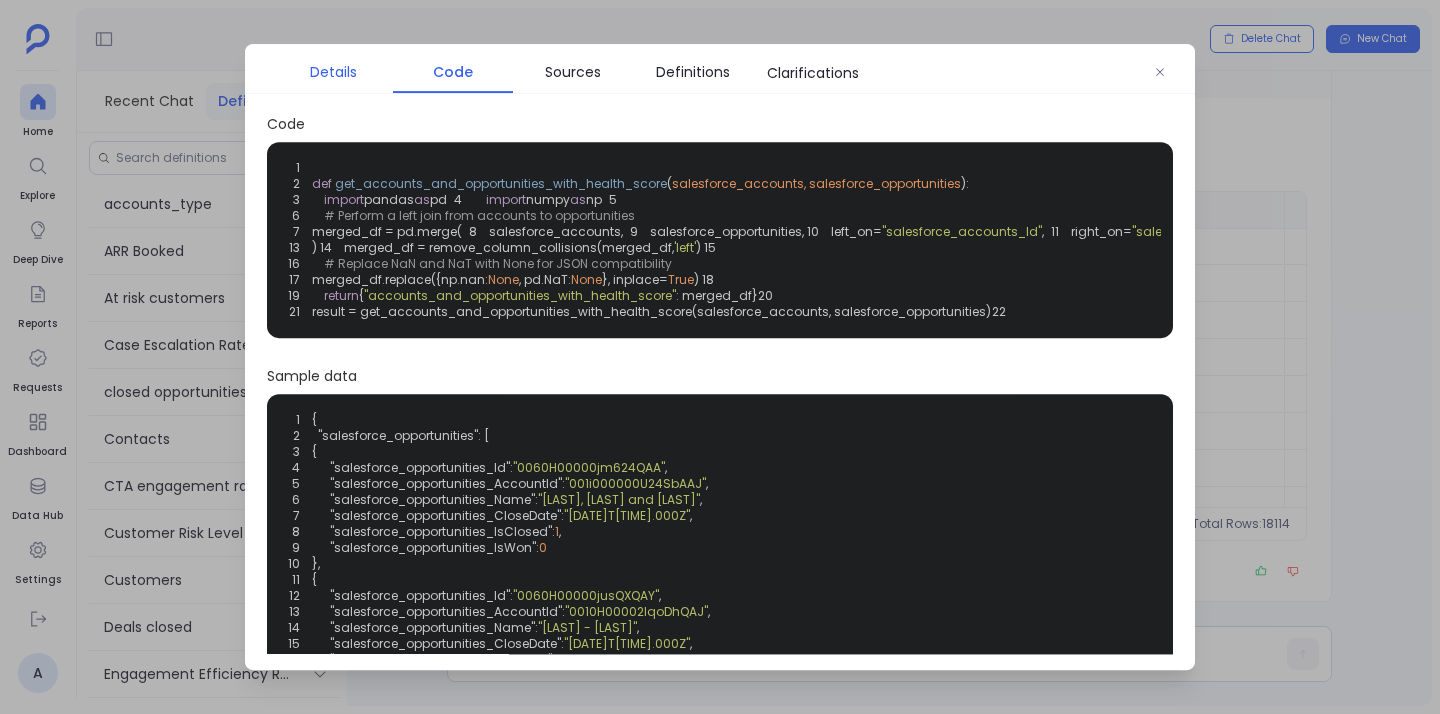 click on "Details" at bounding box center (333, 72) 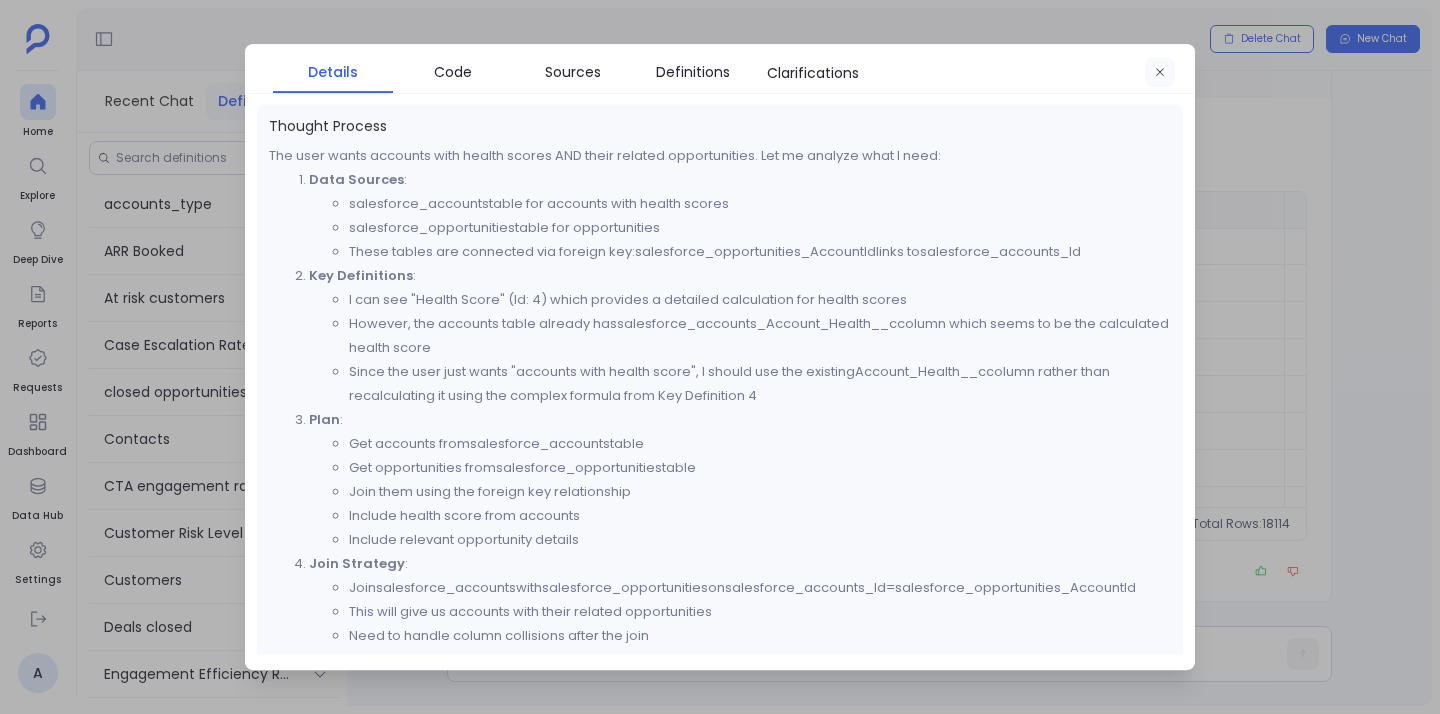 click at bounding box center (1160, 73) 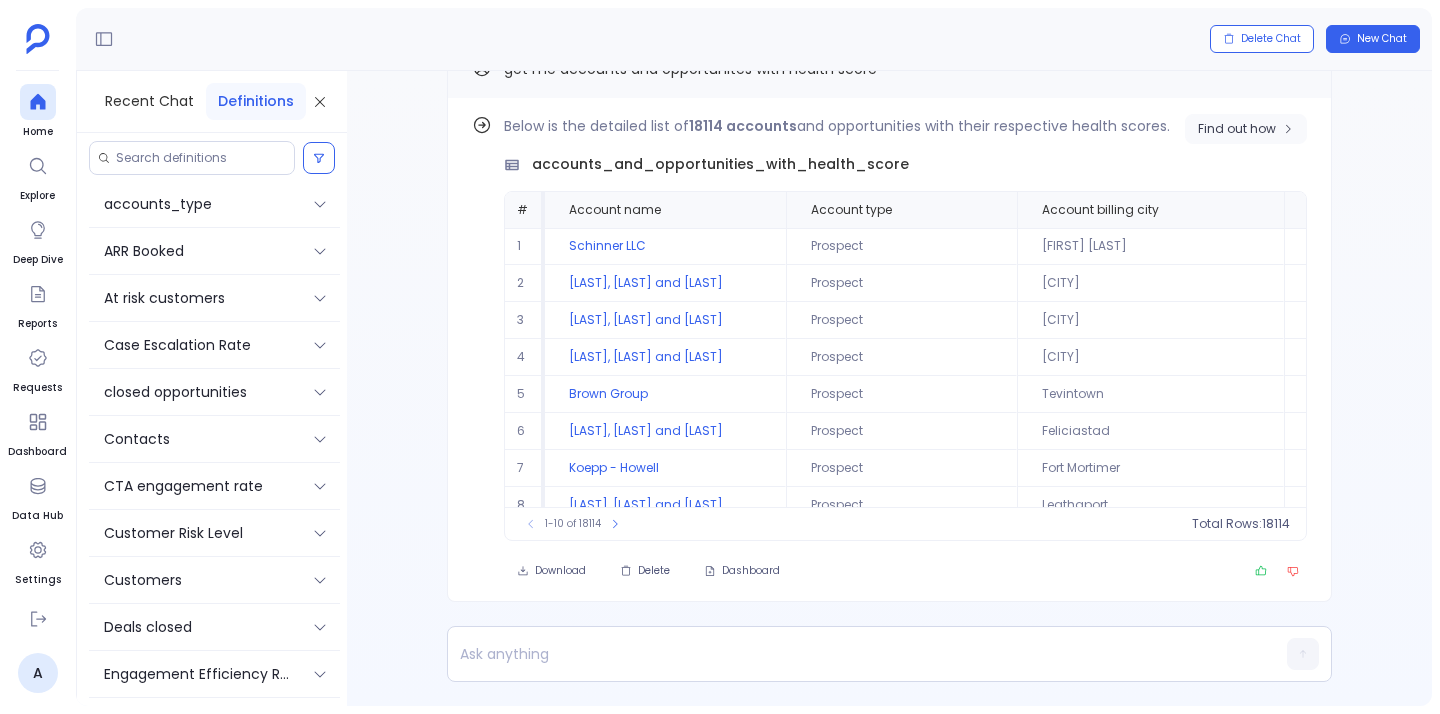 click on "Find out how" at bounding box center (1246, 129) 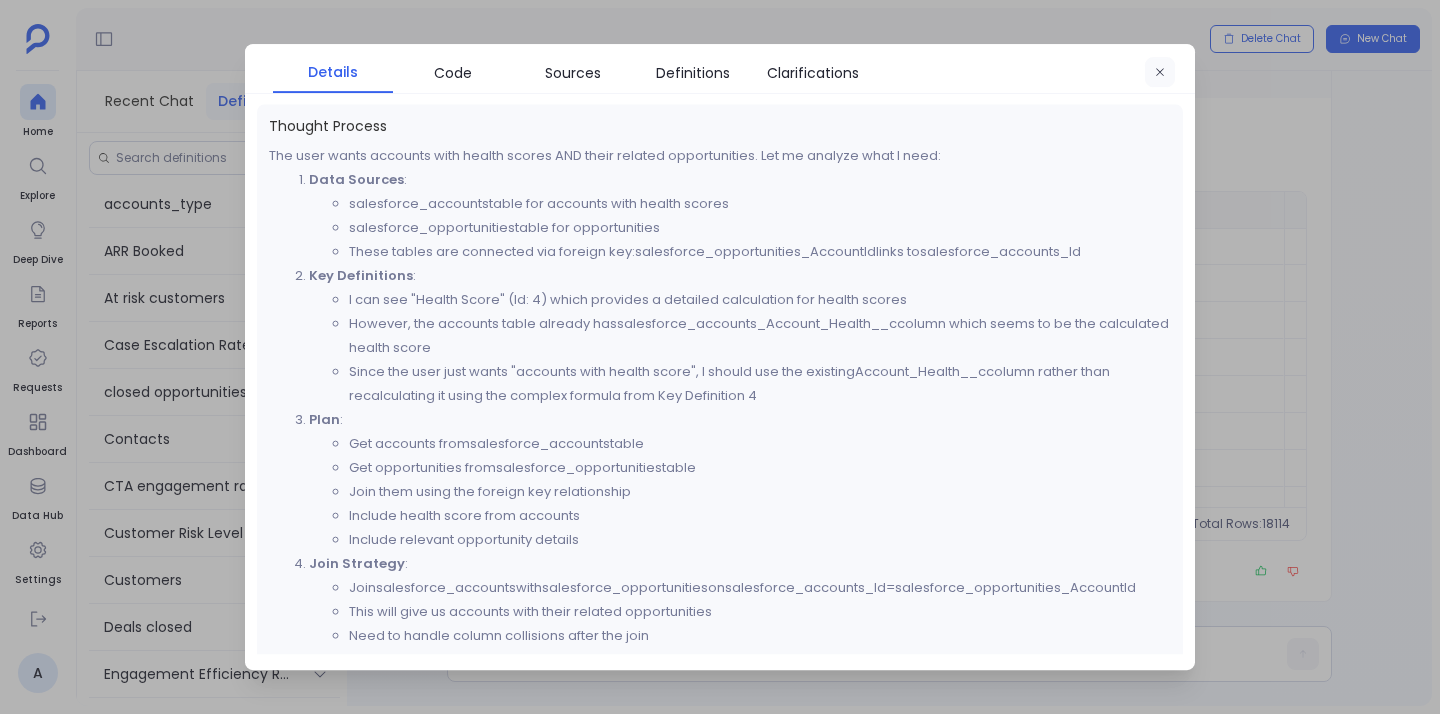 click at bounding box center (1160, 73) 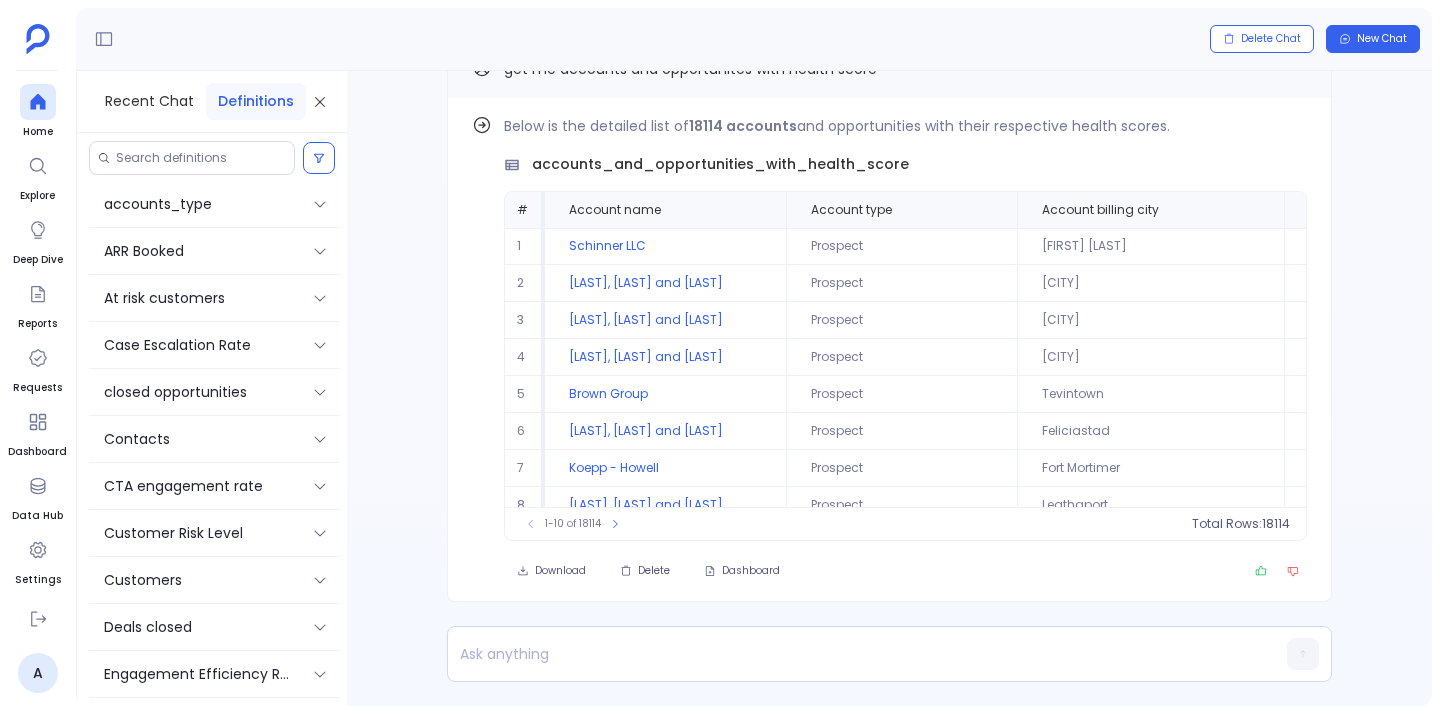 type 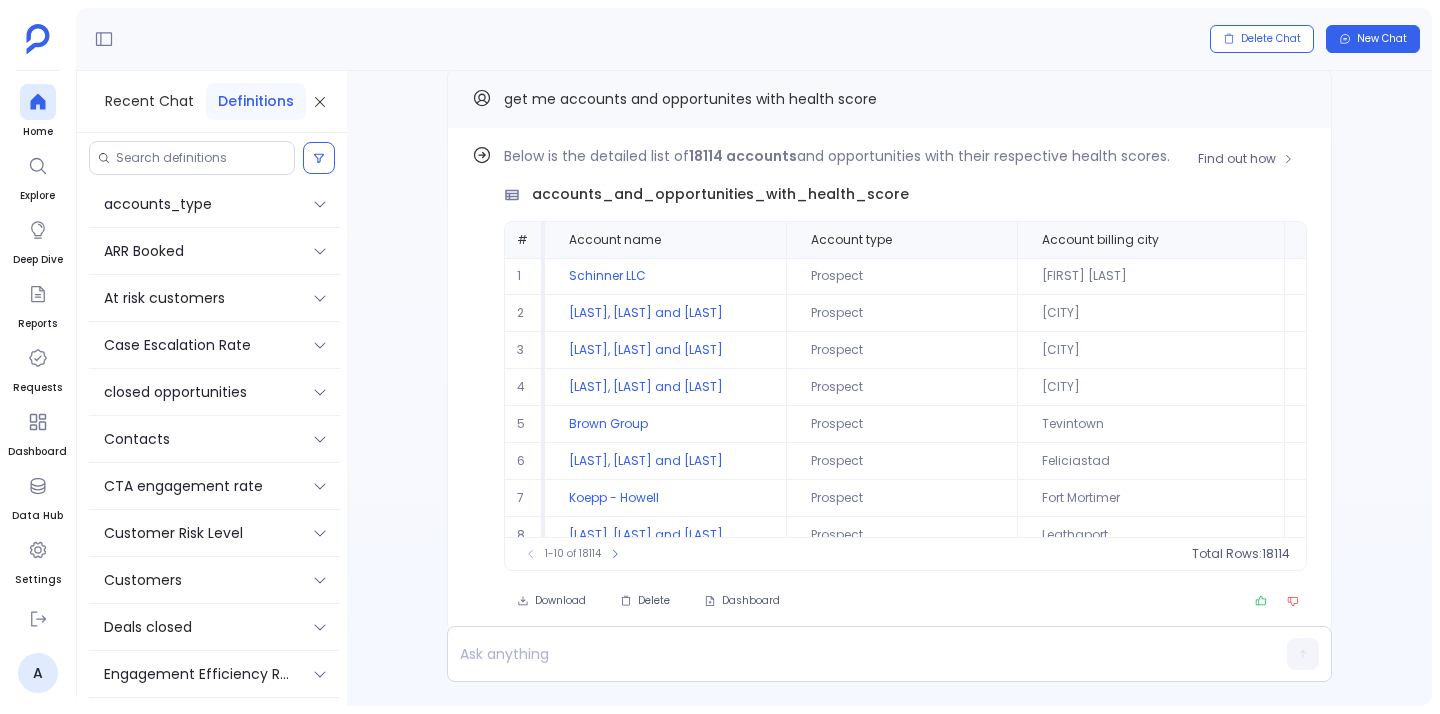 scroll, scrollTop: -32, scrollLeft: 0, axis: vertical 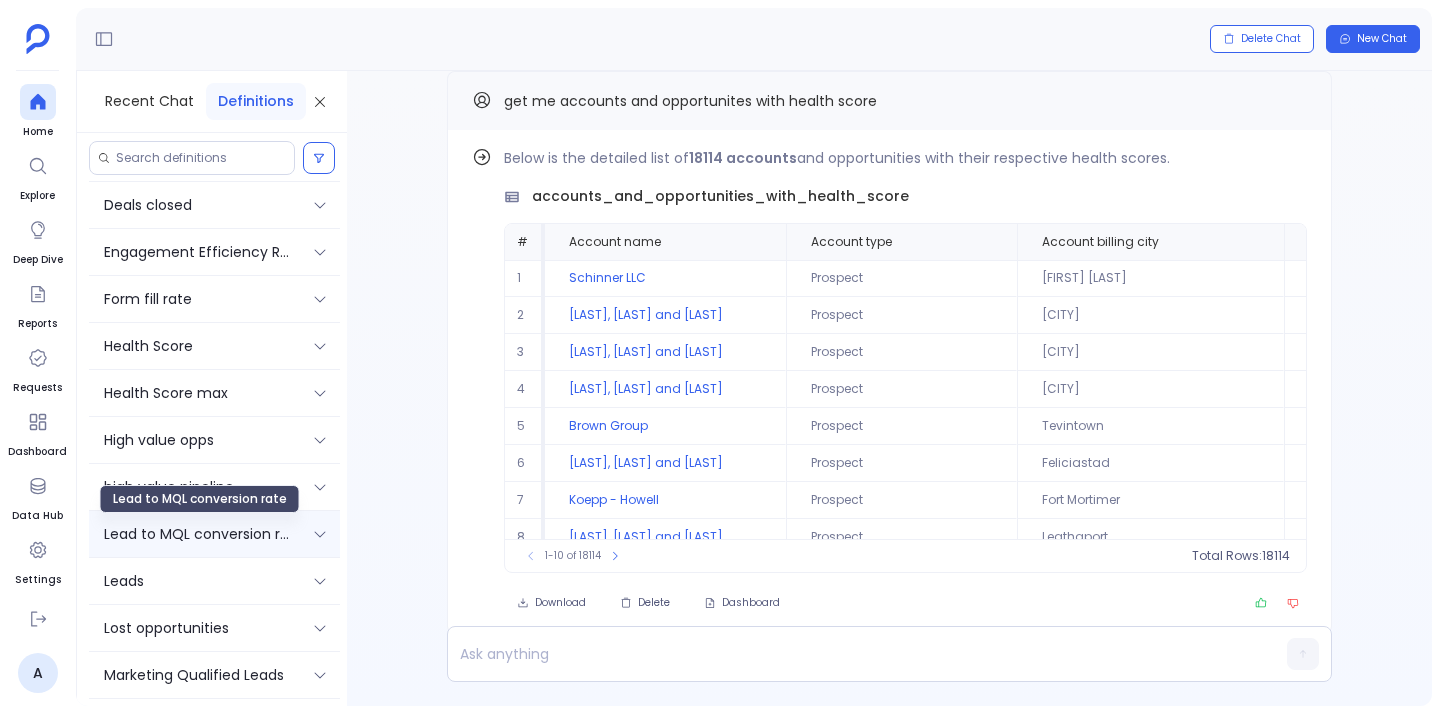 click on "Lead to MQL conversion rate" at bounding box center [200, 534] 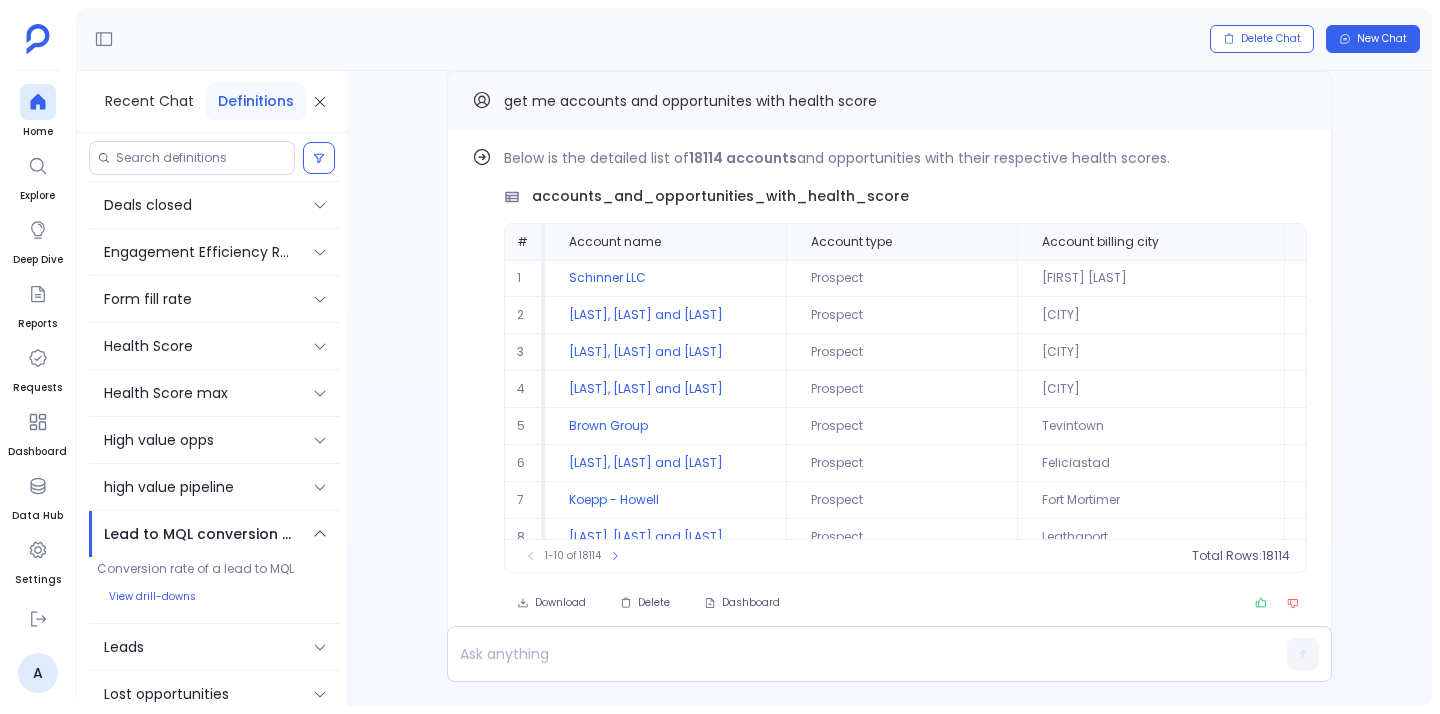 click on "Conversion rate of a lead to MQL" at bounding box center (214, 569) 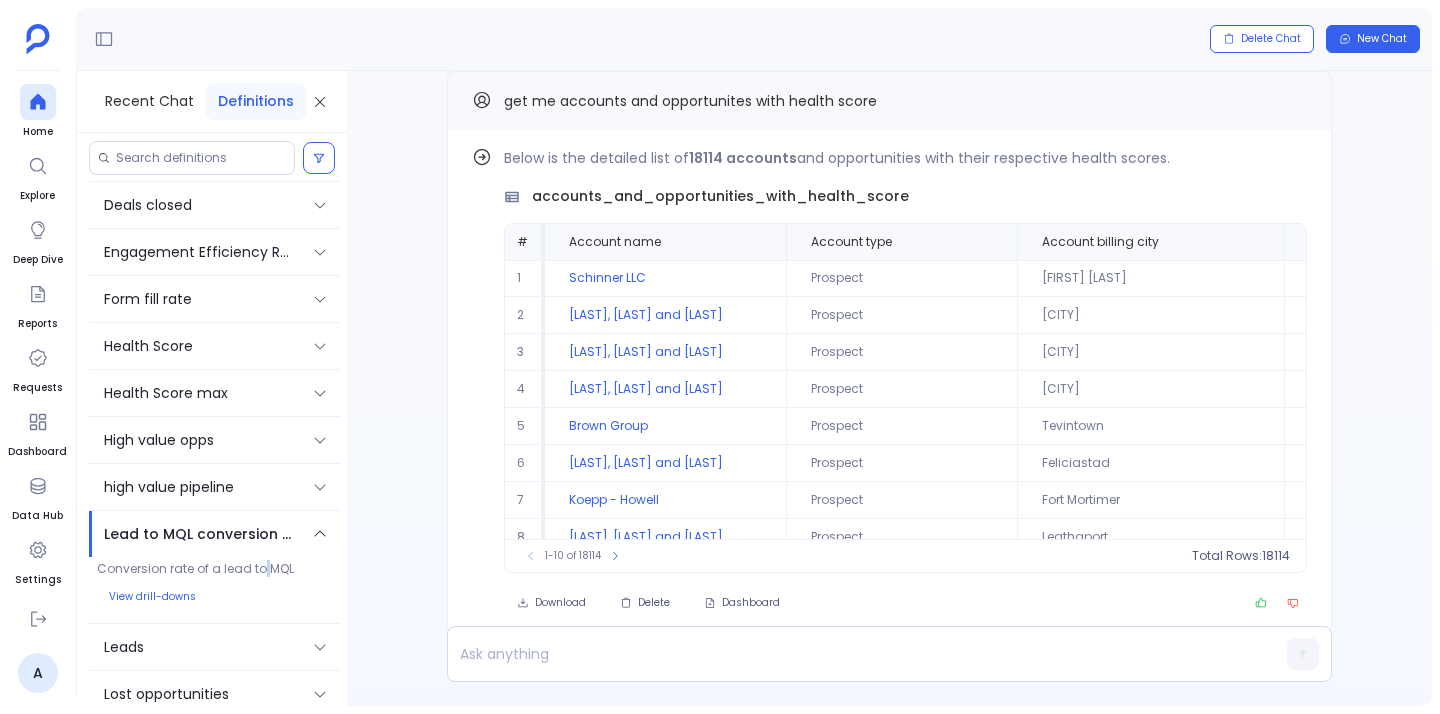 click on "Conversion rate of a lead to MQL" at bounding box center (214, 569) 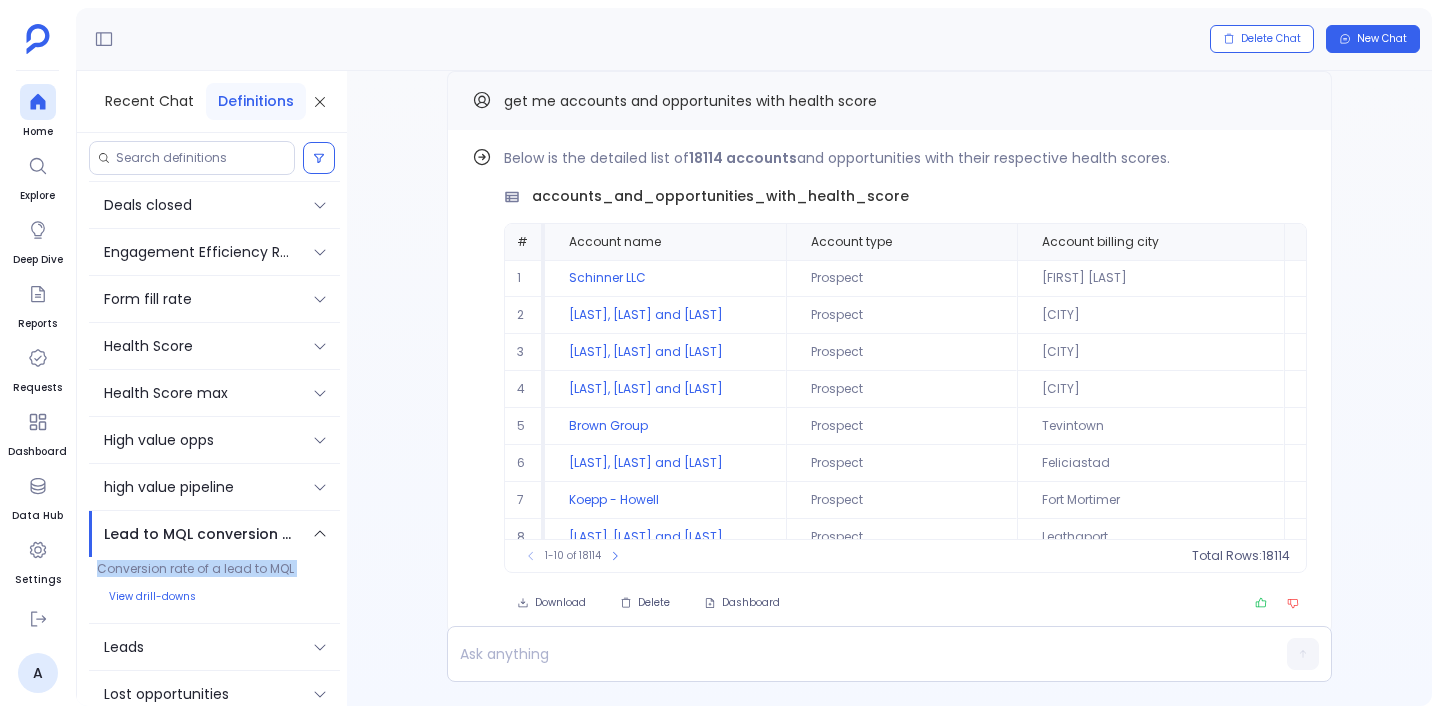 click on "Conversion rate of a lead to MQL" at bounding box center [214, 569] 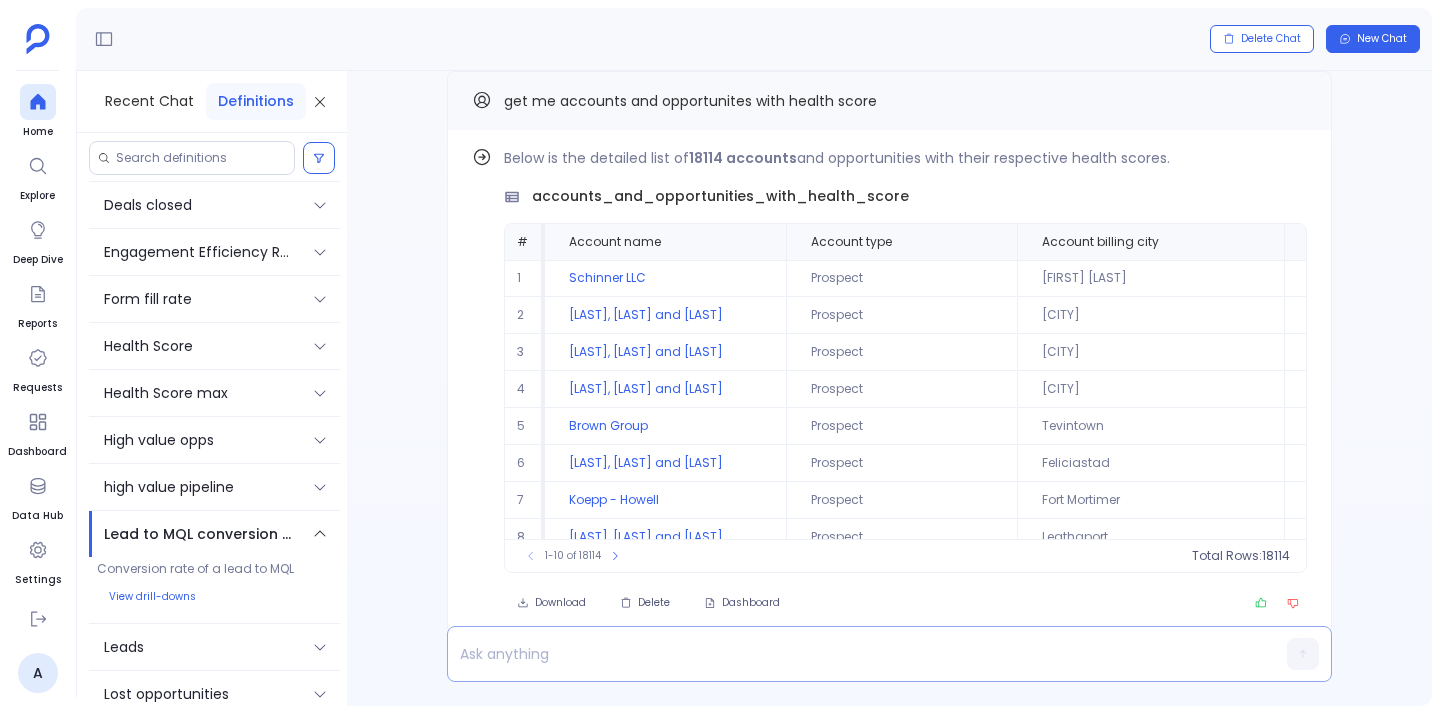 click at bounding box center [851, 654] 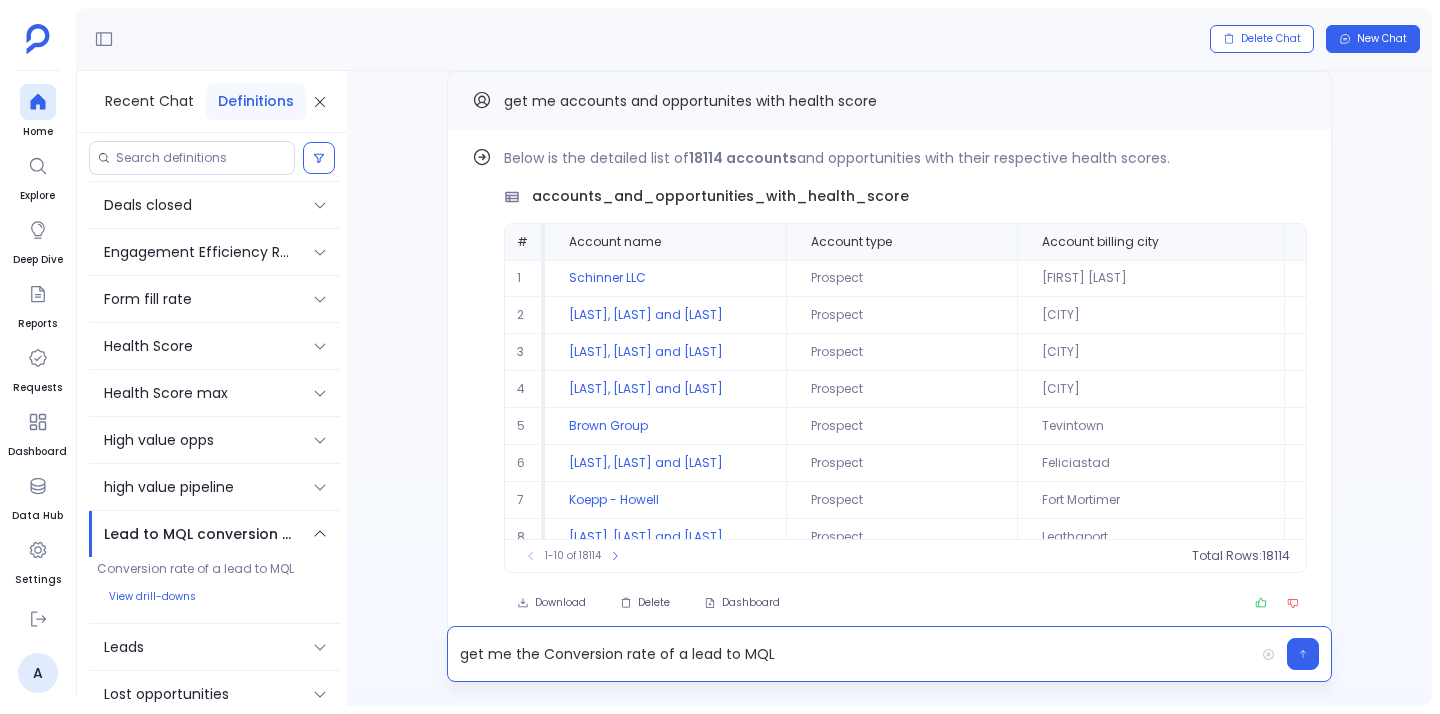 click on "get me the Conversion rate of a lead to MQL" at bounding box center [851, 654] 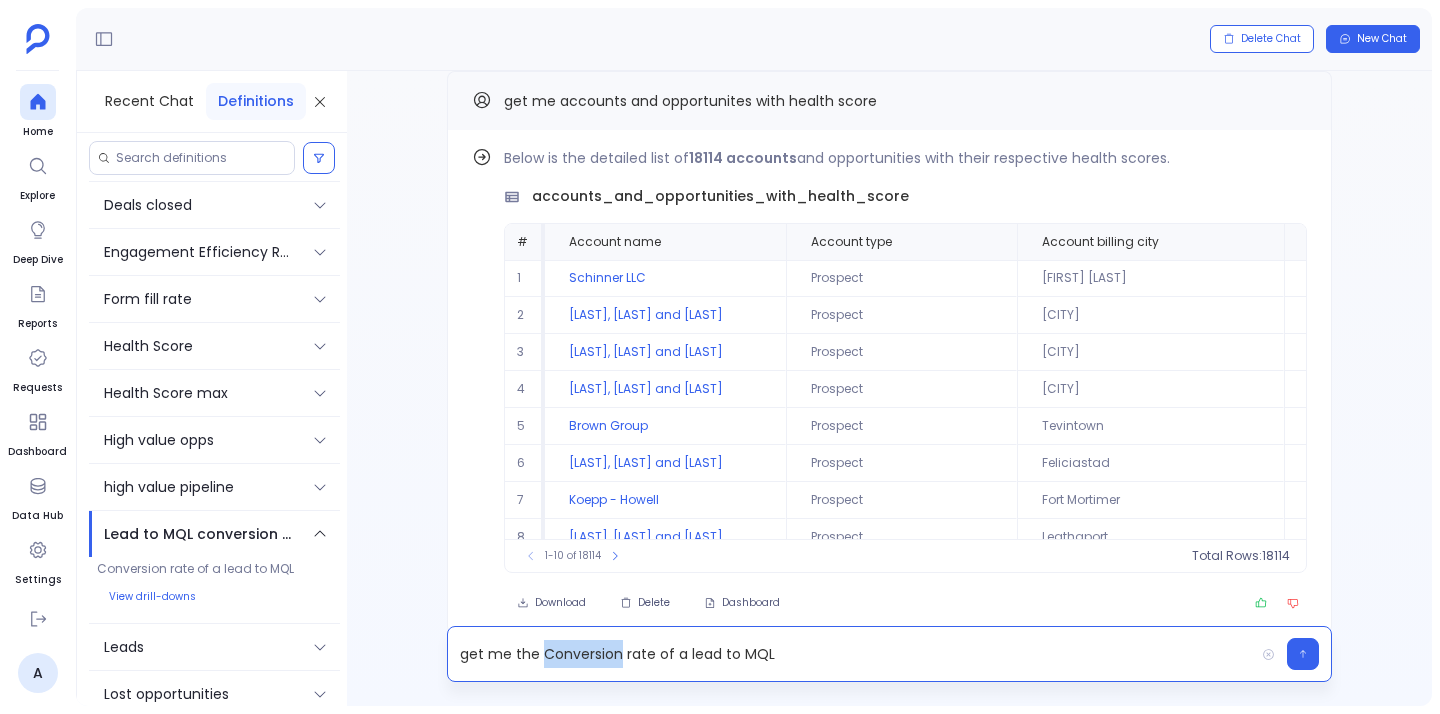 click on "get me the Conversion rate of a lead to MQL" at bounding box center (851, 654) 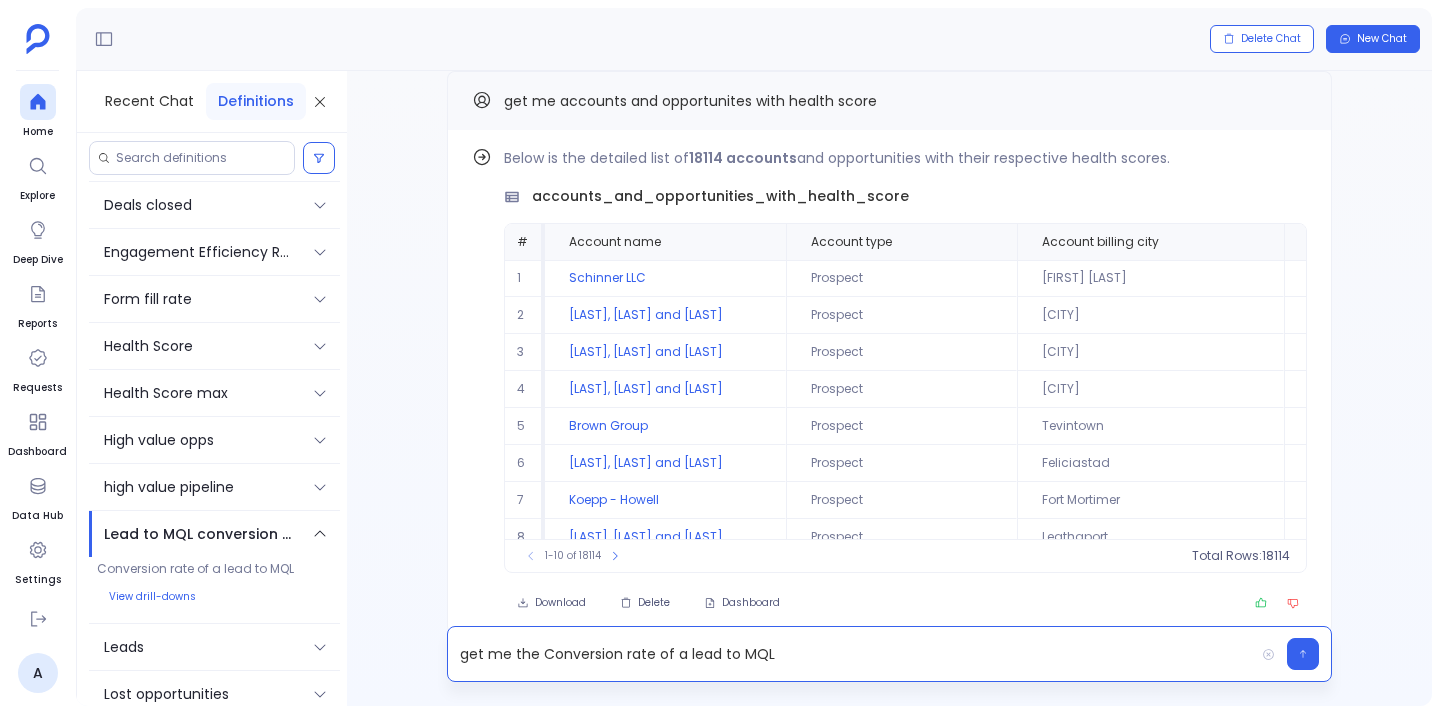 click on "get me the Conversion rate of a lead to MQL" at bounding box center [851, 654] 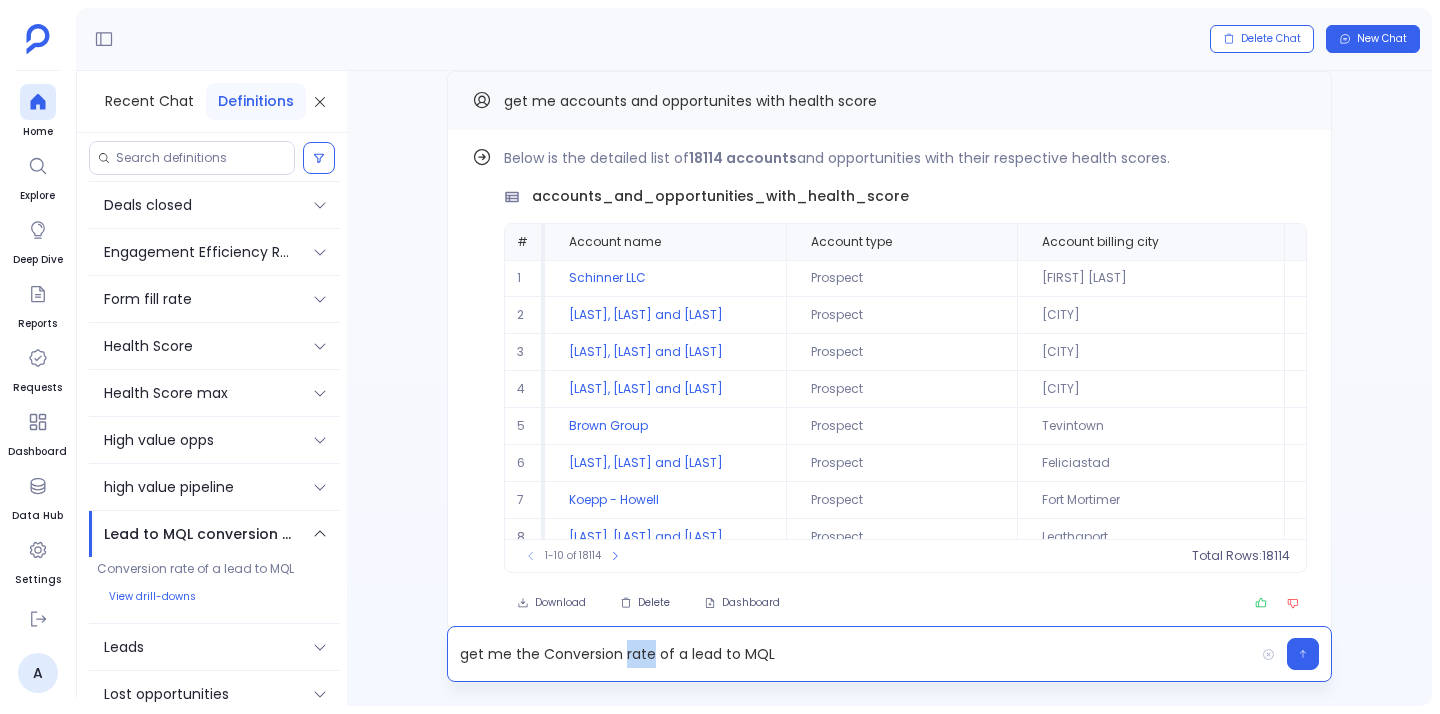 click on "get me the Conversion rate of a lead to MQL" at bounding box center (851, 654) 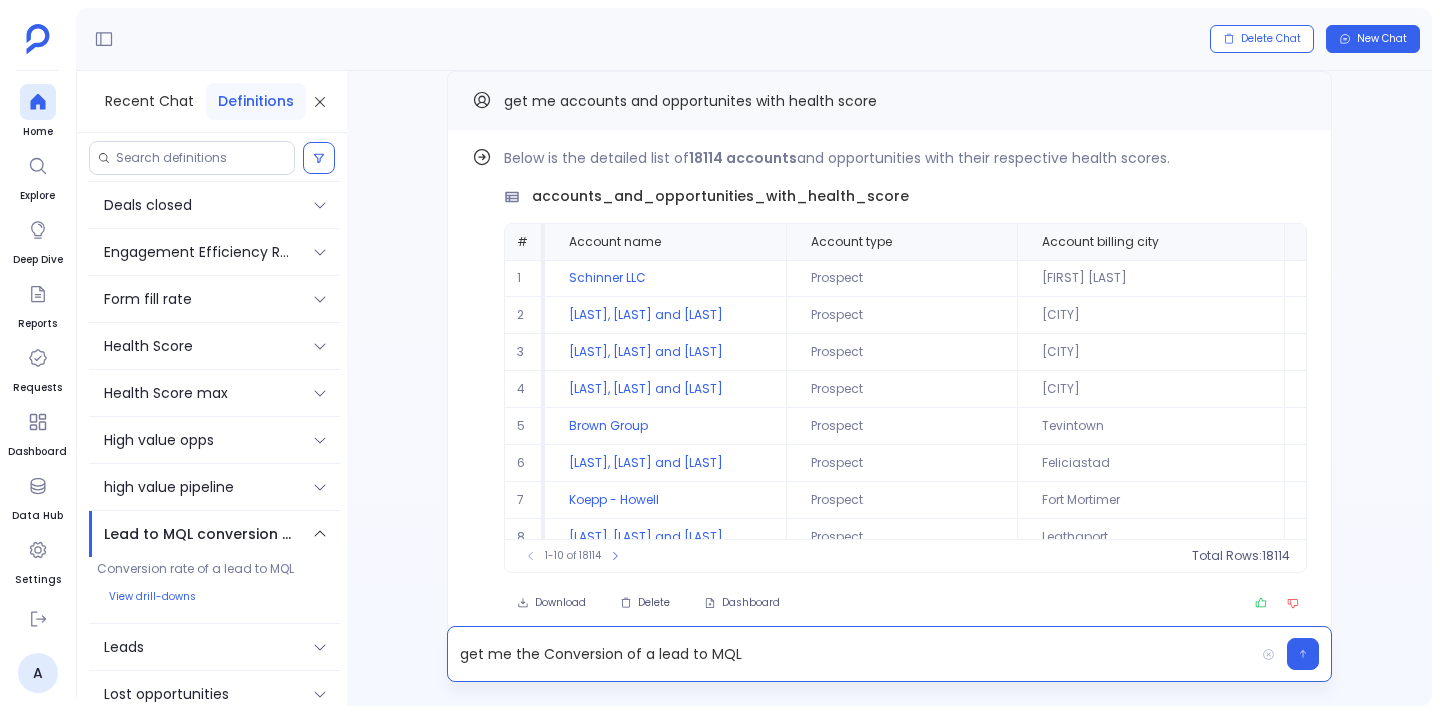 click on "get me the Conversion of a lead to MQL" at bounding box center (851, 654) 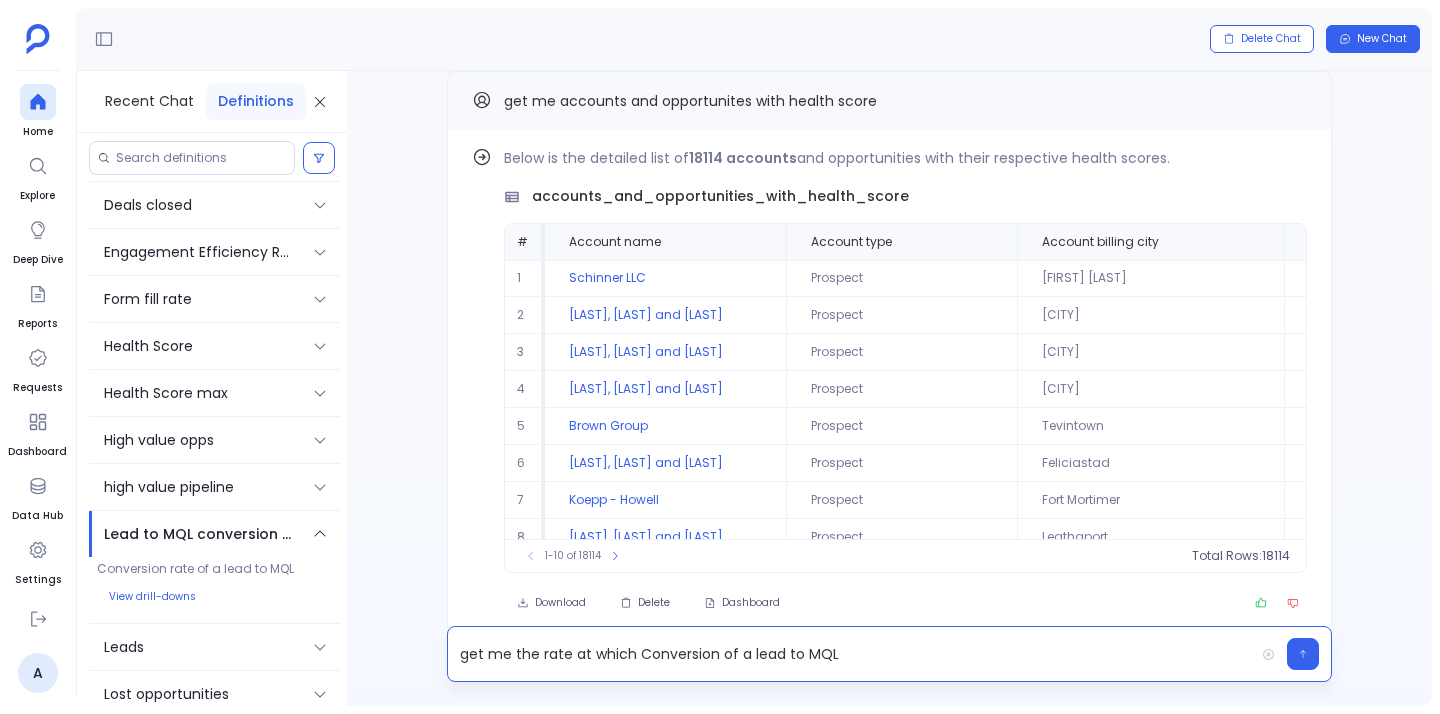click on "get me the rate at which Conversion of a lead to MQL" at bounding box center (851, 654) 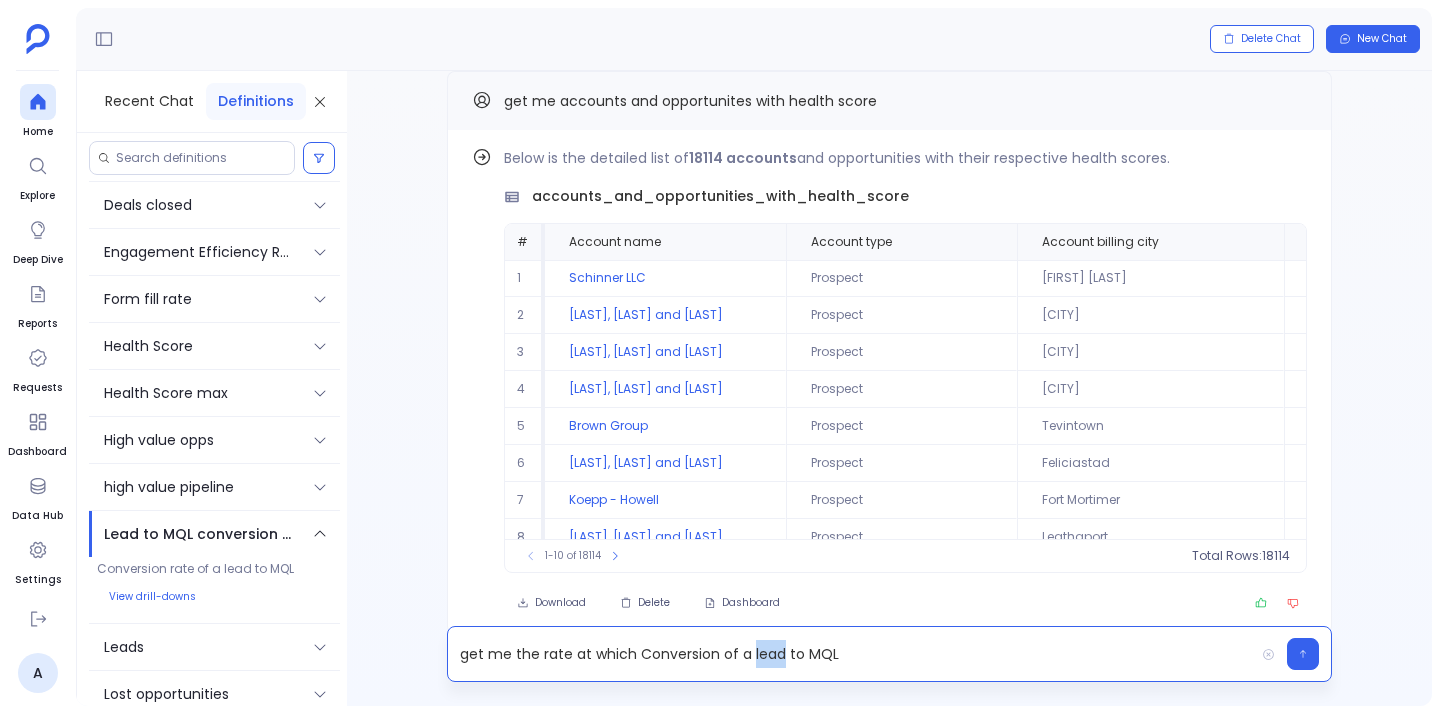 click on "get me the rate at which Conversion of a lead to MQL" at bounding box center [851, 654] 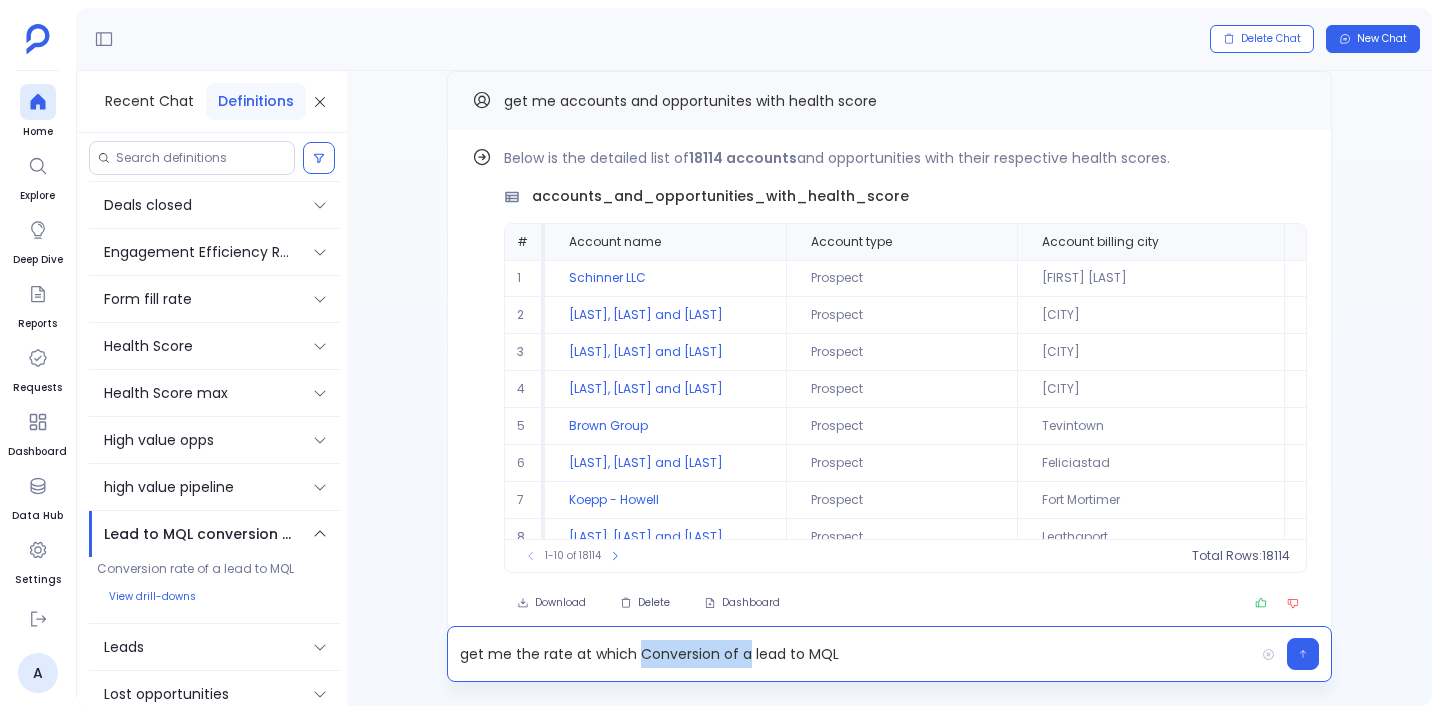 drag, startPoint x: 744, startPoint y: 655, endPoint x: 640, endPoint y: 655, distance: 104 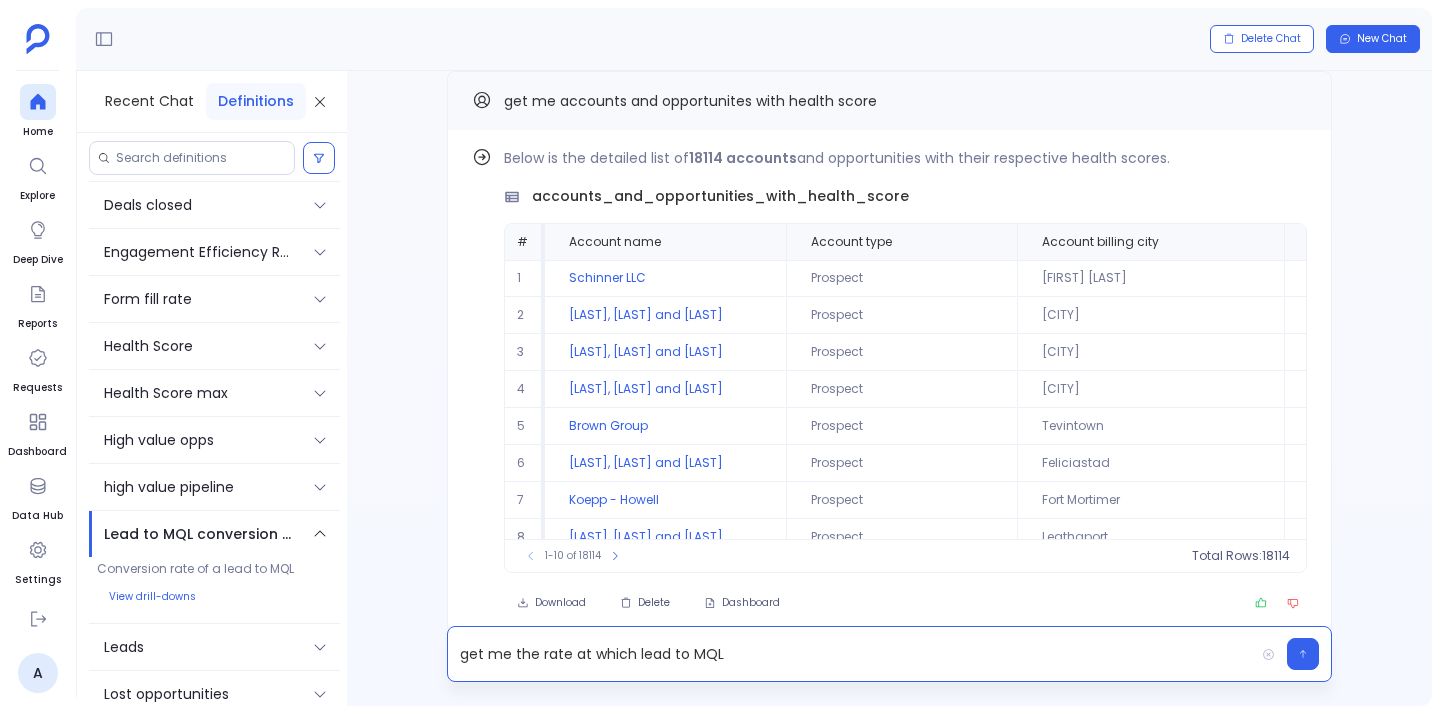 click on "get me the rate at which lead to MQL" at bounding box center (851, 654) 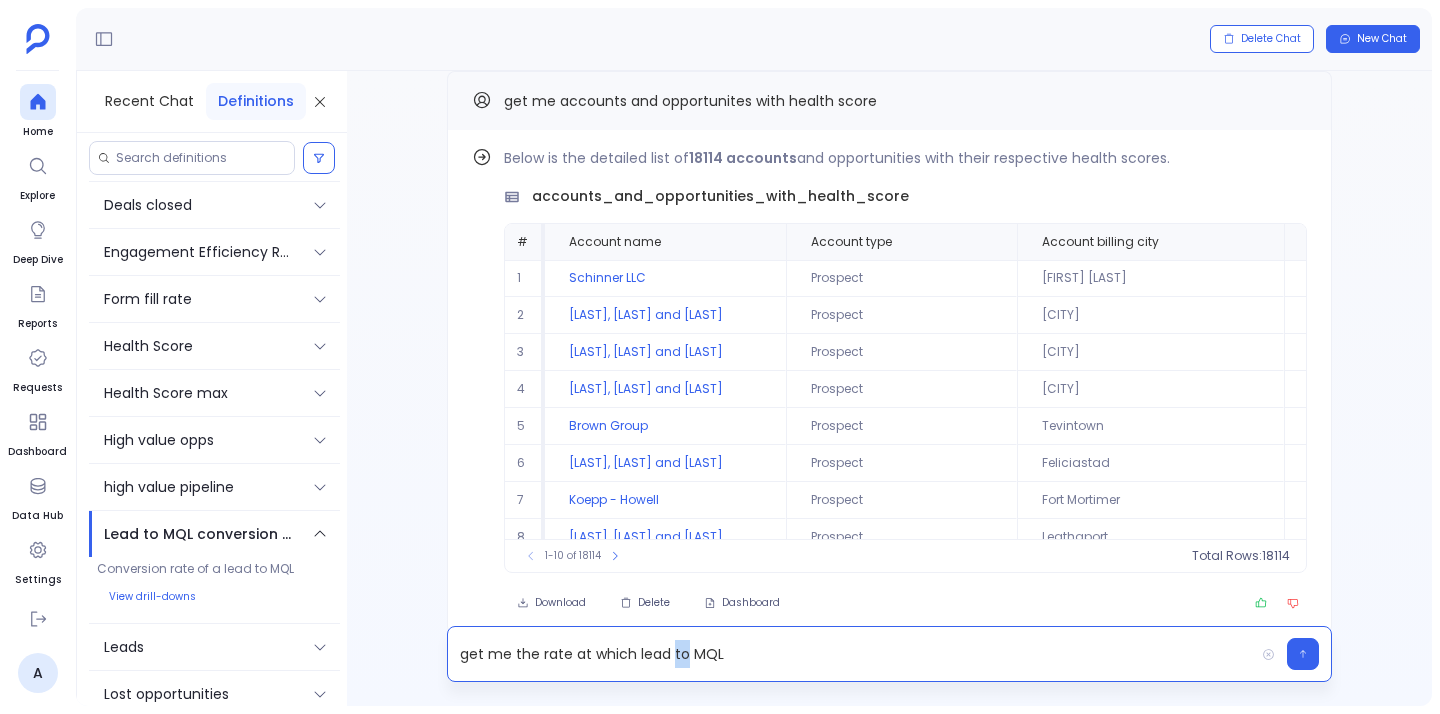 click on "get me the rate at which lead to MQL" at bounding box center [851, 654] 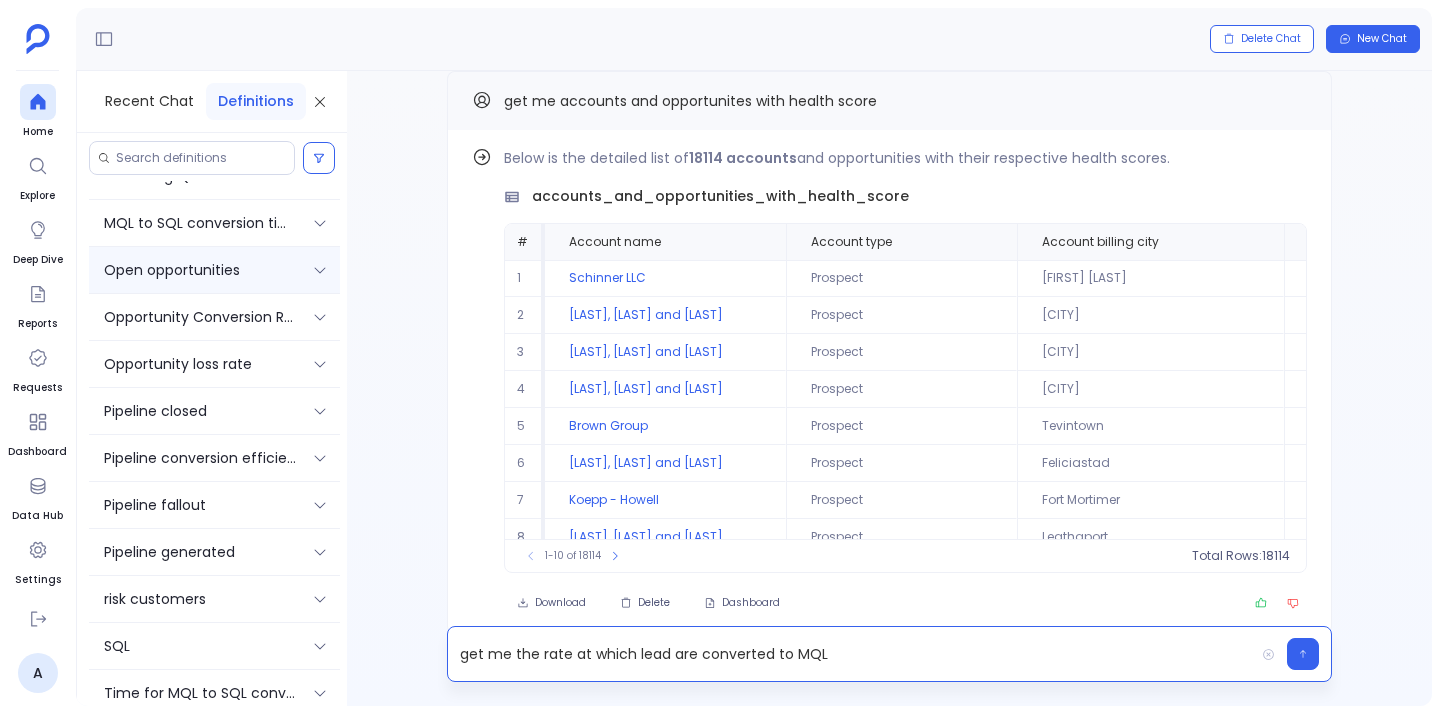 scroll, scrollTop: 1049, scrollLeft: 0, axis: vertical 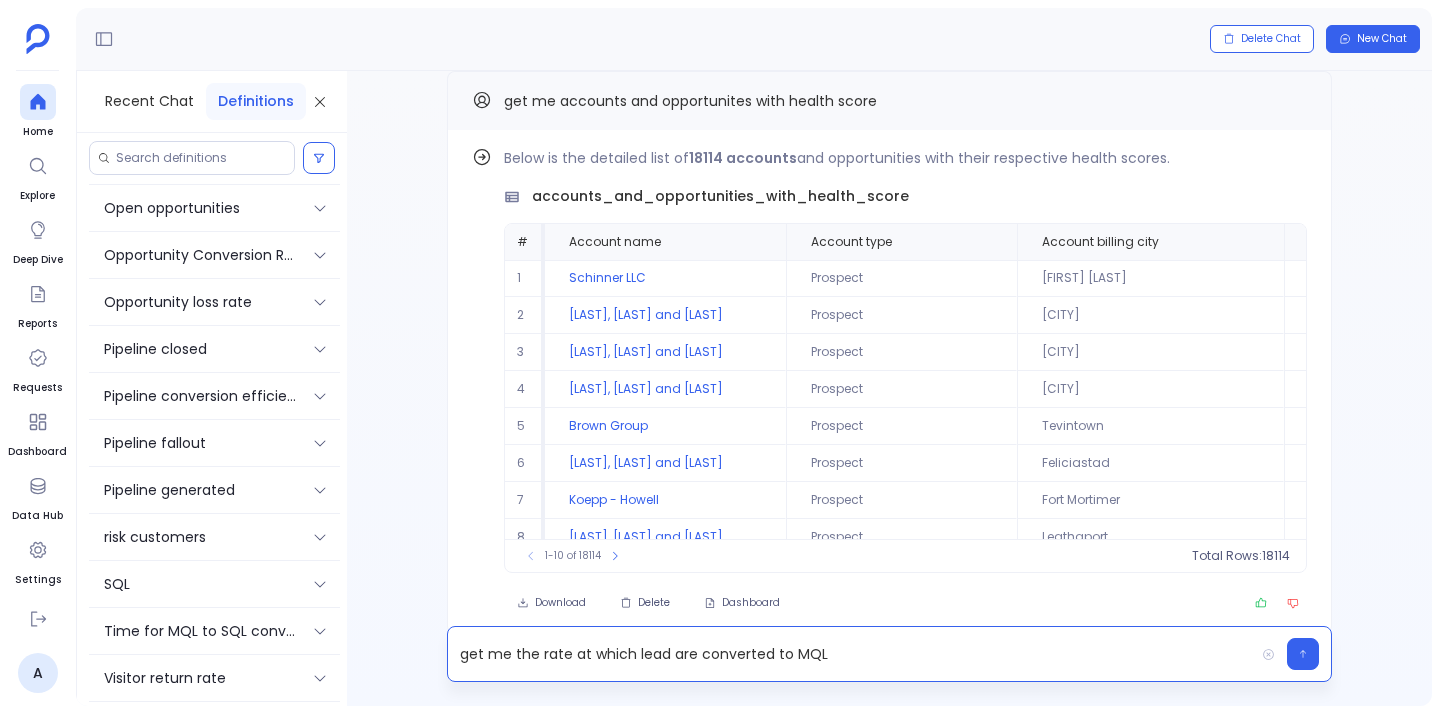 click on "get me the rate at which lead are converted to MQL" at bounding box center (851, 654) 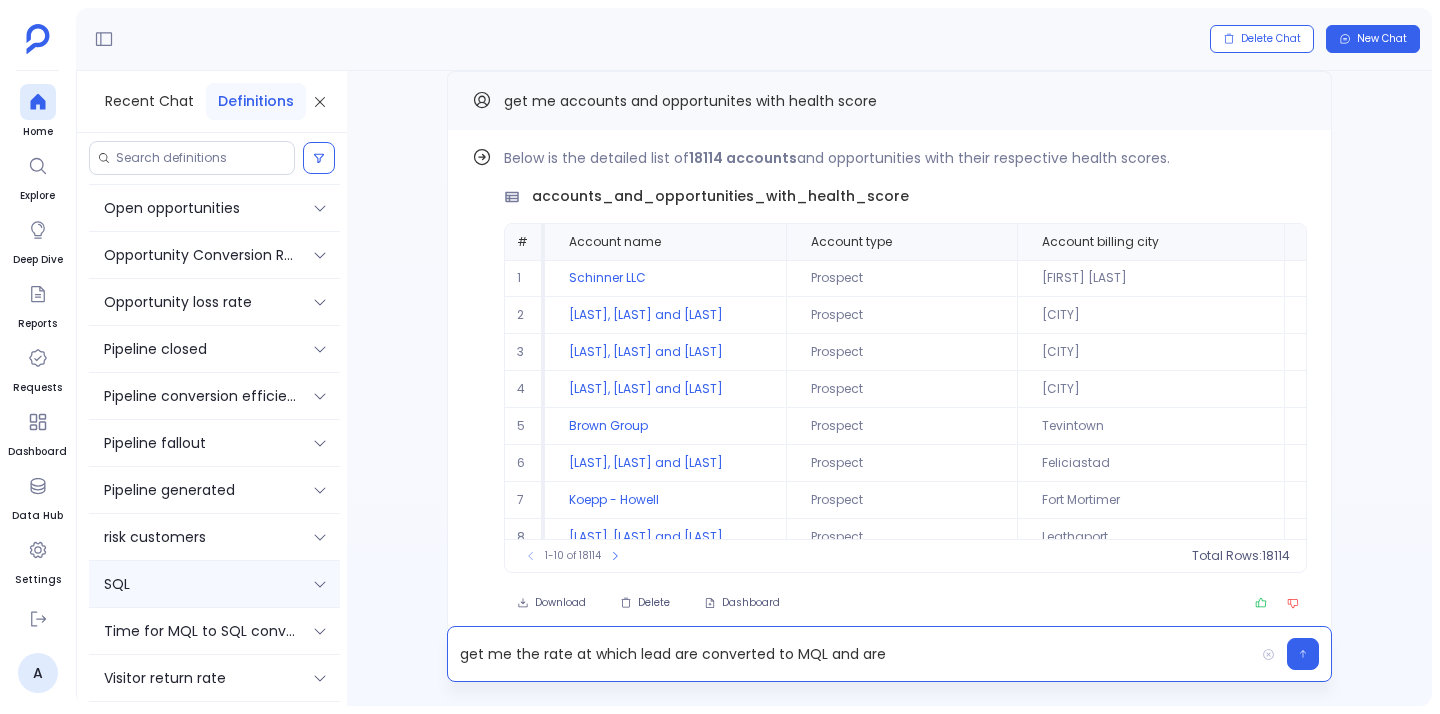 click on "SQL" at bounding box center (214, 584) 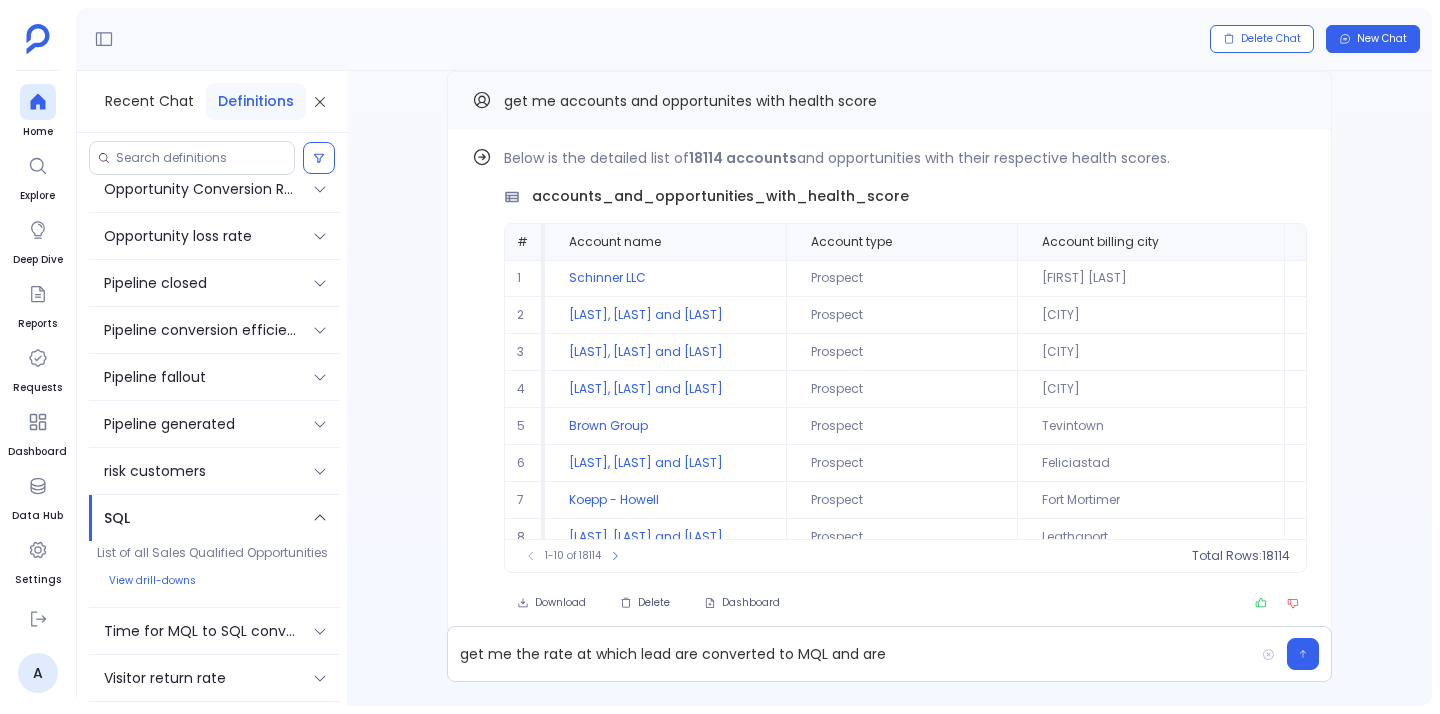 click at bounding box center (320, 518) 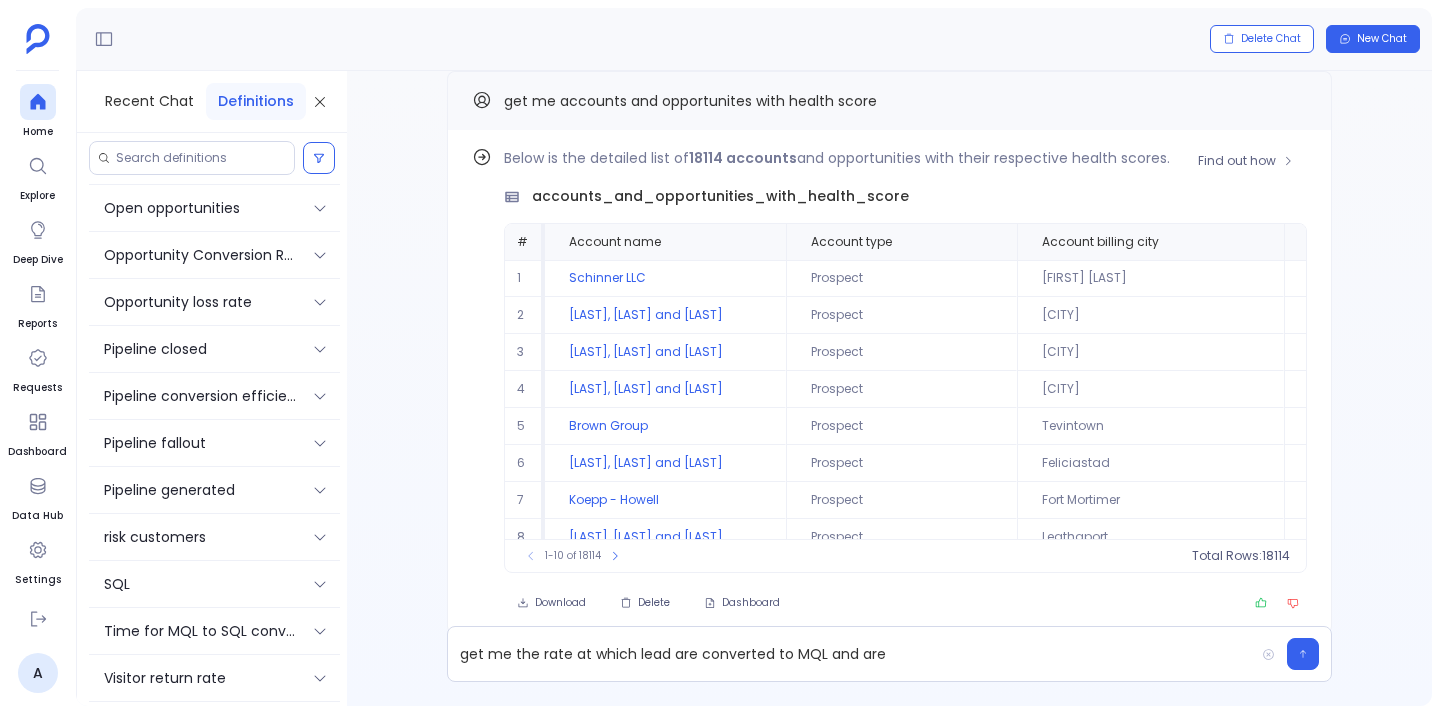 scroll, scrollTop: 983, scrollLeft: 0, axis: vertical 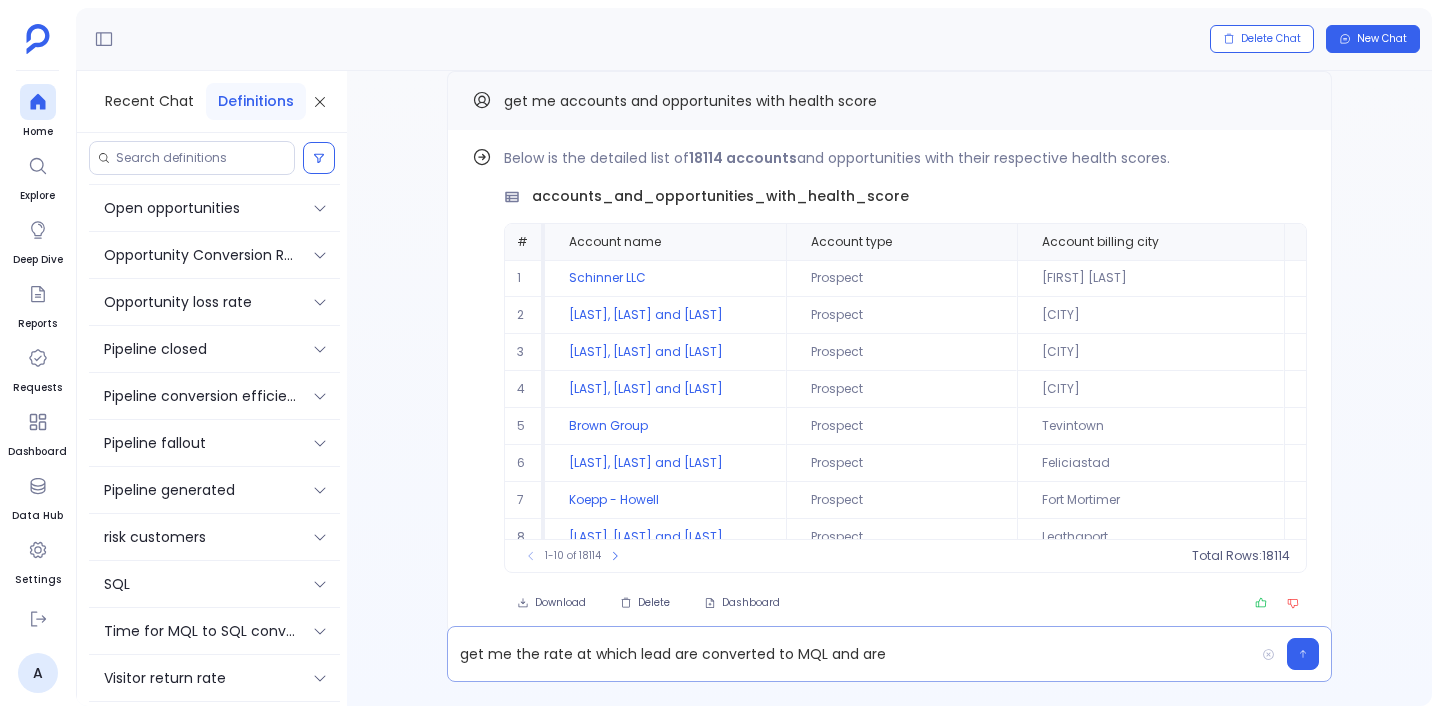 click on "get me the rate at which lead are converted to MQL and are" at bounding box center (851, 654) 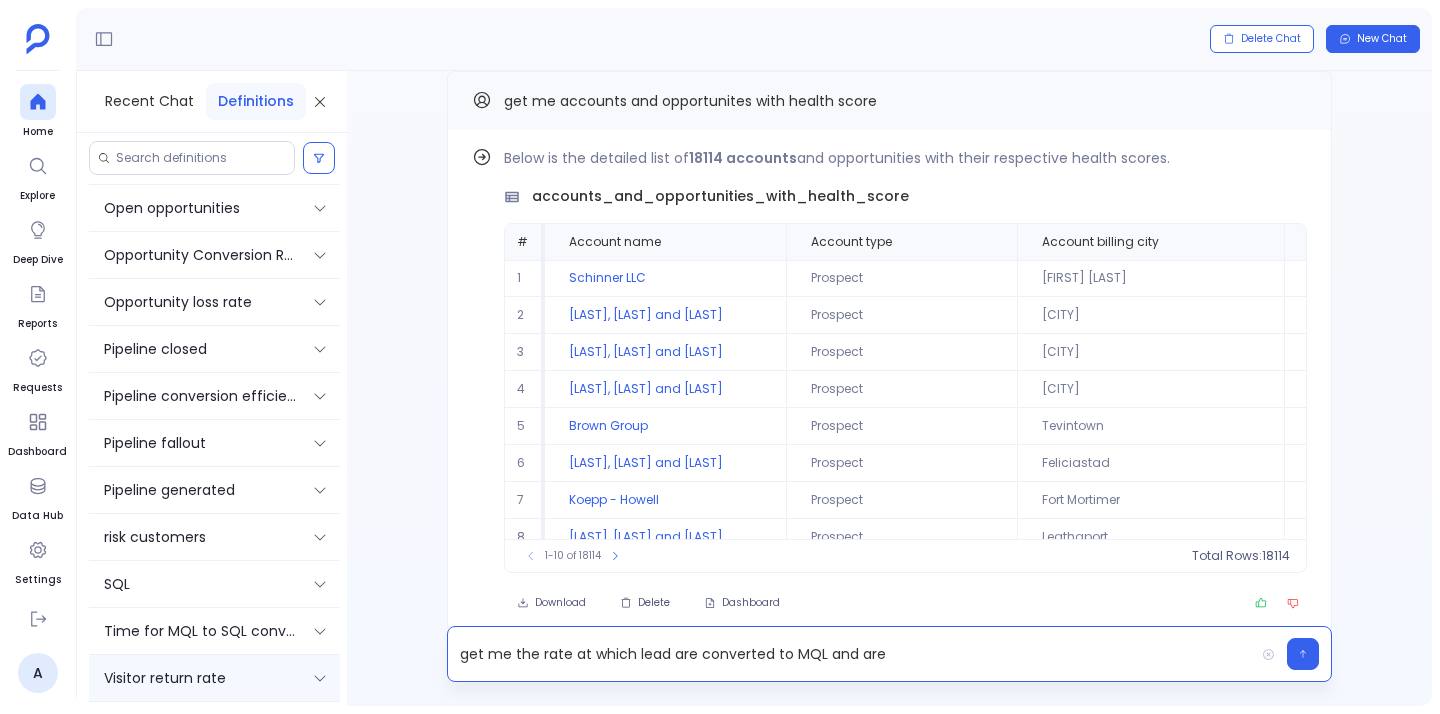 click on "Visitor return rate" at bounding box center [214, 678] 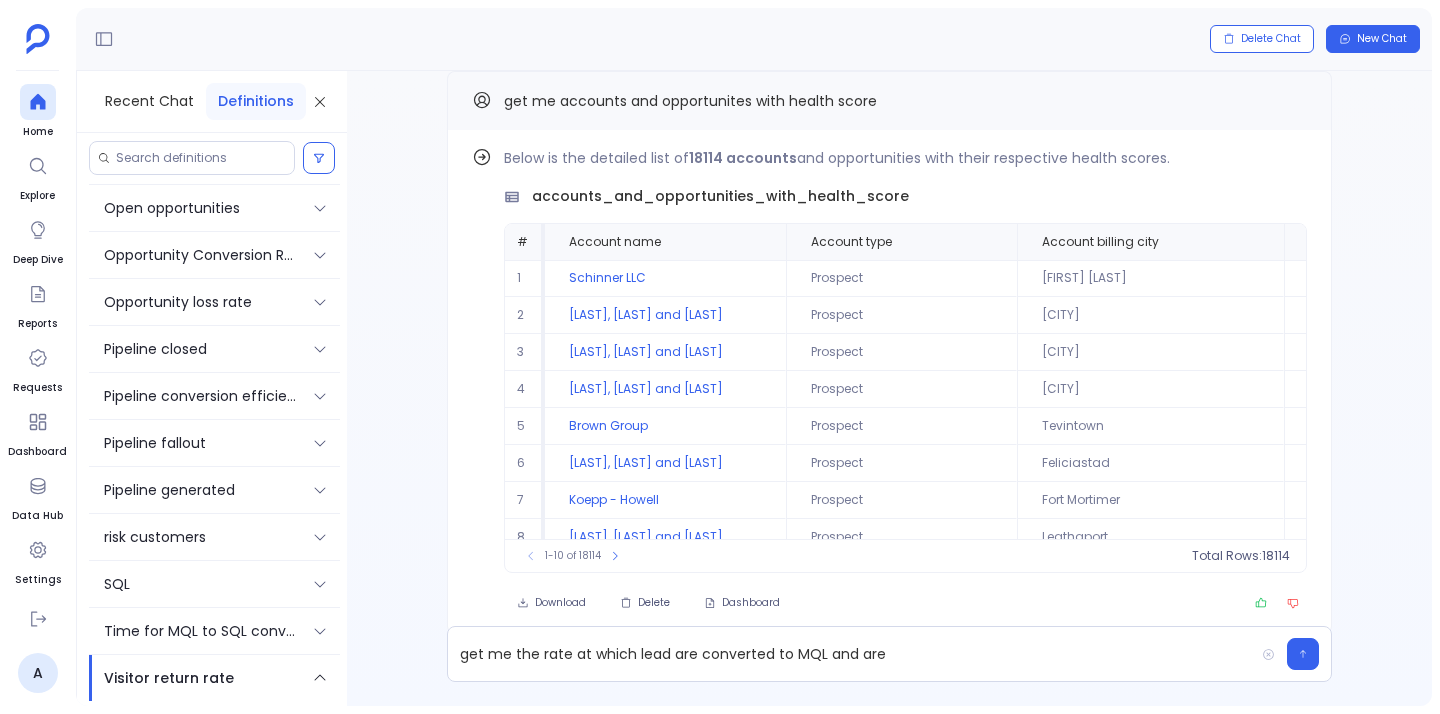 scroll, scrollTop: 1081, scrollLeft: 0, axis: vertical 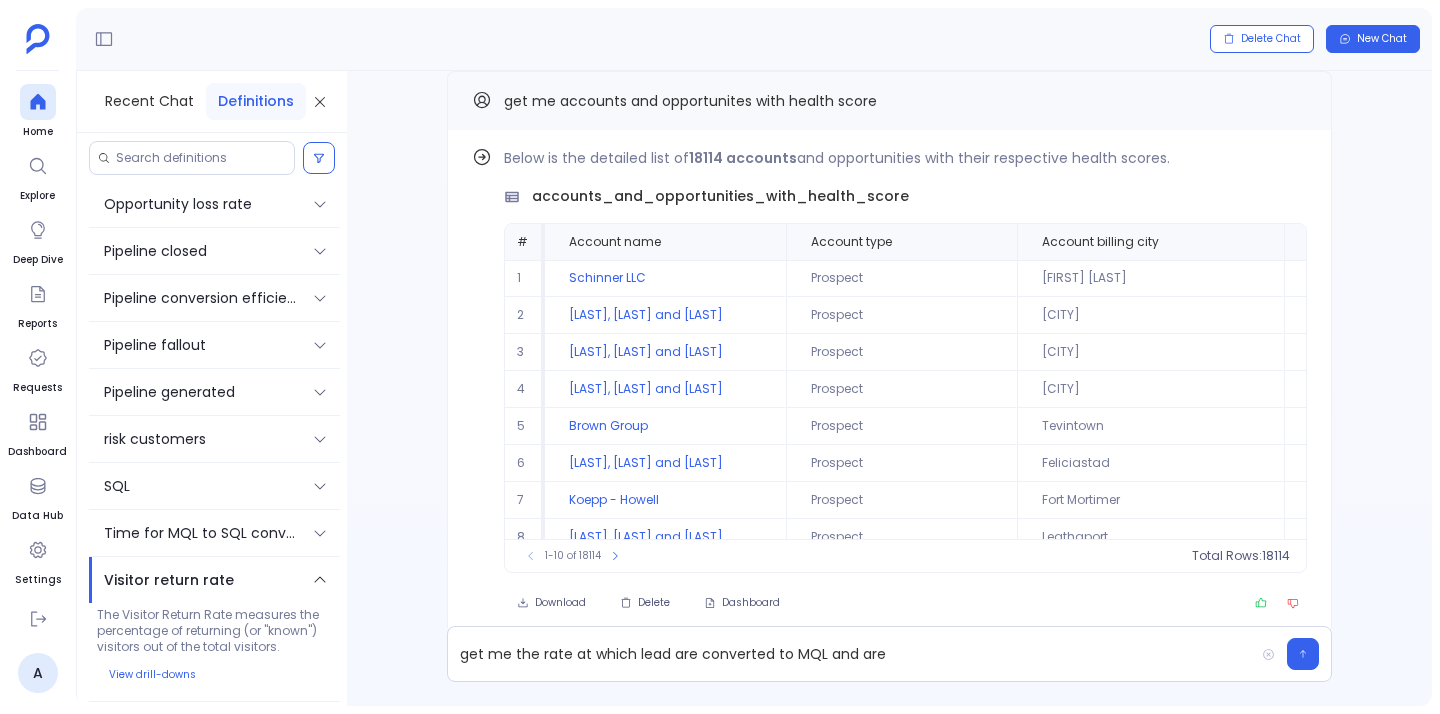 click on "The Visitor Return Rate measures the percentage of returning (or "known") visitors out of the total visitors." at bounding box center [214, 631] 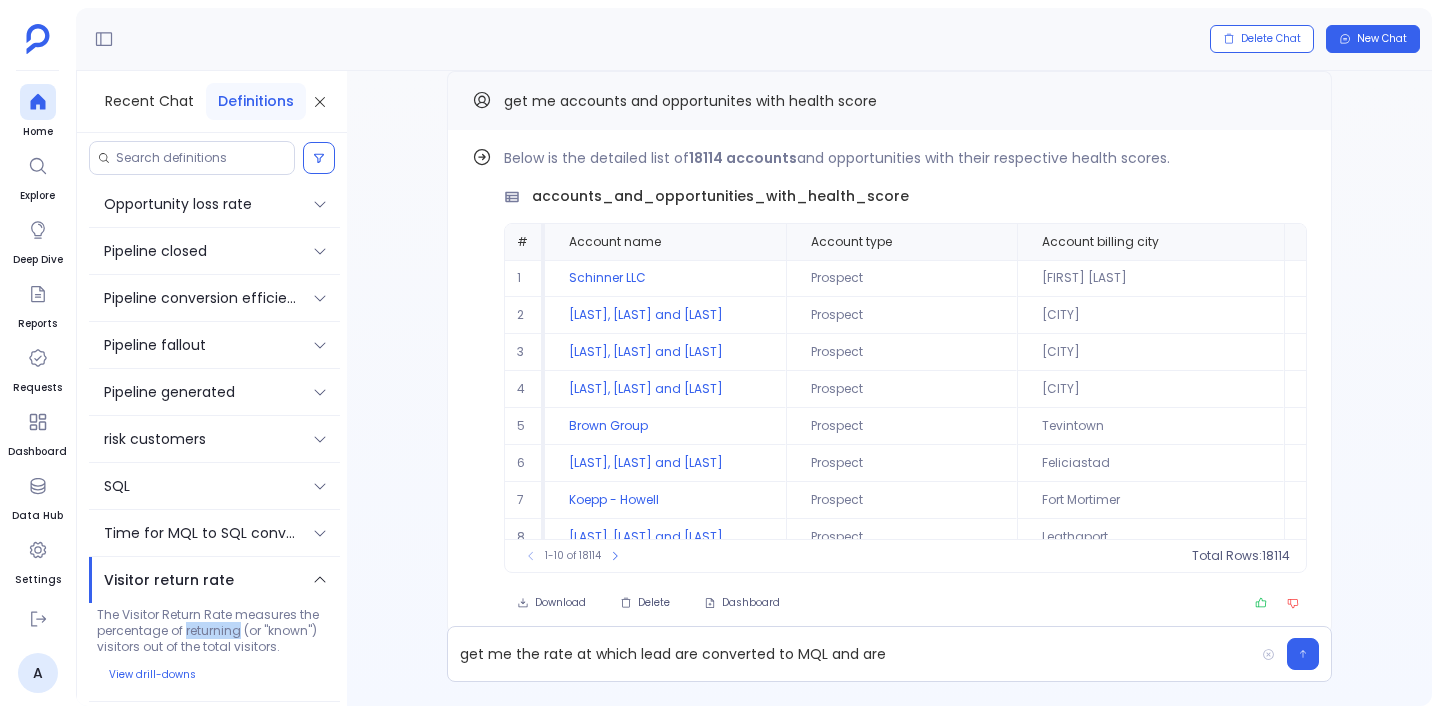 click on "The Visitor Return Rate measures the percentage of returning (or "known") visitors out of the total visitors." at bounding box center (214, 631) 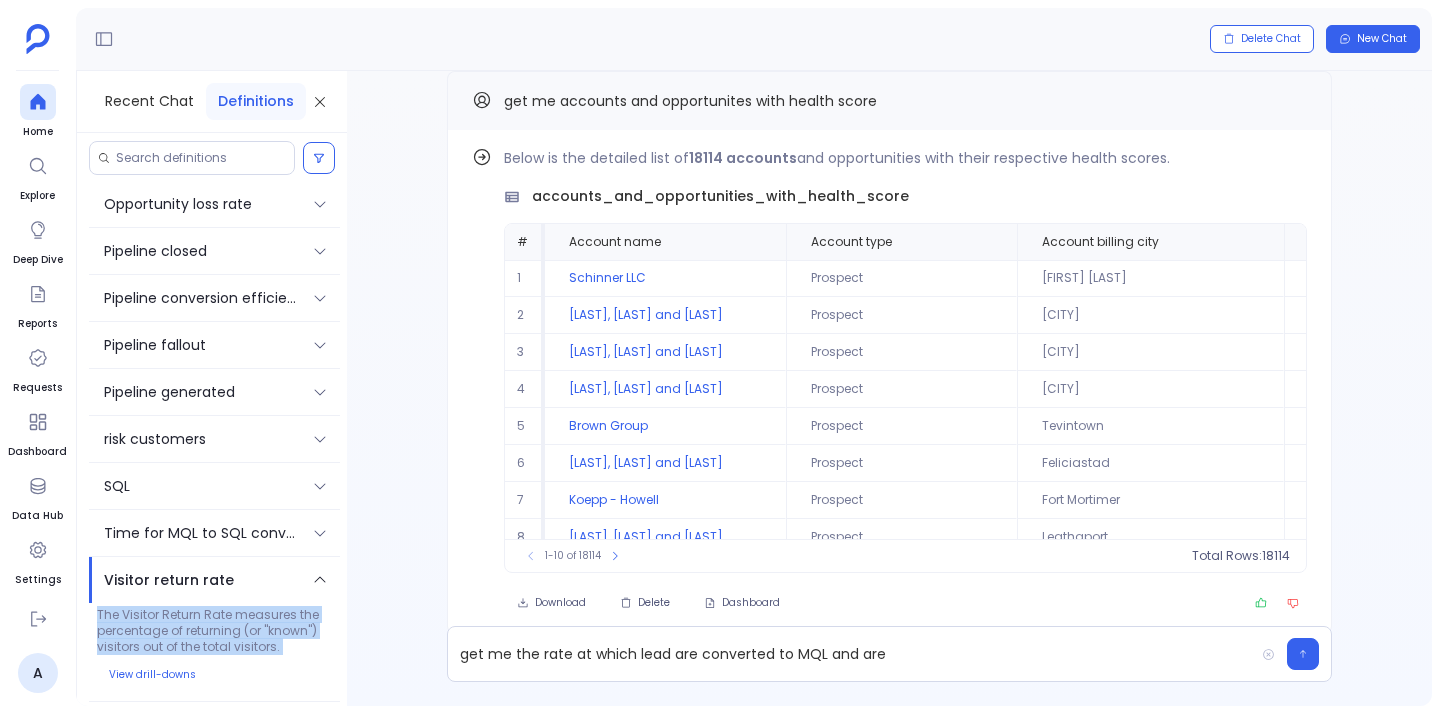 click on "The Visitor Return Rate measures the percentage of returning (or "known") visitors out of the total visitors." at bounding box center [214, 631] 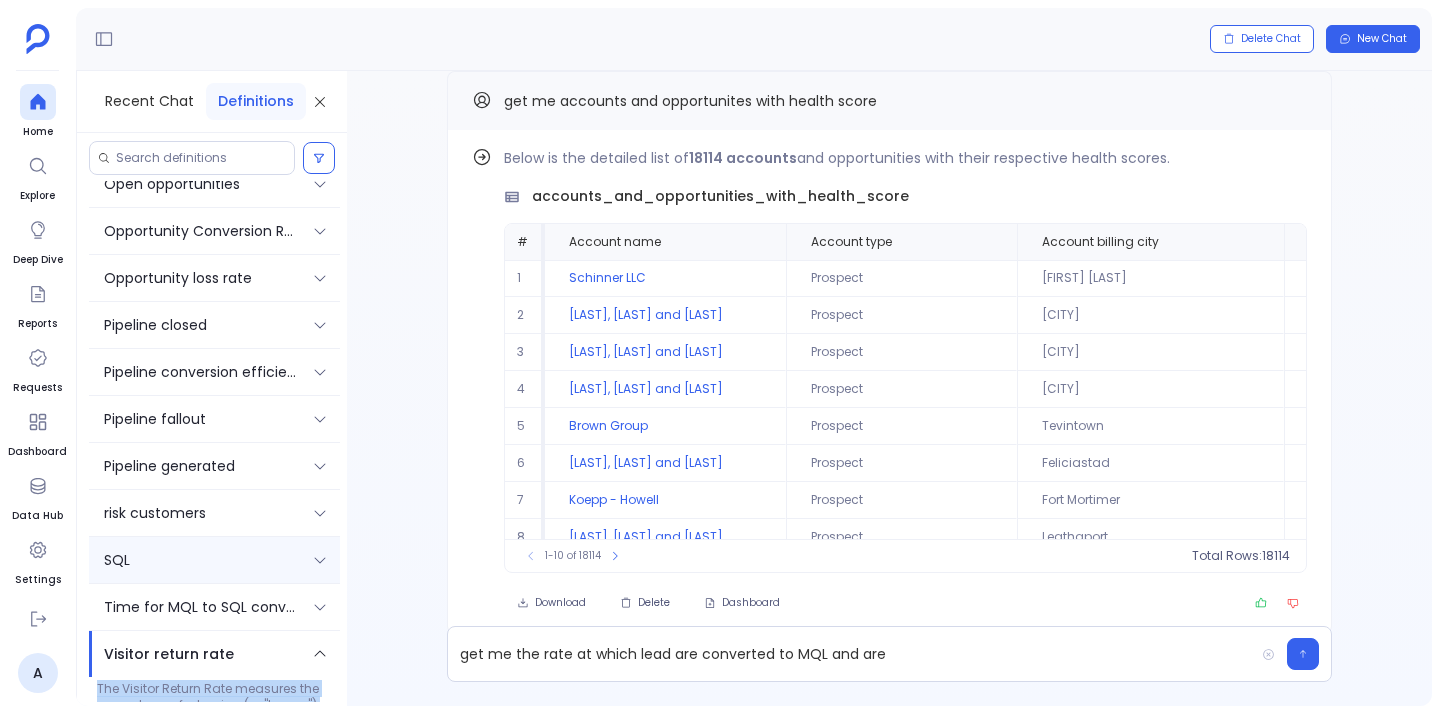 scroll, scrollTop: 994, scrollLeft: 0, axis: vertical 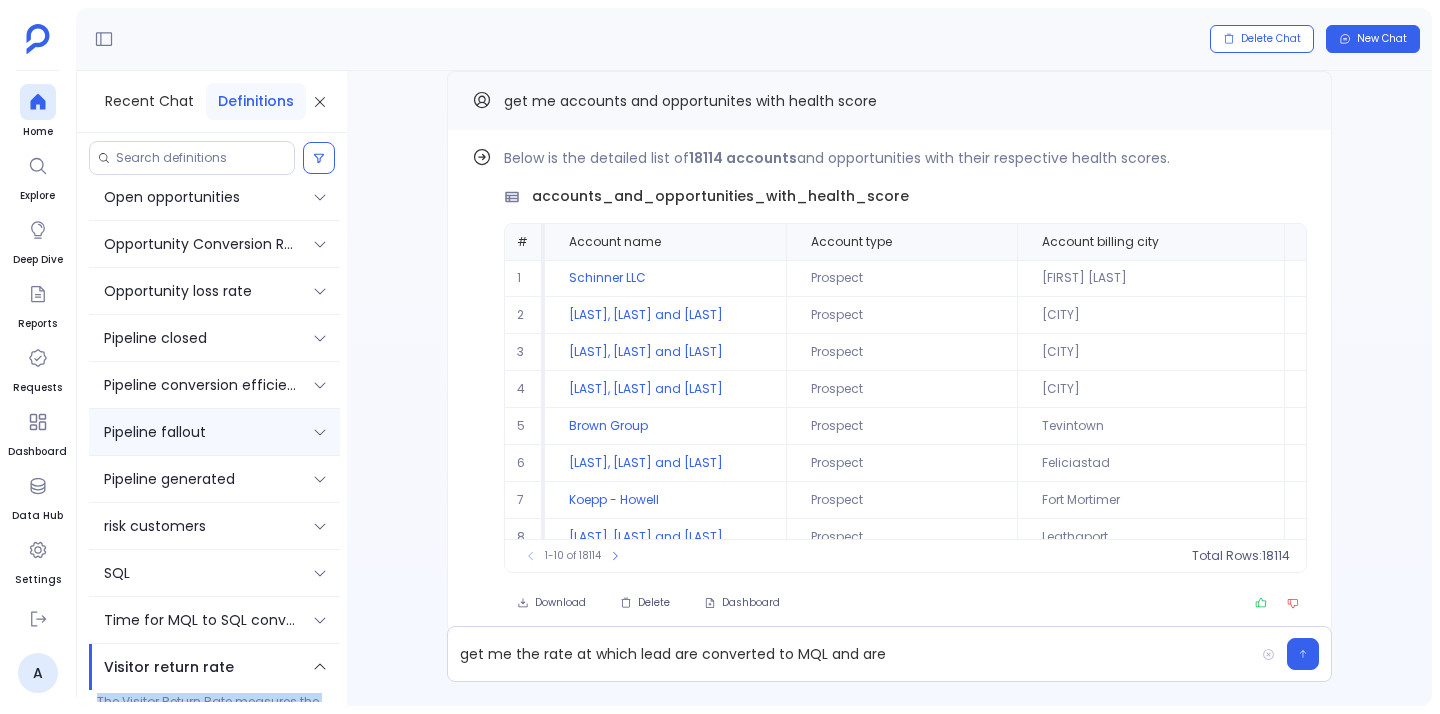 click on "Pipeline fallout" at bounding box center [155, 432] 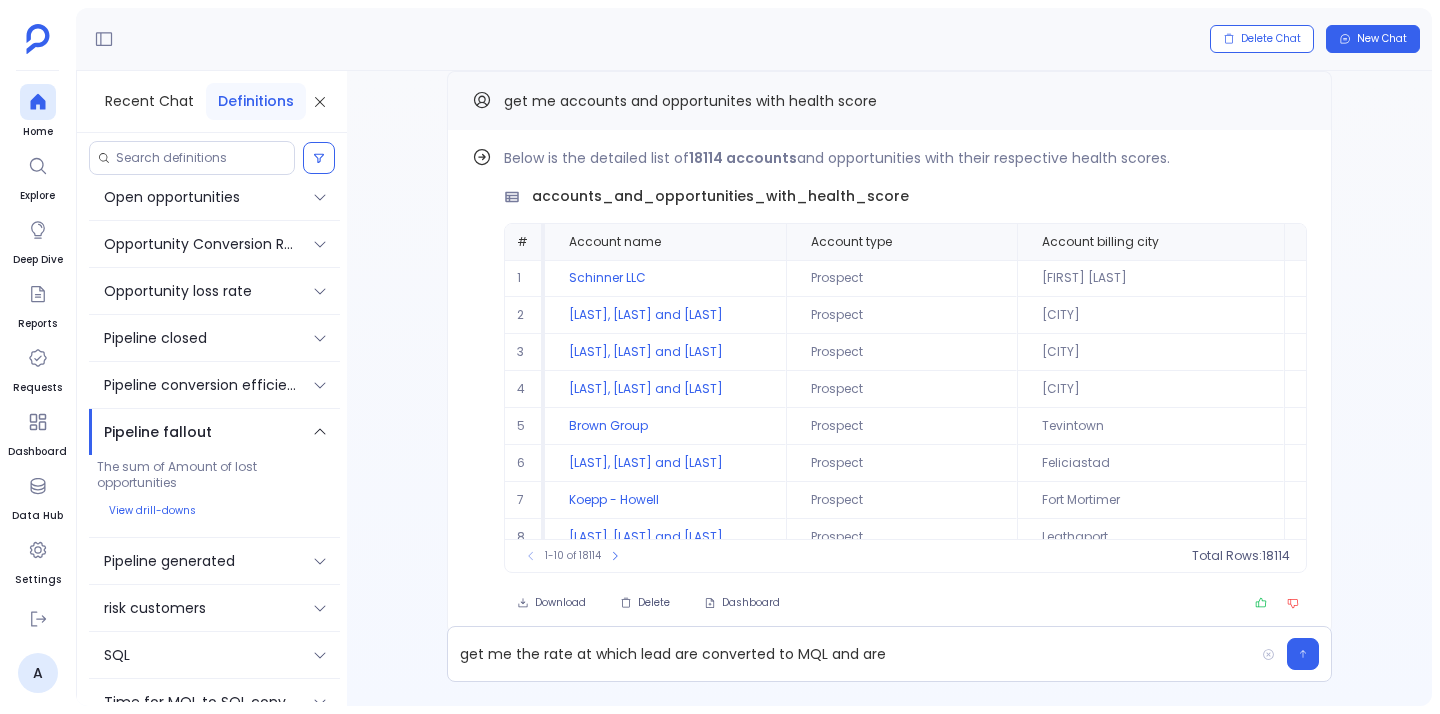 drag, startPoint x: 219, startPoint y: 434, endPoint x: 86, endPoint y: 433, distance: 133.00375 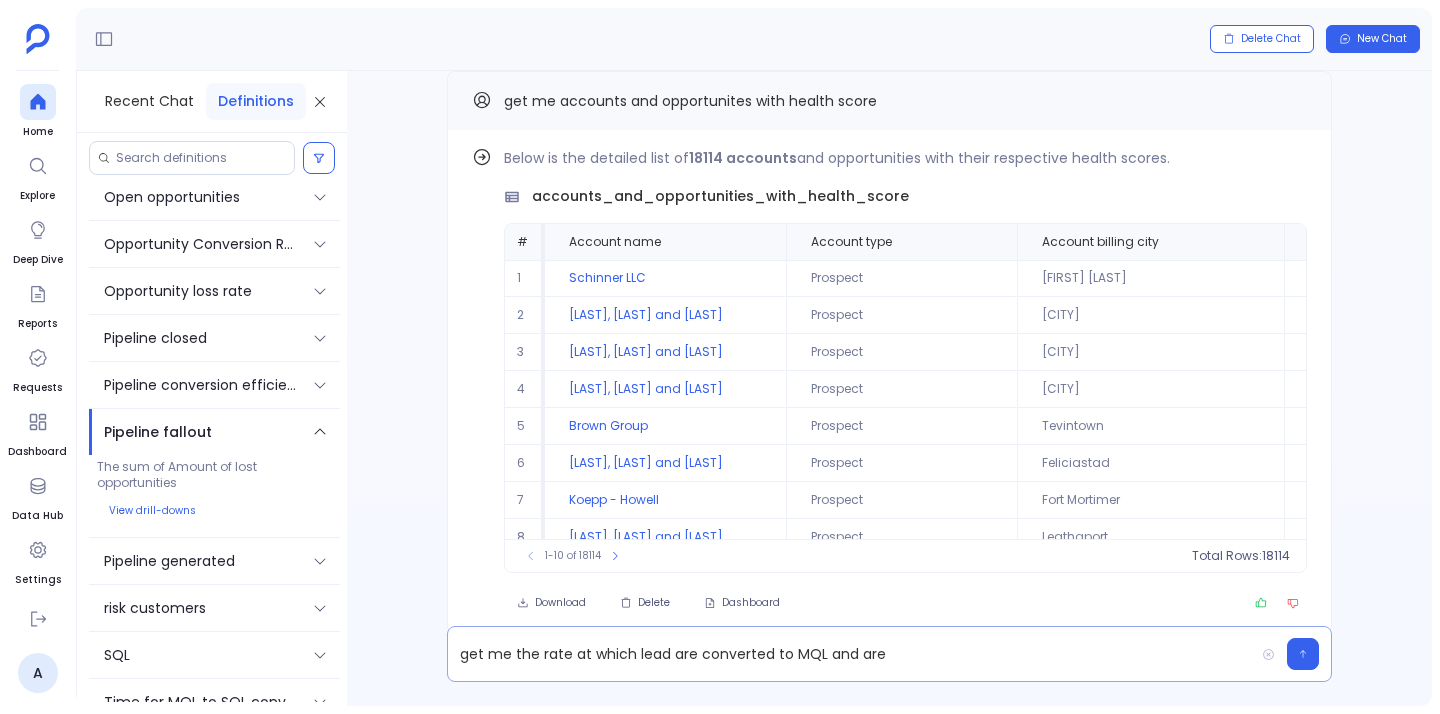 click on "get me the rate at which lead are converted to MQL and are" at bounding box center (851, 654) 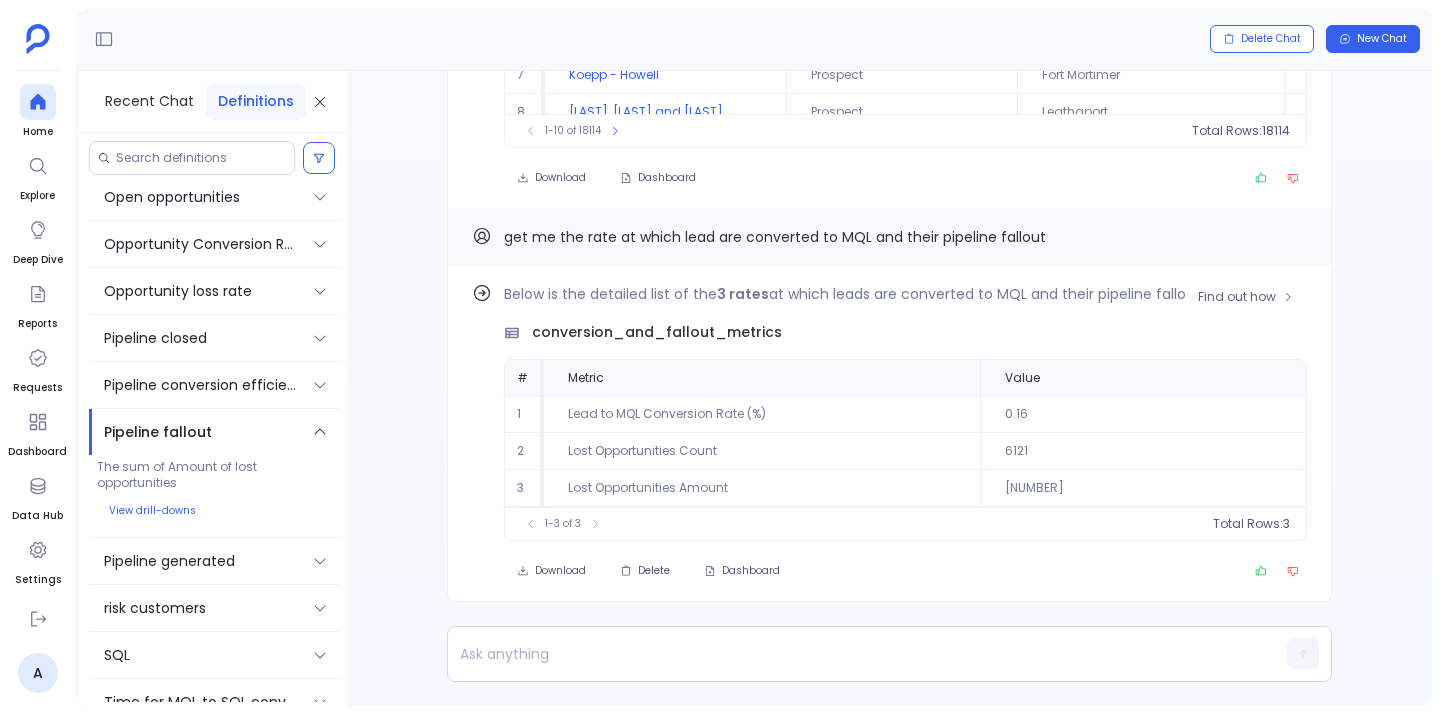 scroll, scrollTop: -2, scrollLeft: 0, axis: vertical 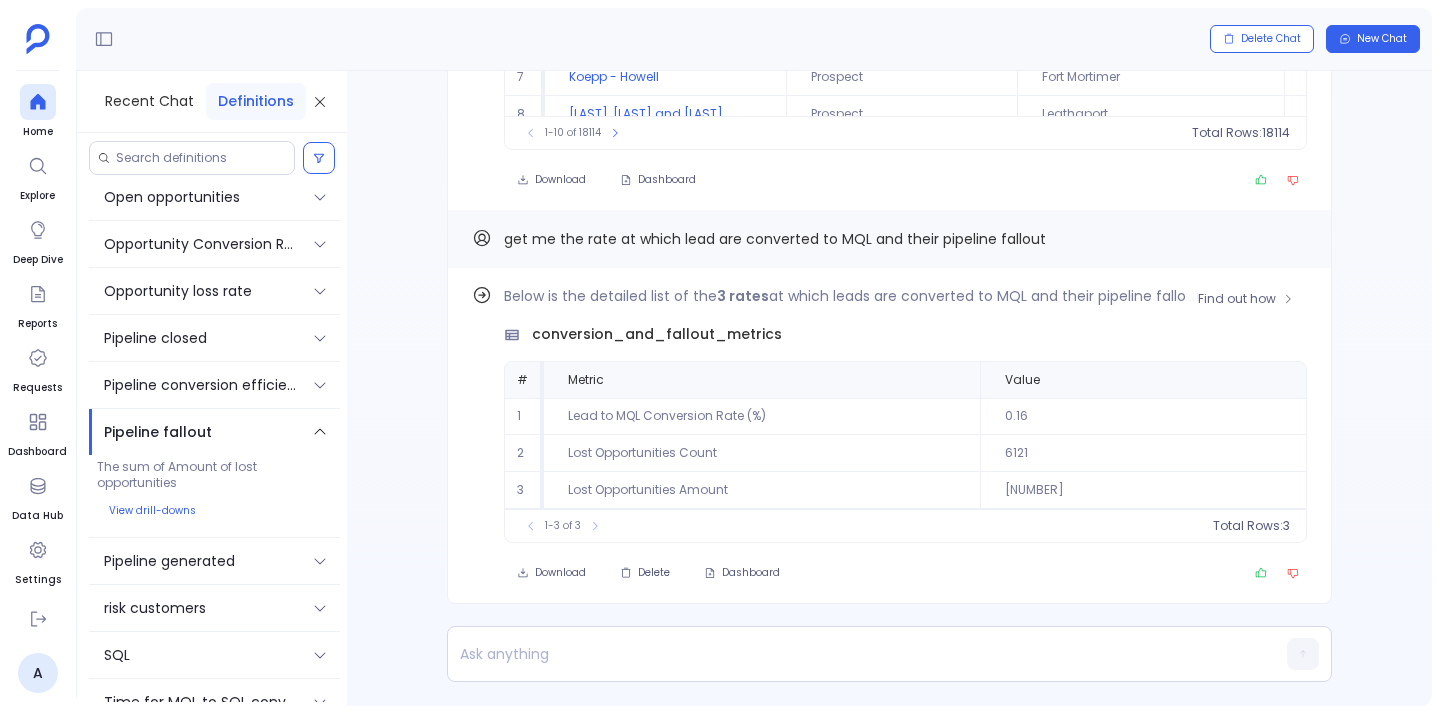 click on "Lost Opportunities Count" at bounding box center [762, 416] 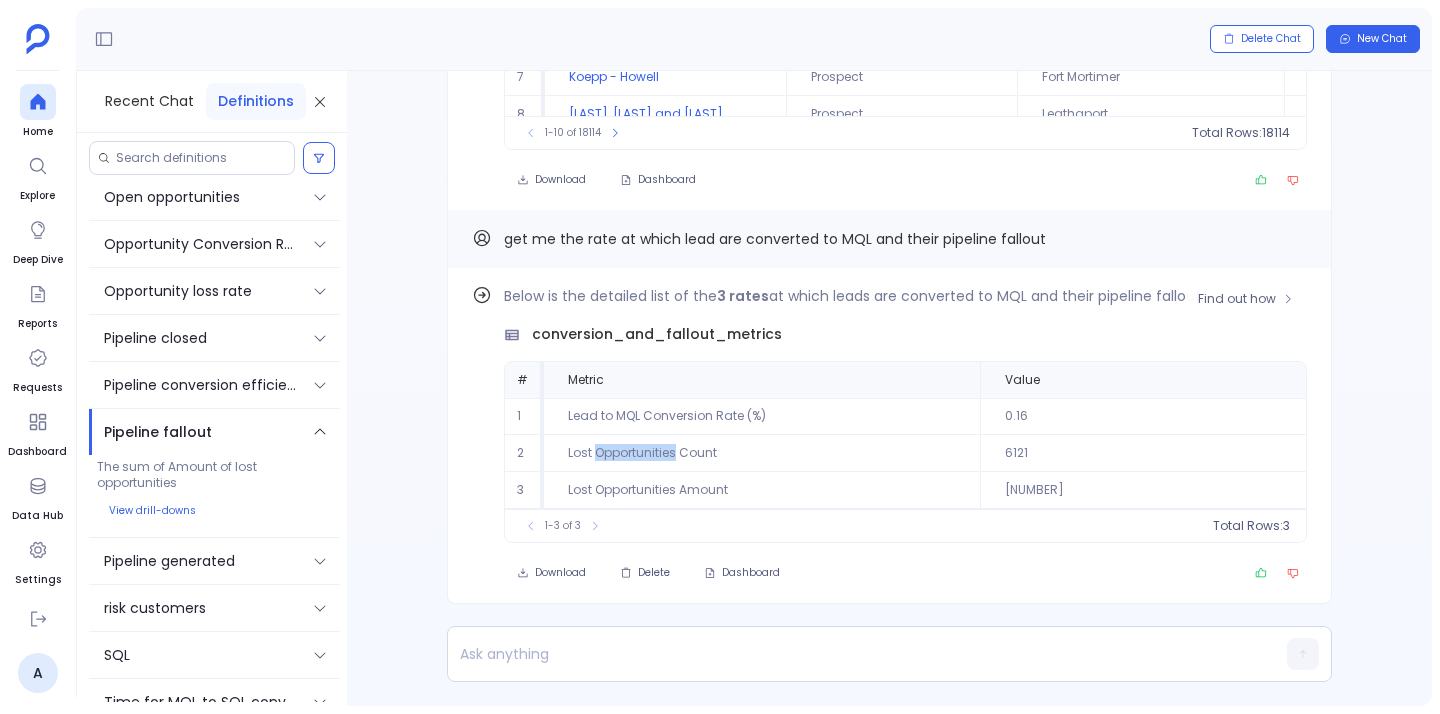 click on "Lost Opportunities Count" at bounding box center [762, 416] 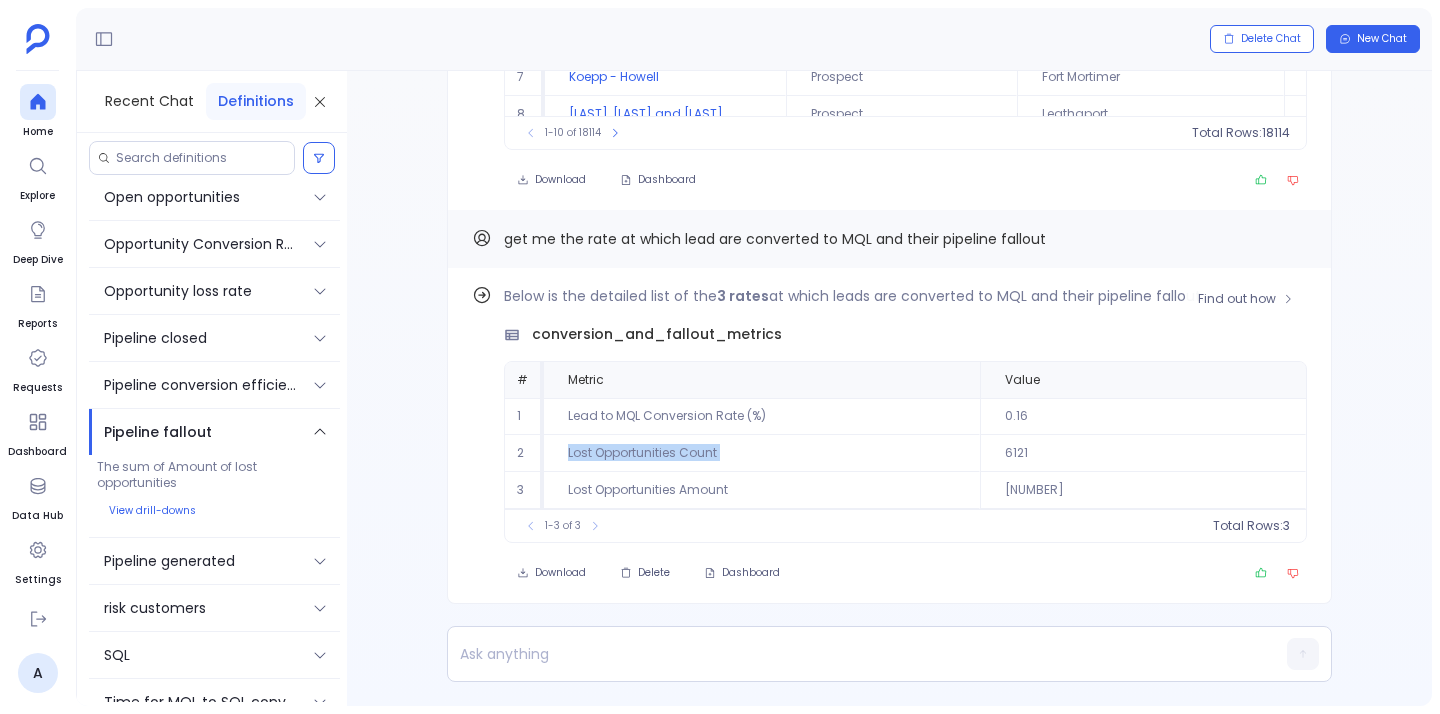 click on "Lost Opportunities Count" at bounding box center (762, 416) 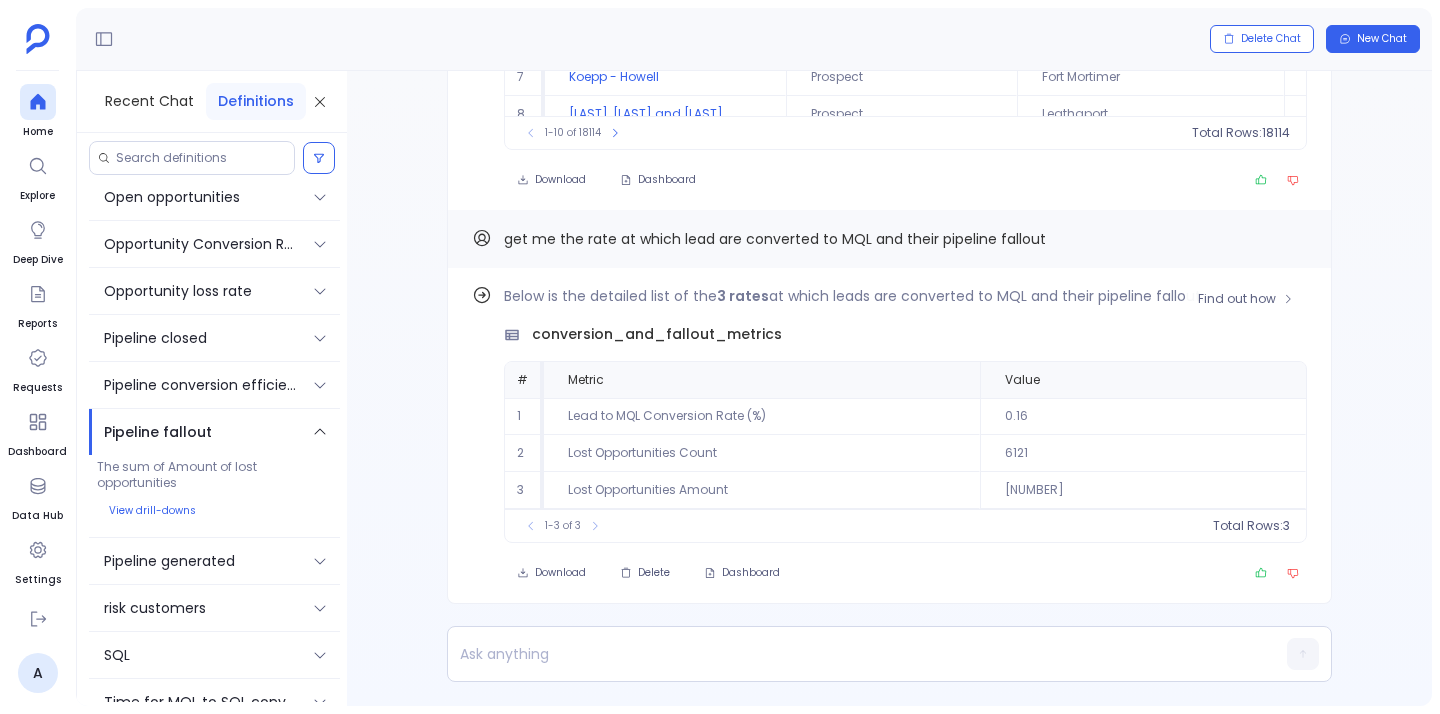 click on "Lost Opportunities Amount" at bounding box center [762, 416] 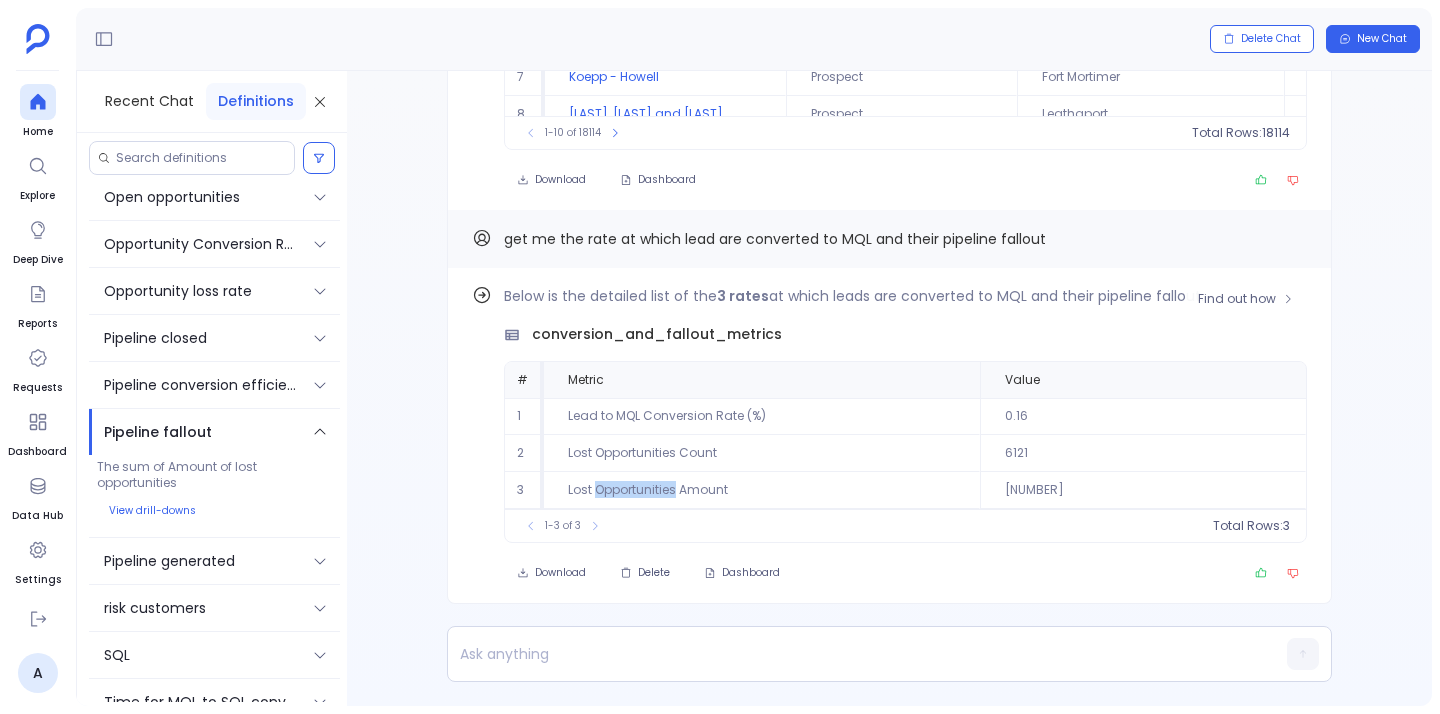 click on "Lost Opportunities Amount" at bounding box center [762, 416] 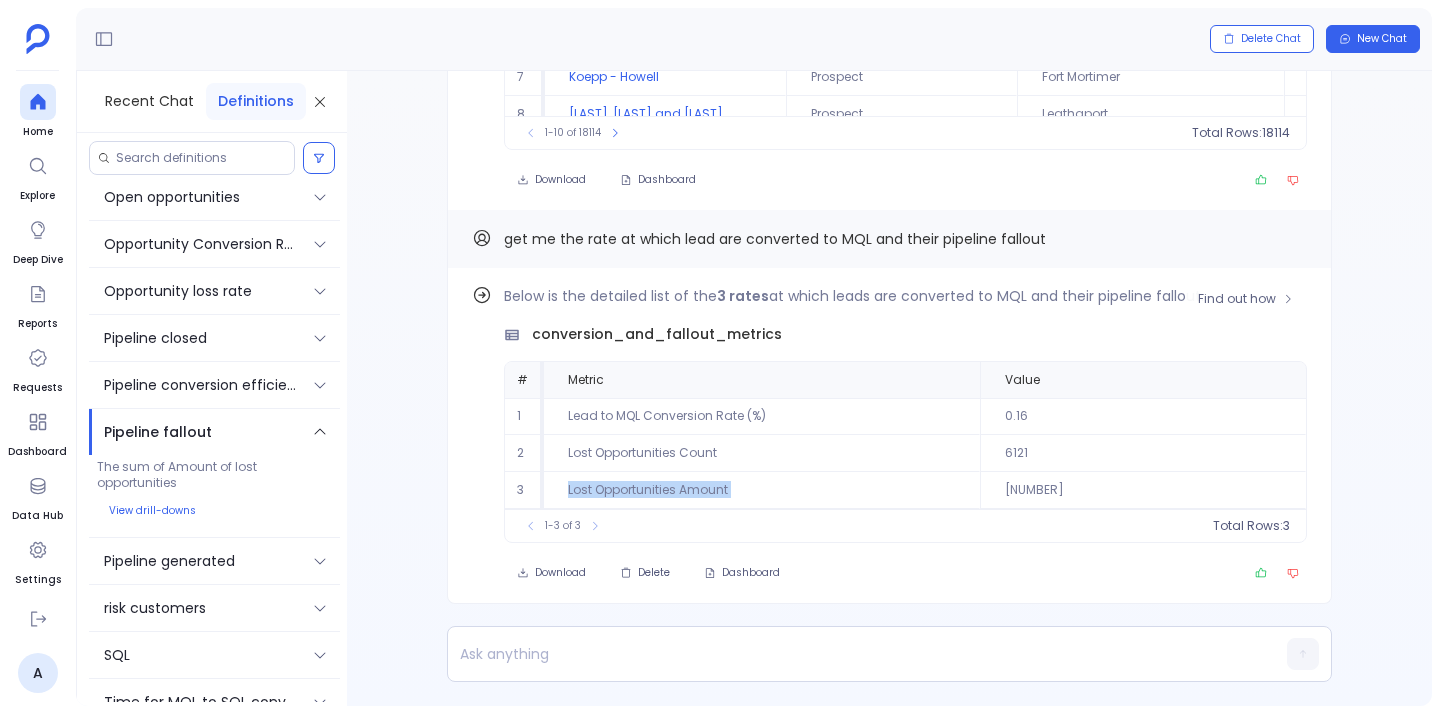 click on "Lost Opportunities Amount" at bounding box center [762, 416] 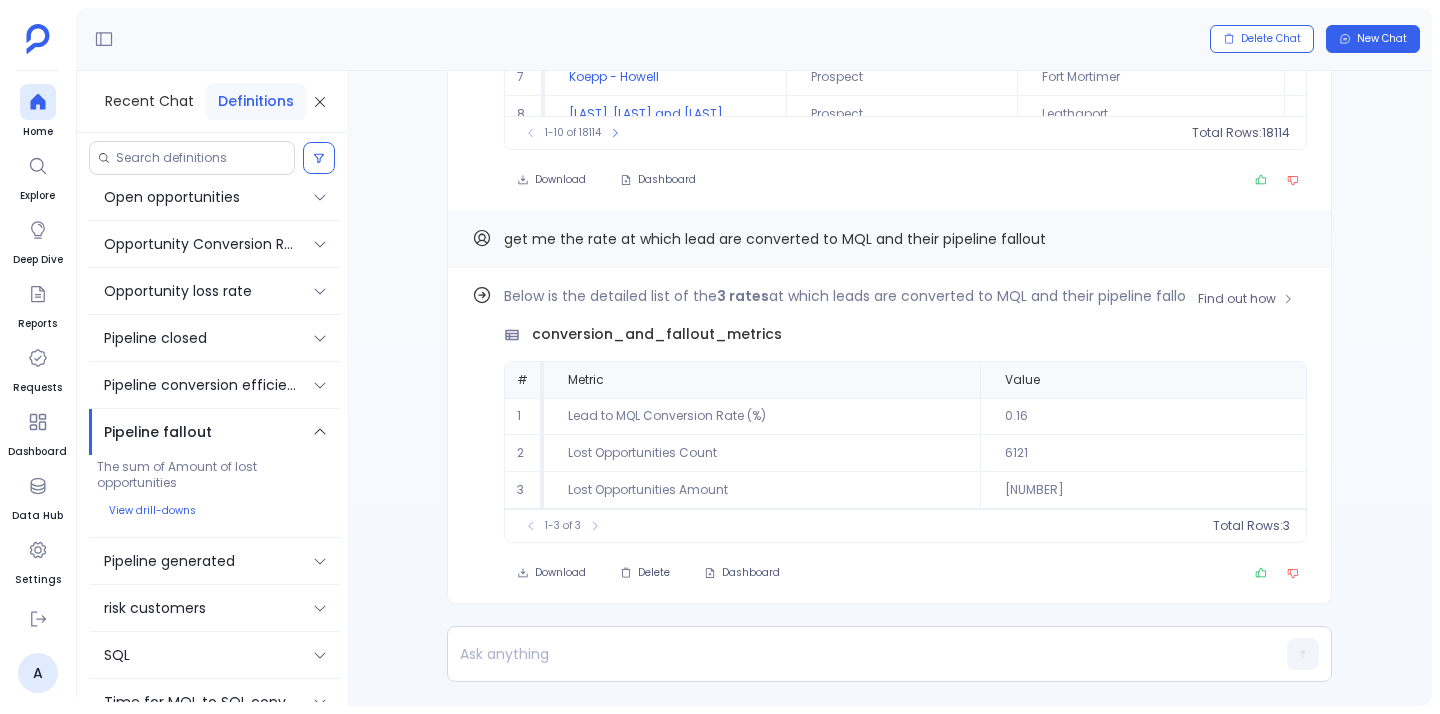 click on "Lost Opportunities Count" at bounding box center (762, 416) 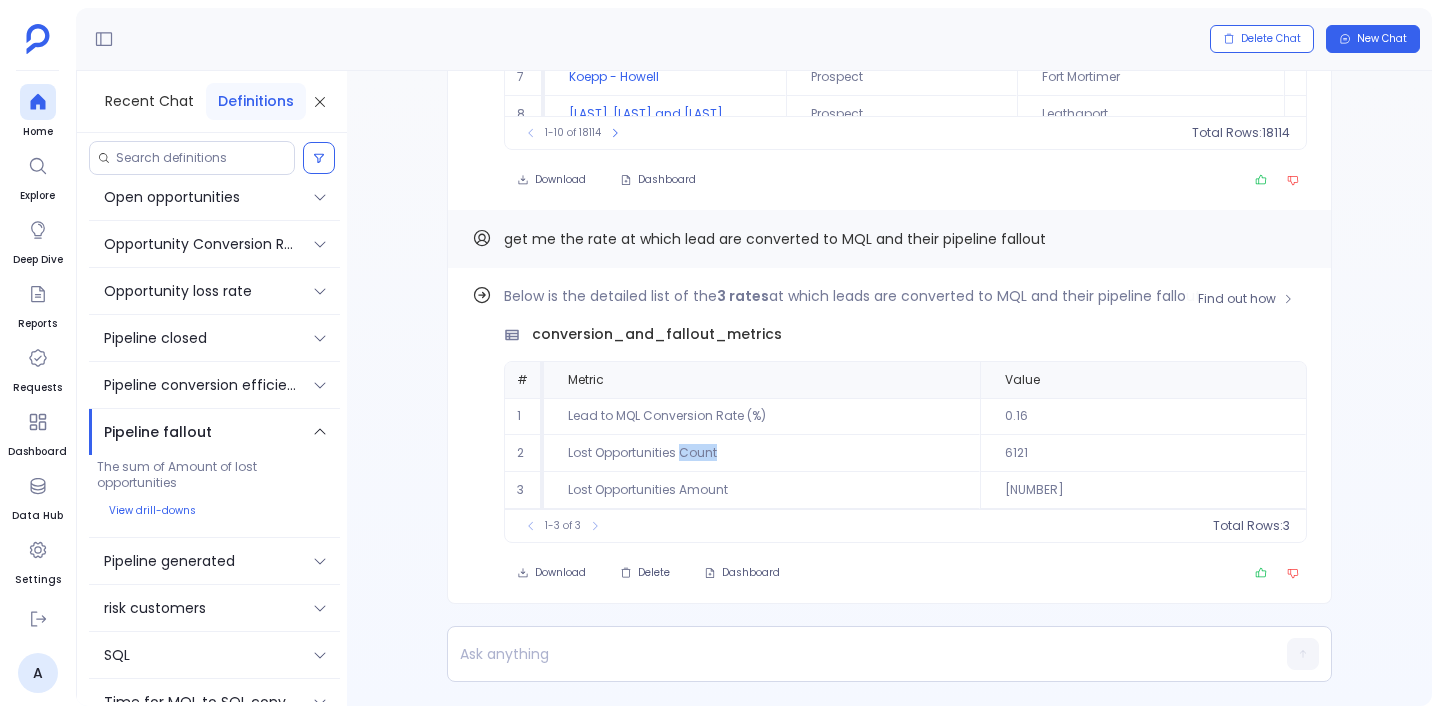 click on "Lost Opportunities Count" at bounding box center [762, 416] 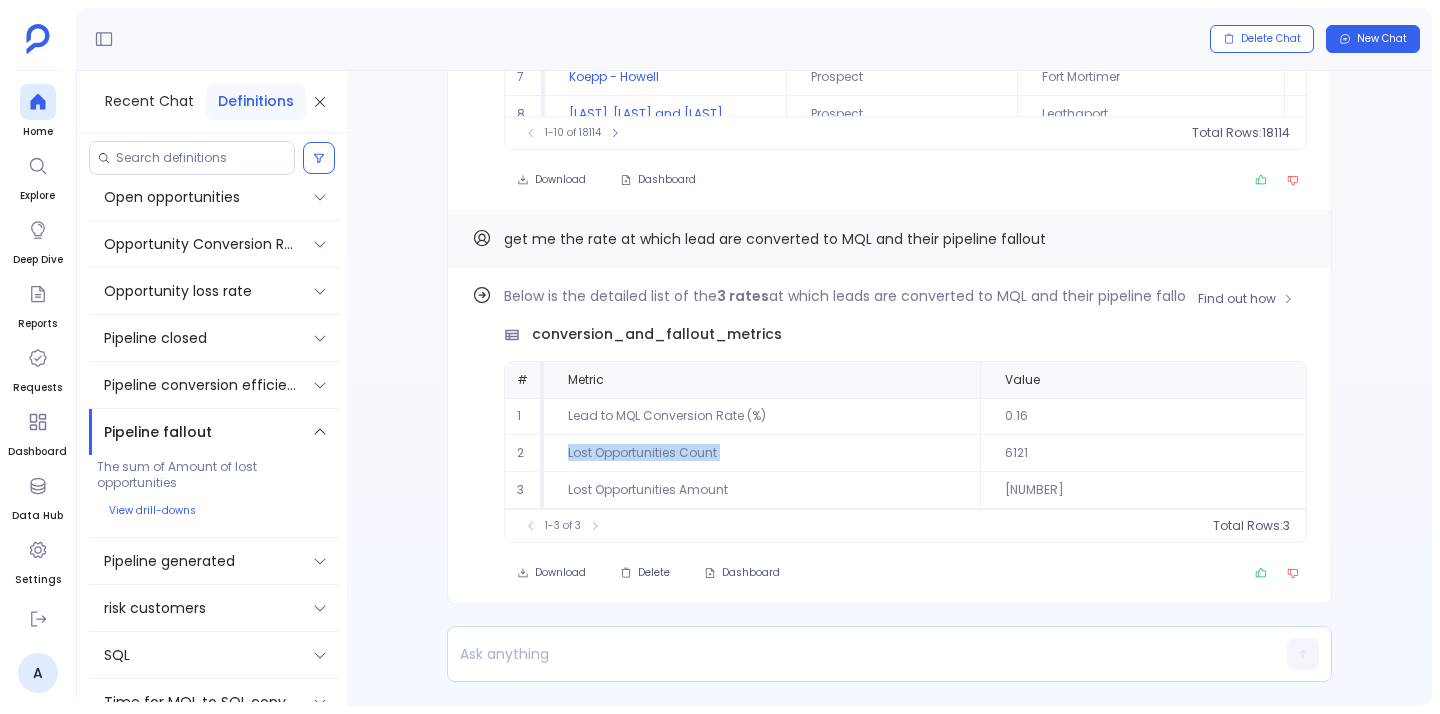 click on "Lost Opportunities Count" at bounding box center (762, 416) 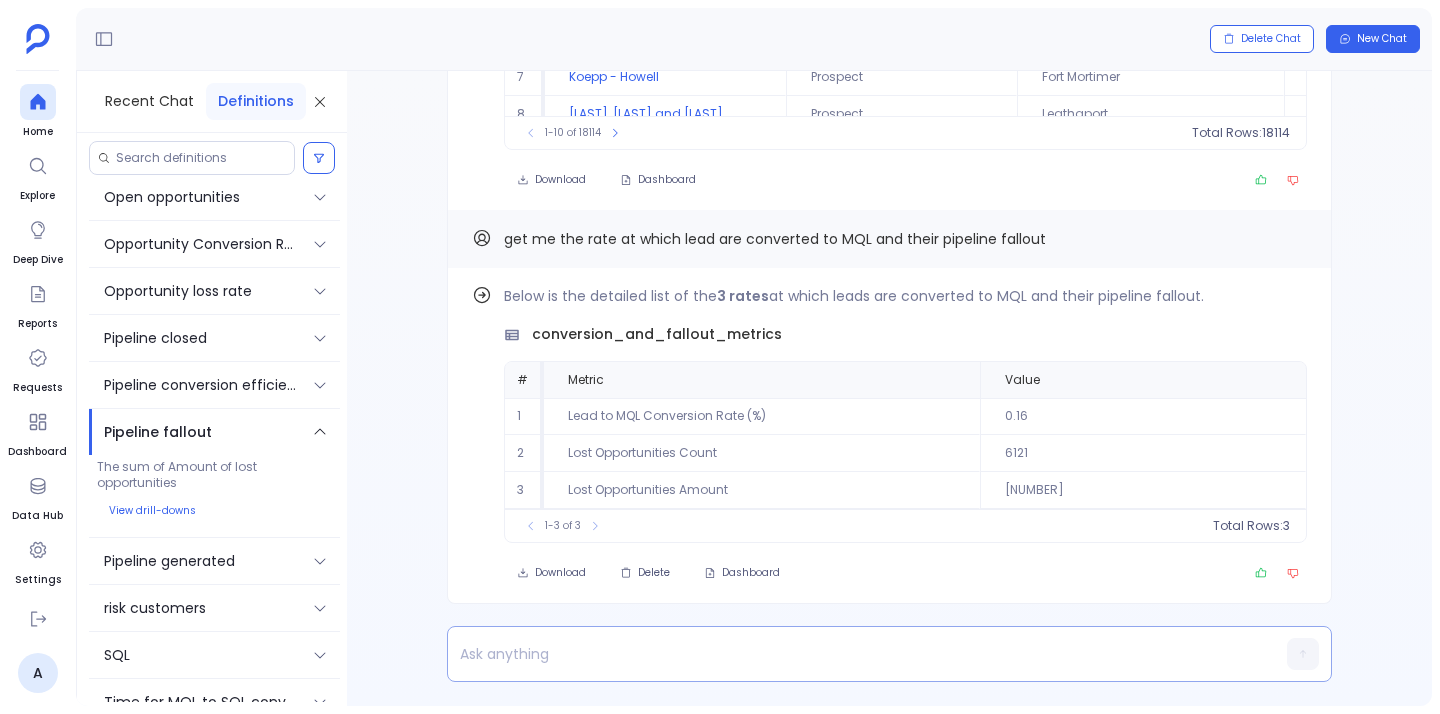 click at bounding box center (851, 654) 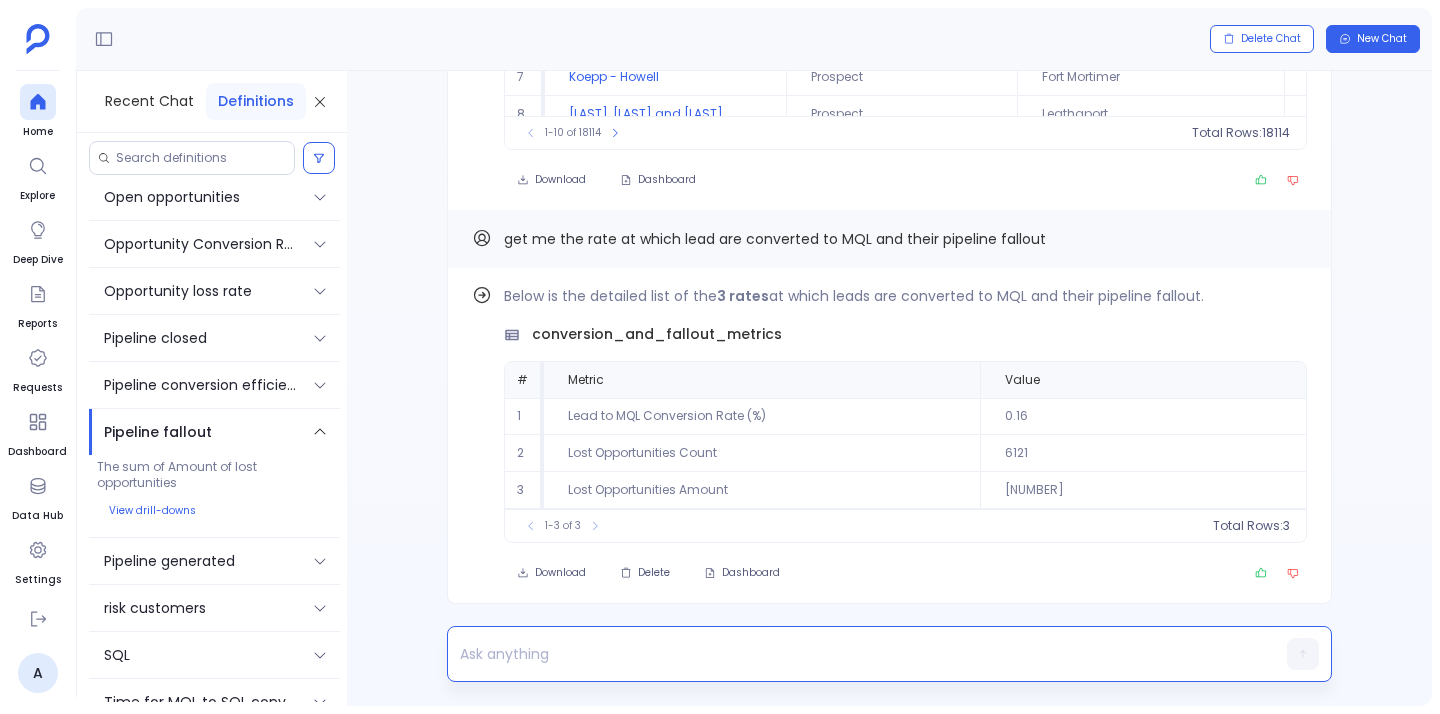 click at bounding box center [851, 654] 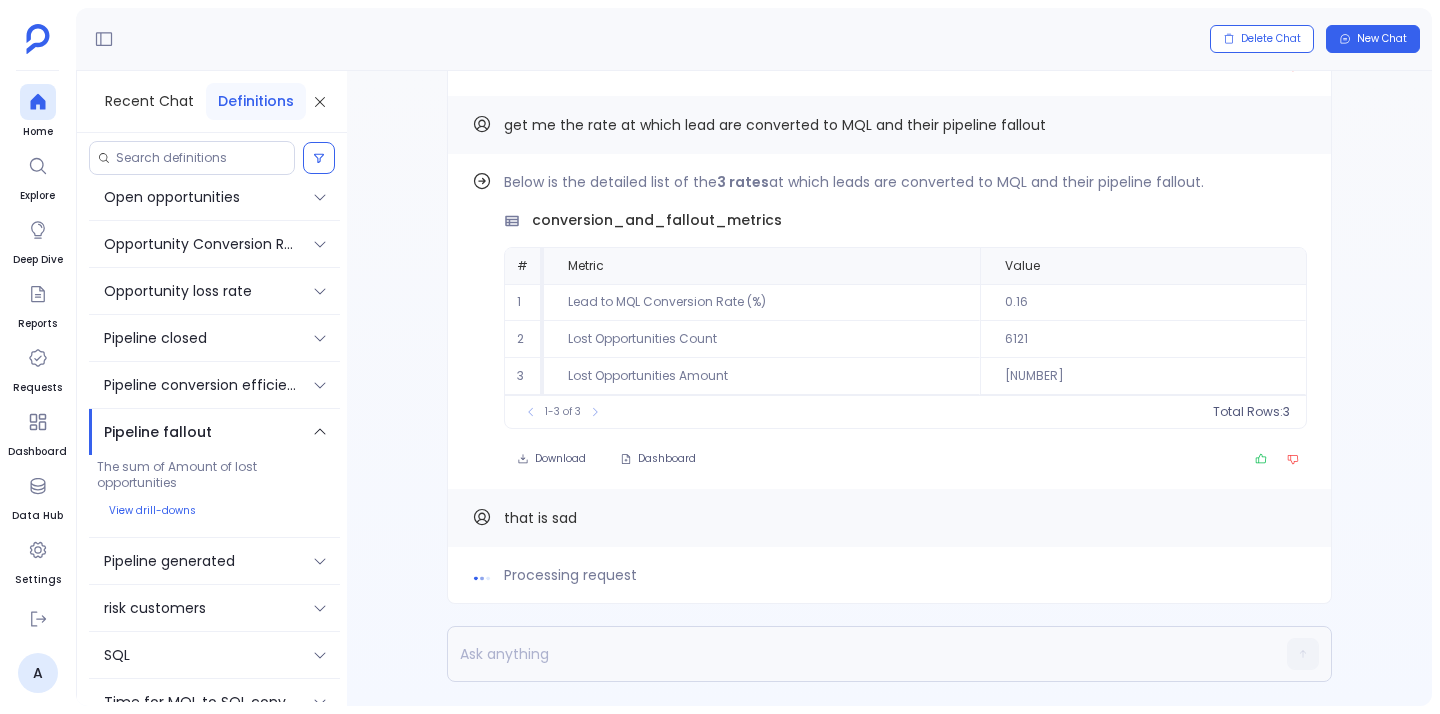 scroll, scrollTop: 0, scrollLeft: 0, axis: both 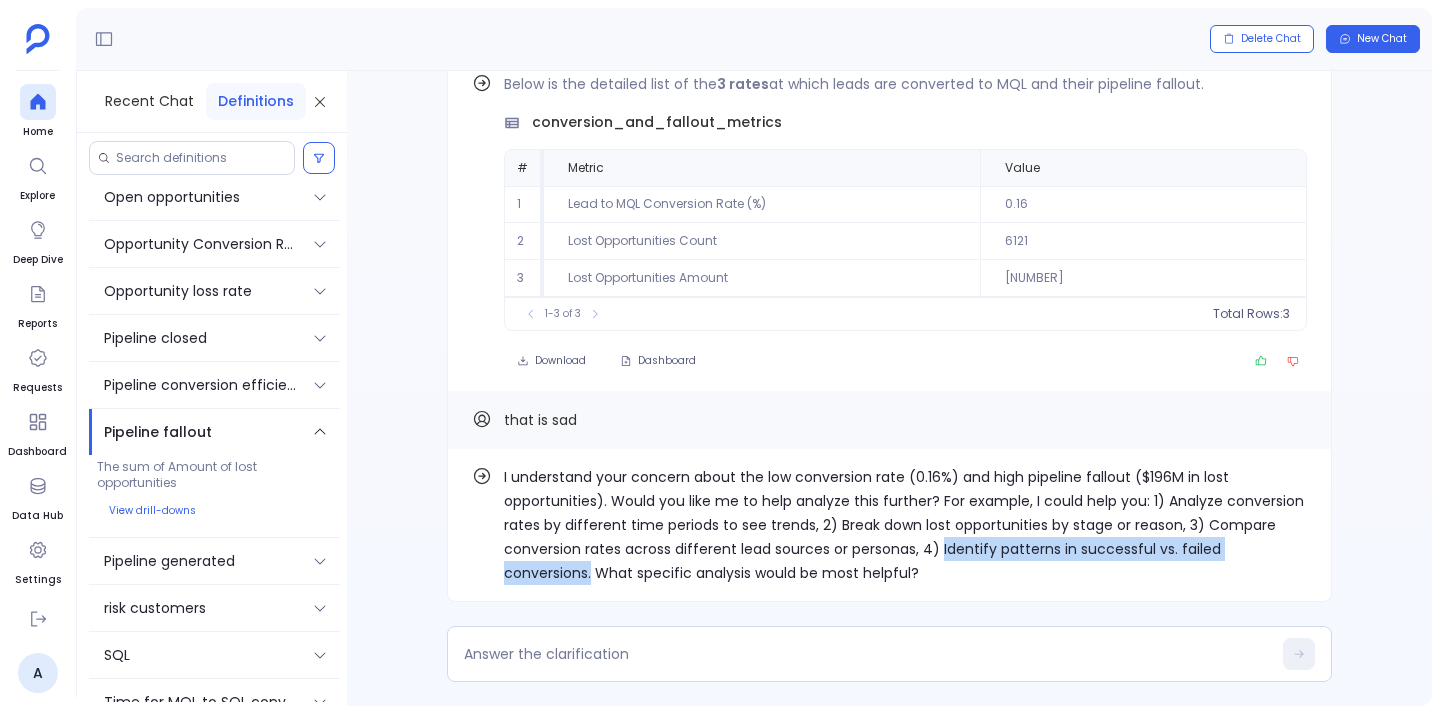 drag, startPoint x: 939, startPoint y: 545, endPoint x: 589, endPoint y: 576, distance: 351.37018 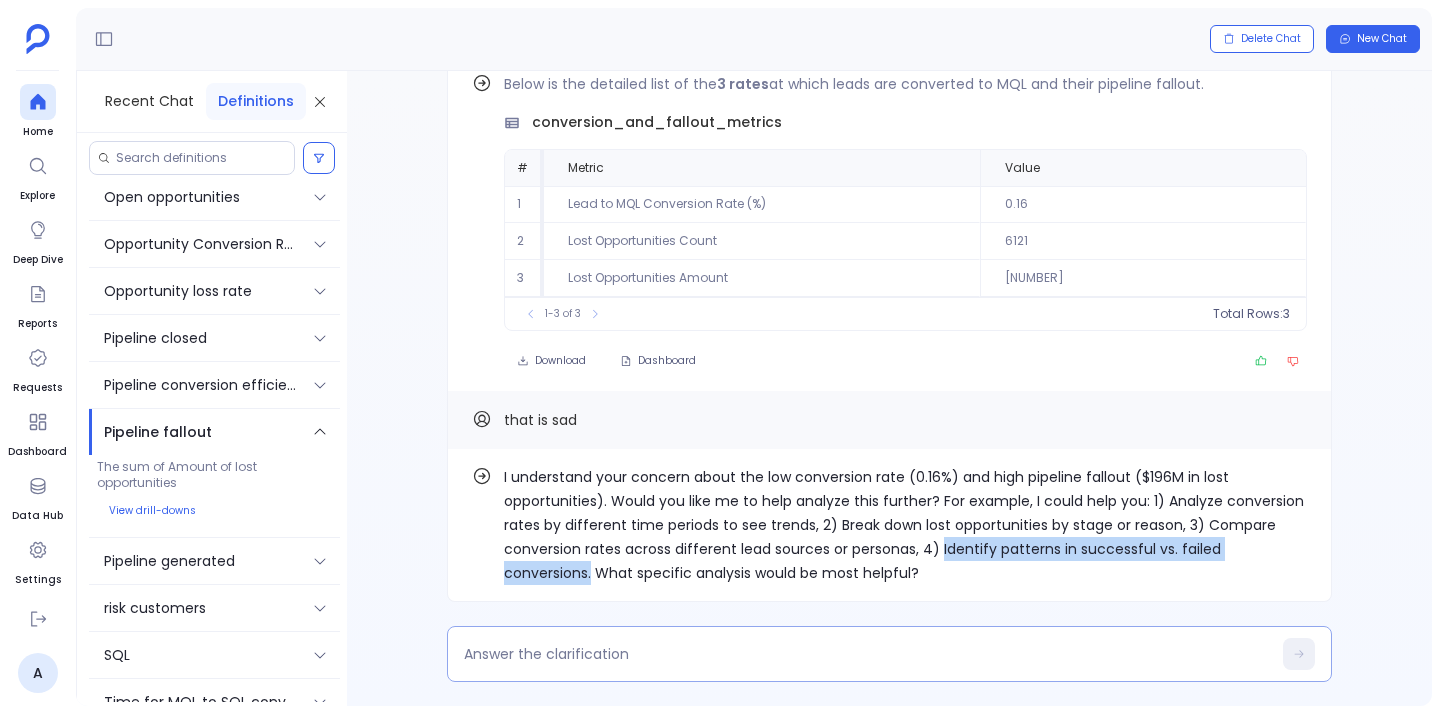 copy on "Identify patterns in successful vs. failed conversions." 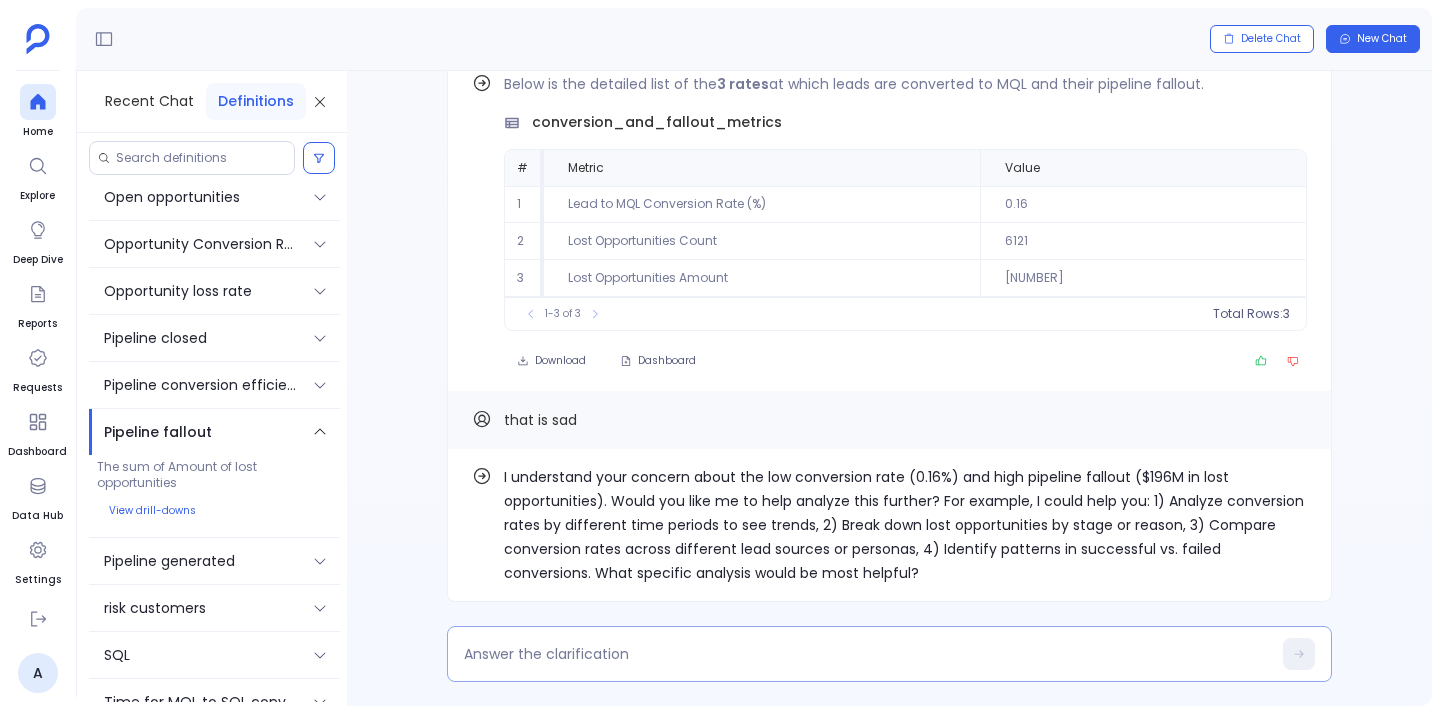 click at bounding box center (867, 654) 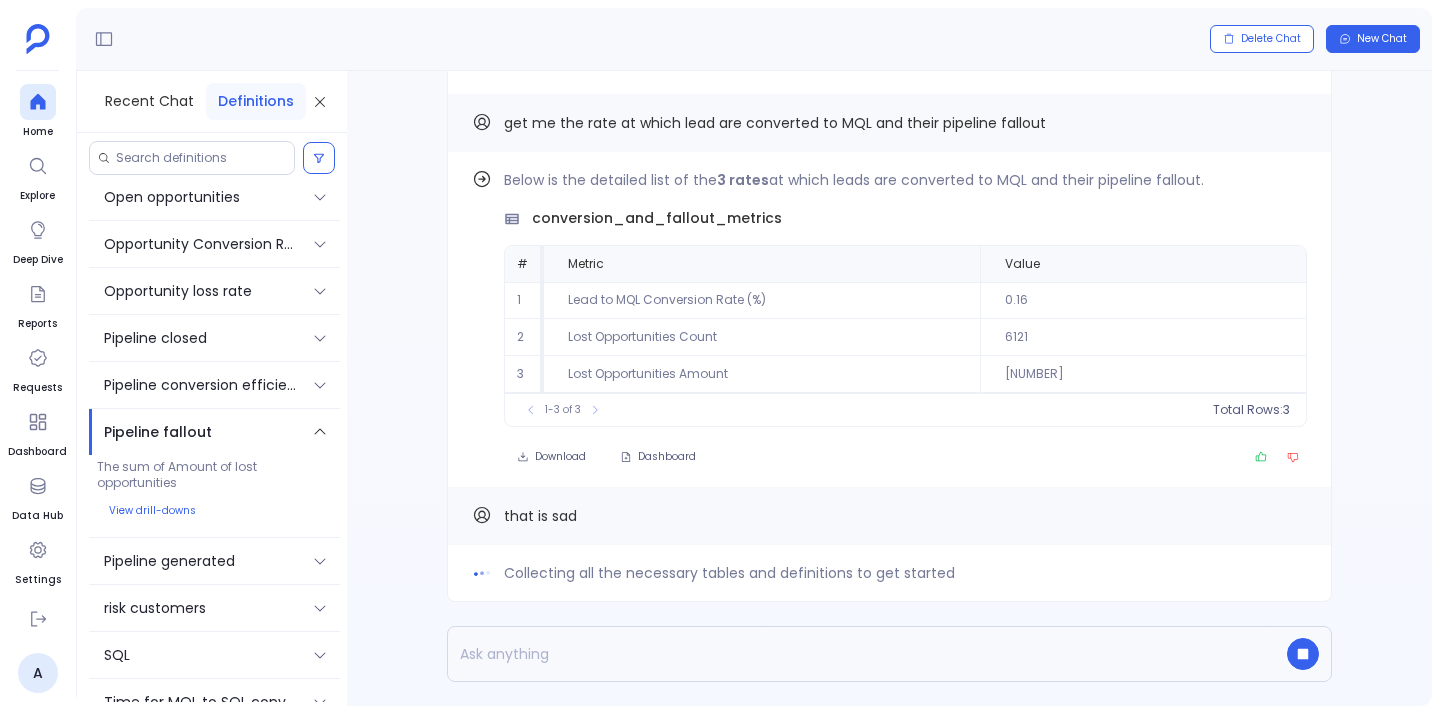 click on "Collecting all the necessary tables and definitions to get started" at bounding box center [729, 573] 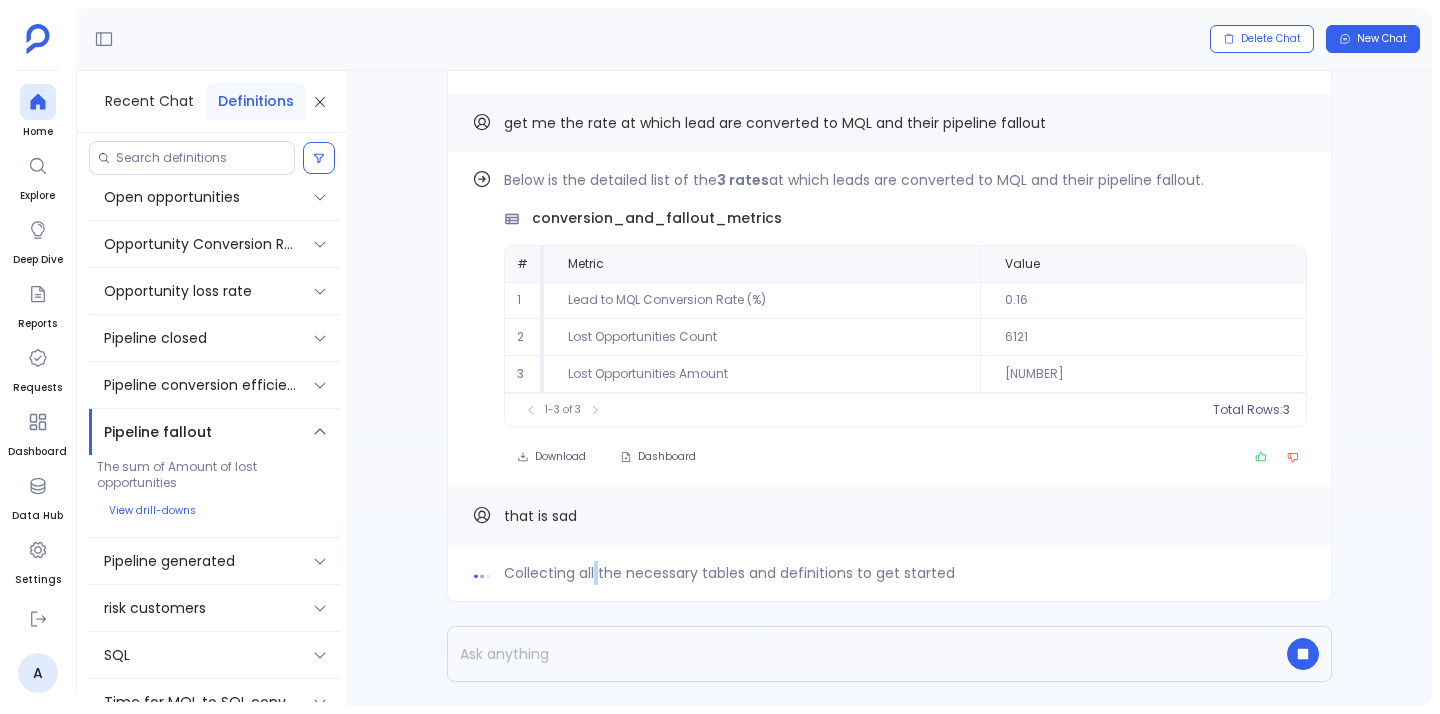 click on "Collecting all the necessary tables and definitions to get started" at bounding box center [729, 573] 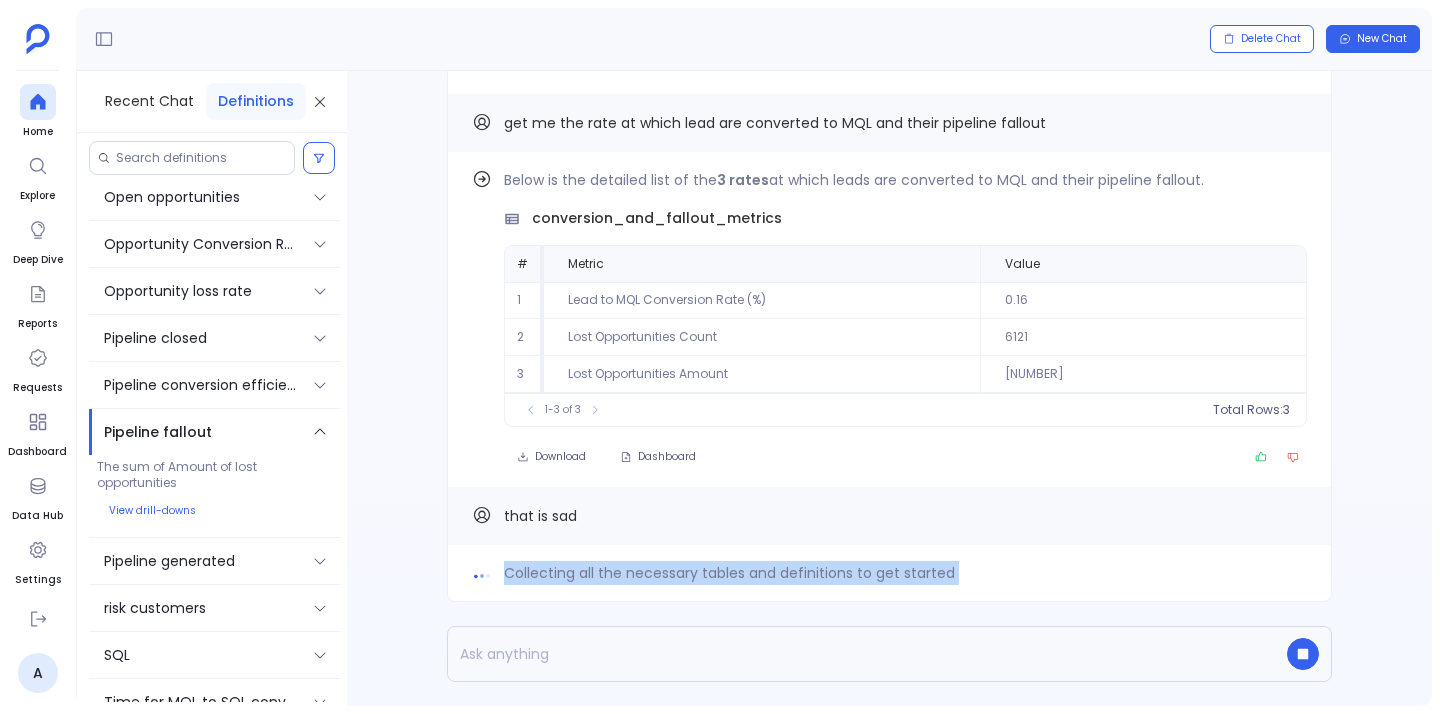click on "Collecting all the necessary tables and definitions to get started" at bounding box center (729, 573) 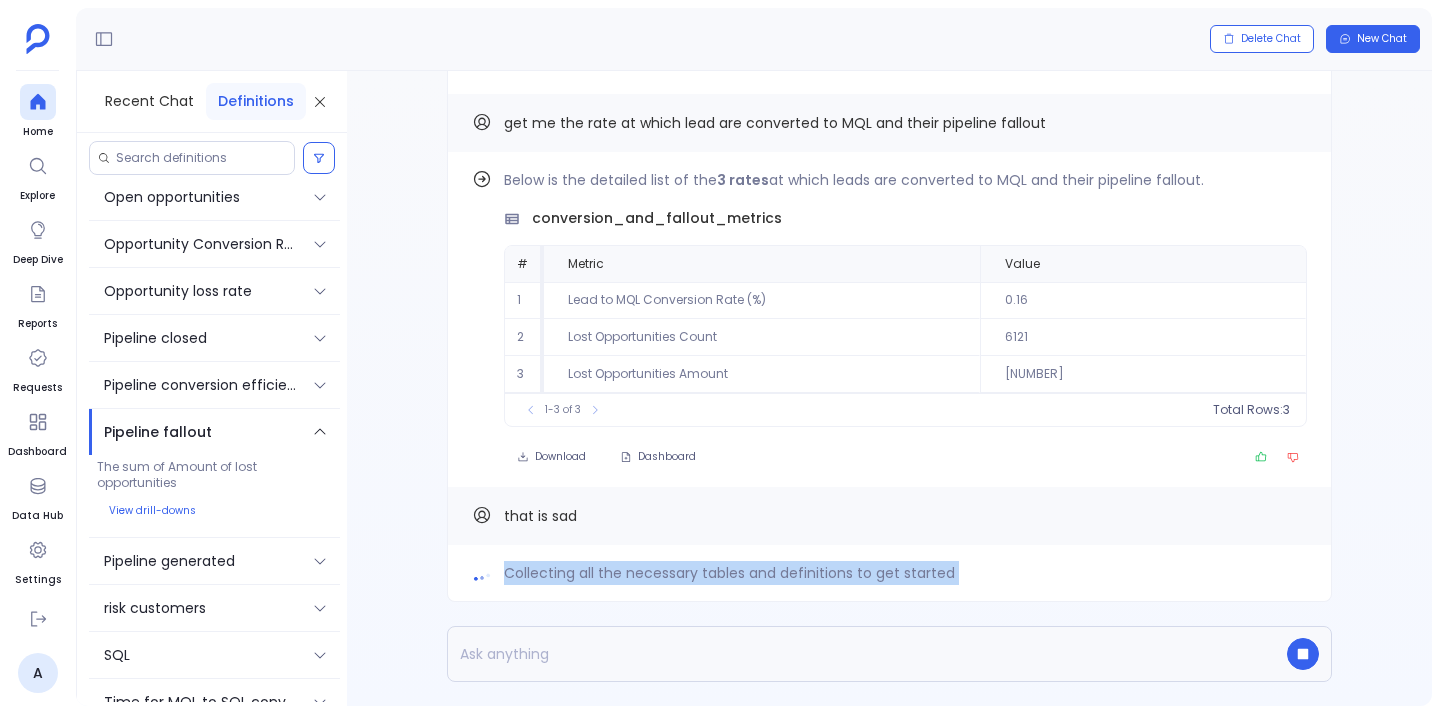 click on "Collecting all the necessary tables and definitions to get started" at bounding box center [729, 573] 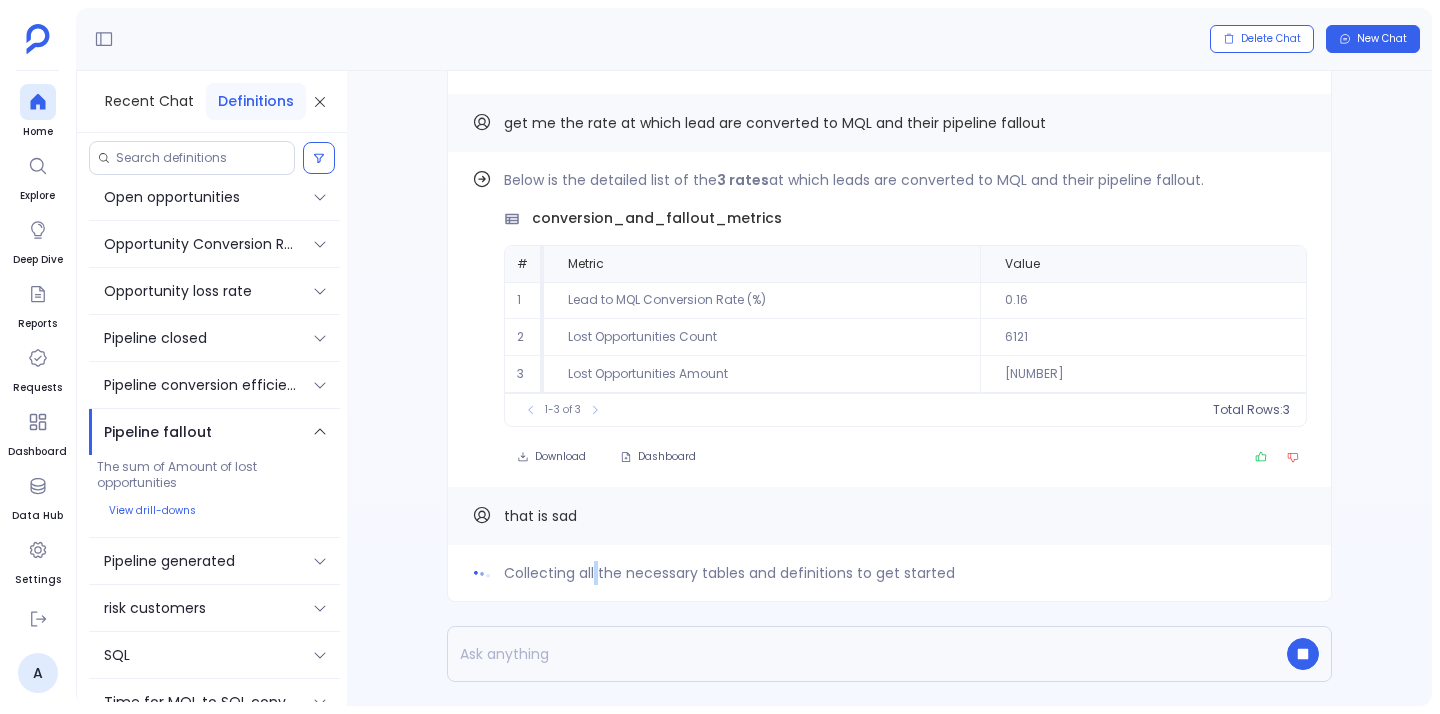 click on "Collecting all the necessary tables and definitions to get started" at bounding box center (729, 573) 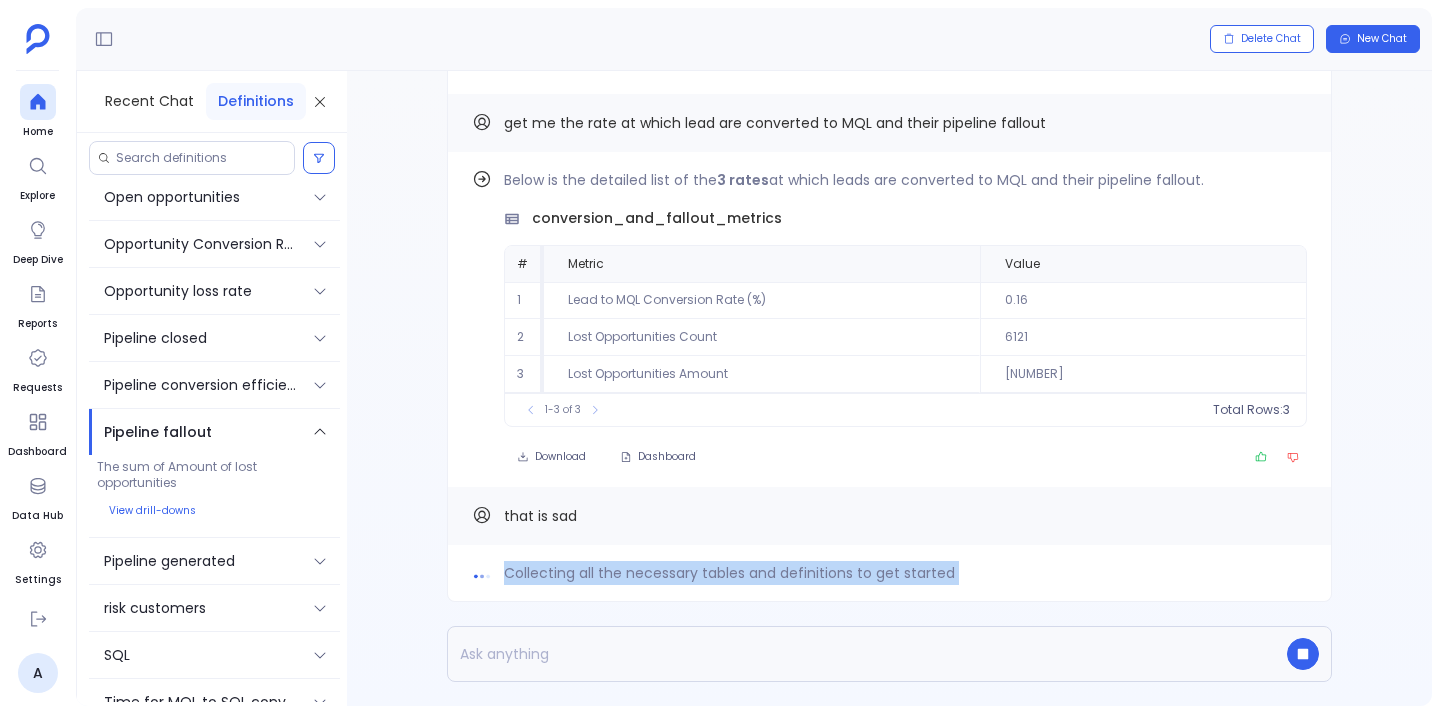 click on "Collecting all the necessary tables and definitions to get started" at bounding box center (729, 573) 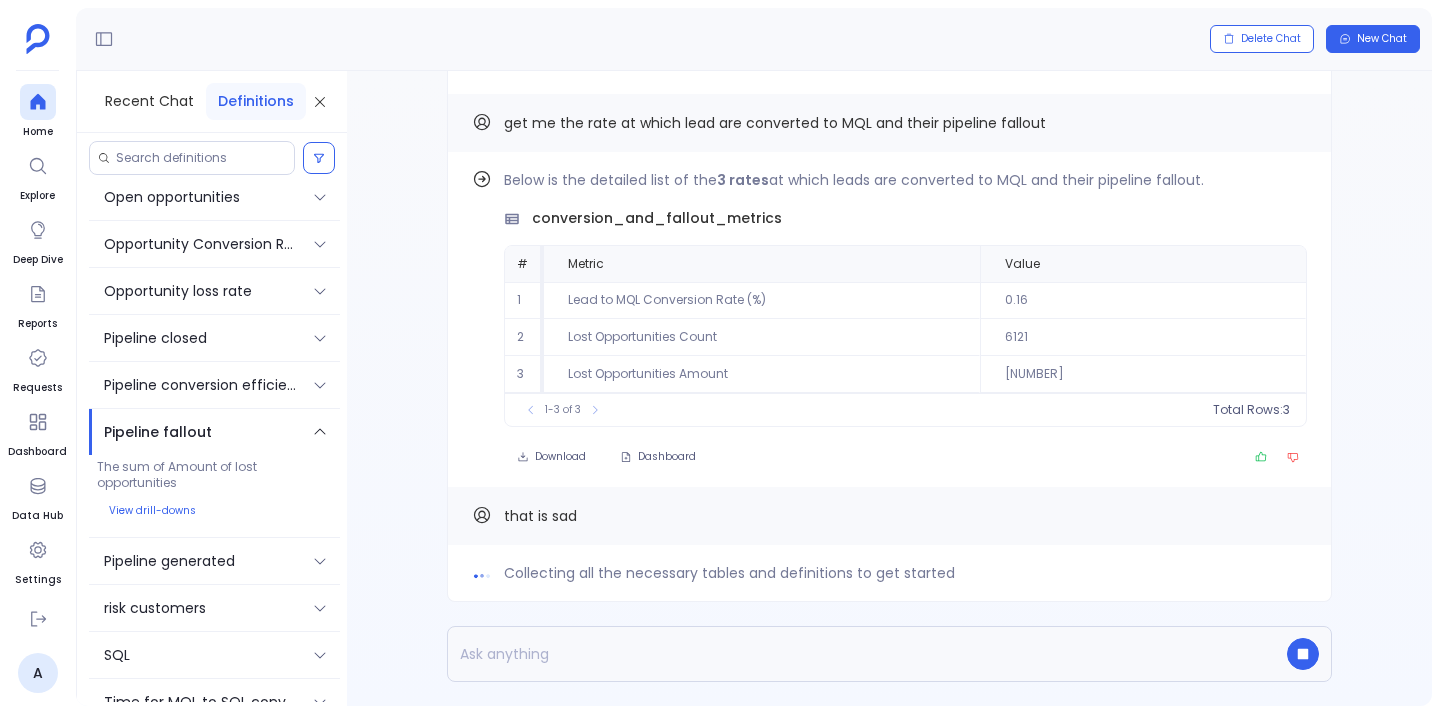 click on "Collecting all the necessary tables and definitions to get started" at bounding box center [729, 573] 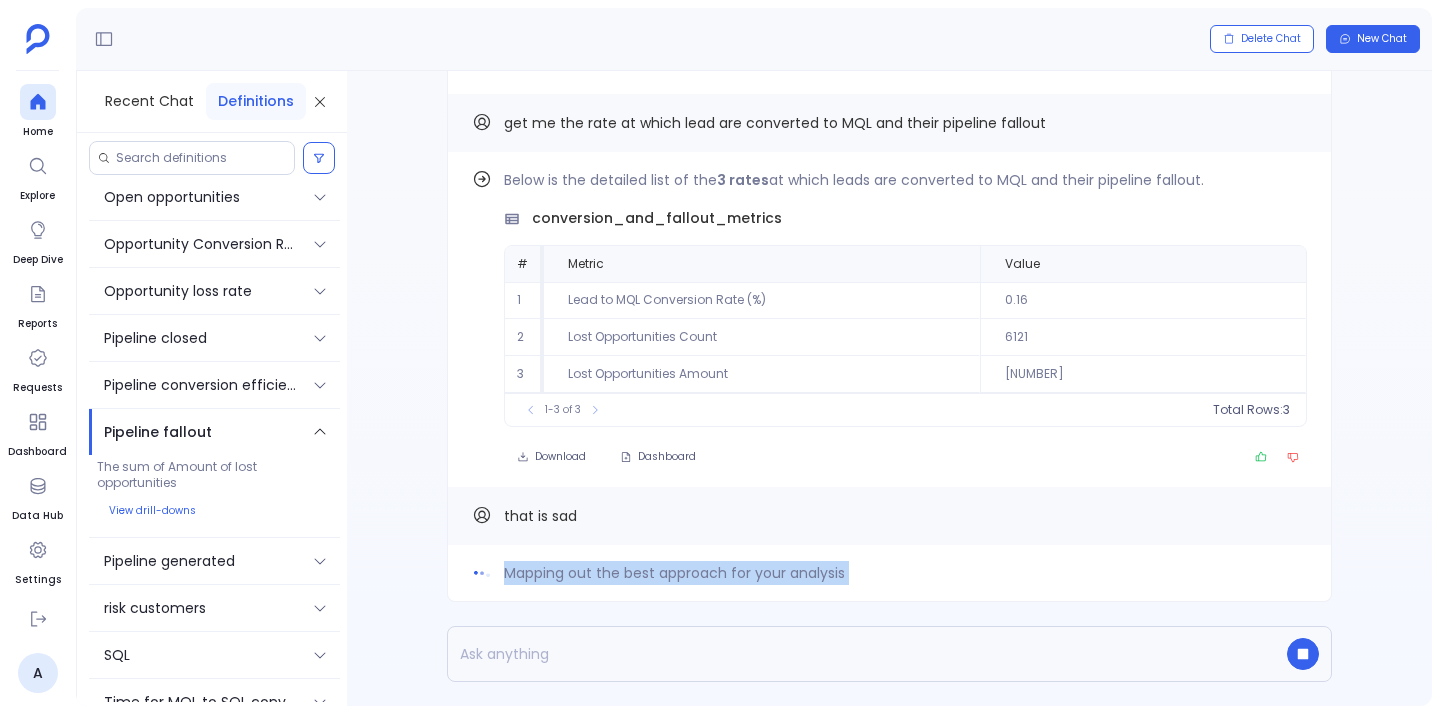 drag, startPoint x: 546, startPoint y: 571, endPoint x: 898, endPoint y: 565, distance: 352.05115 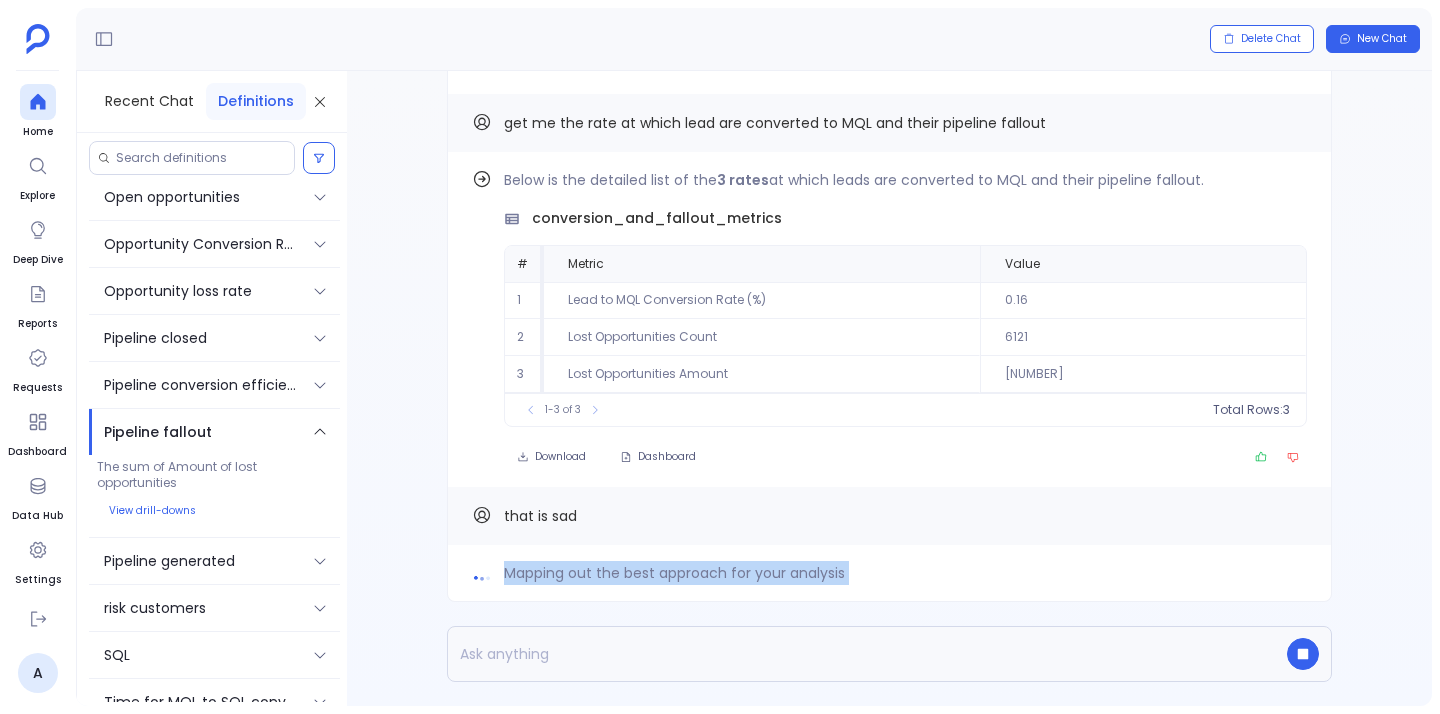 click on "Mapping out the best approach for your analysis" at bounding box center (889, 573) 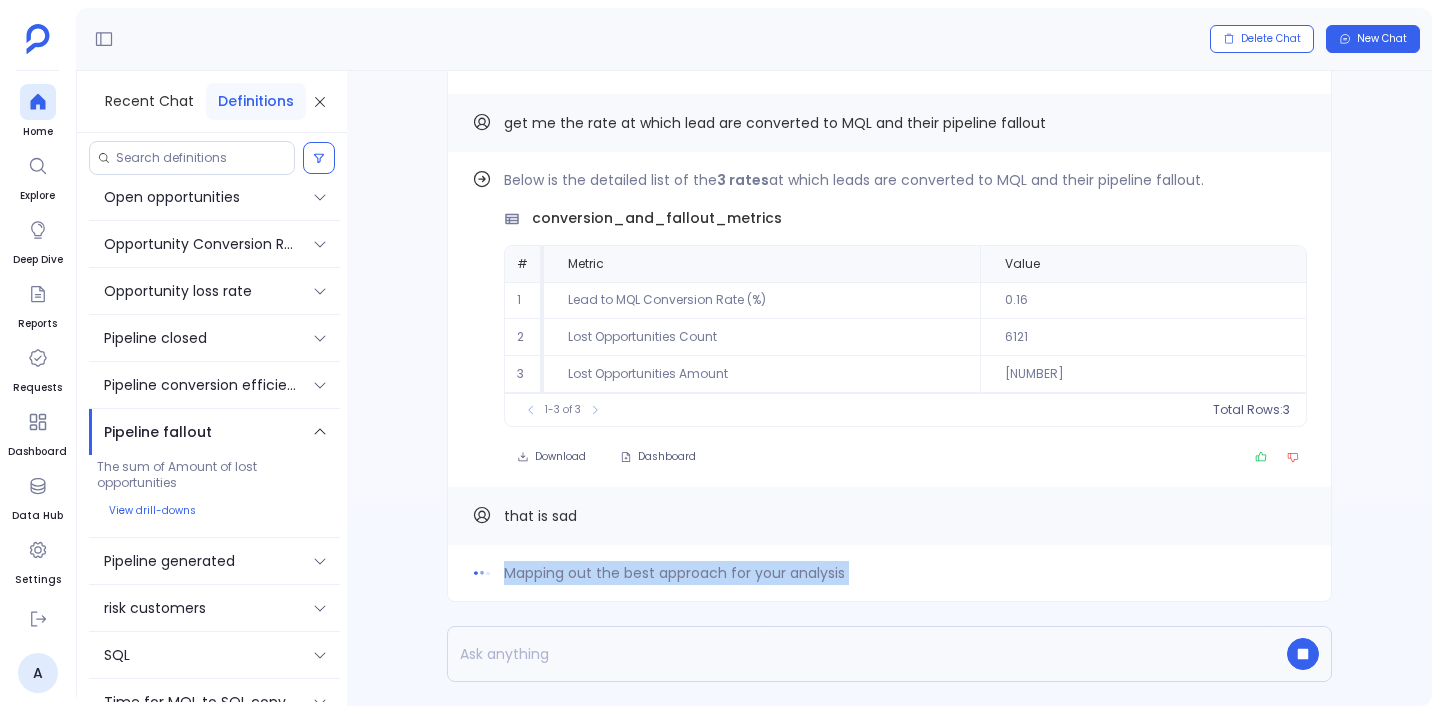 click on "Mapping out the best approach for your analysis" at bounding box center [889, 573] 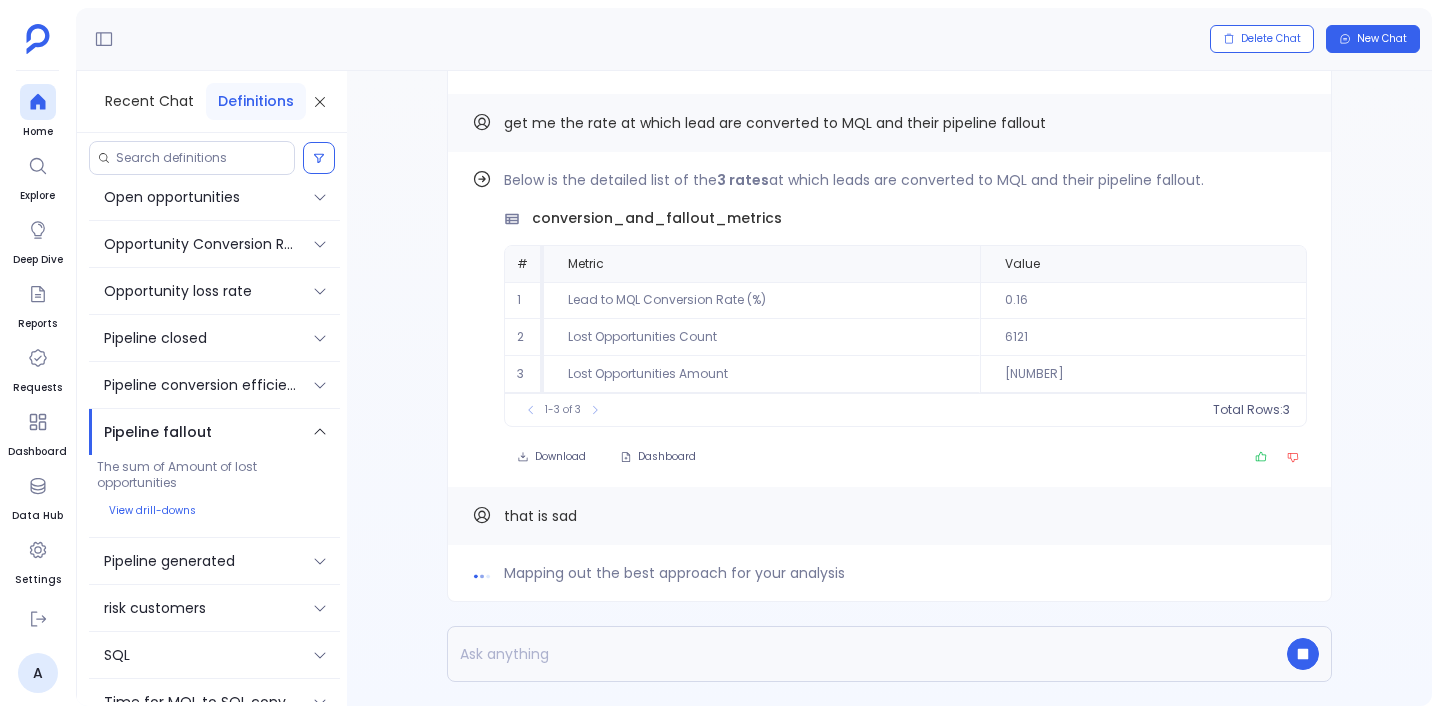 click on "Mapping out the best approach for your analysis" at bounding box center [889, 573] 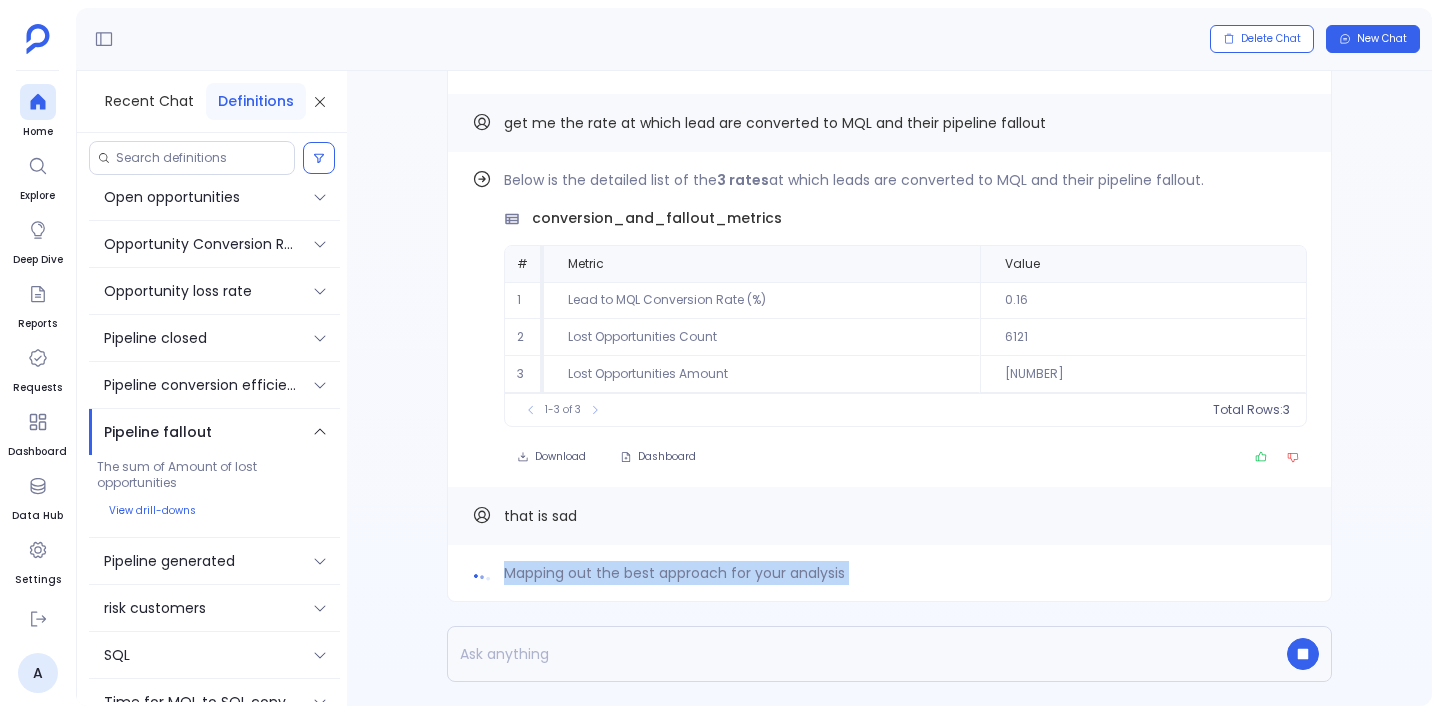 click on "Mapping out the best approach for your analysis" at bounding box center (889, 573) 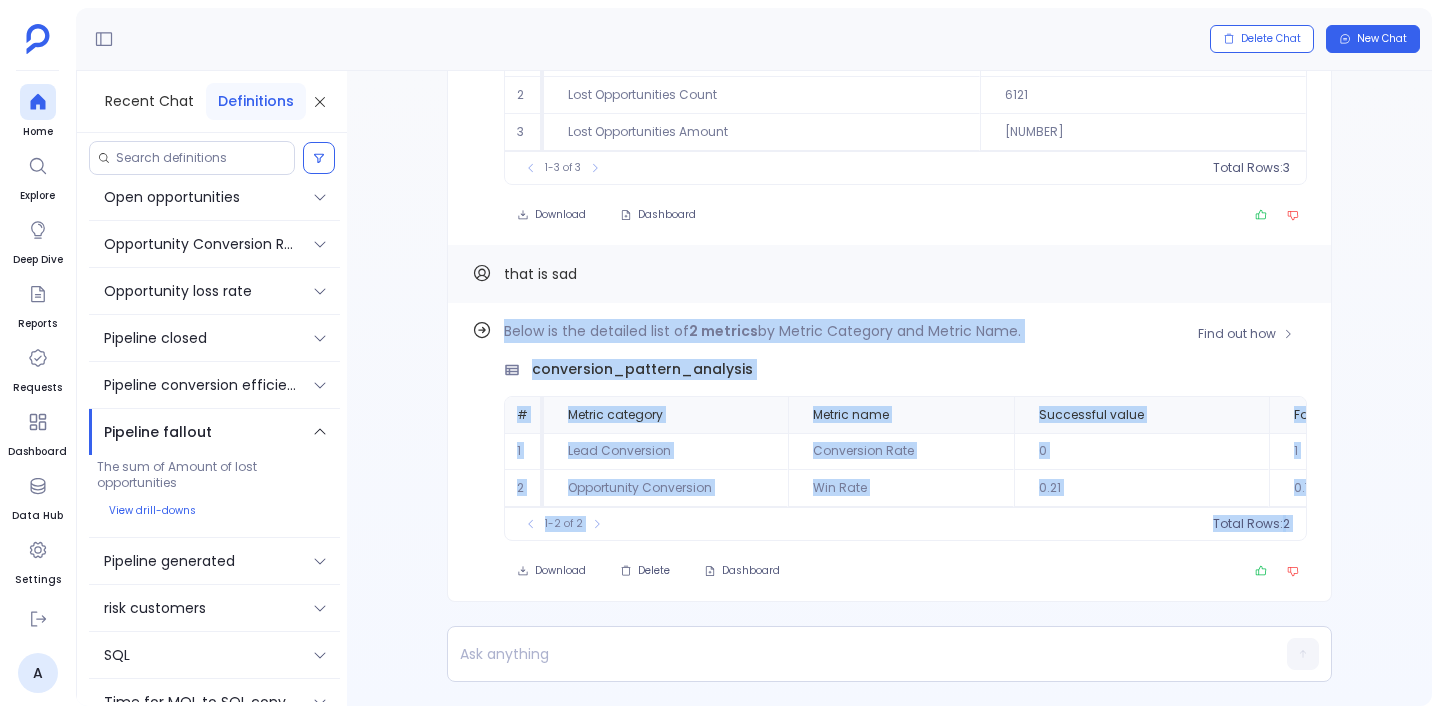 click on "Conversion Rate" at bounding box center (901, 451) 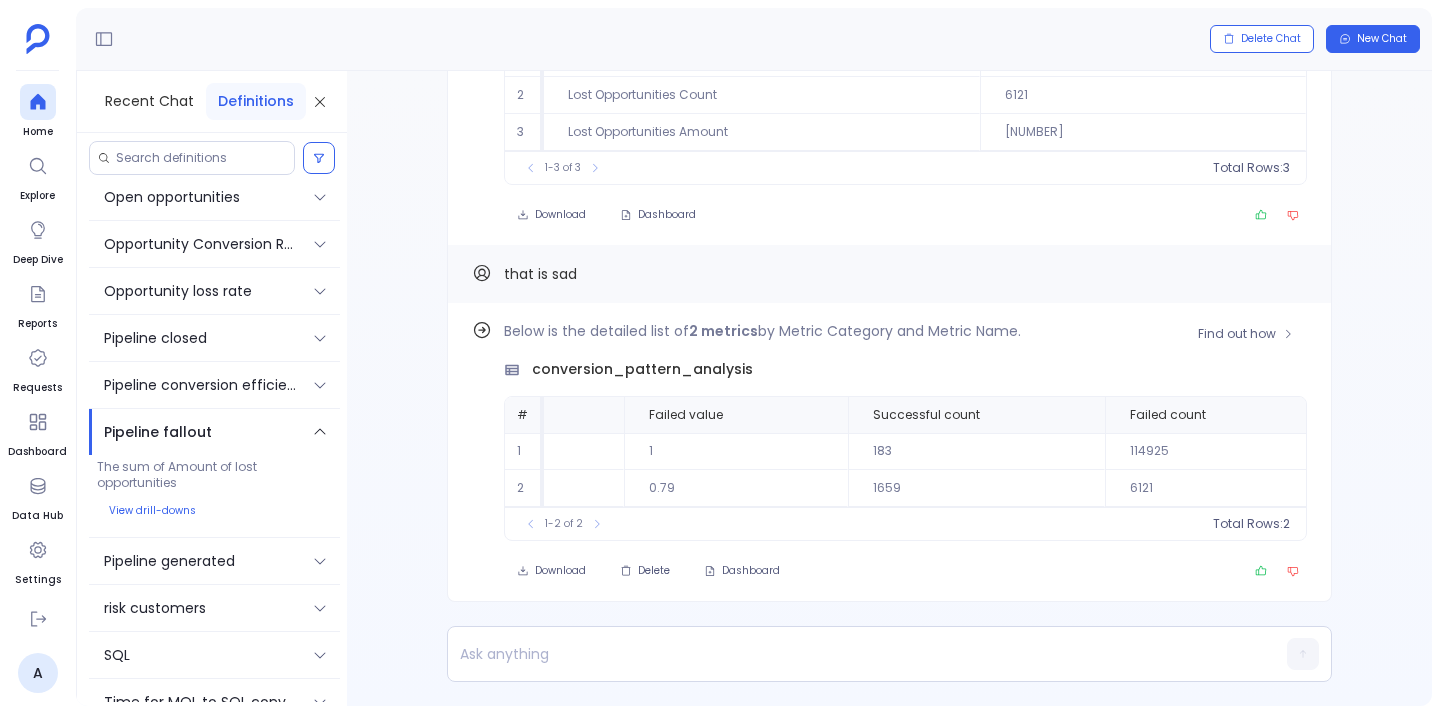 scroll, scrollTop: 0, scrollLeft: 658, axis: horizontal 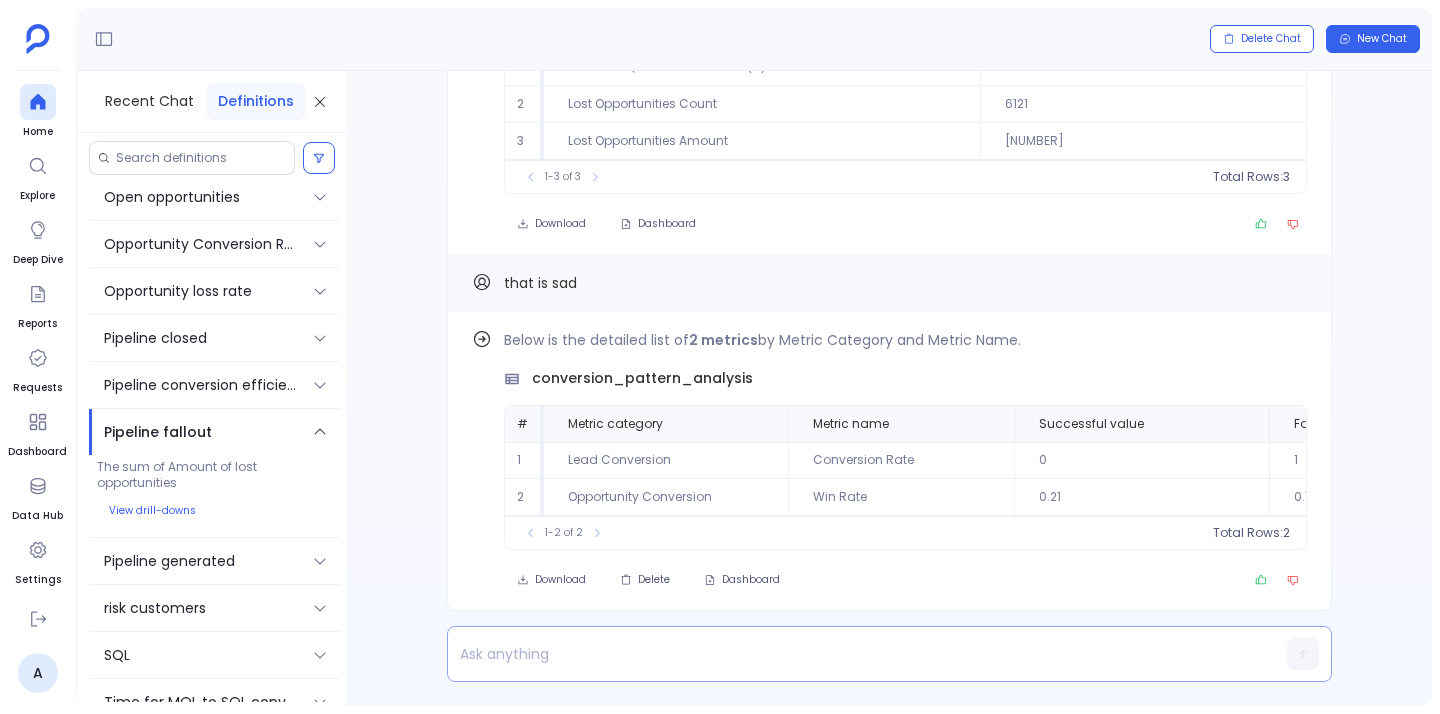 click at bounding box center [851, 654] 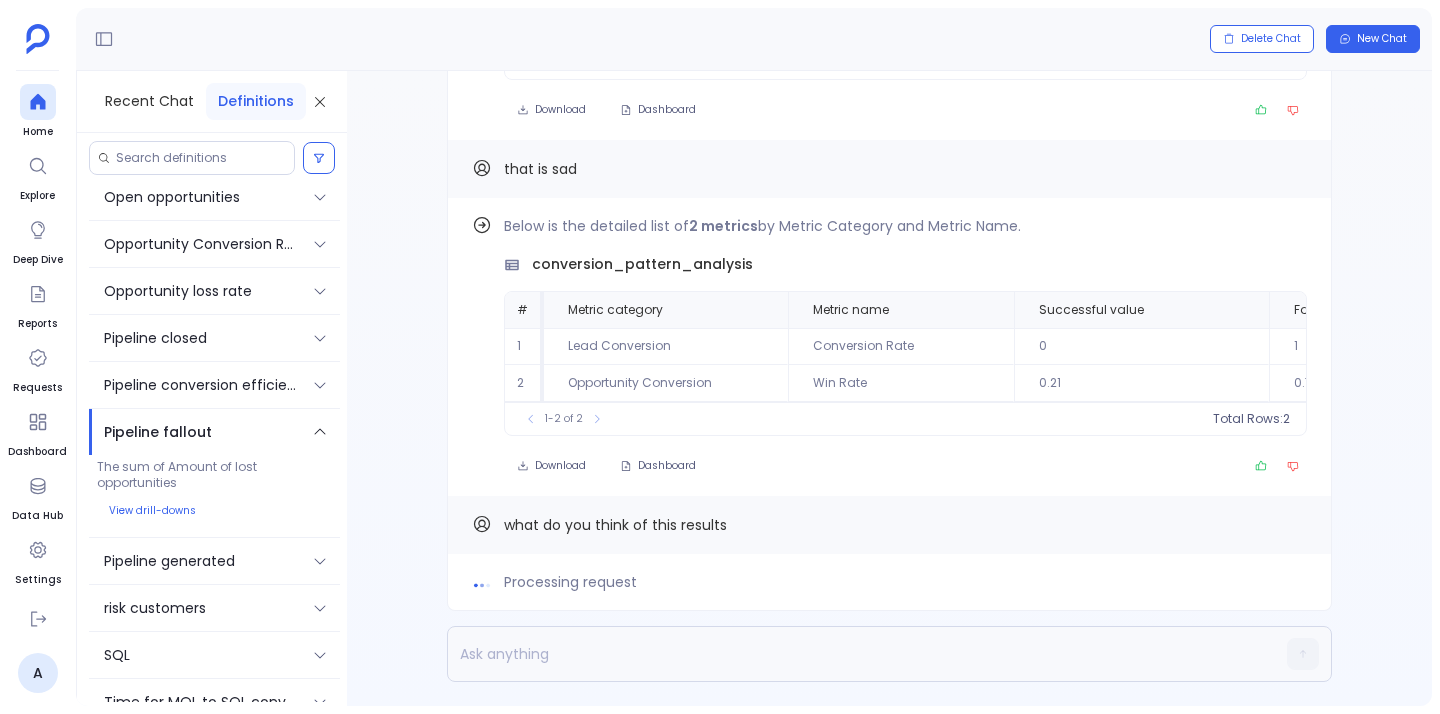 scroll, scrollTop: 0, scrollLeft: 0, axis: both 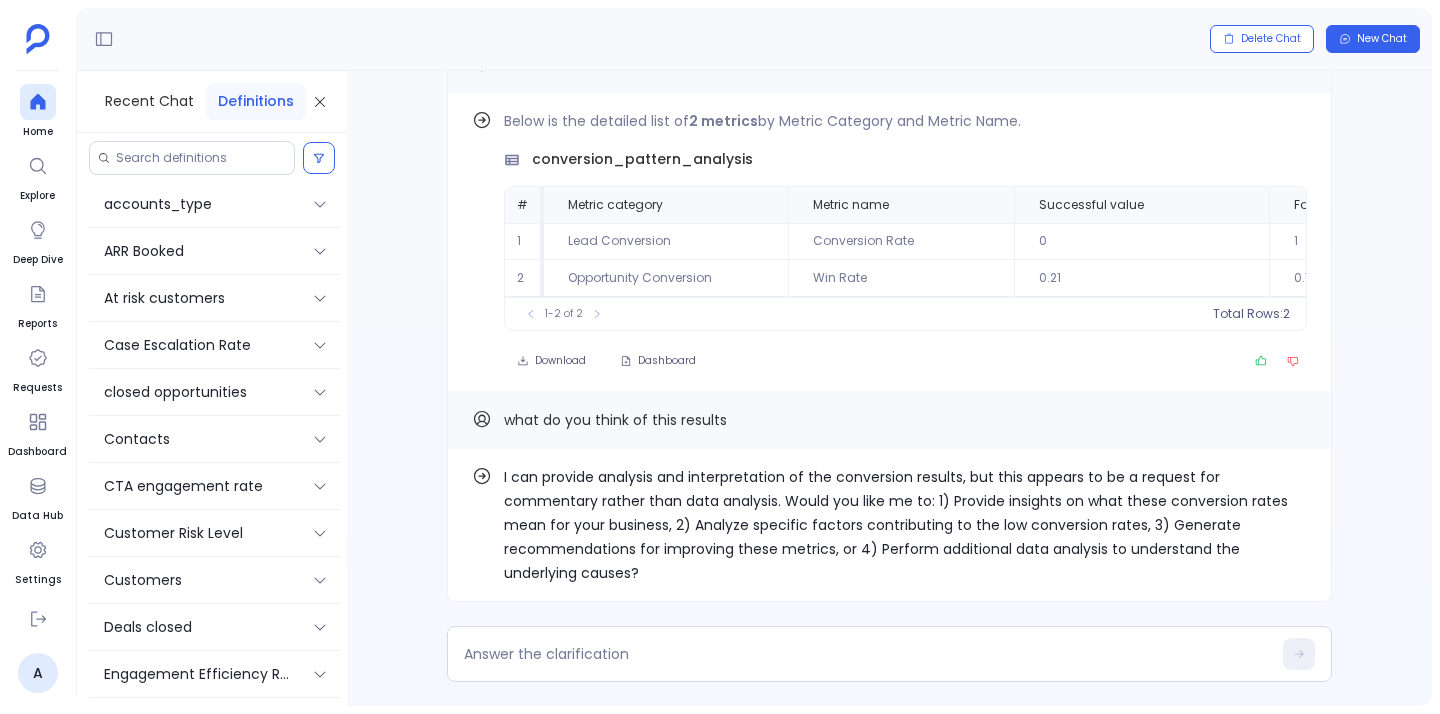 click on "I can provide analysis and interpretation of the conversion results, but this appears to be a request for commentary rather than data analysis. Would you like me to: 1) Provide insights on what these conversion rates mean for your business, 2) Analyze specific factors contributing to the low conversion rates, 3) Generate recommendations for improving these metrics, or 4) Perform additional data analysis to understand the underlying causes?" at bounding box center [905, 525] 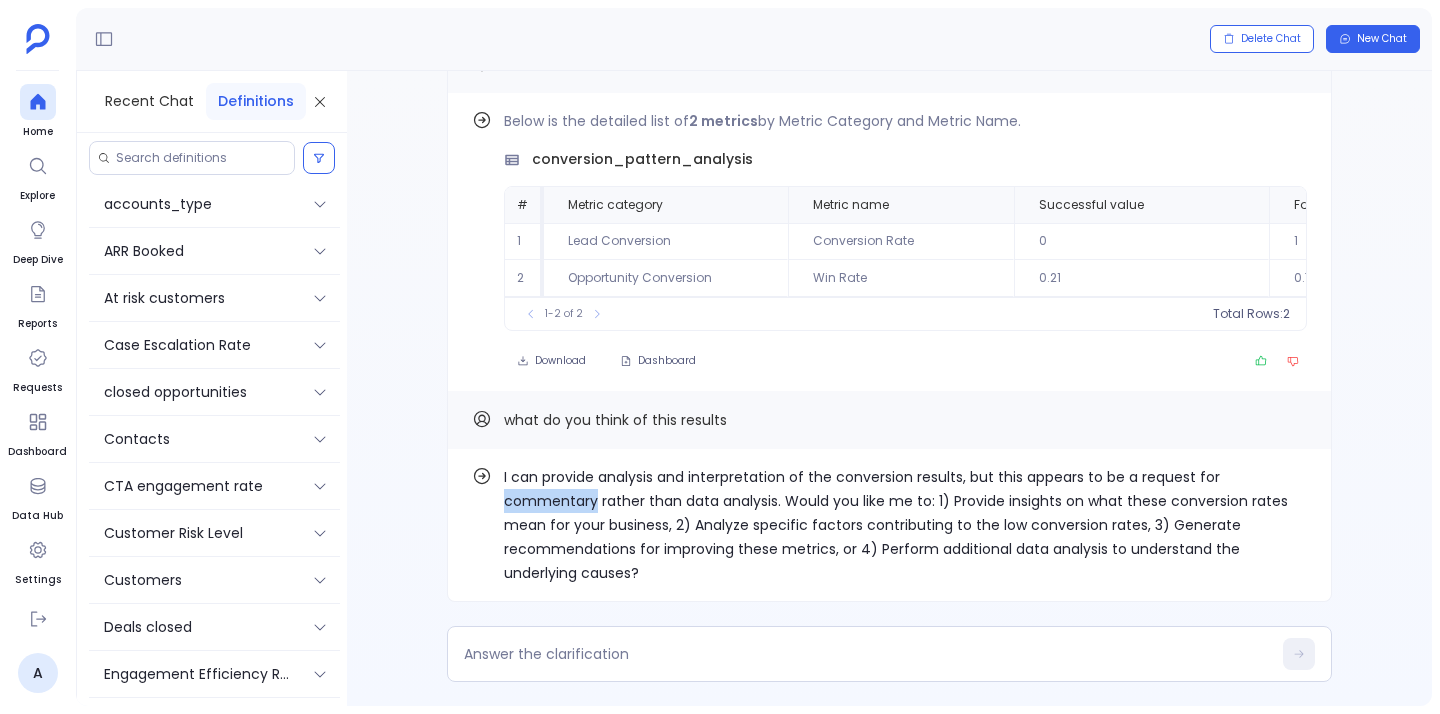 click on "I can provide analysis and interpretation of the conversion results, but this appears to be a request for commentary rather than data analysis. Would you like me to: 1) Provide insights on what these conversion rates mean for your business, 2) Analyze specific factors contributing to the low conversion rates, 3) Generate recommendations for improving these metrics, or 4) Perform additional data analysis to understand the underlying causes?" at bounding box center [905, 525] 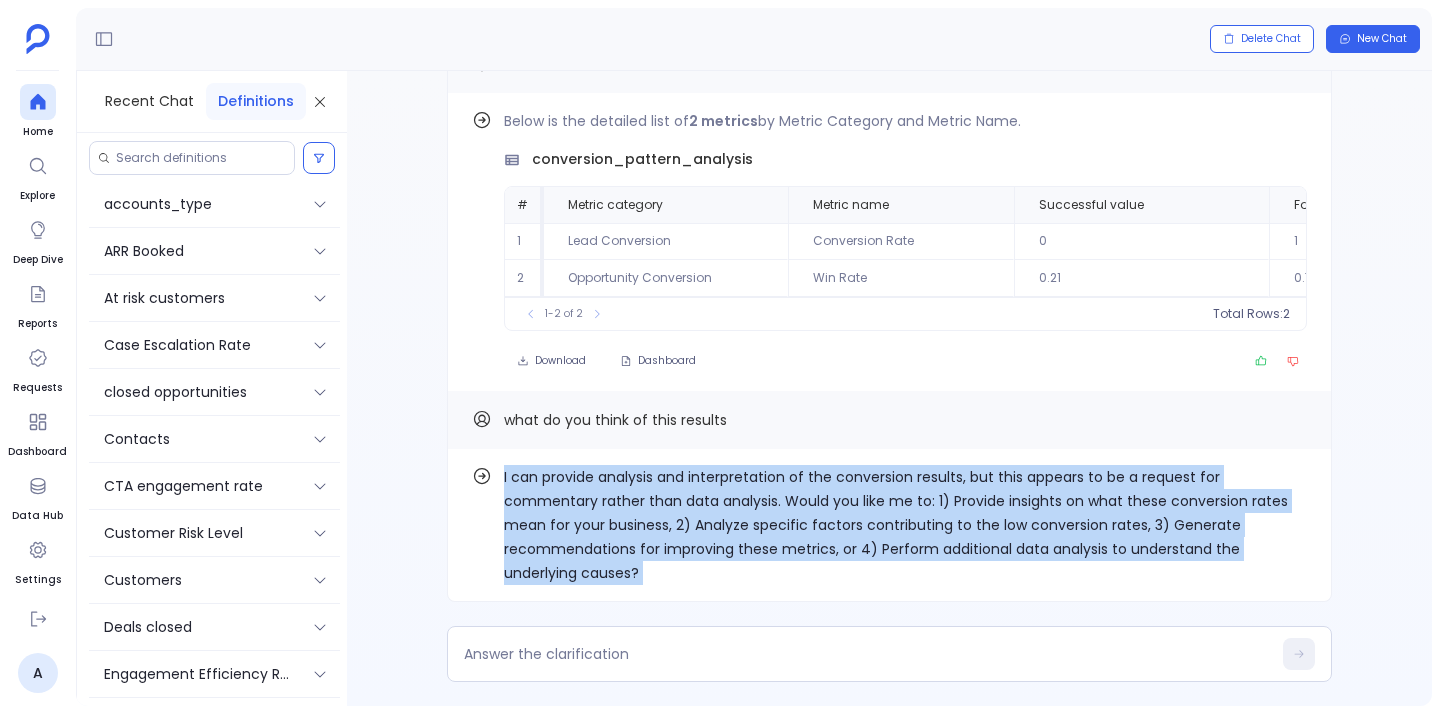 click on "I can provide analysis and interpretation of the conversion results, but this appears to be a request for commentary rather than data analysis. Would you like me to: 1) Provide insights on what these conversion rates mean for your business, 2) Analyze specific factors contributing to the low conversion rates, 3) Generate recommendations for improving these metrics, or 4) Perform additional data analysis to understand the underlying causes?" at bounding box center (905, 525) 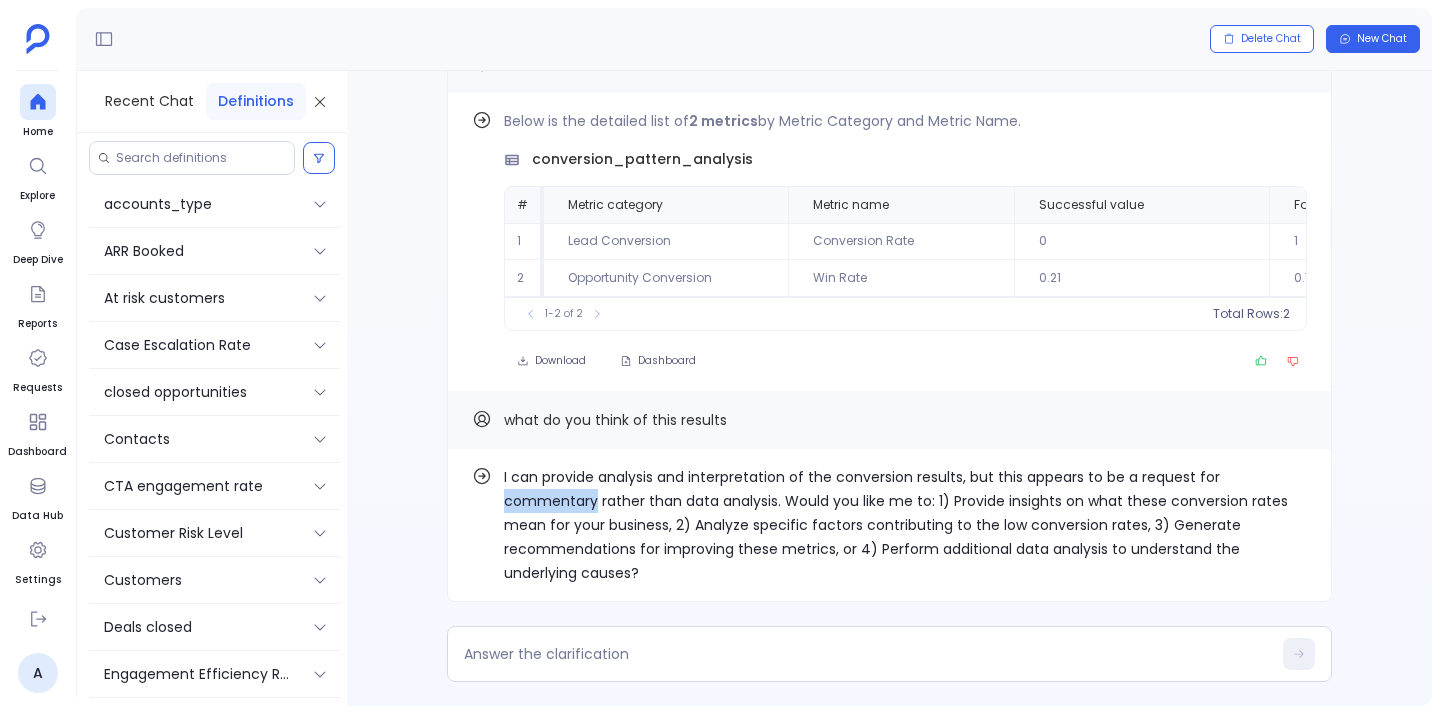 click on "I can provide analysis and interpretation of the conversion results, but this appears to be a request for commentary rather than data analysis. Would you like me to: 1) Provide insights on what these conversion rates mean for your business, 2) Analyze specific factors contributing to the low conversion rates, 3) Generate recommendations for improving these metrics, or 4) Perform additional data analysis to understand the underlying causes?" at bounding box center (905, 525) 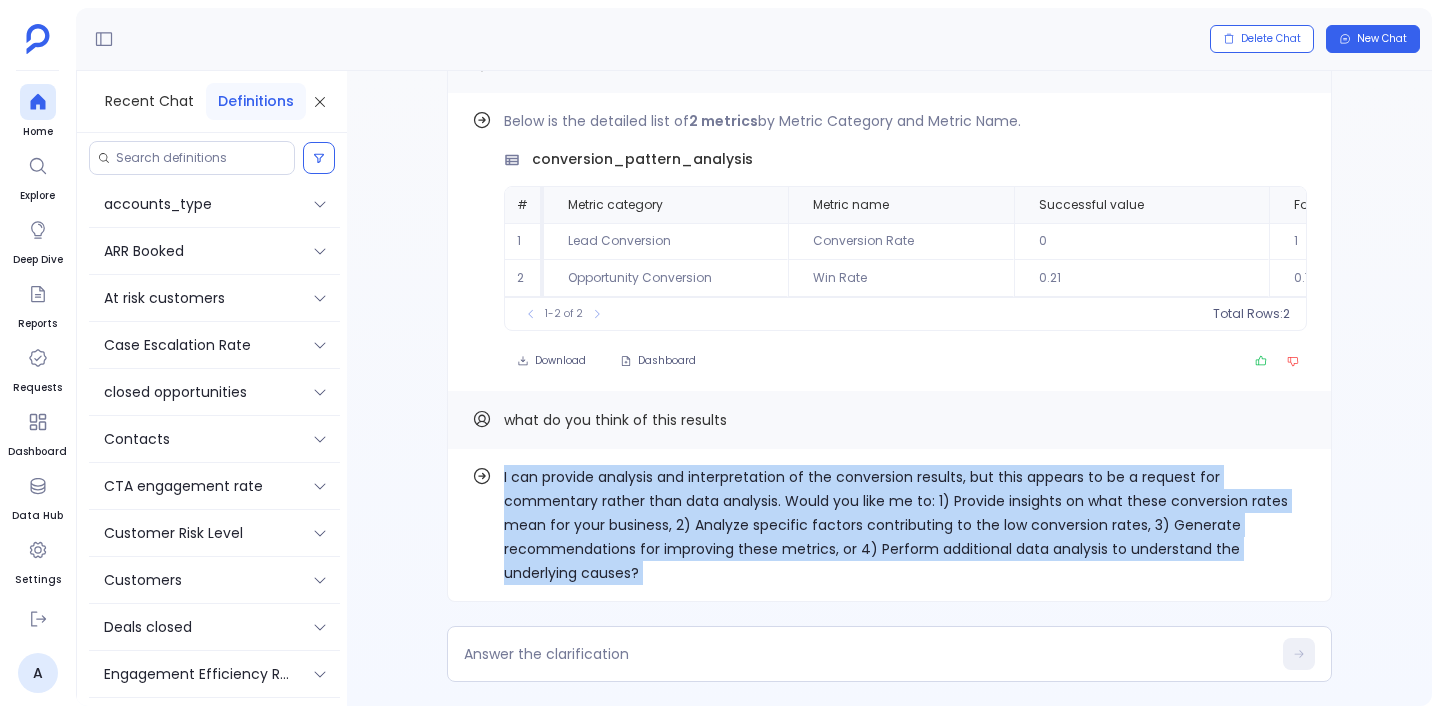 click on "I can provide analysis and interpretation of the conversion results, but this appears to be a request for commentary rather than data analysis. Would you like me to: 1) Provide insights on what these conversion rates mean for your business, 2) Analyze specific factors contributing to the low conversion rates, 3) Generate recommendations for improving these metrics, or 4) Perform additional data analysis to understand the underlying causes?" at bounding box center [905, 525] 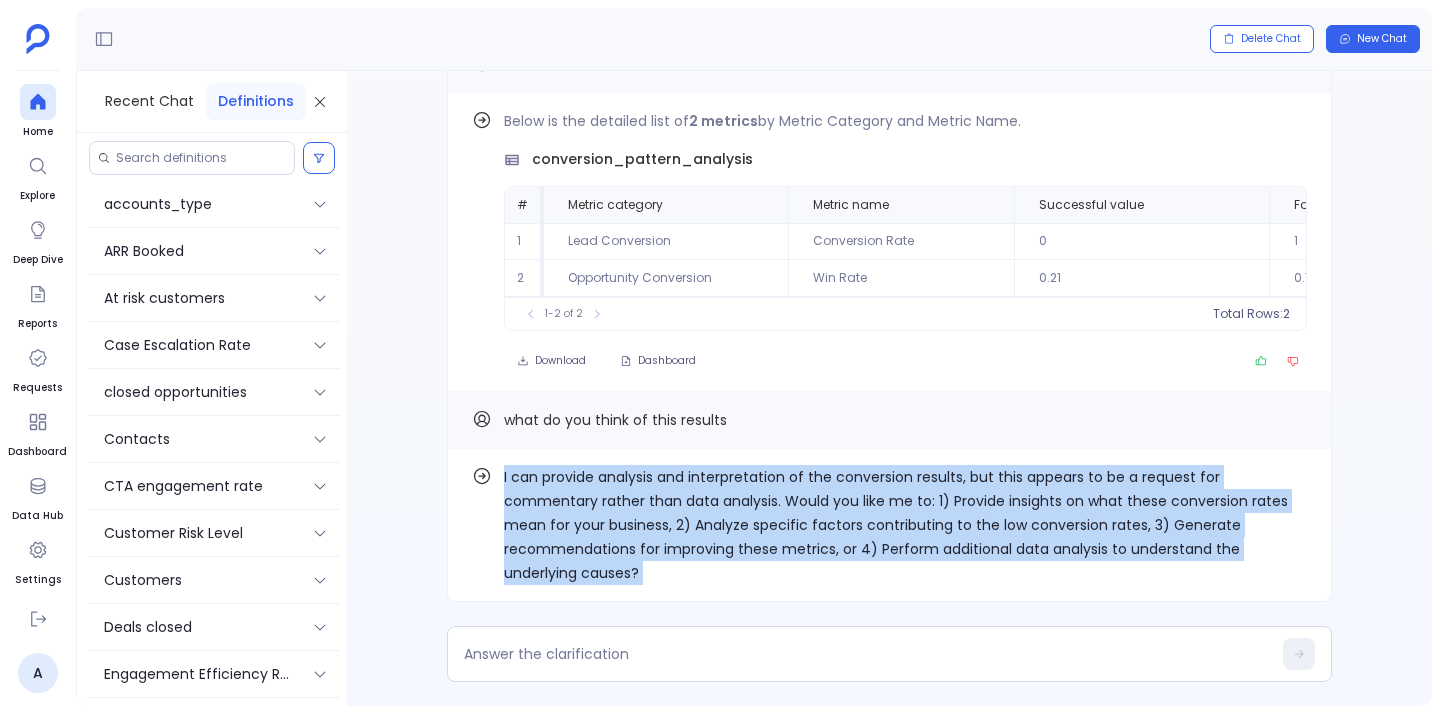 click on "I can provide analysis and interpretation of the conversion results, but this appears to be a request for commentary rather than data analysis. Would you like me to: 1) Provide insights on what these conversion rates mean for your business, 2) Analyze specific factors contributing to the low conversion rates, 3) Generate recommendations for improving these metrics, or 4) Perform additional data analysis to understand the underlying causes?" at bounding box center (905, 525) 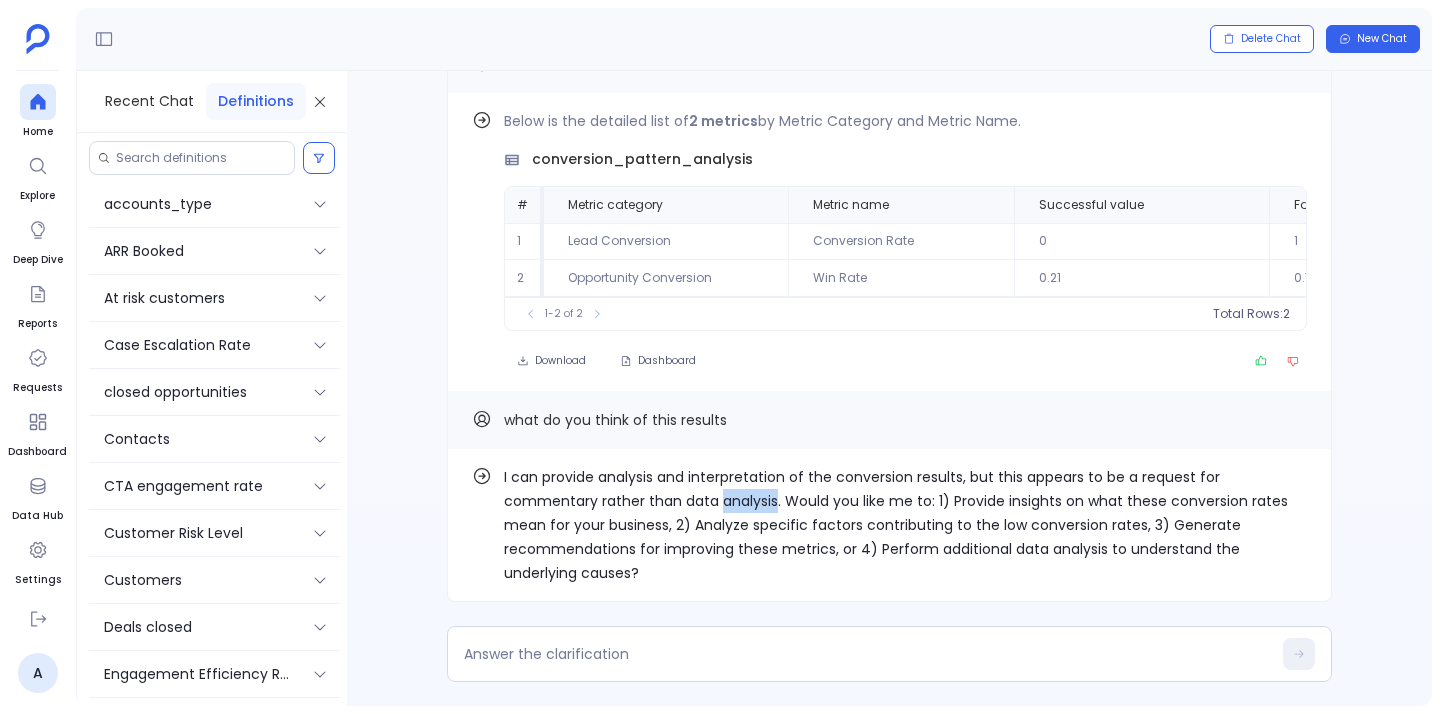 click on "I can provide analysis and interpretation of the conversion results, but this appears to be a request for commentary rather than data analysis. Would you like me to: 1) Provide insights on what these conversion rates mean for your business, 2) Analyze specific factors contributing to the low conversion rates, 3) Generate recommendations for improving these metrics, or 4) Perform additional data analysis to understand the underlying causes?" at bounding box center (905, 525) 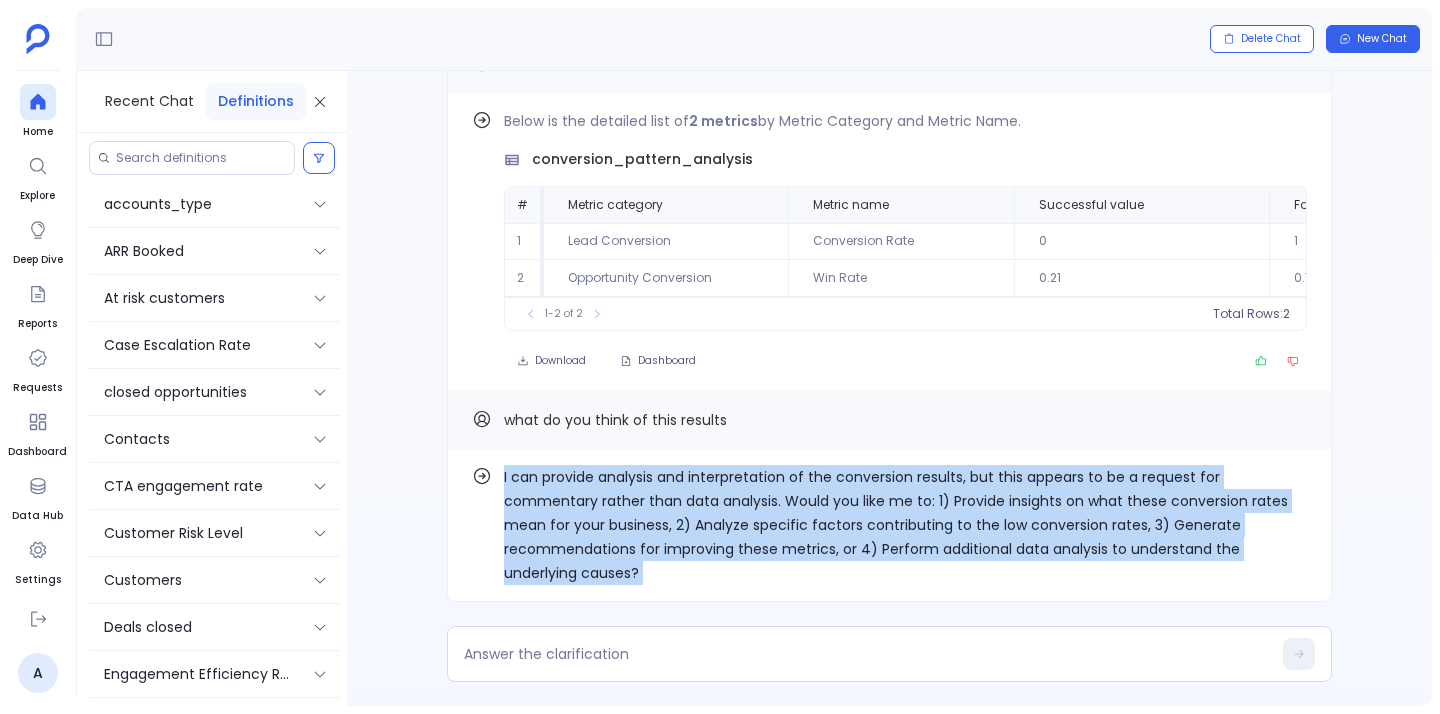 click on "I can provide analysis and interpretation of the conversion results, but this appears to be a request for commentary rather than data analysis. Would you like me to: 1) Provide insights on what these conversion rates mean for your business, 2) Analyze specific factors contributing to the low conversion rates, 3) Generate recommendations for improving these metrics, or 4) Perform additional data analysis to understand the underlying causes?" at bounding box center (905, 525) 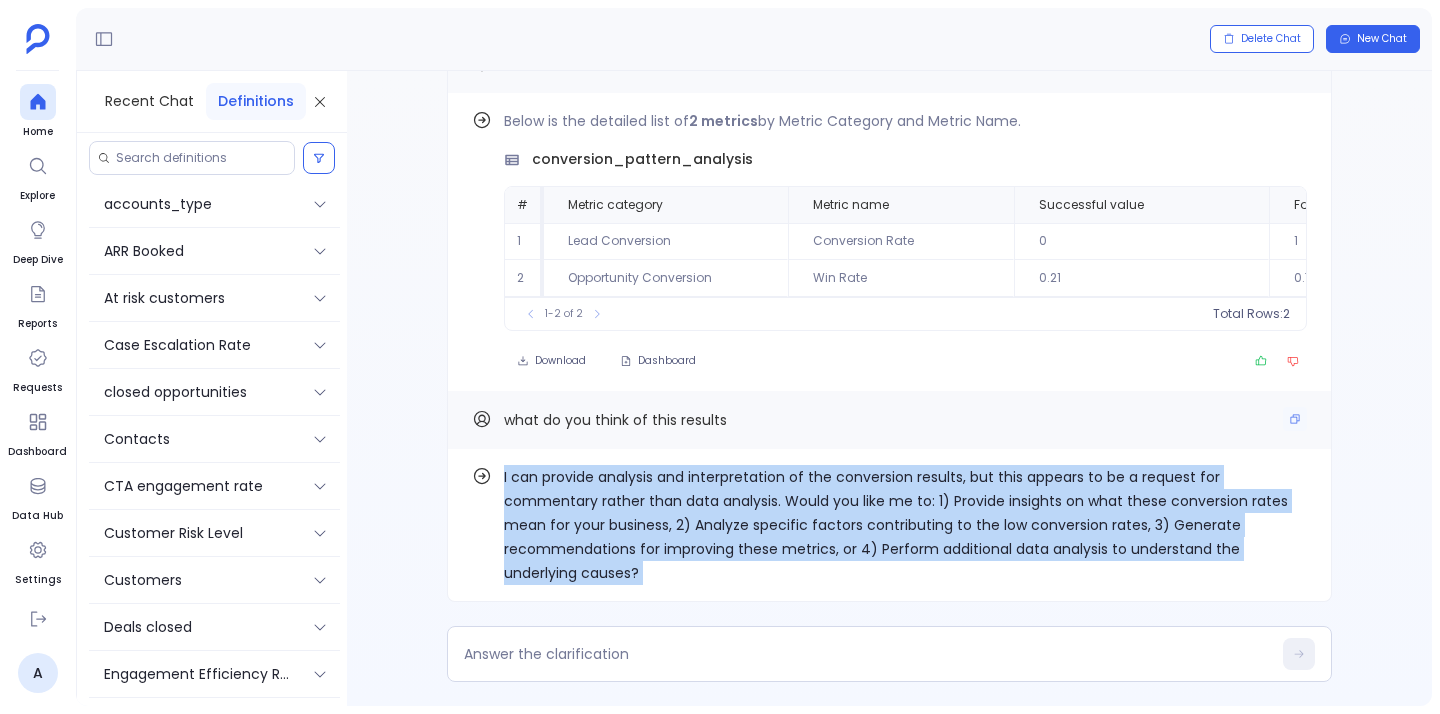 click on "what do you think of this results" at bounding box center [615, 420] 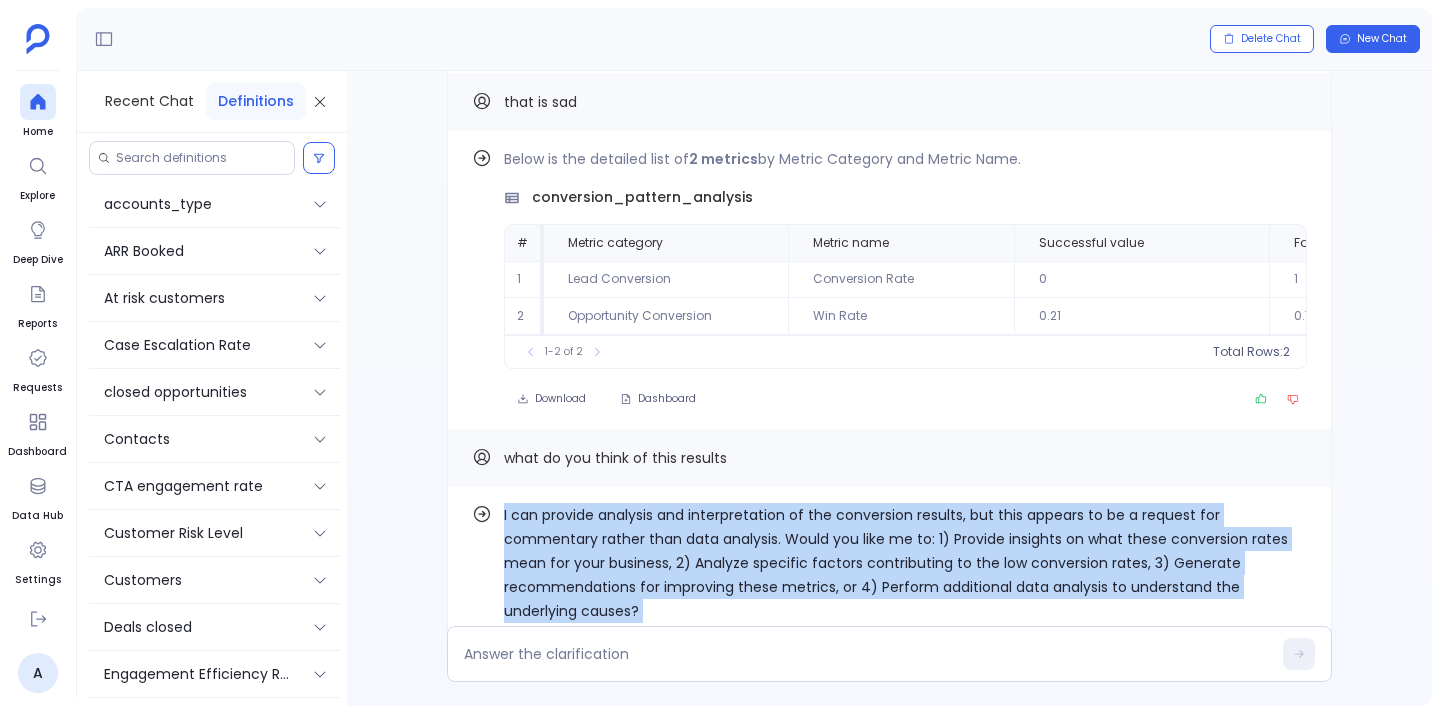 scroll, scrollTop: 0, scrollLeft: 0, axis: both 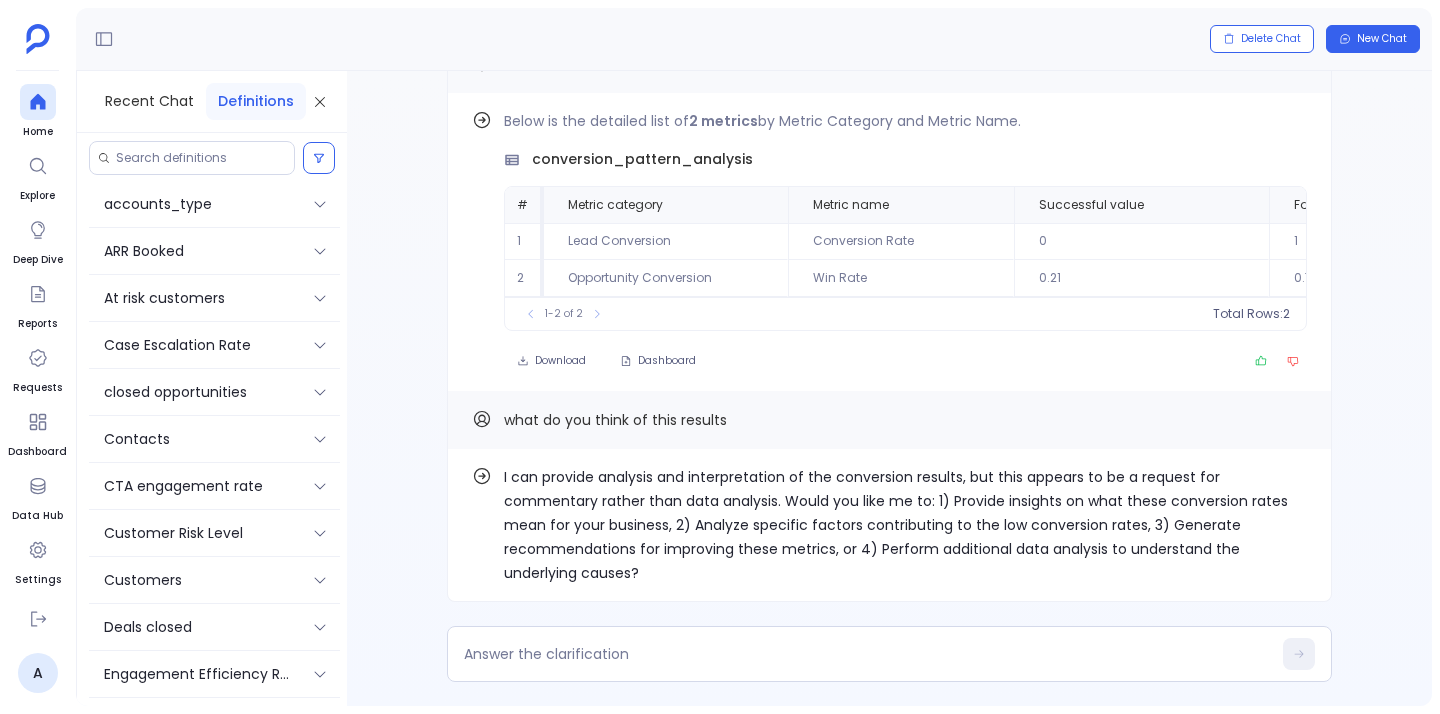 click on "I can provide analysis and interpretation of the conversion results, but this appears to be a request for commentary rather than data analysis. Would you like me to: 1) Provide insights on what these conversion rates mean for your business, 2) Analyze specific factors contributing to the low conversion rates, 3) Generate recommendations for improving these metrics, or 4) Perform additional data analysis to understand the underlying causes?" at bounding box center (905, 525) 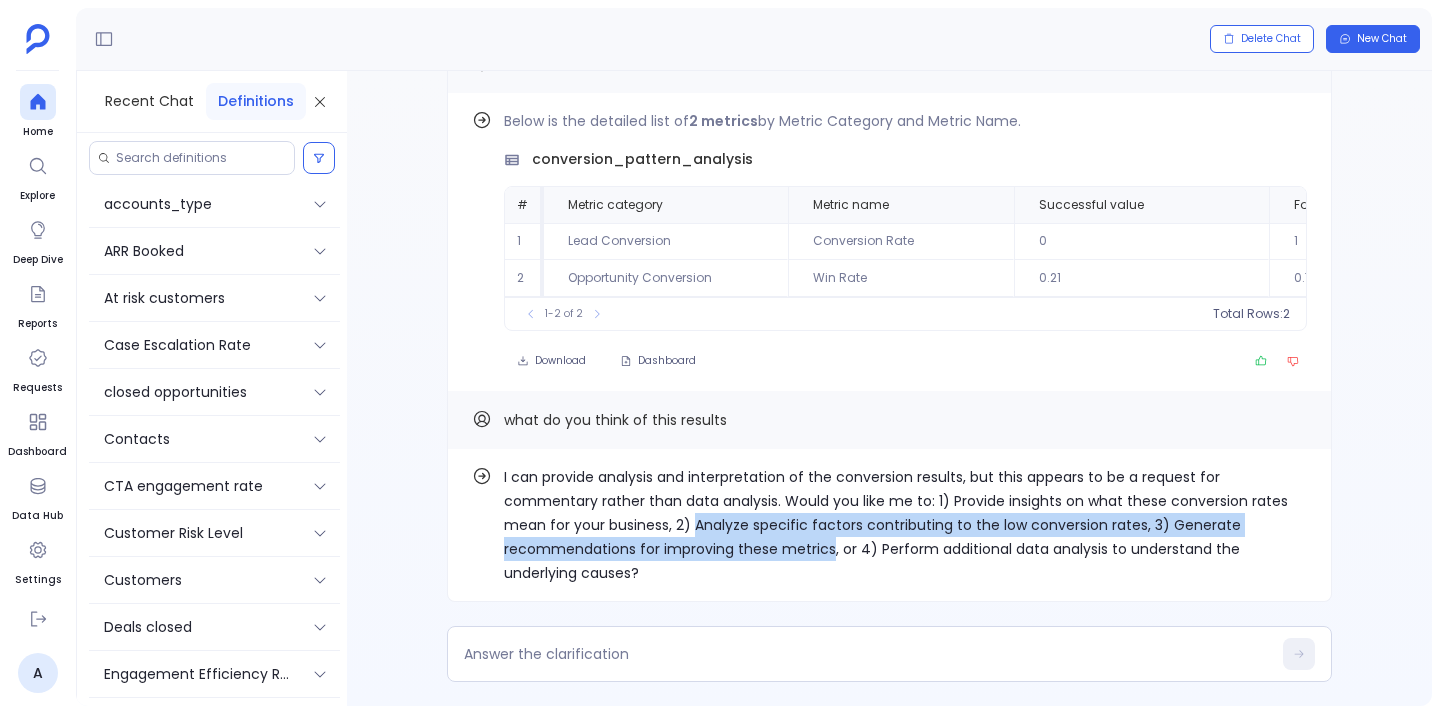 drag, startPoint x: 718, startPoint y: 517, endPoint x: 818, endPoint y: 542, distance: 103.077644 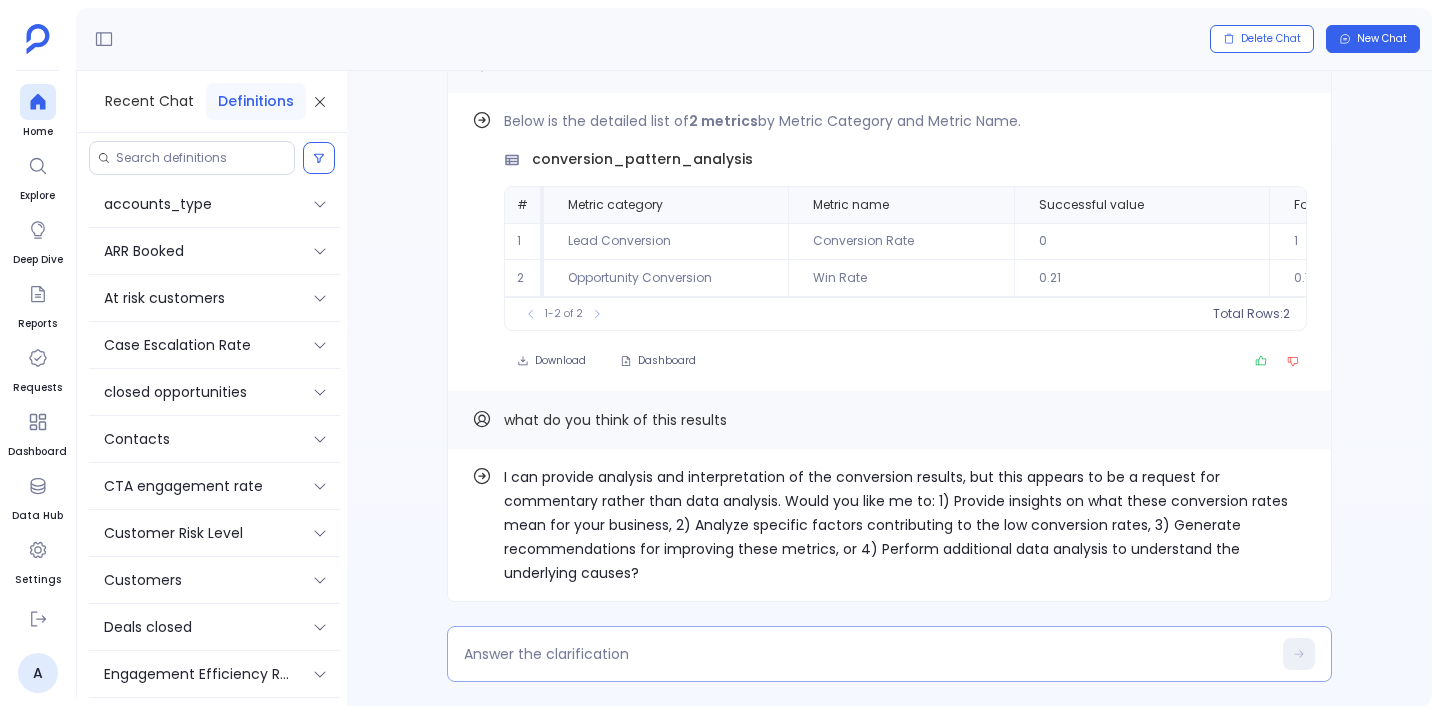 click at bounding box center (867, 654) 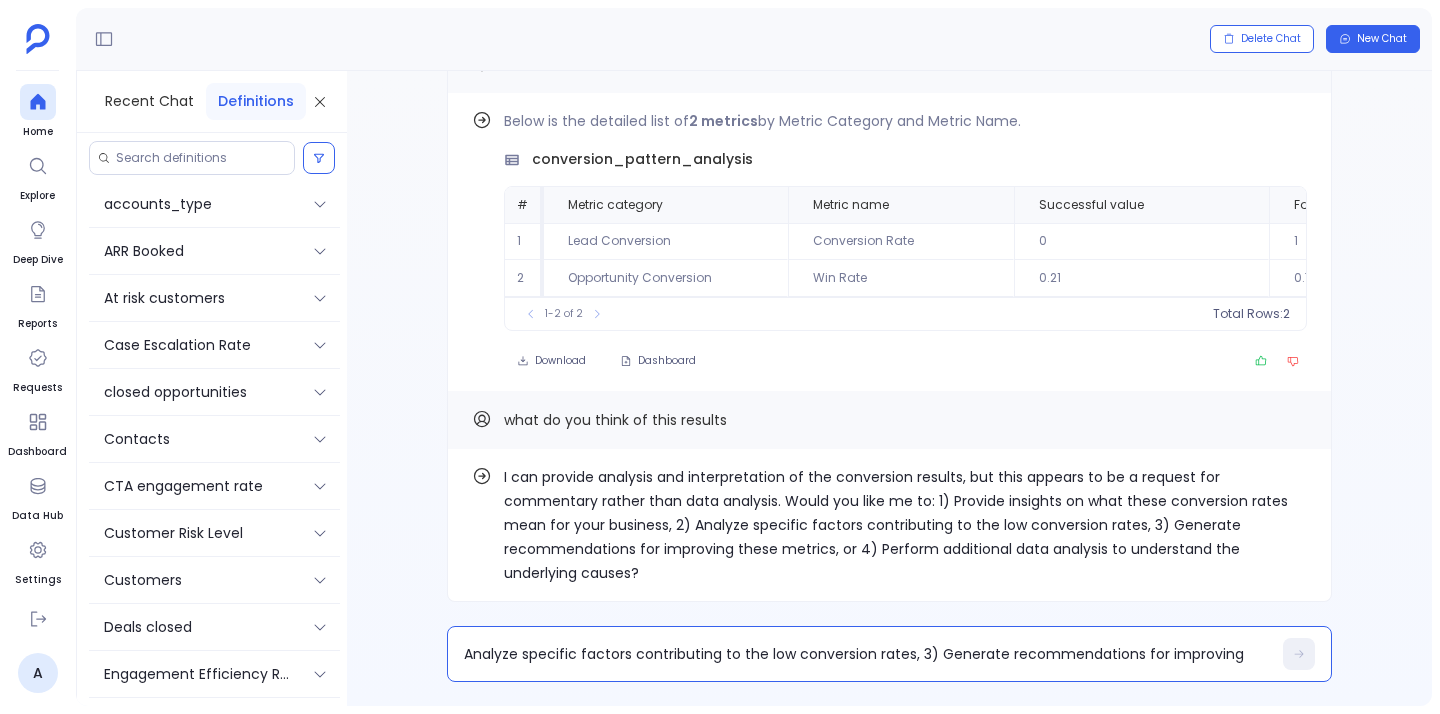 scroll, scrollTop: 0, scrollLeft: 0, axis: both 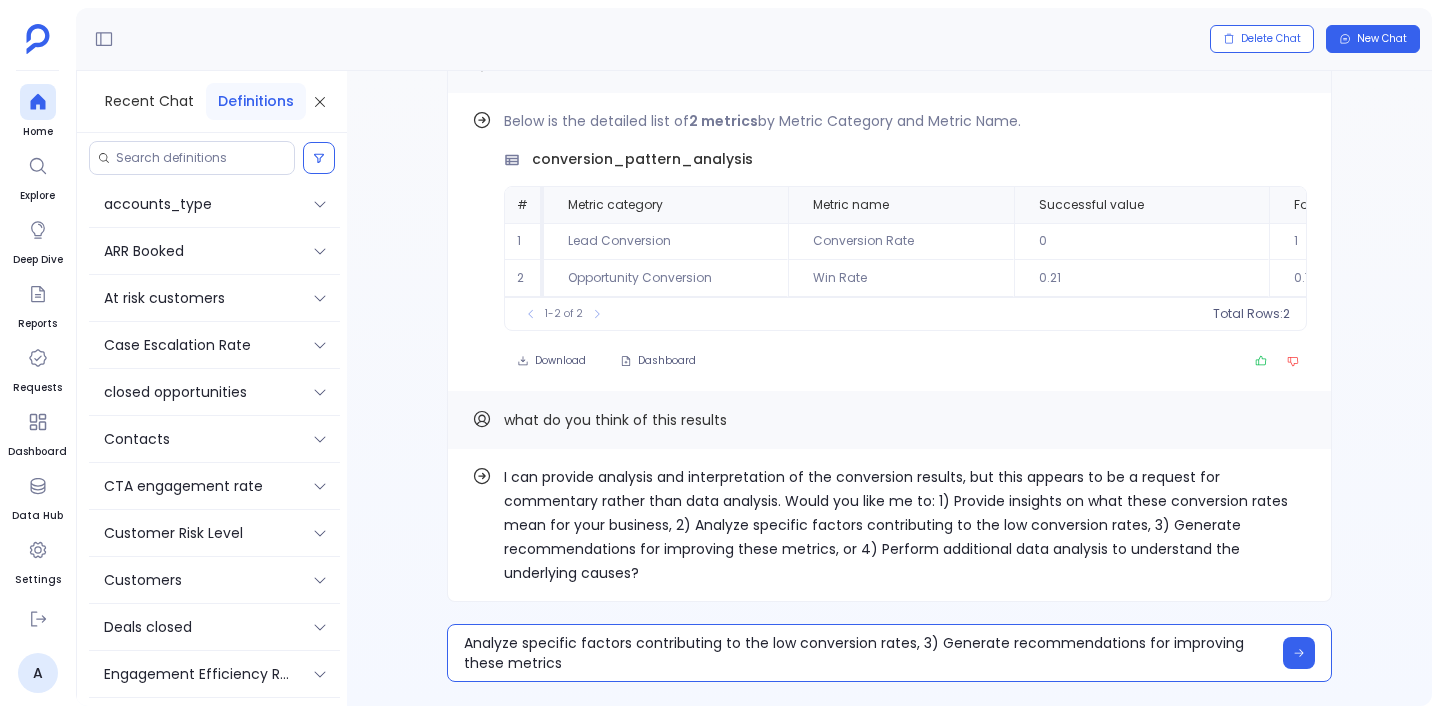 click on "Analyze specific factors contributing to the low conversion rates, 3) Generate recommendations for improving these metrics" at bounding box center [867, 653] 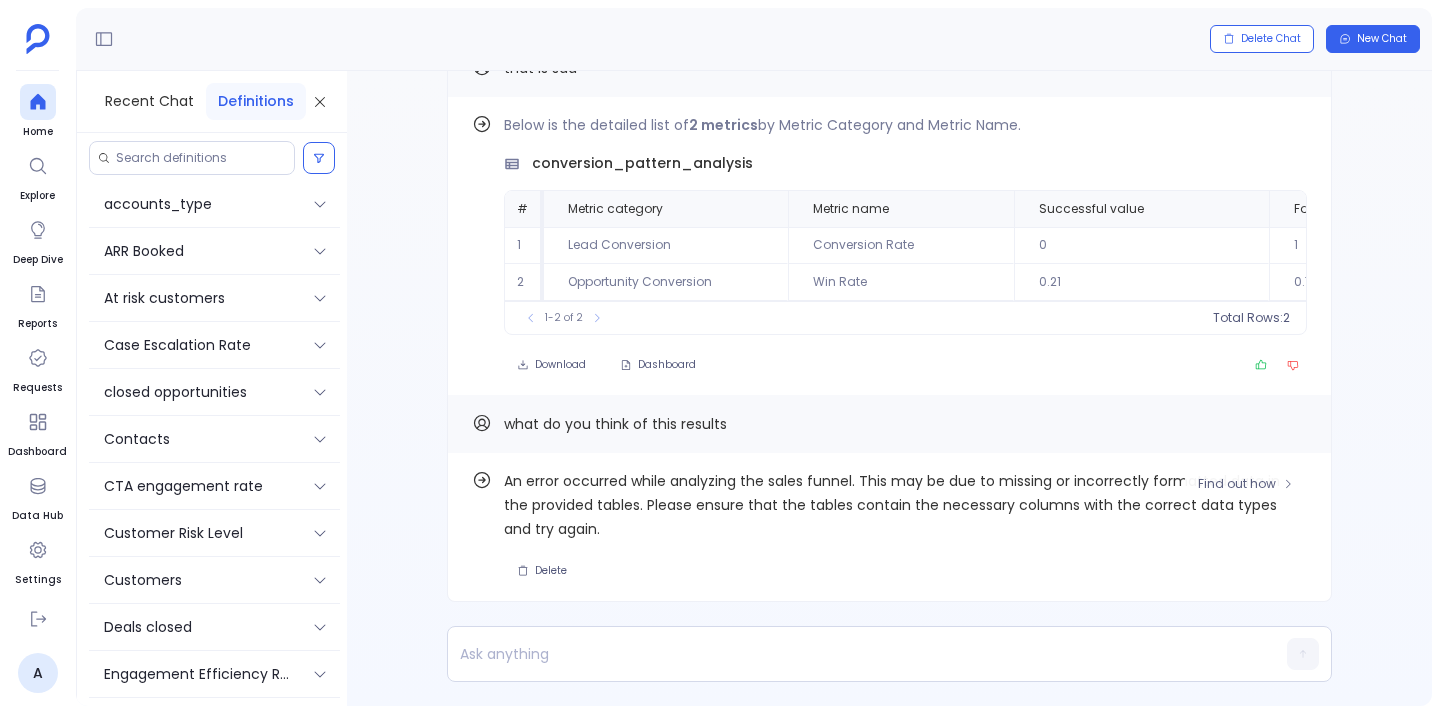 click on "An error occurred while analyzing the sales funnel. This may be due to missing or incorrectly formatted data in the provided tables. Please ensure that the tables contain the necessary columns with the correct data types and try again." at bounding box center [905, 505] 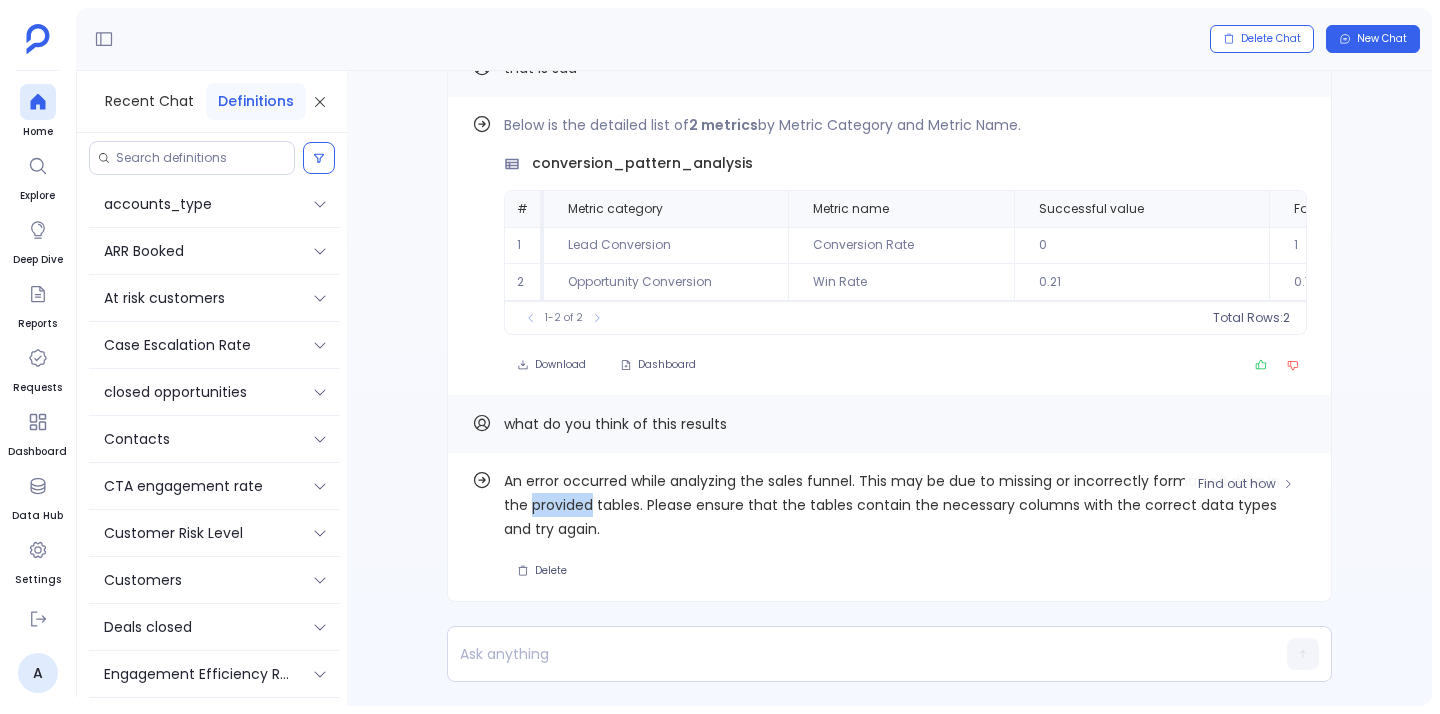 click on "An error occurred while analyzing the sales funnel. This may be due to missing or incorrectly formatted data in the provided tables. Please ensure that the tables contain the necessary columns with the correct data types and try again." at bounding box center (905, 505) 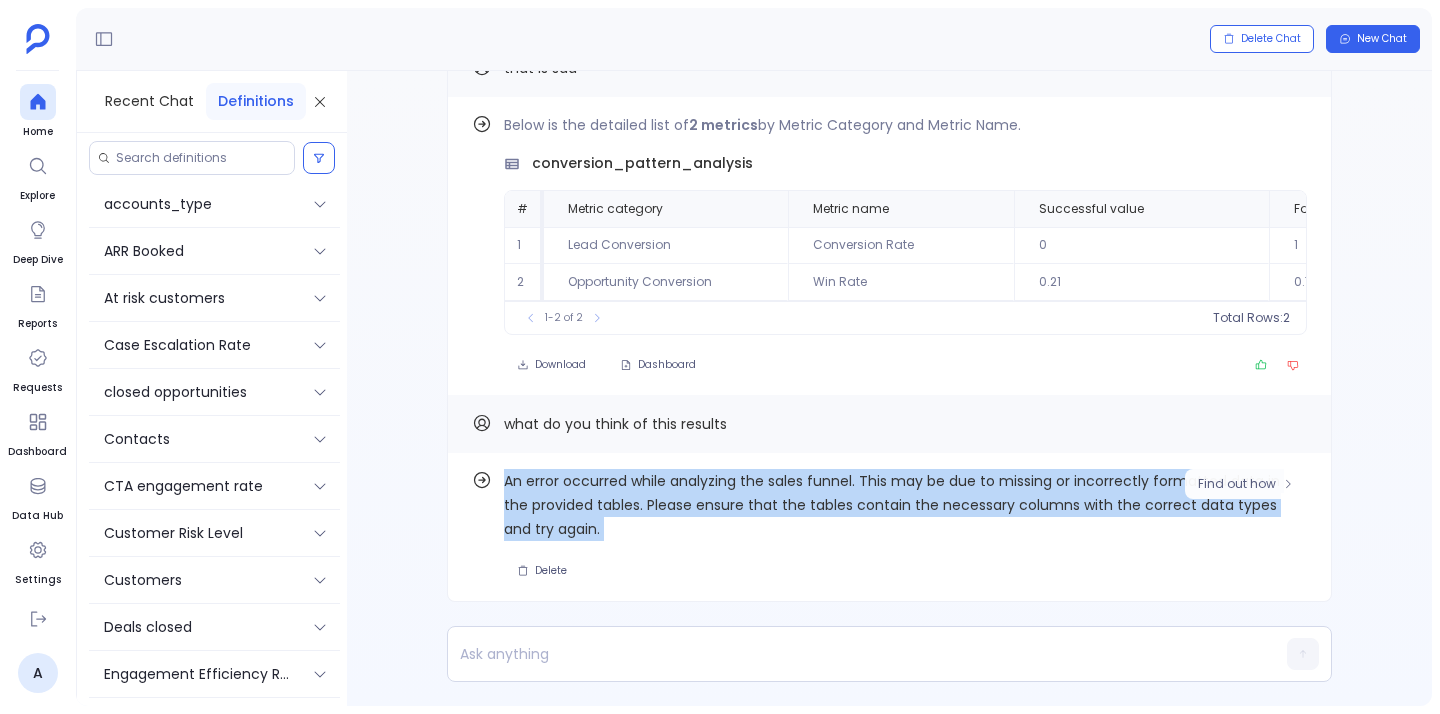 click on "An error occurred while analyzing the sales funnel. This may be due to missing or incorrectly formatted data in the provided tables. Please ensure that the tables contain the necessary columns with the correct data types and try again." at bounding box center (905, 505) 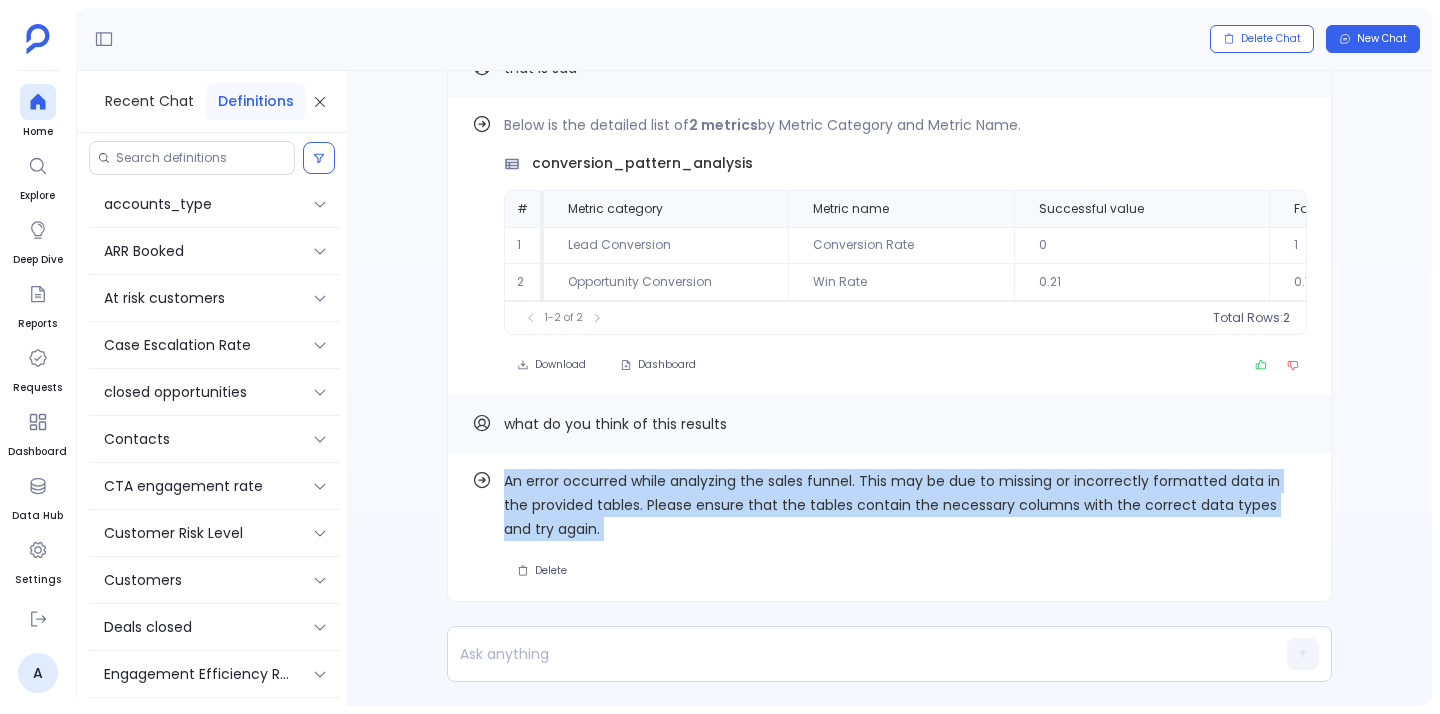 drag, startPoint x: 34, startPoint y: 103, endPoint x: 58, endPoint y: 131, distance: 36.878178 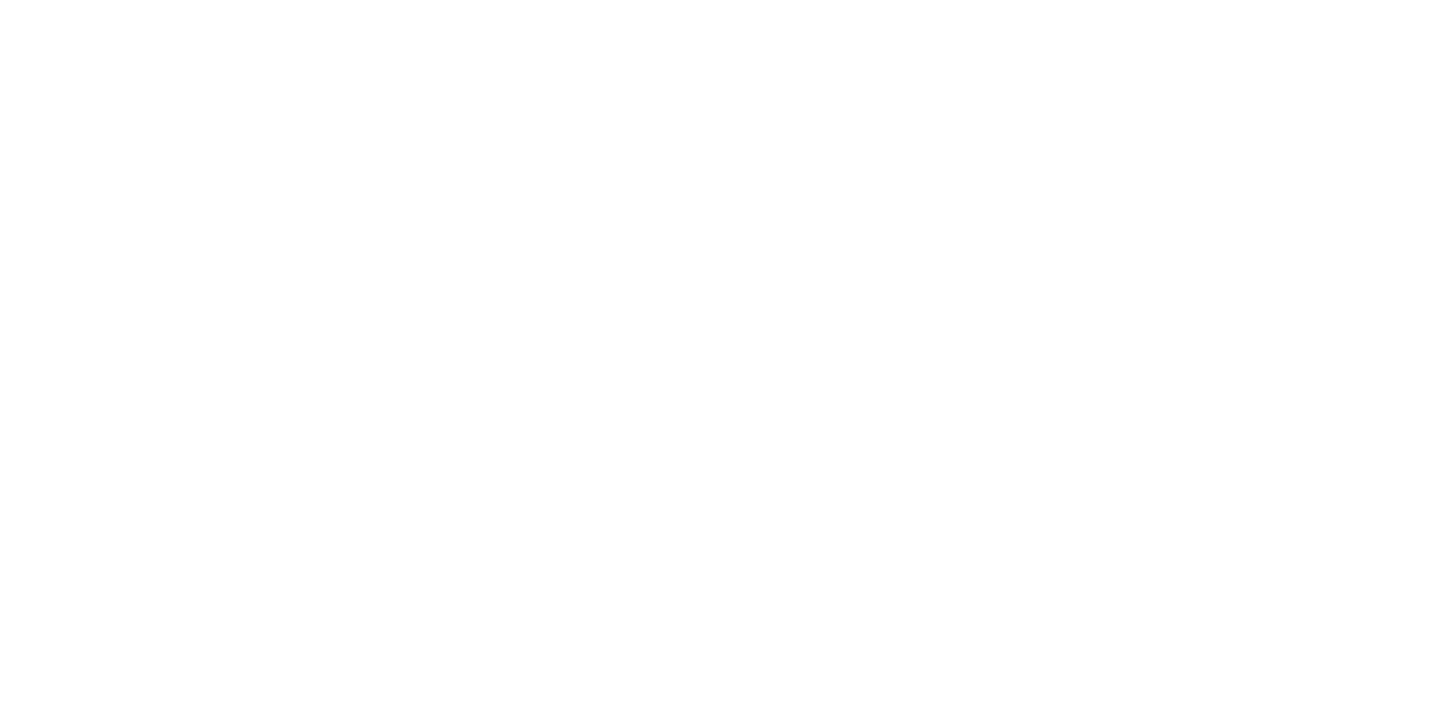 scroll, scrollTop: 0, scrollLeft: 0, axis: both 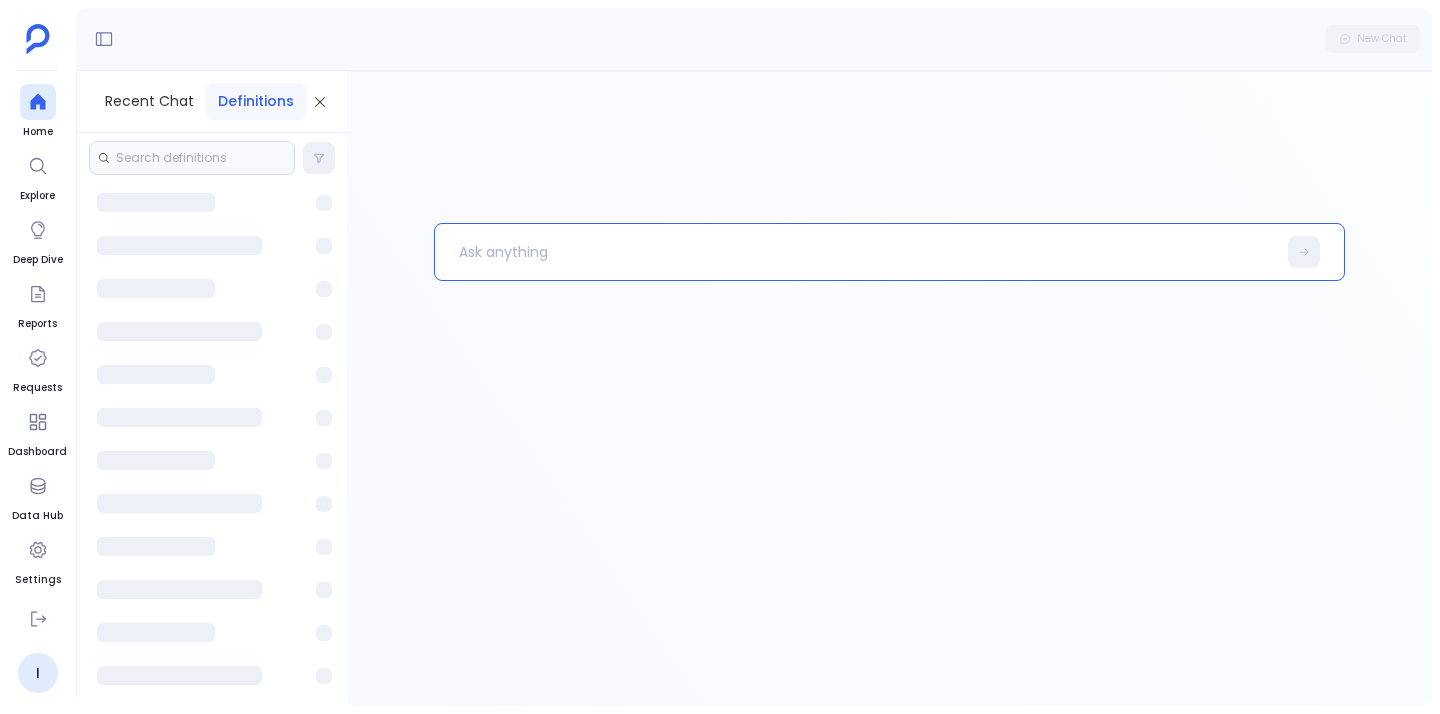 click at bounding box center [855, 252] 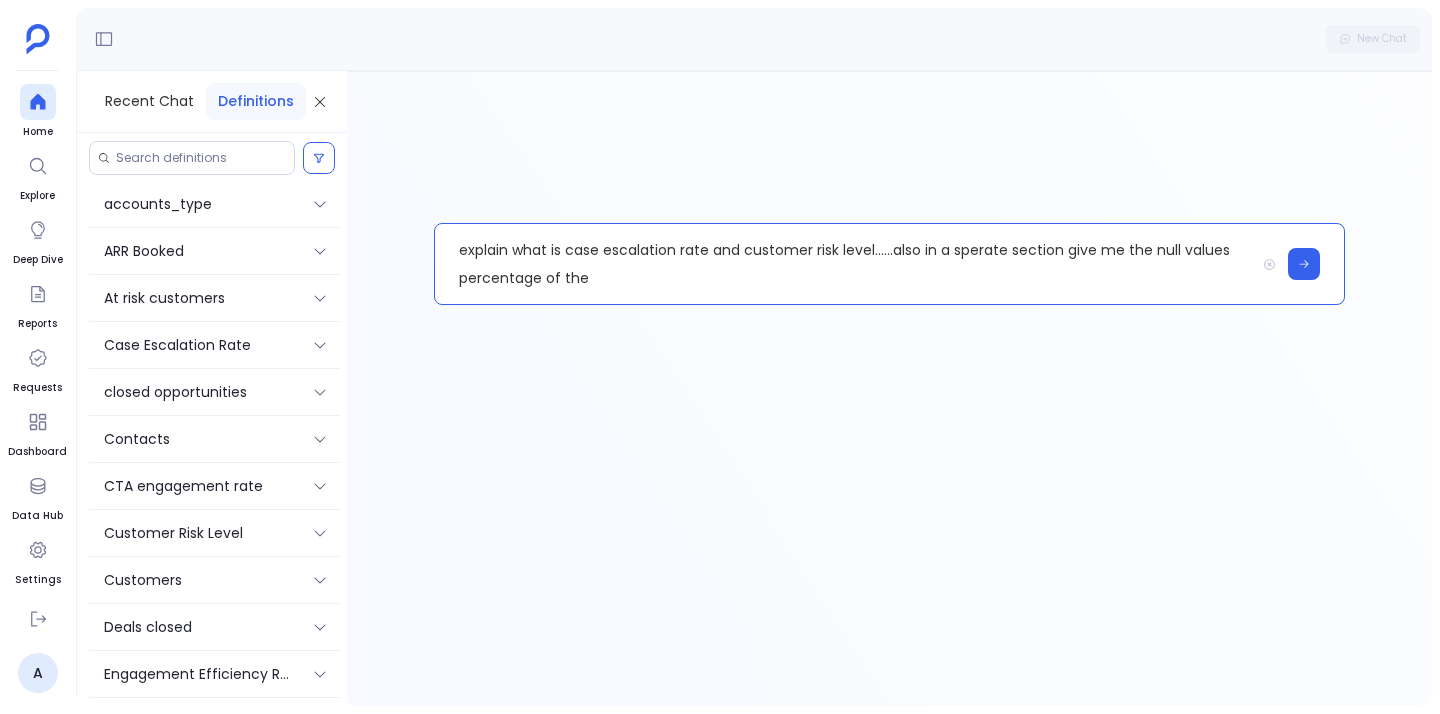 click on "explain what is case escalation rate and customer risk level......also in a sperate section give me the null values percentage of the" at bounding box center [845, 264] 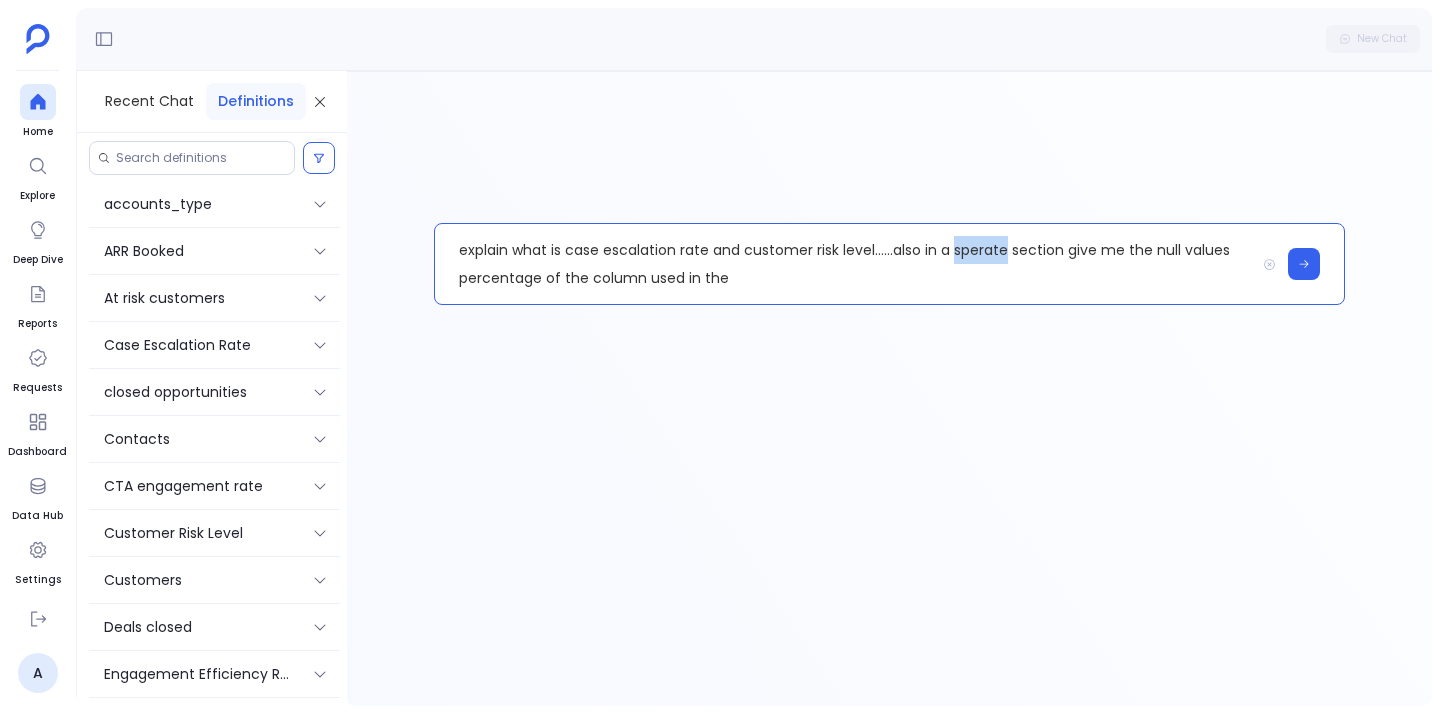 drag, startPoint x: 980, startPoint y: 246, endPoint x: 966, endPoint y: 251, distance: 14.866069 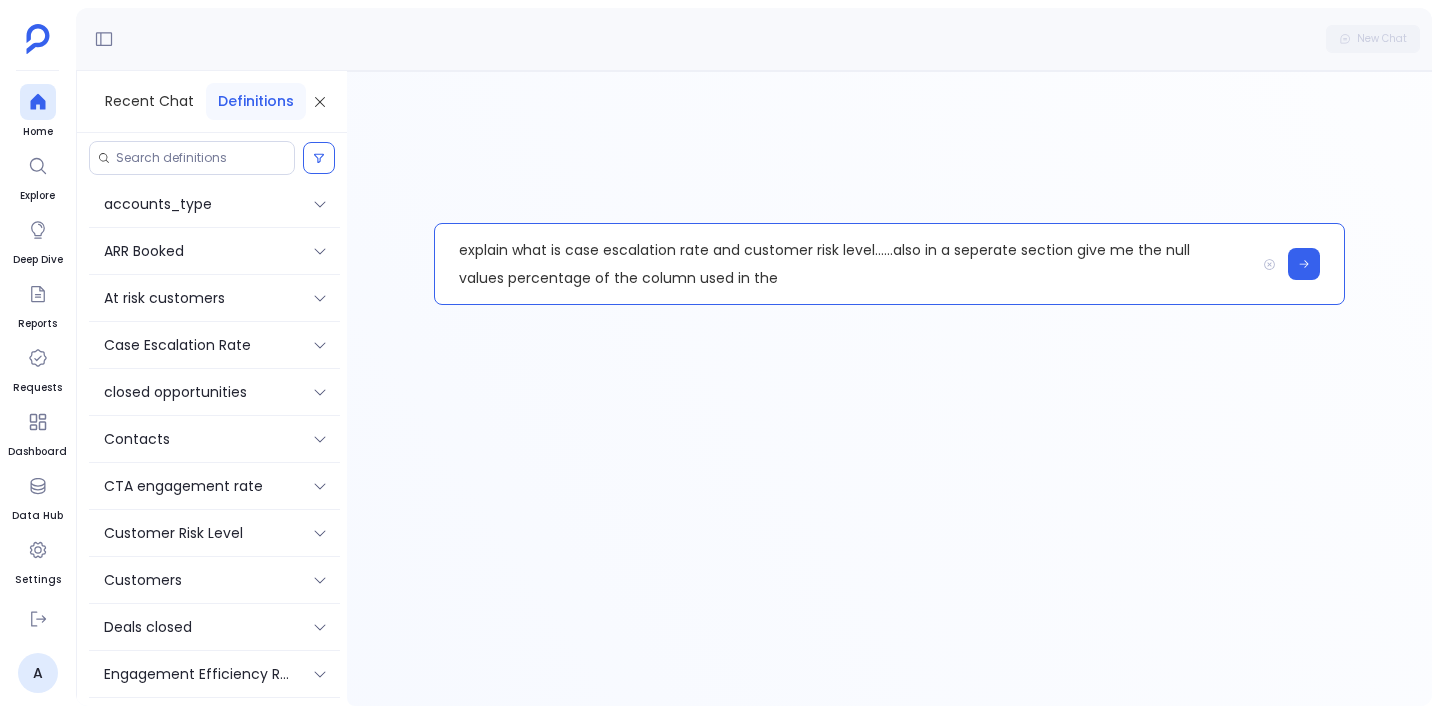 click on "explain what is case escalation rate and customer risk level......also in a seperate section give me the null values percentage of the column used in the" at bounding box center (845, 264) 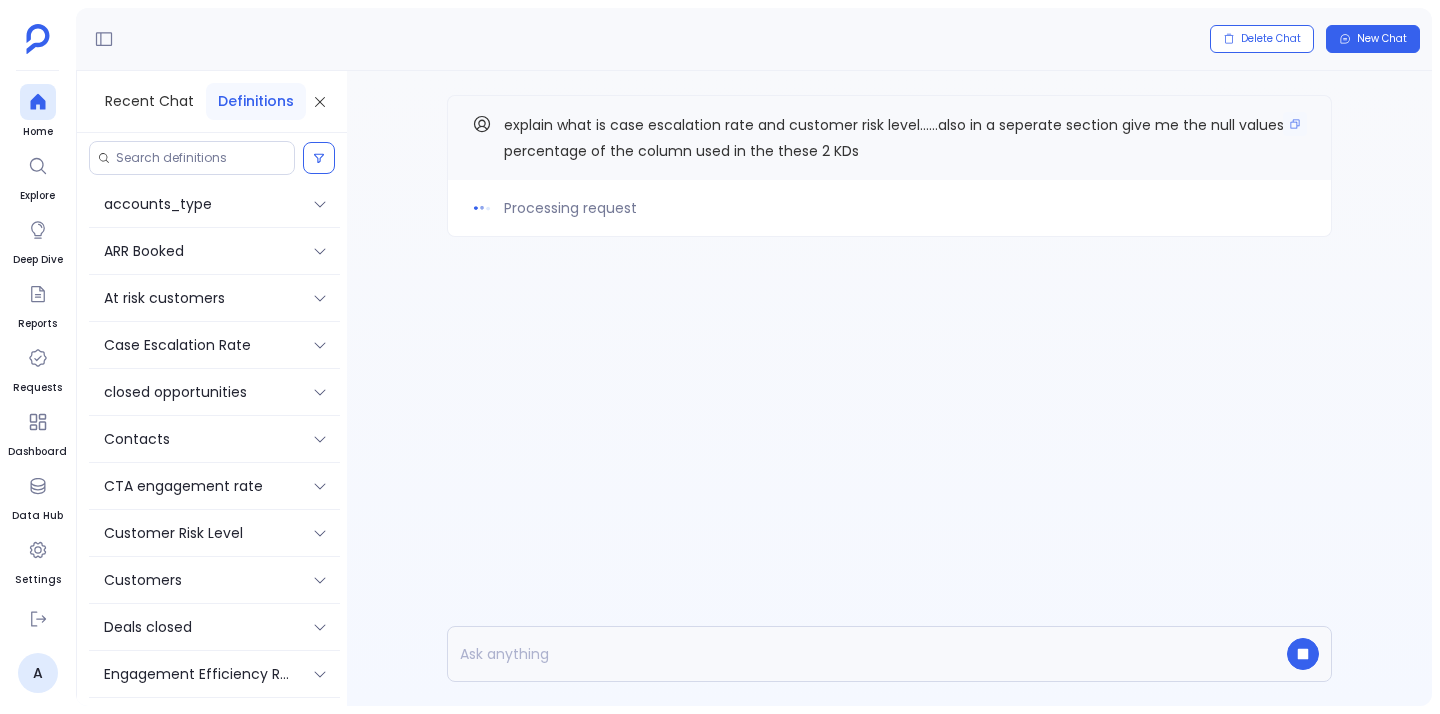 click on "explain what is case escalation rate and customer risk level......also in a seperate section give me the null values percentage of the column used in the these 2 KDs" at bounding box center [894, 138] 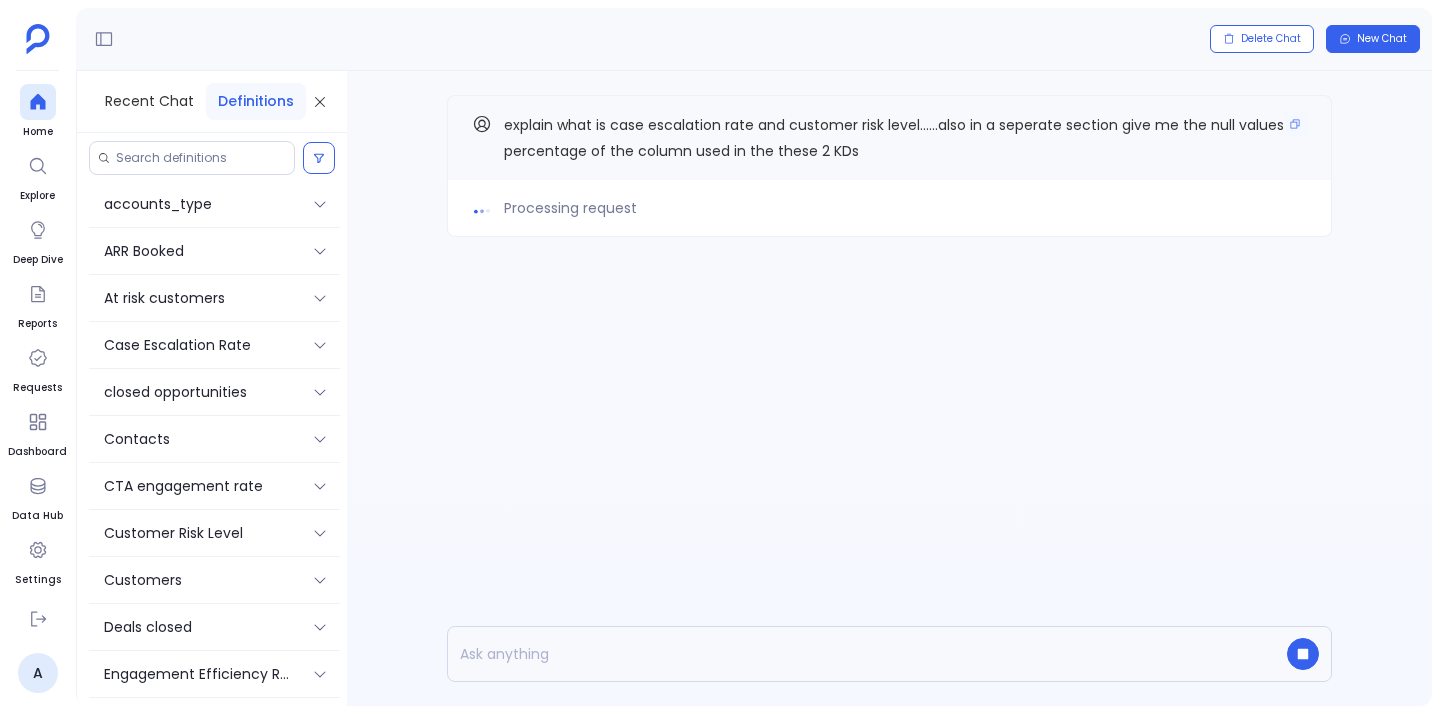 click on "explain what is case escalation rate and customer risk level......also in a seperate section give me the null values percentage of the column used in the these 2 KDs" at bounding box center (894, 138) 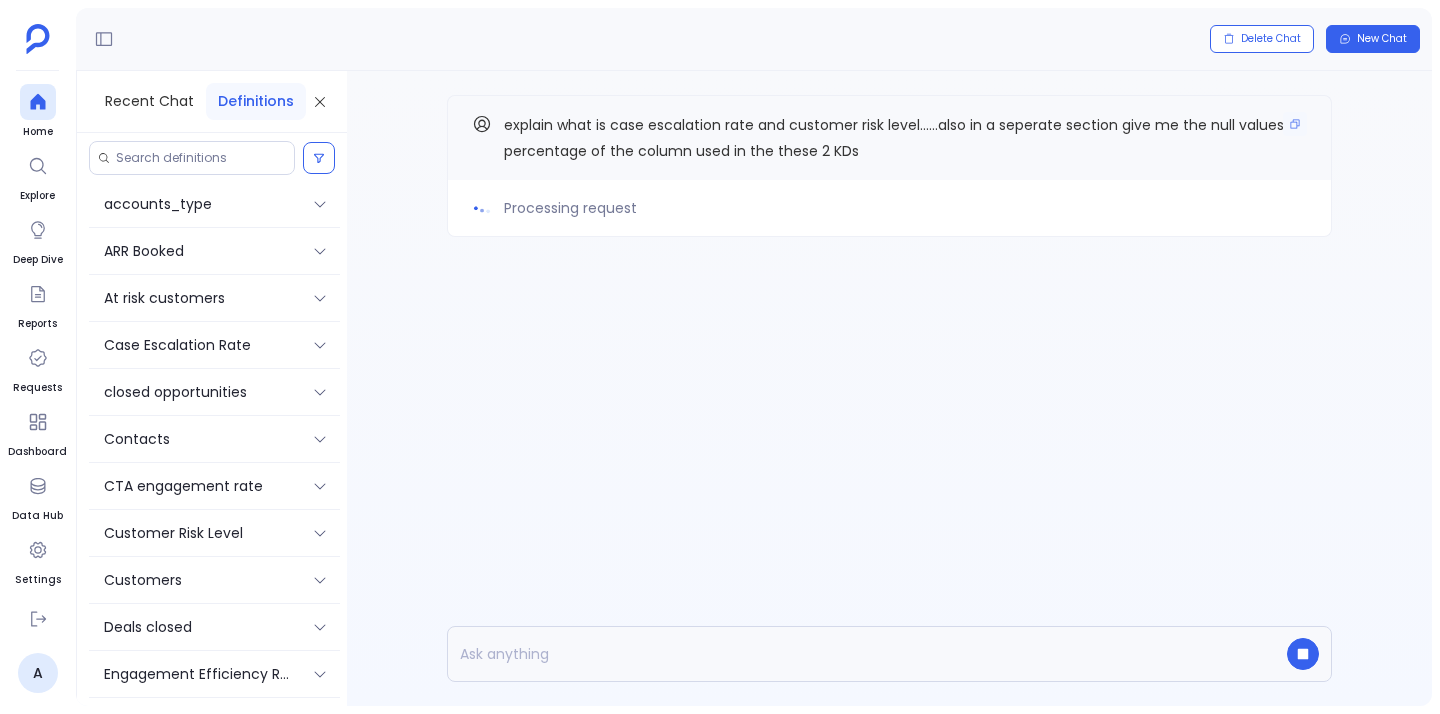 click on "explain what is case escalation rate and customer risk level......also in a seperate section give me the null values percentage of the column used in the these 2 KDs" at bounding box center (894, 138) 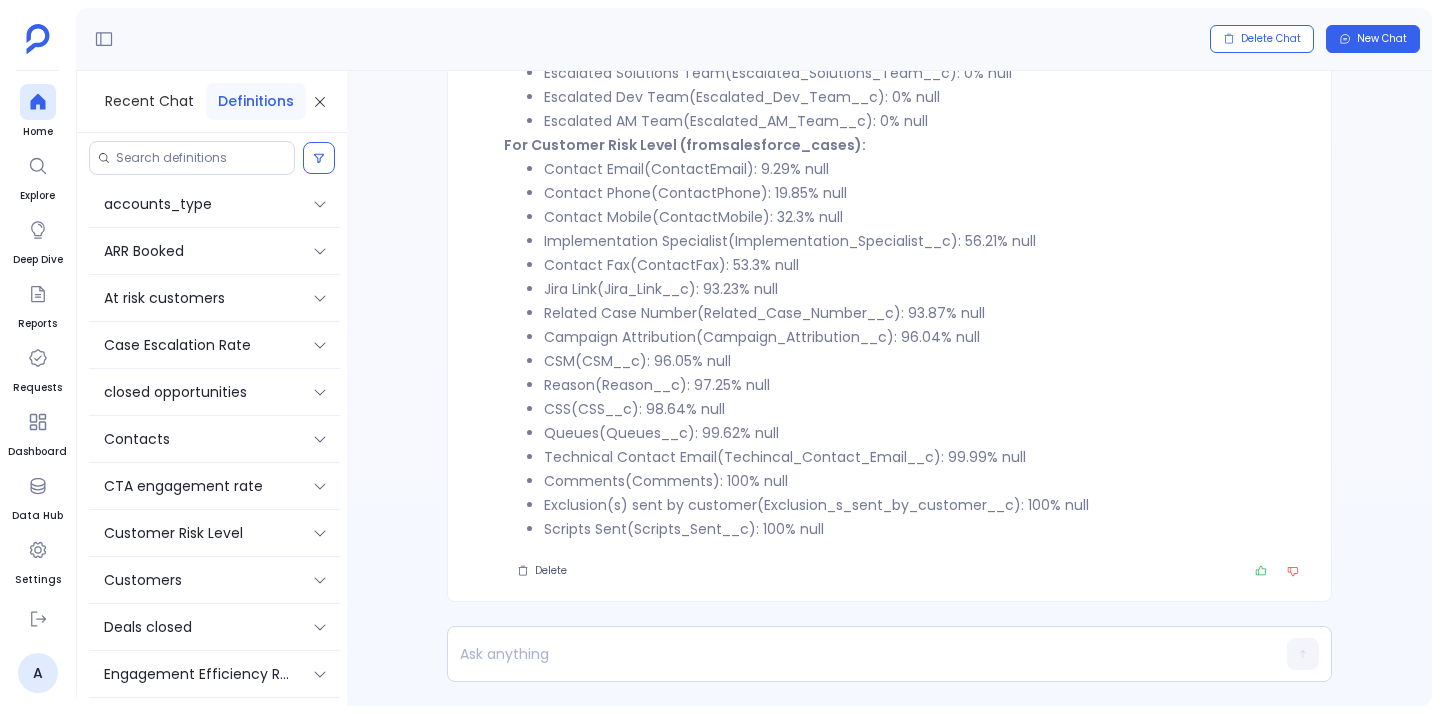 scroll, scrollTop: -645, scrollLeft: 0, axis: vertical 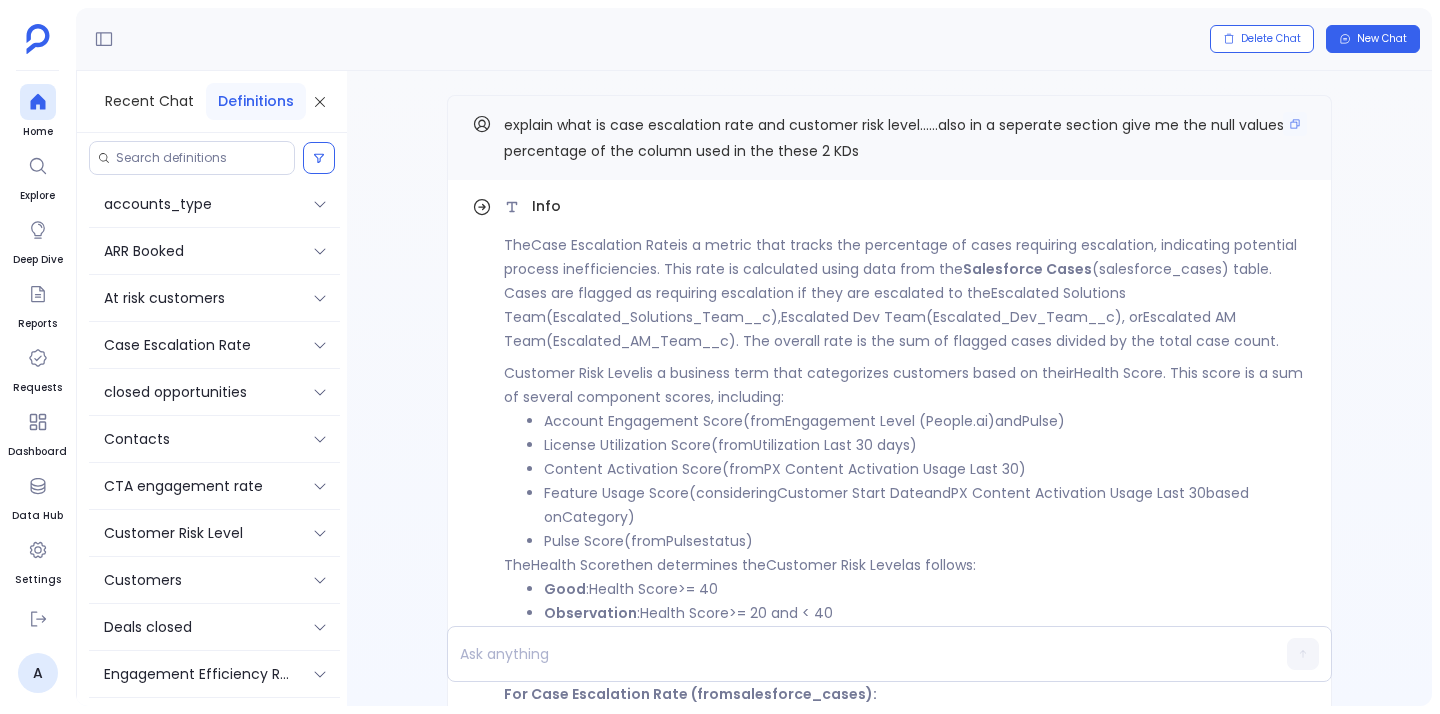 click on "explain what is case escalation rate and customer risk level......also in a seperate section give me the null values percentage of the column used in the these 2 KDs" at bounding box center (905, 138) 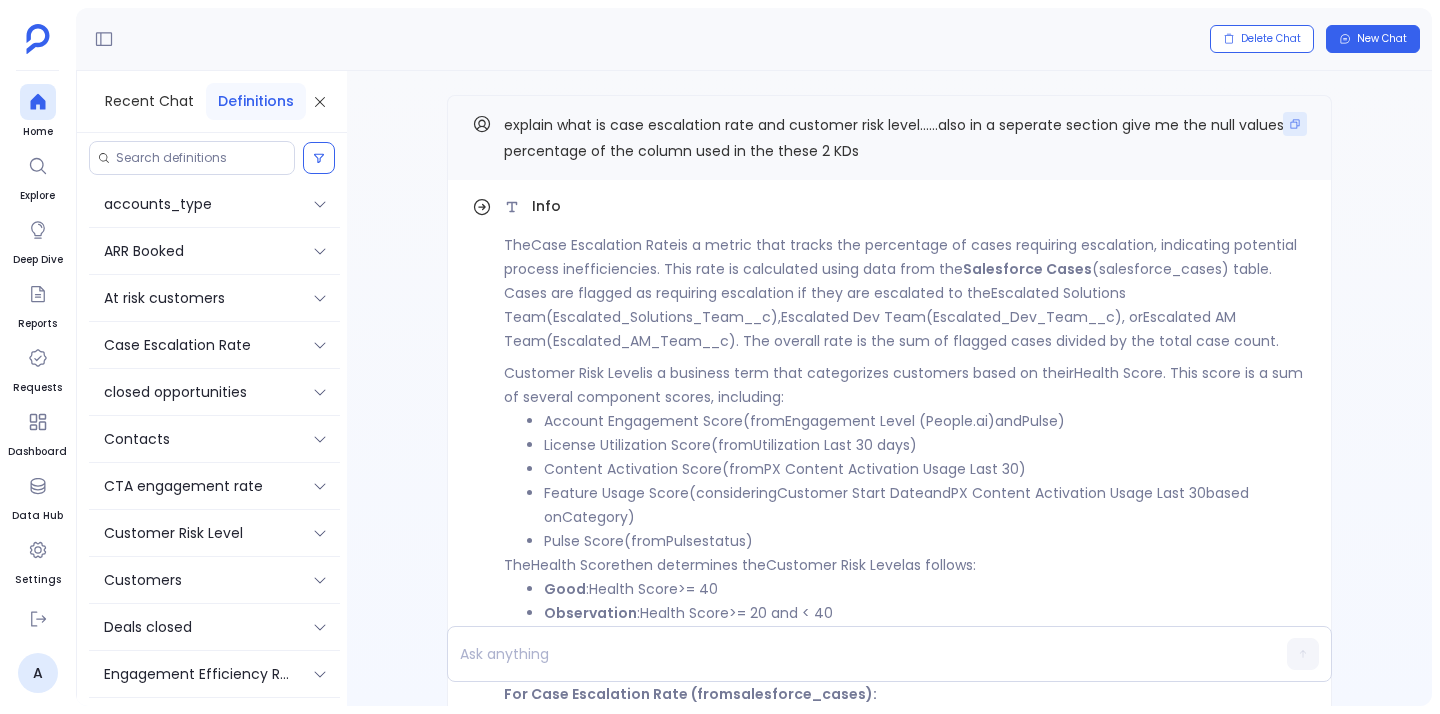 click at bounding box center (1295, 124) 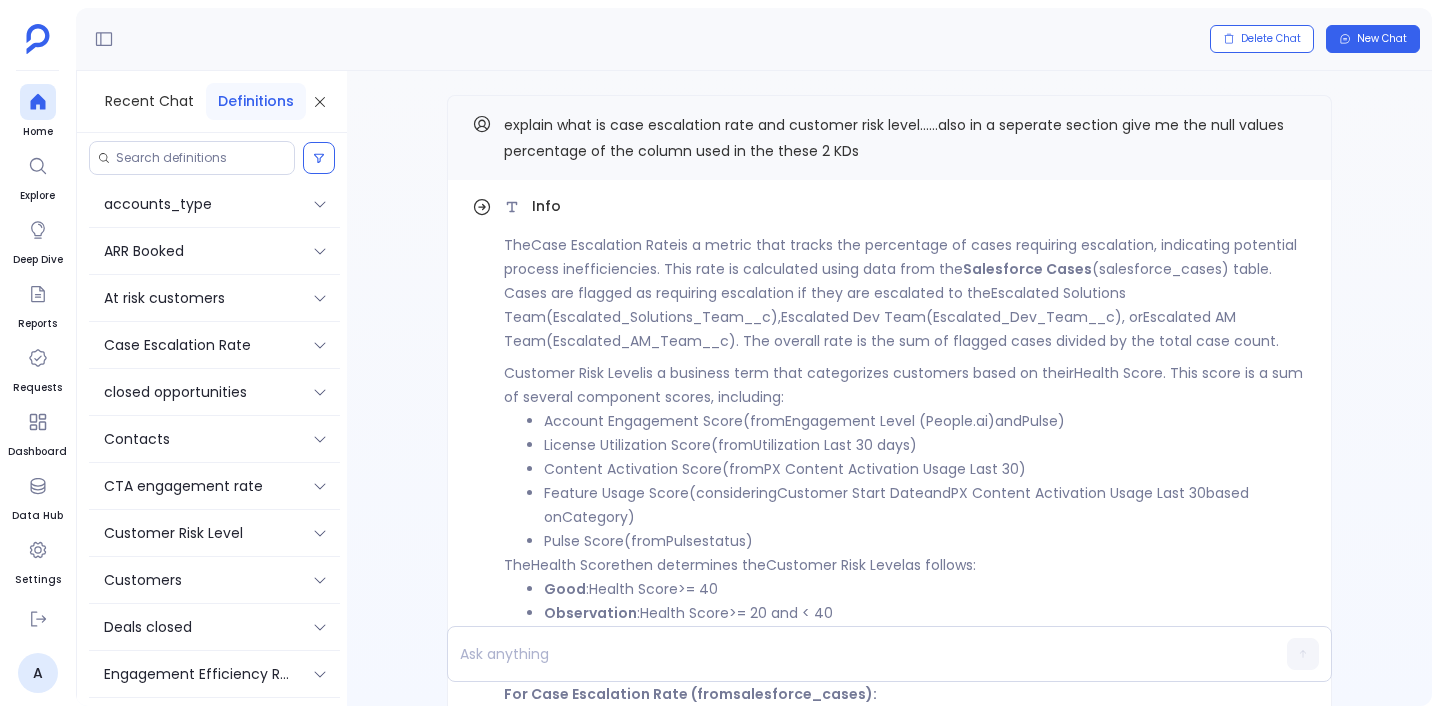 scroll, scrollTop: 0, scrollLeft: 0, axis: both 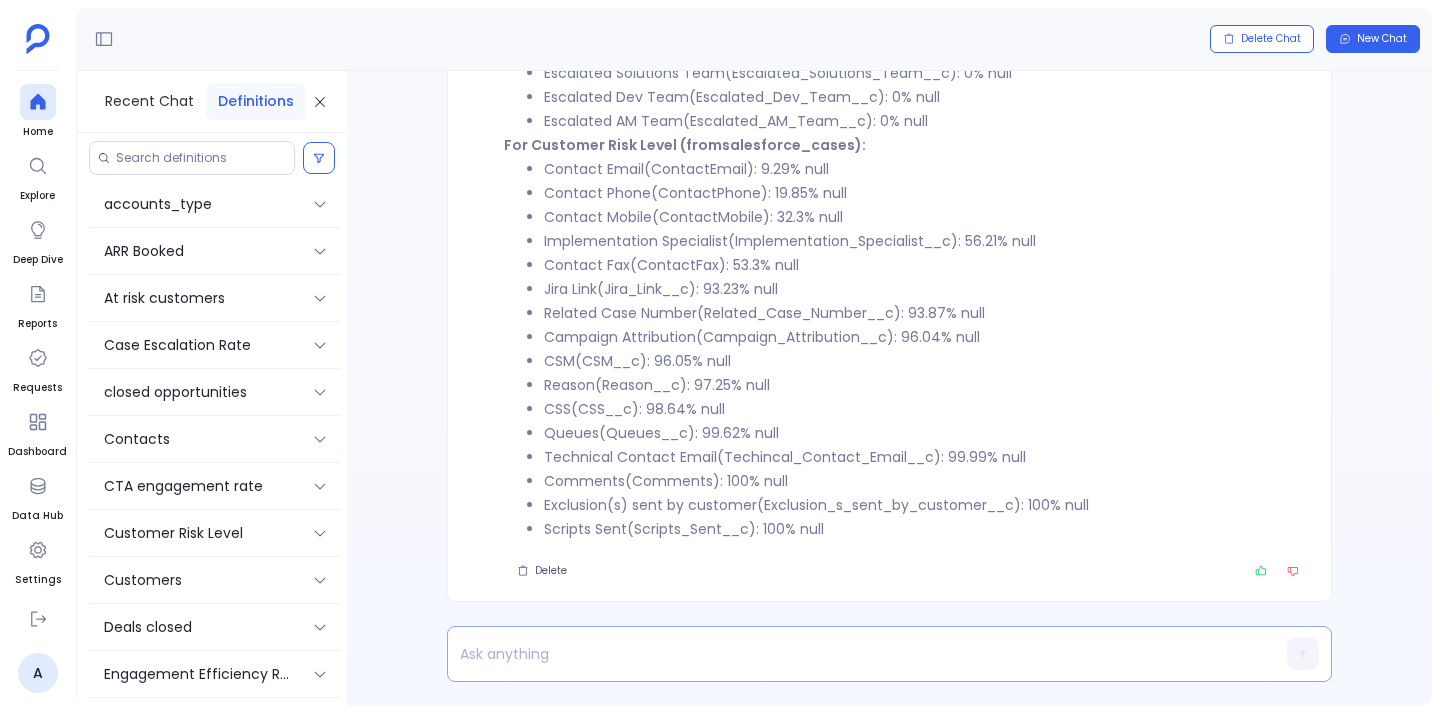 click at bounding box center (851, 654) 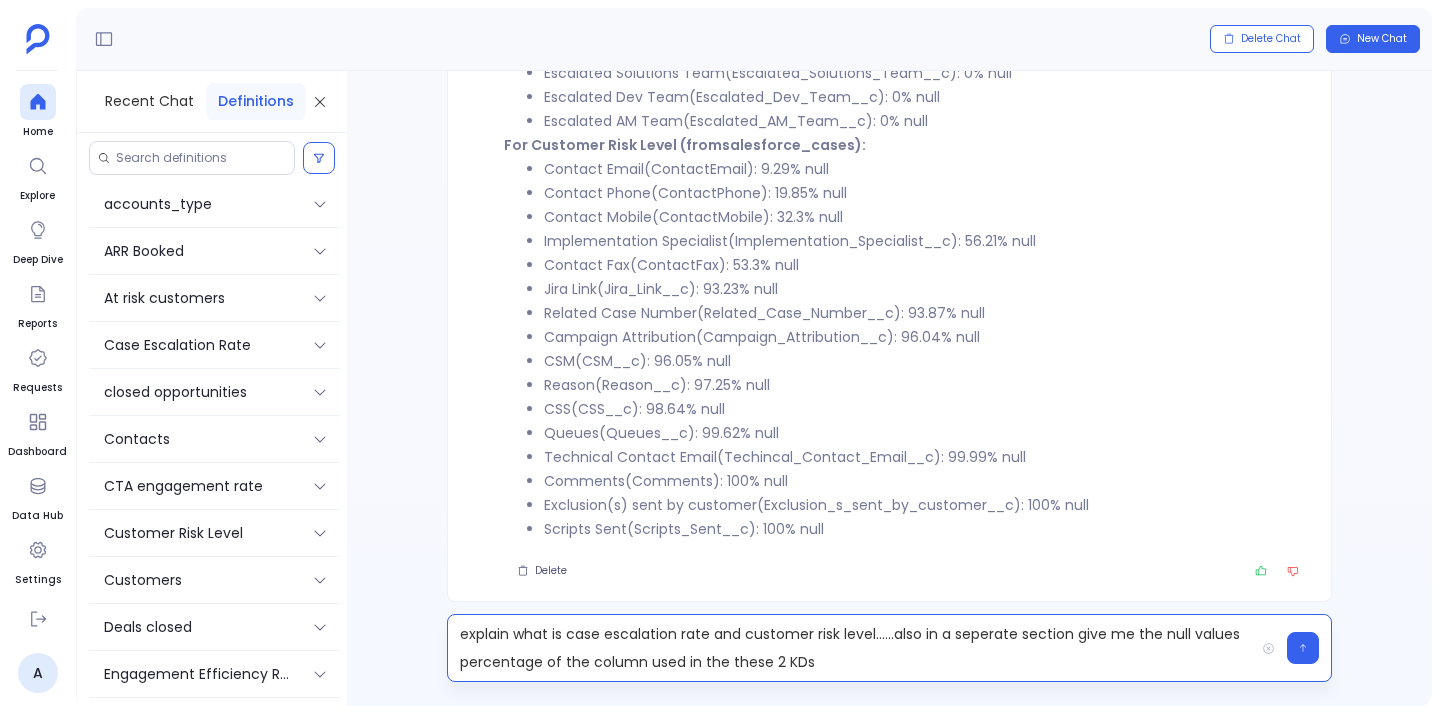 click on "explain what is case escalation rate and customer risk level......also in a seperate section give me the null values percentage of the column used in the these 2 KDs" at bounding box center (851, 648) 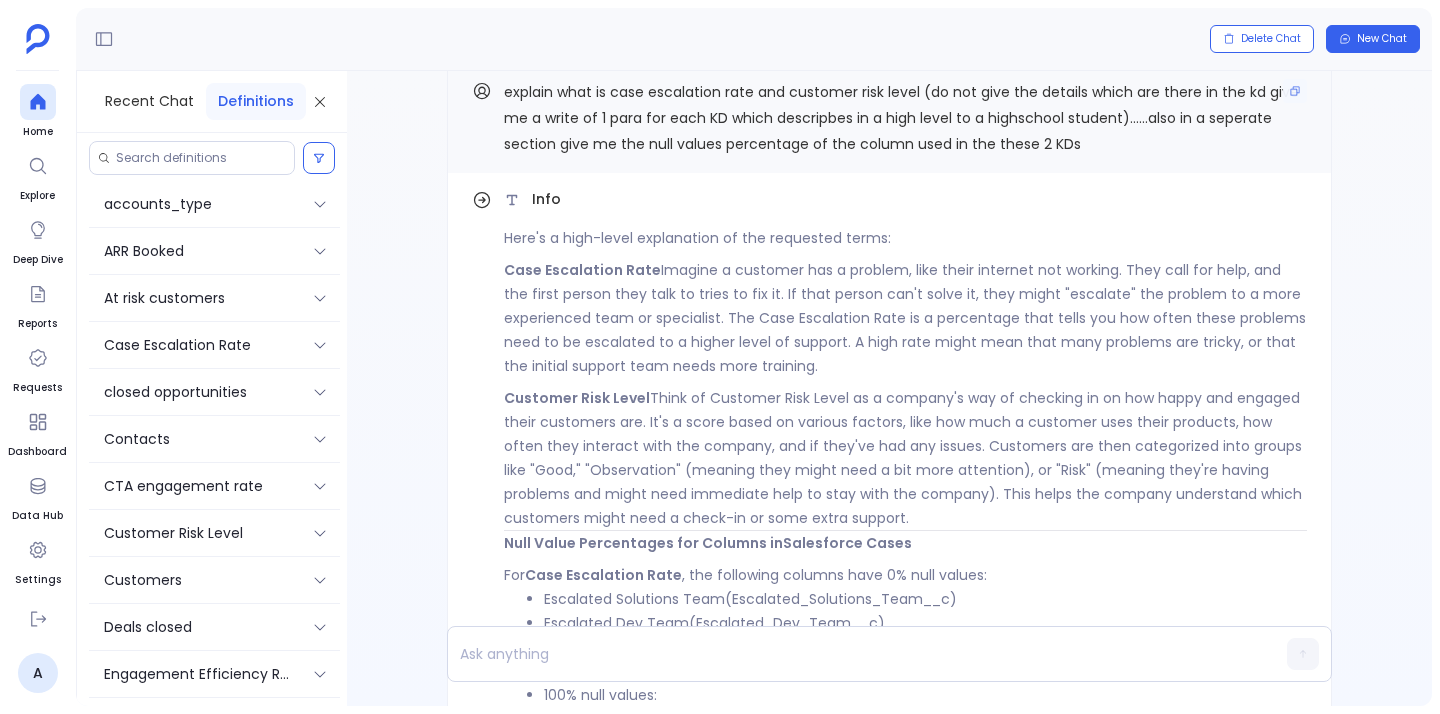 scroll, scrollTop: -1228, scrollLeft: 0, axis: vertical 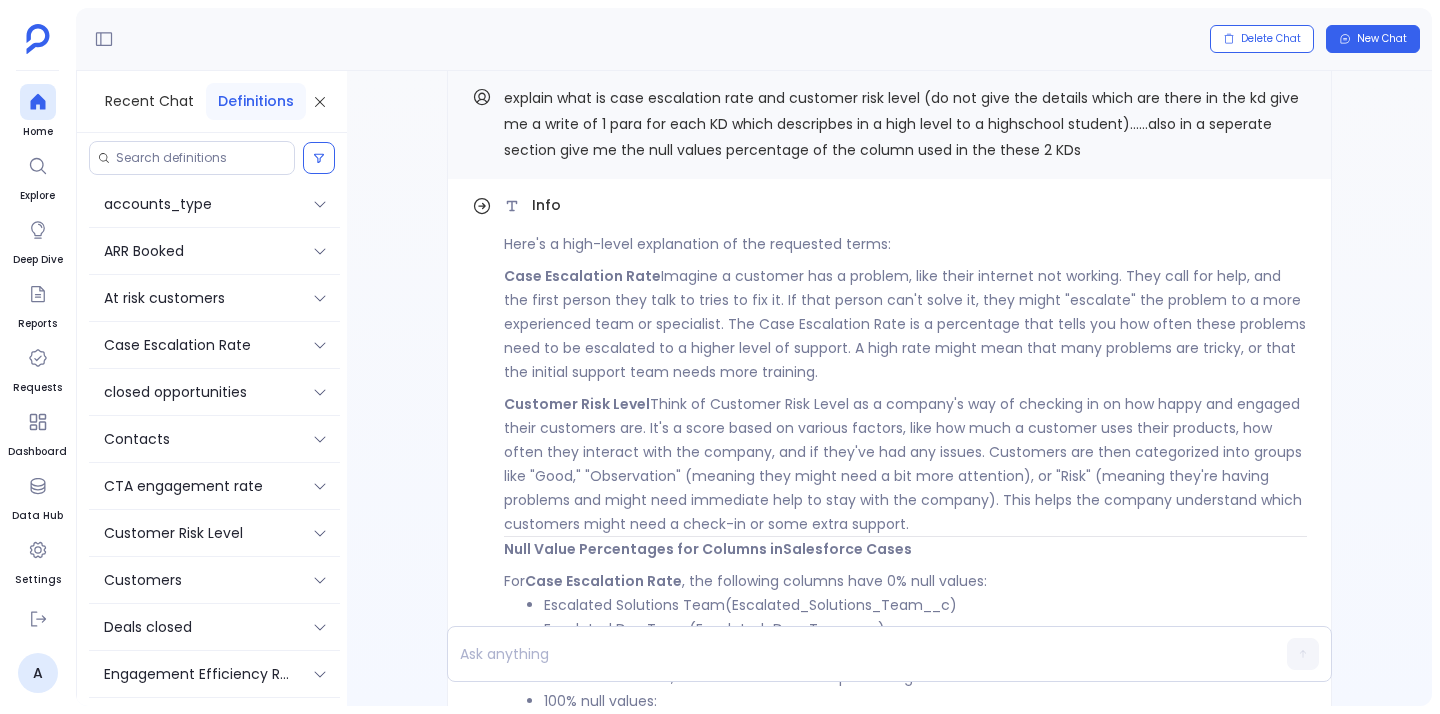 click on "Case Escalation Rate
Imagine a customer has a problem, like their internet not working. They call for help, and the first person they talk to tries to fix it. If that person can't solve it, they might "escalate" the problem to a more experienced team or specialist. The Case Escalation Rate is a percentage that tells you how often these problems need to be escalated to a higher level of support. A high rate might mean that many problems are tricky, or that the initial support team needs more training." at bounding box center (905, 324) 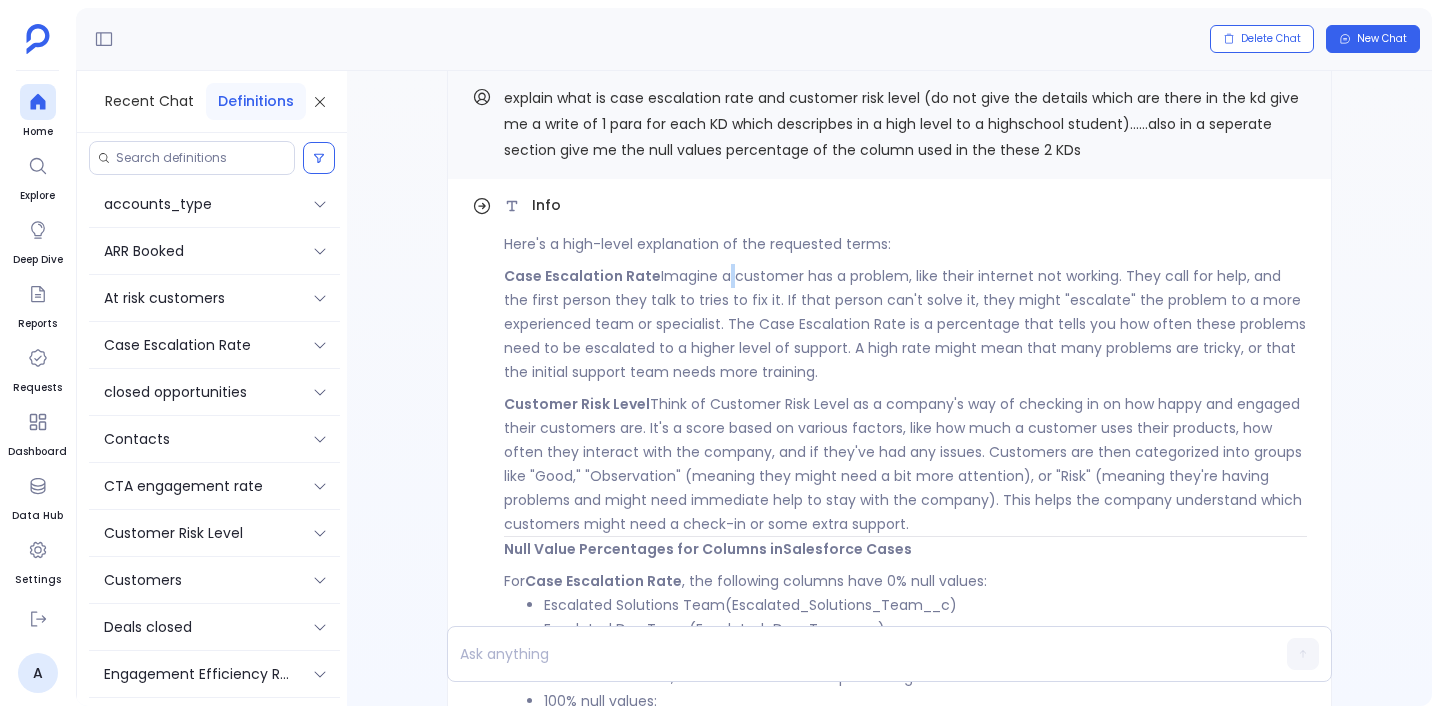 click on "Case Escalation Rate
Imagine a customer has a problem, like their internet not working. They call for help, and the first person they talk to tries to fix it. If that person can't solve it, they might "escalate" the problem to a more experienced team or specialist. The Case Escalation Rate is a percentage that tells you how often these problems need to be escalated to a higher level of support. A high rate might mean that many problems are tricky, or that the initial support team needs more training." at bounding box center [905, 324] 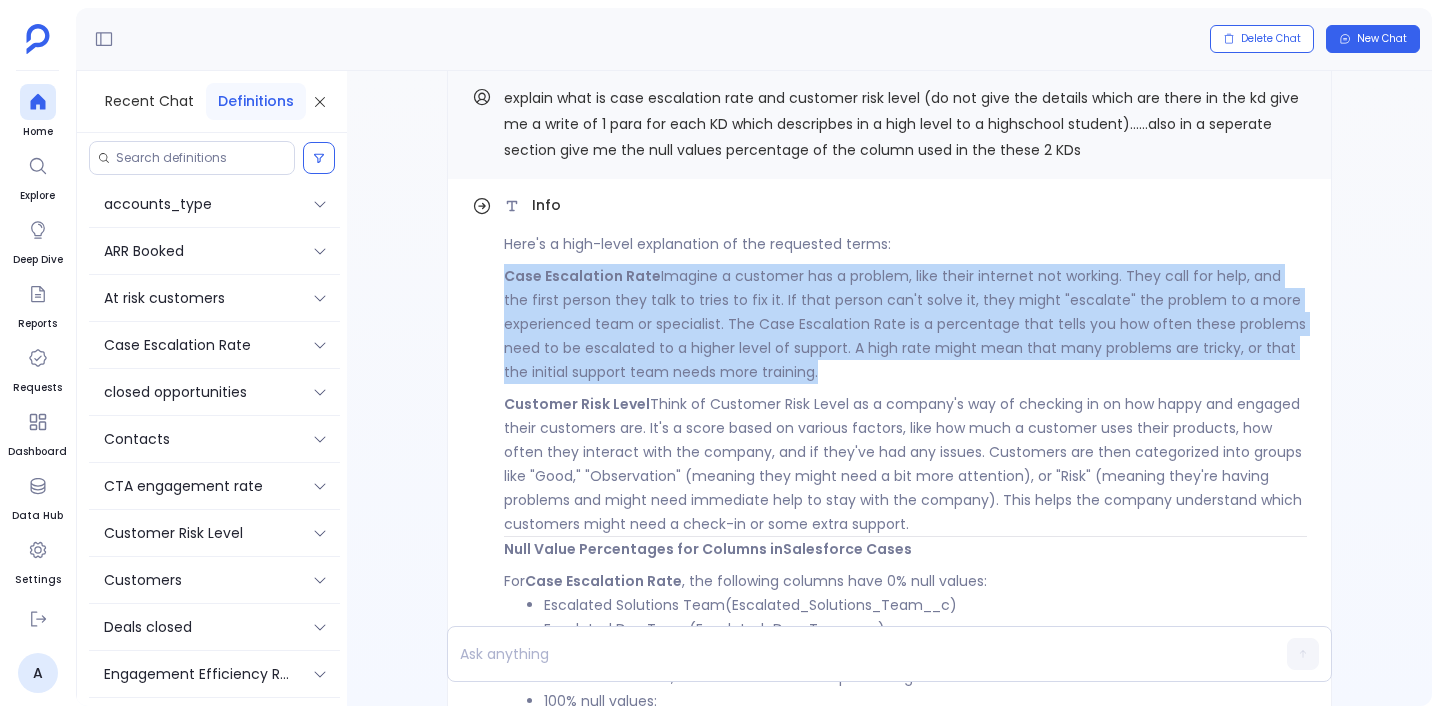 click on "Case Escalation Rate
Imagine a customer has a problem, like their internet not working. They call for help, and the first person they talk to tries to fix it. If that person can't solve it, they might "escalate" the problem to a more experienced team or specialist. The Case Escalation Rate is a percentage that tells you how often these problems need to be escalated to a higher level of support. A high rate might mean that many problems are tricky, or that the initial support team needs more training." at bounding box center [905, 324] 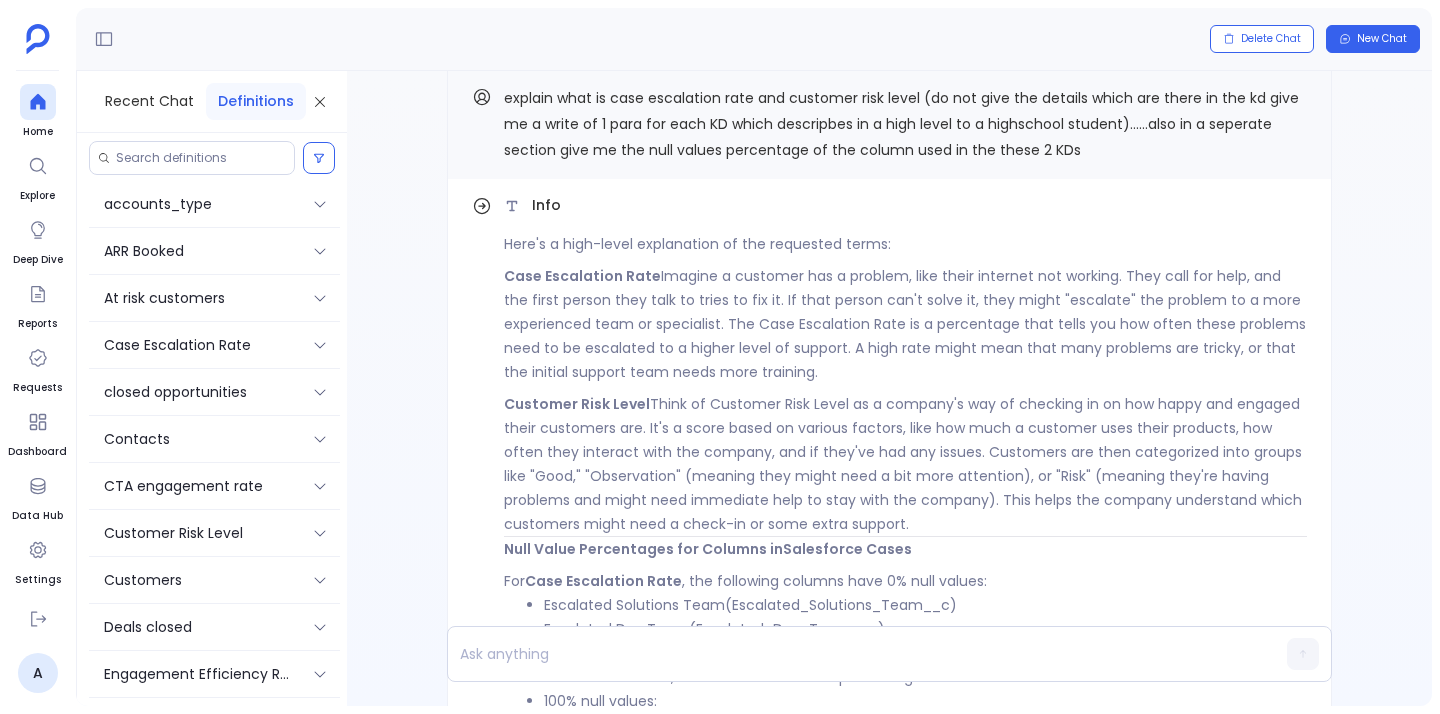 click on "Case Escalation Rate
Imagine a customer has a problem, like their internet not working. They call for help, and the first person they talk to tries to fix it. If that person can't solve it, they might "escalate" the problem to a more experienced team or specialist. The Case Escalation Rate is a percentage that tells you how often these problems need to be escalated to a higher level of support. A high rate might mean that many problems are tricky, or that the initial support team needs more training." at bounding box center (905, 324) 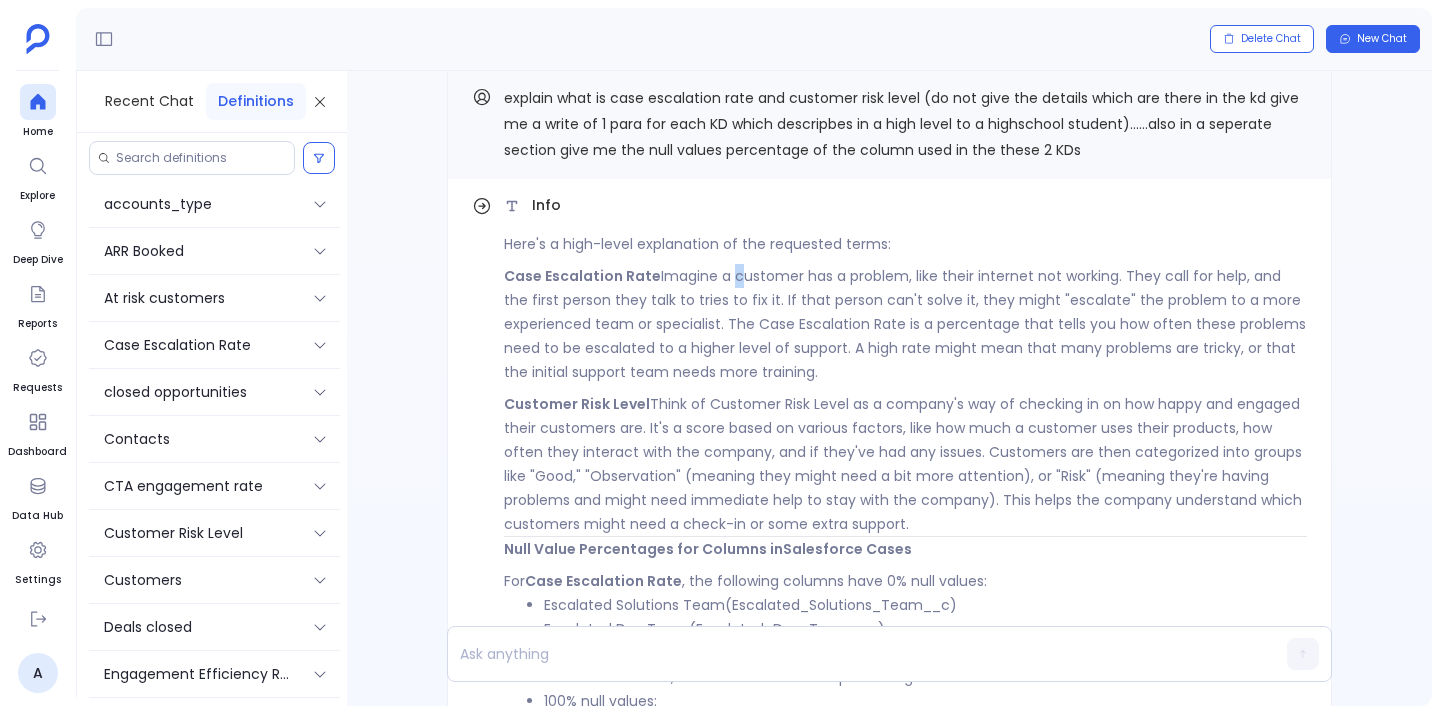 click on "Case Escalation Rate
Imagine a customer has a problem, like their internet not working. They call for help, and the first person they talk to tries to fix it. If that person can't solve it, they might "escalate" the problem to a more experienced team or specialist. The Case Escalation Rate is a percentage that tells you how often these problems need to be escalated to a higher level of support. A high rate might mean that many problems are tricky, or that the initial support team needs more training." at bounding box center (905, 324) 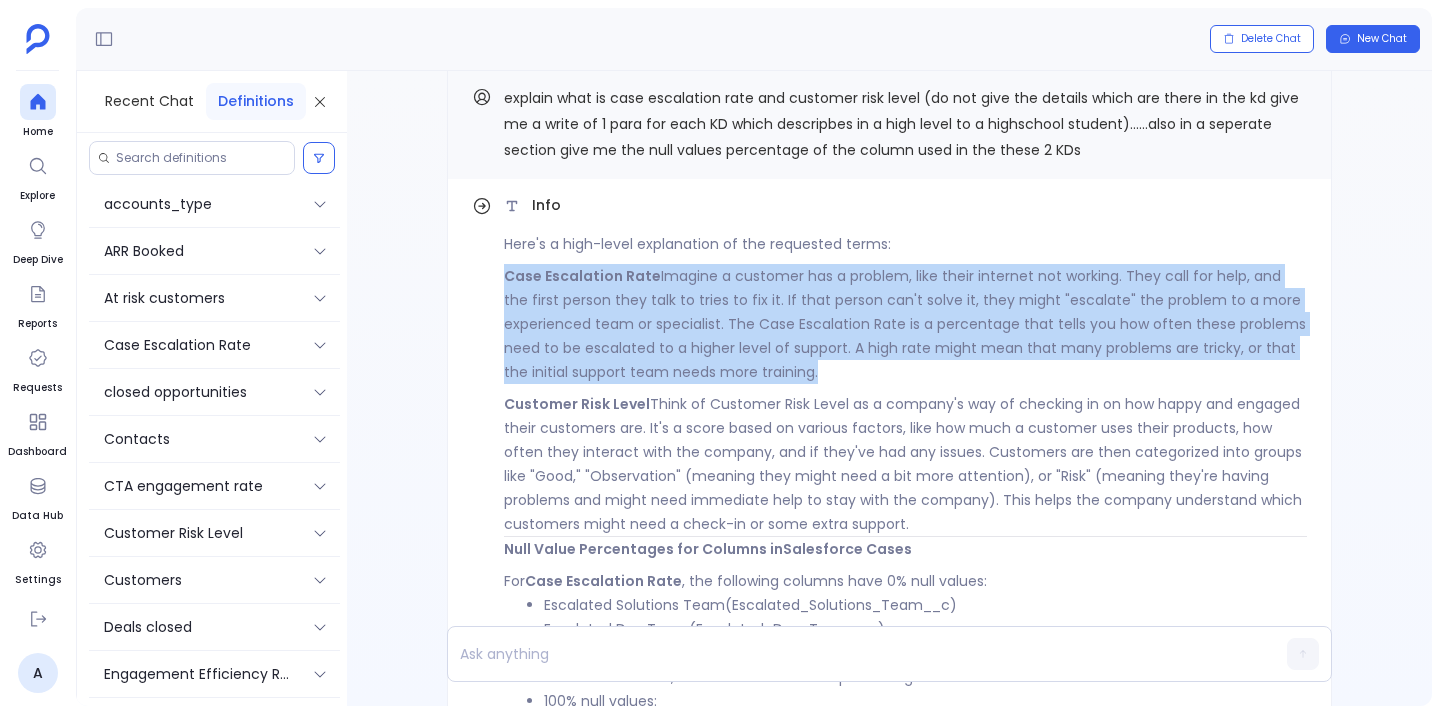 click on "Case Escalation Rate
Imagine a customer has a problem, like their internet not working. They call for help, and the first person they talk to tries to fix it. If that person can't solve it, they might "escalate" the problem to a more experienced team or specialist. The Case Escalation Rate is a percentage that tells you how often these problems need to be escalated to a higher level of support. A high rate might mean that many problems are tricky, or that the initial support team needs more training." at bounding box center [905, 324] 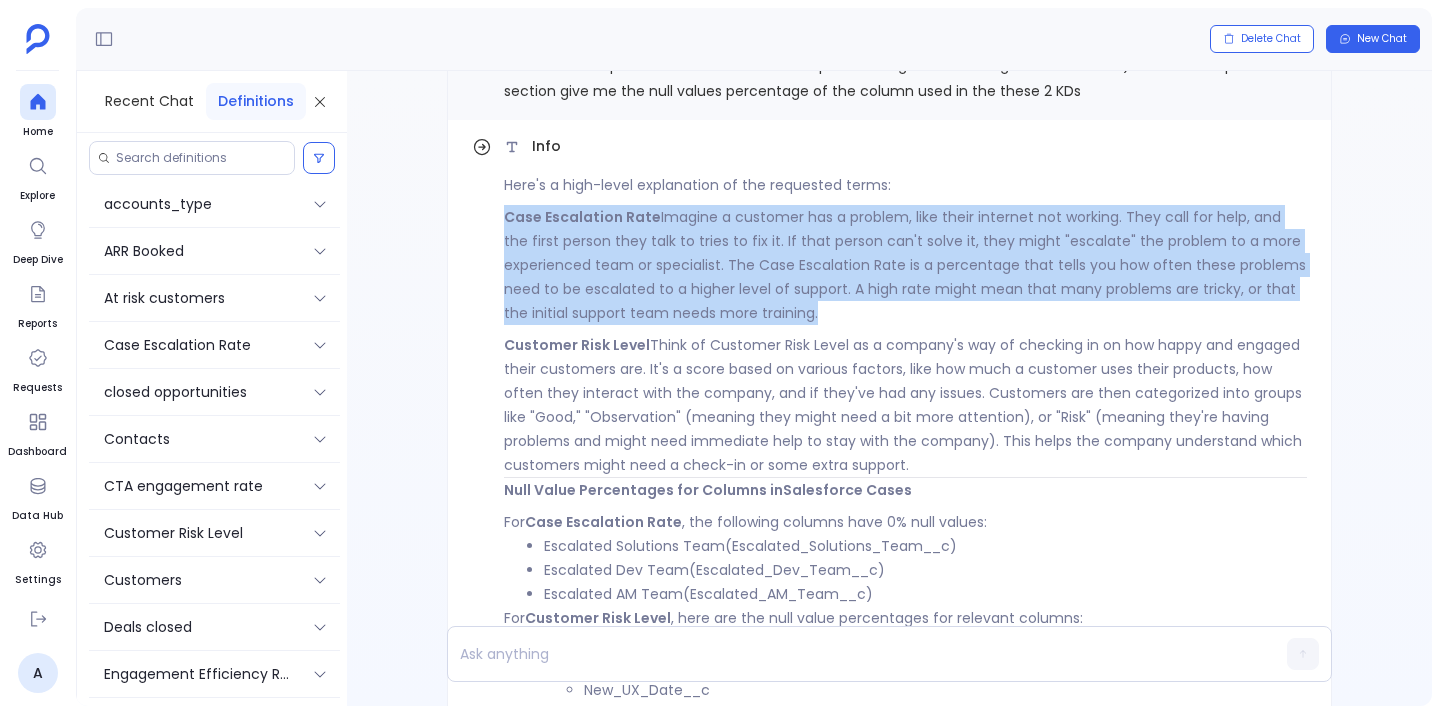 scroll, scrollTop: -1151, scrollLeft: 0, axis: vertical 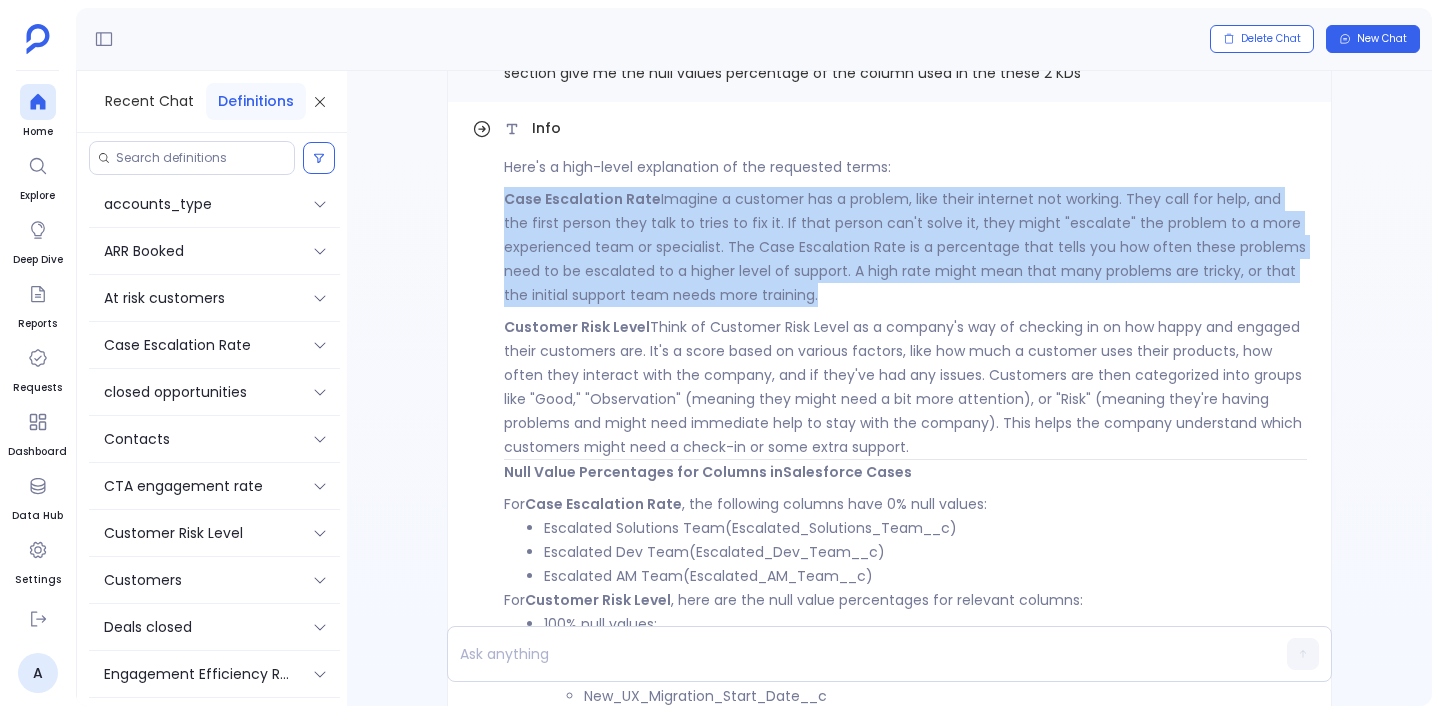 click on "Case Escalation Rate
Imagine a customer has a problem, like their internet not working. They call for help, and the first person they talk to tries to fix it. If that person can't solve it, they might "escalate" the problem to a more experienced team or specialist. The Case Escalation Rate is a percentage that tells you how often these problems need to be escalated to a higher level of support. A high rate might mean that many problems are tricky, or that the initial support team needs more training." at bounding box center (905, 247) 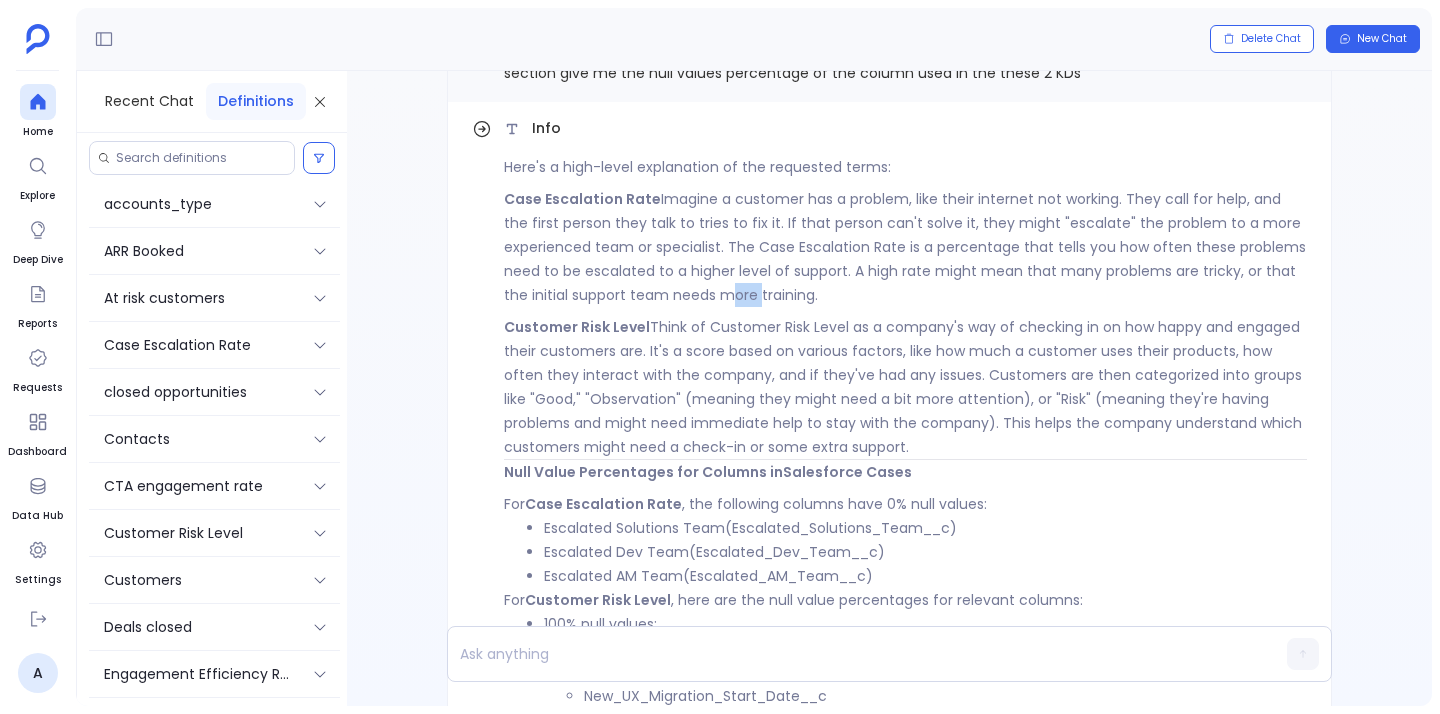 click on "Case Escalation Rate
Imagine a customer has a problem, like their internet not working. They call for help, and the first person they talk to tries to fix it. If that person can't solve it, they might "escalate" the problem to a more experienced team or specialist. The Case Escalation Rate is a percentage that tells you how often these problems need to be escalated to a higher level of support. A high rate might mean that many problems are tricky, or that the initial support team needs more training." at bounding box center [905, 247] 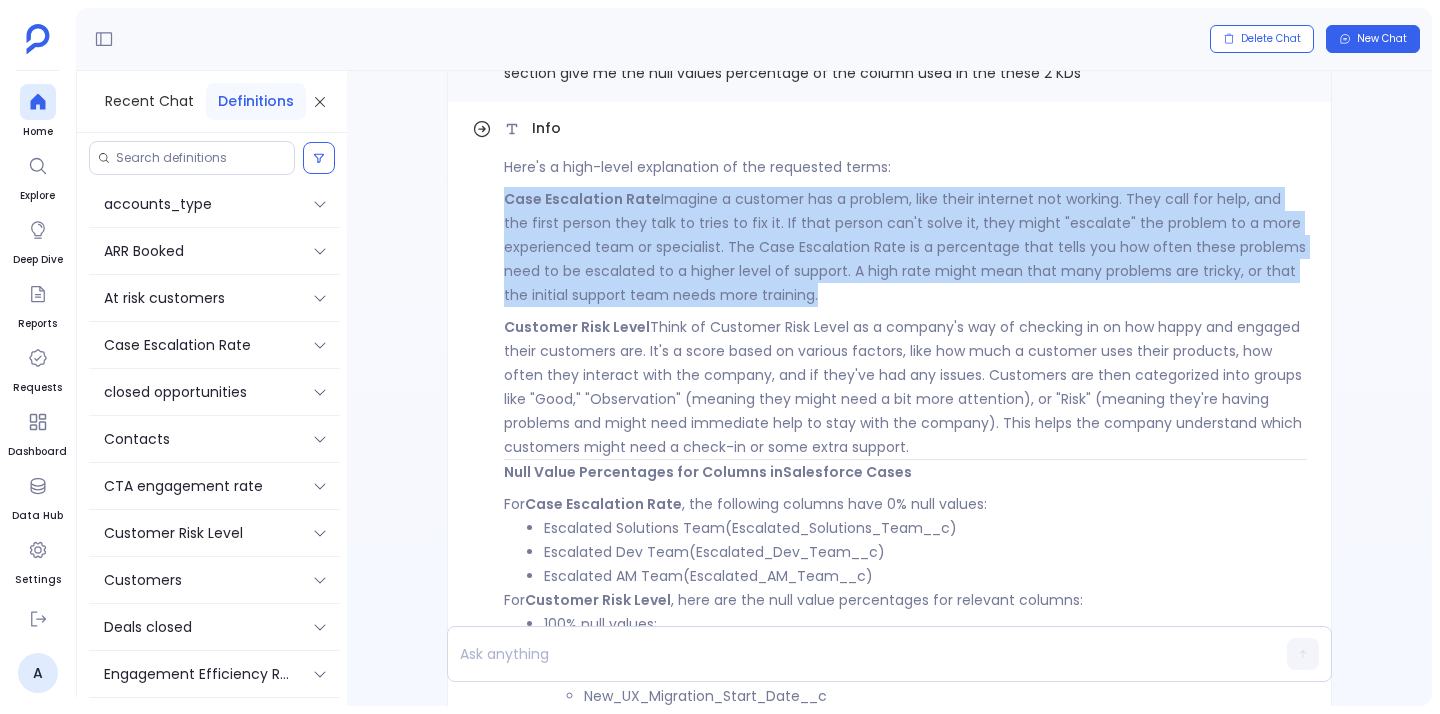 click on "Case Escalation Rate
Imagine a customer has a problem, like their internet not working. They call for help, and the first person they talk to tries to fix it. If that person can't solve it, they might "escalate" the problem to a more experienced team or specialist. The Case Escalation Rate is a percentage that tells you how often these problems need to be escalated to a higher level of support. A high rate might mean that many problems are tricky, or that the initial support team needs more training." at bounding box center [905, 247] 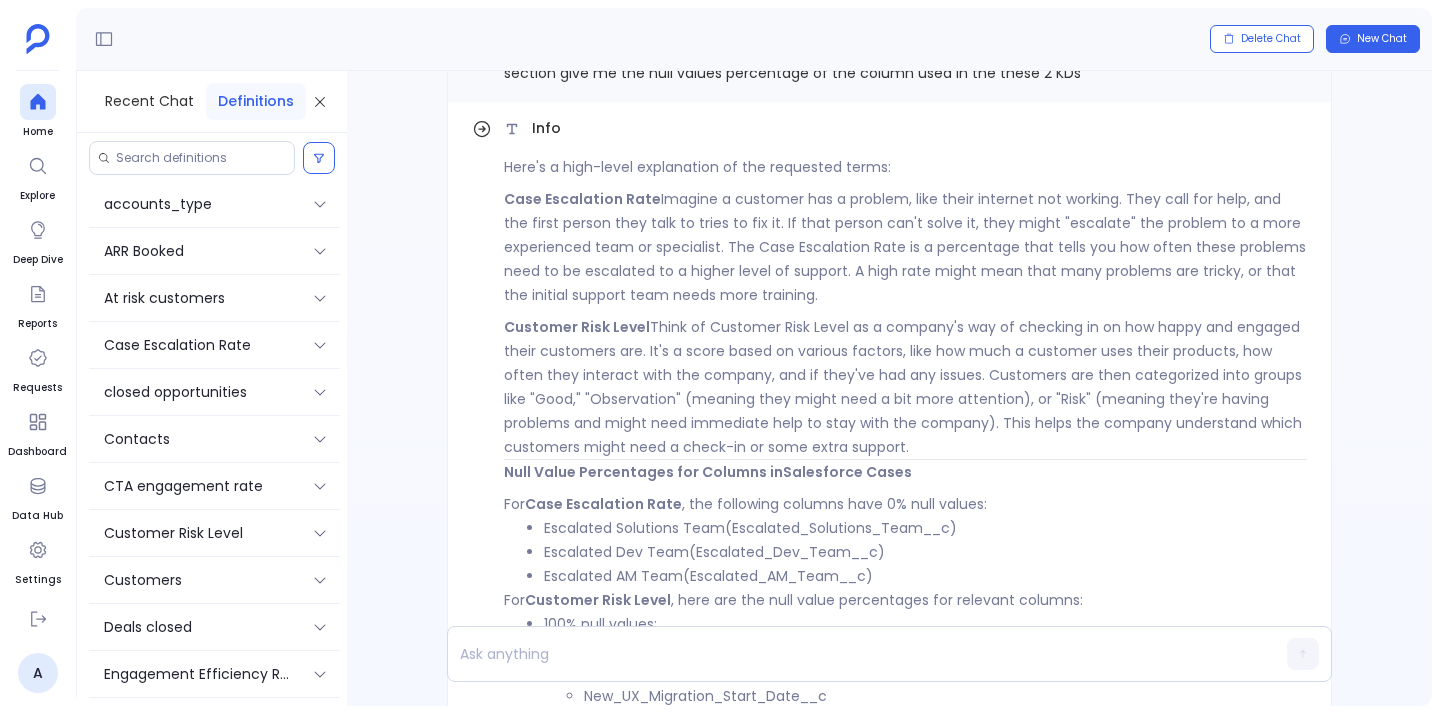 click on "Customer Risk Level
Think of Customer Risk Level as a company's way of checking in on how happy and engaged their customers are. It's a score based on various factors, like how much a customer uses their products, how often they interact with the company, and if they've had any issues. Customers are then categorized into groups like "Good," "Observation" (meaning they might need a bit more attention), or "Risk" (meaning they're having problems and might need immediate help to stay with the company). This helps the company understand which customers might need a check-in or some extra support." at bounding box center [905, 387] 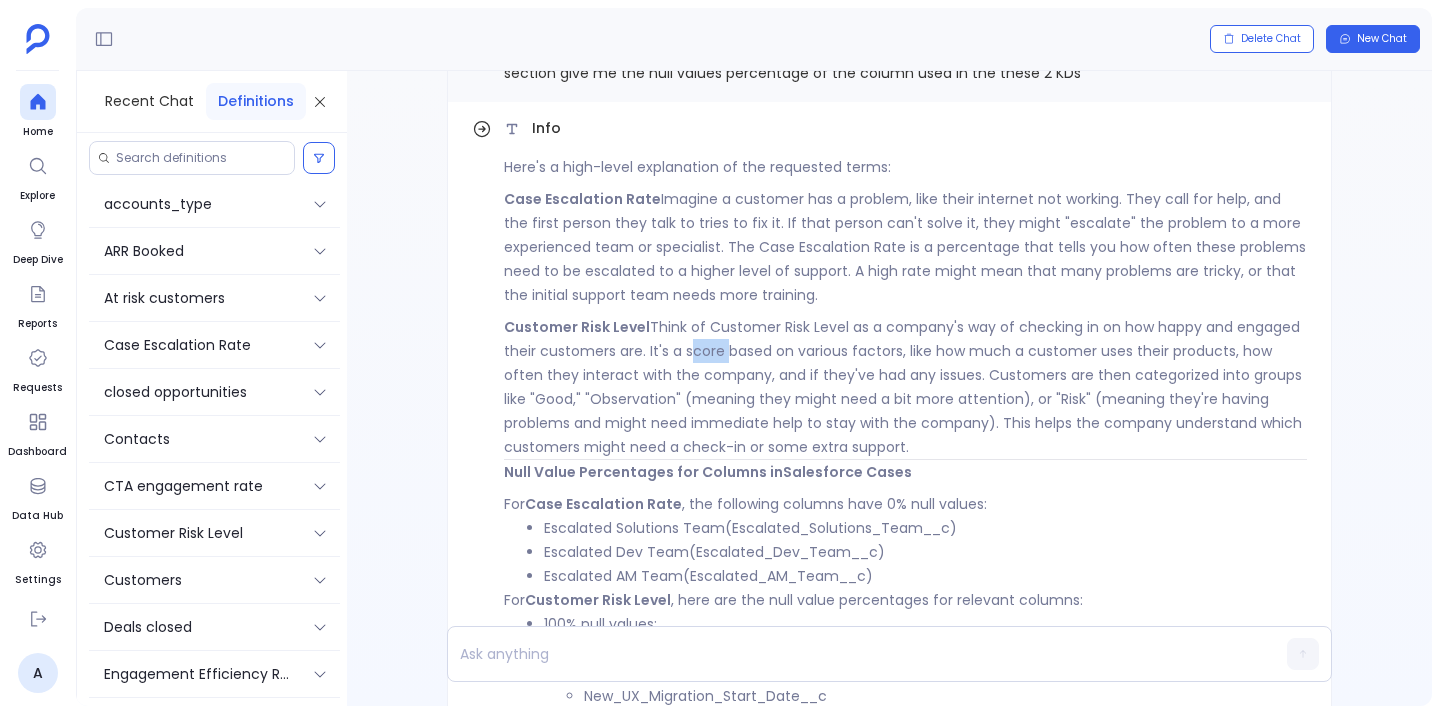 click on "Customer Risk Level
Think of Customer Risk Level as a company's way of checking in on how happy and engaged their customers are. It's a score based on various factors, like how much a customer uses their products, how often they interact with the company, and if they've had any issues. Customers are then categorized into groups like "Good," "Observation" (meaning they might need a bit more attention), or "Risk" (meaning they're having problems and might need immediate help to stay with the company). This helps the company understand which customers might need a check-in or some extra support." at bounding box center [905, 387] 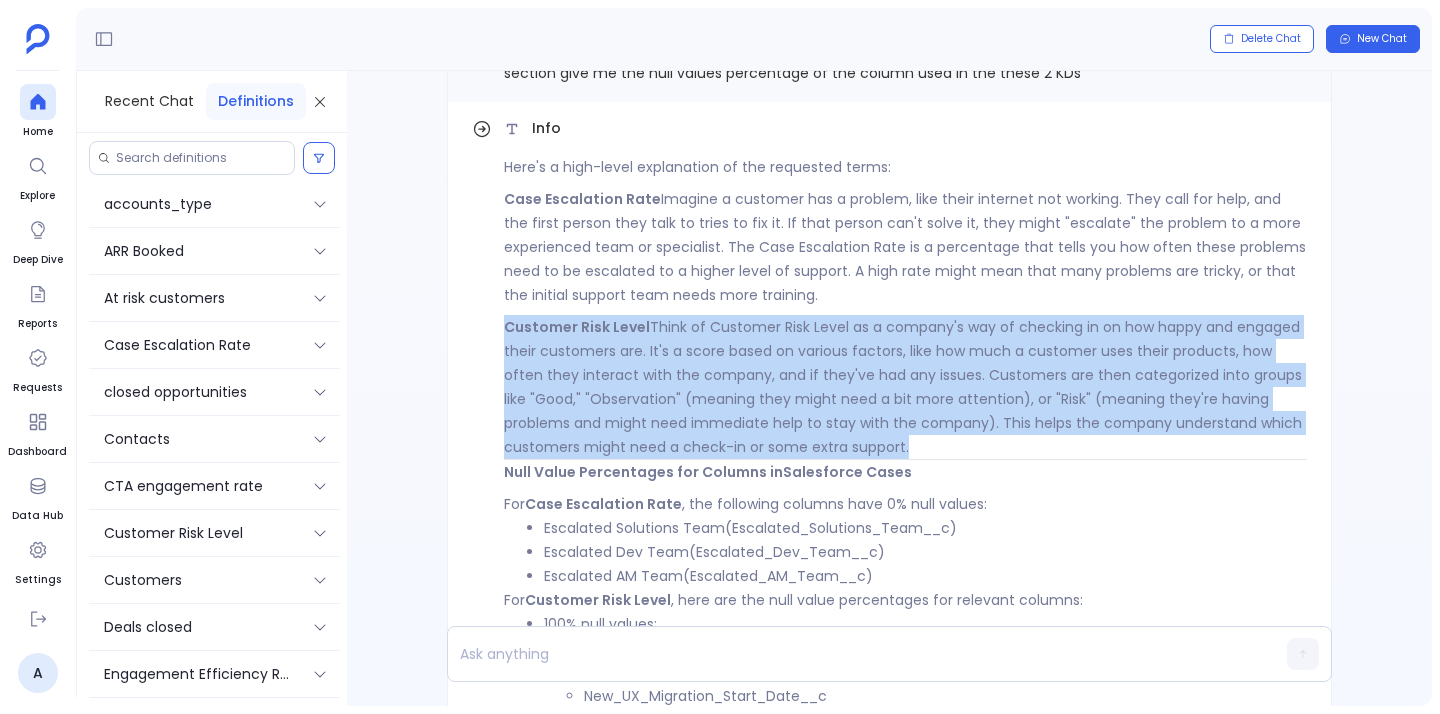 click on "Customer Risk Level
Think of Customer Risk Level as a company's way of checking in on how happy and engaged their customers are. It's a score based on various factors, like how much a customer uses their products, how often they interact with the company, and if they've had any issues. Customers are then categorized into groups like "Good," "Observation" (meaning they might need a bit more attention), or "Risk" (meaning they're having problems and might need immediate help to stay with the company). This helps the company understand which customers might need a check-in or some extra support." at bounding box center [905, 387] 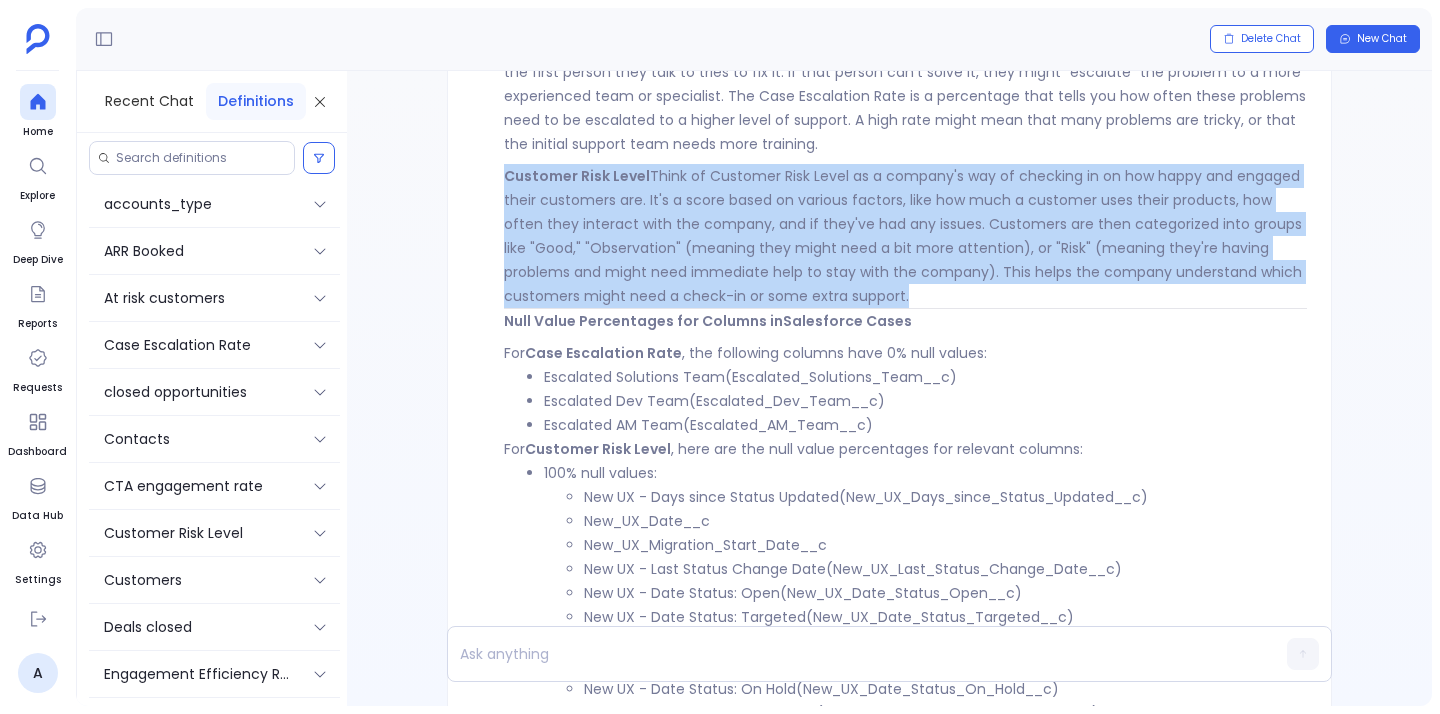 scroll, scrollTop: -1058, scrollLeft: 0, axis: vertical 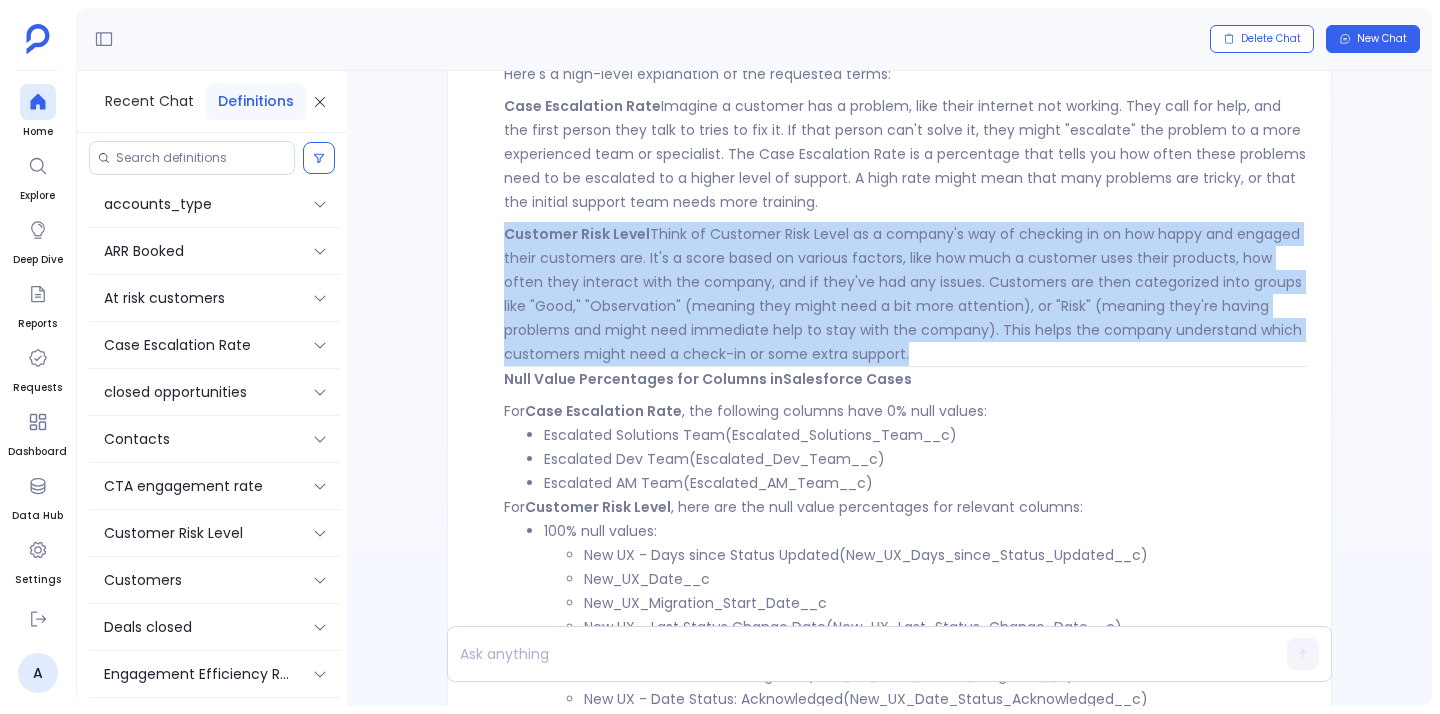click on "Customer Risk Level" at bounding box center [582, 106] 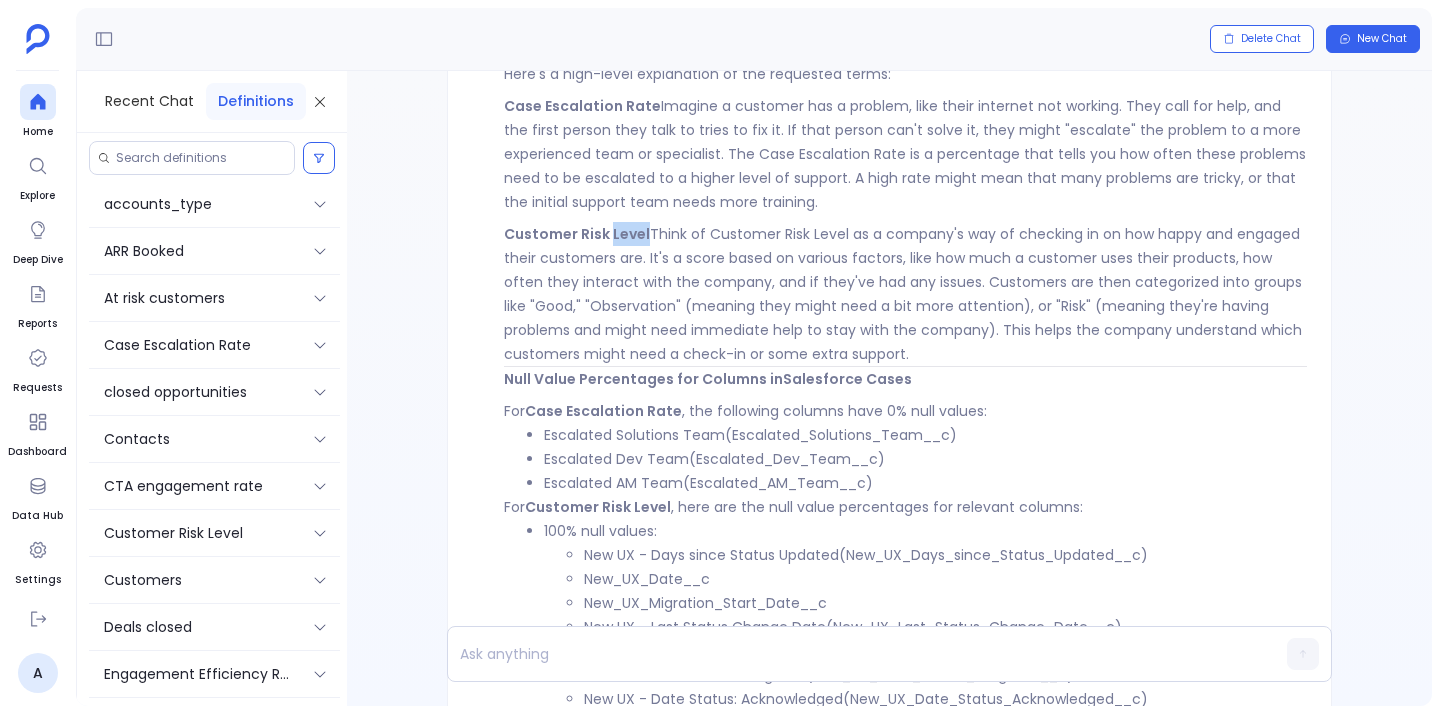 click on "Customer Risk Level" at bounding box center (582, 106) 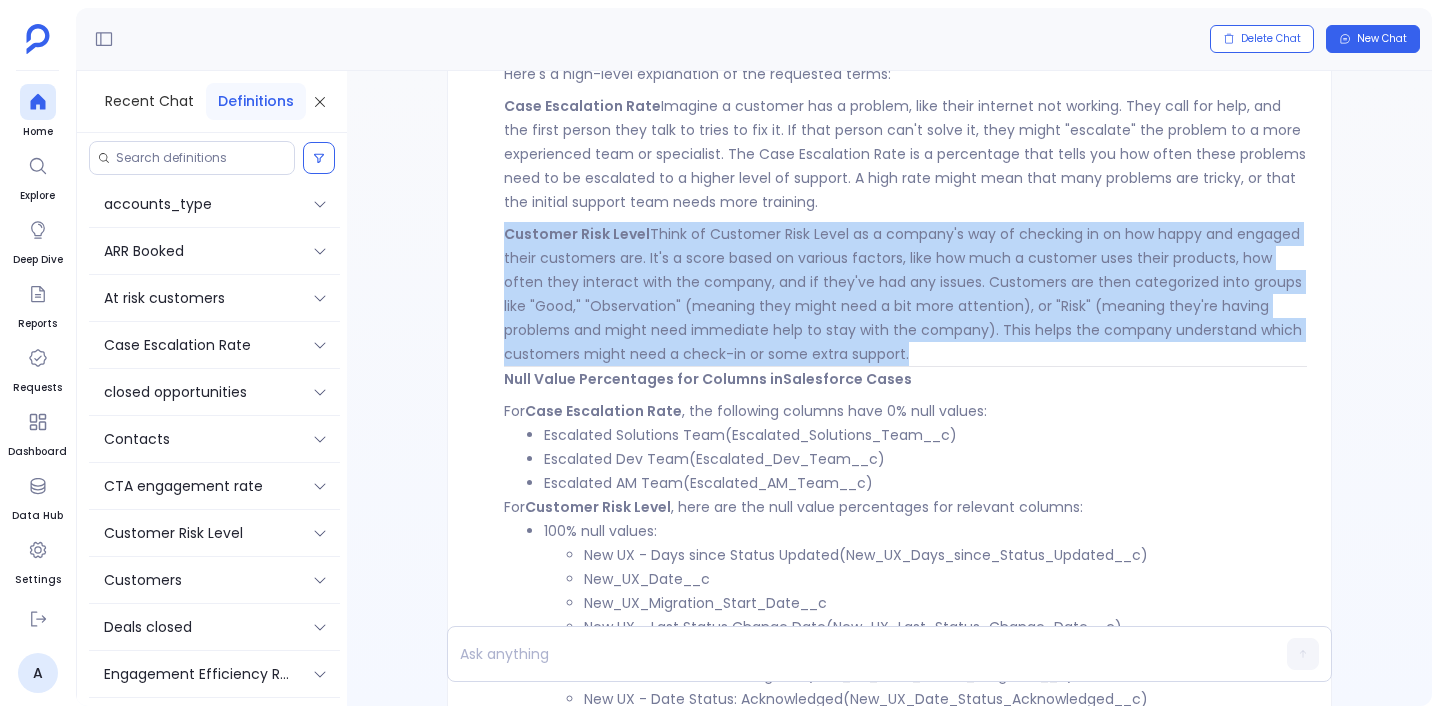 click on "Customer Risk Level" at bounding box center [582, 106] 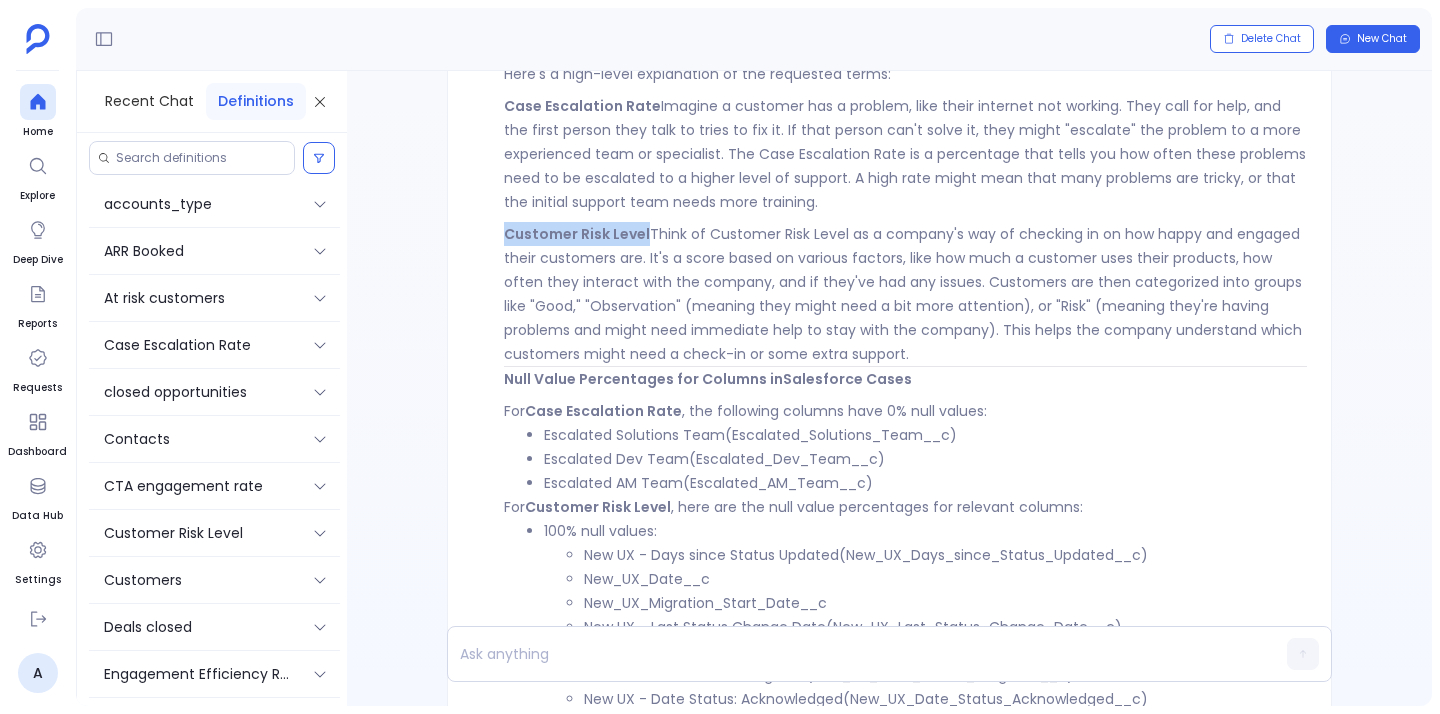 drag, startPoint x: 632, startPoint y: 233, endPoint x: 548, endPoint y: 243, distance: 84.59315 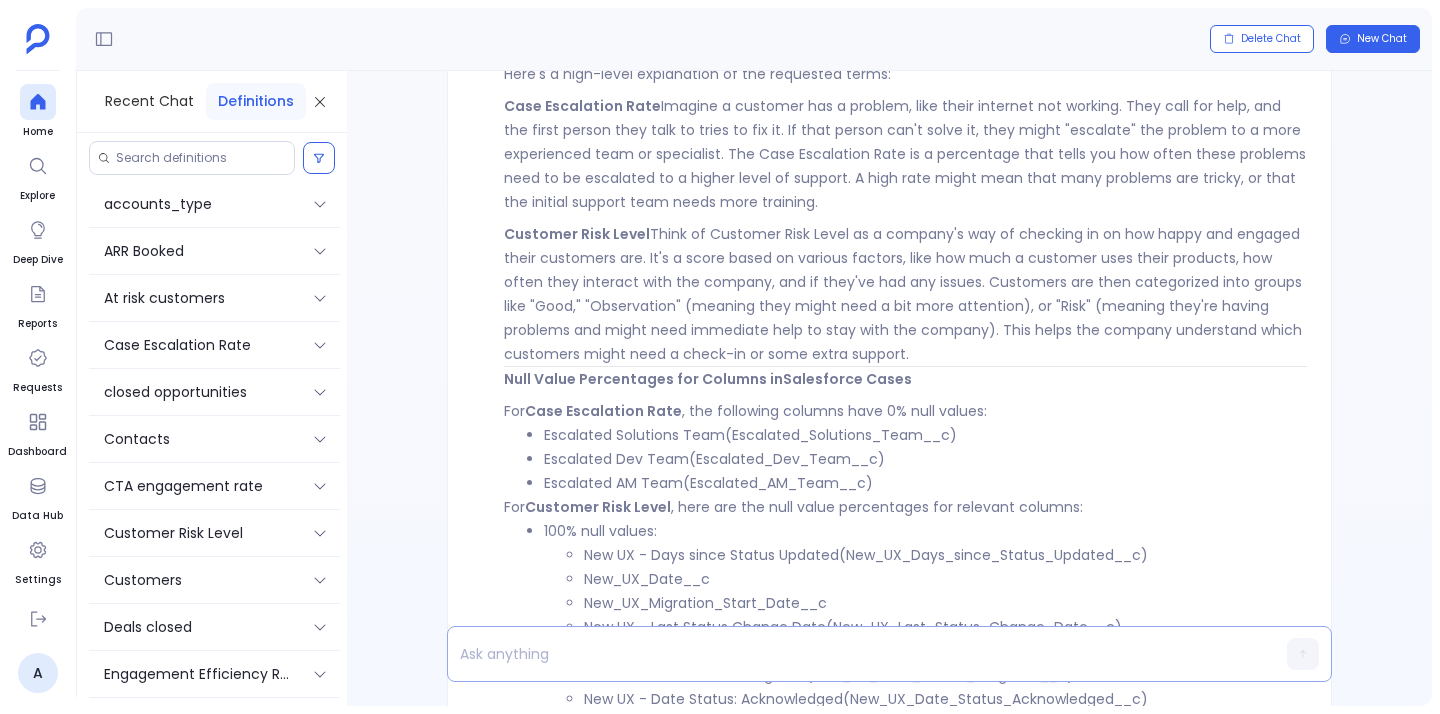 click at bounding box center [851, 654] 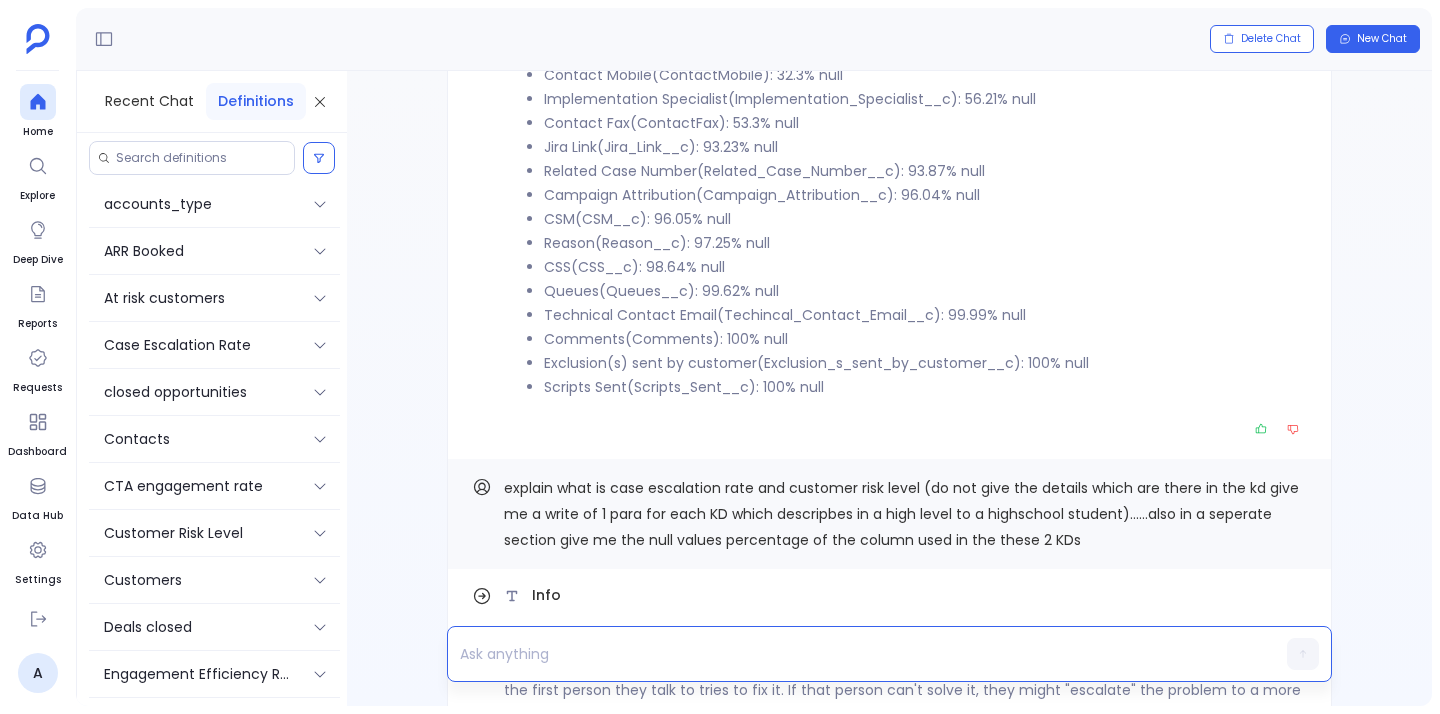 scroll, scrollTop: -2405, scrollLeft: 0, axis: vertical 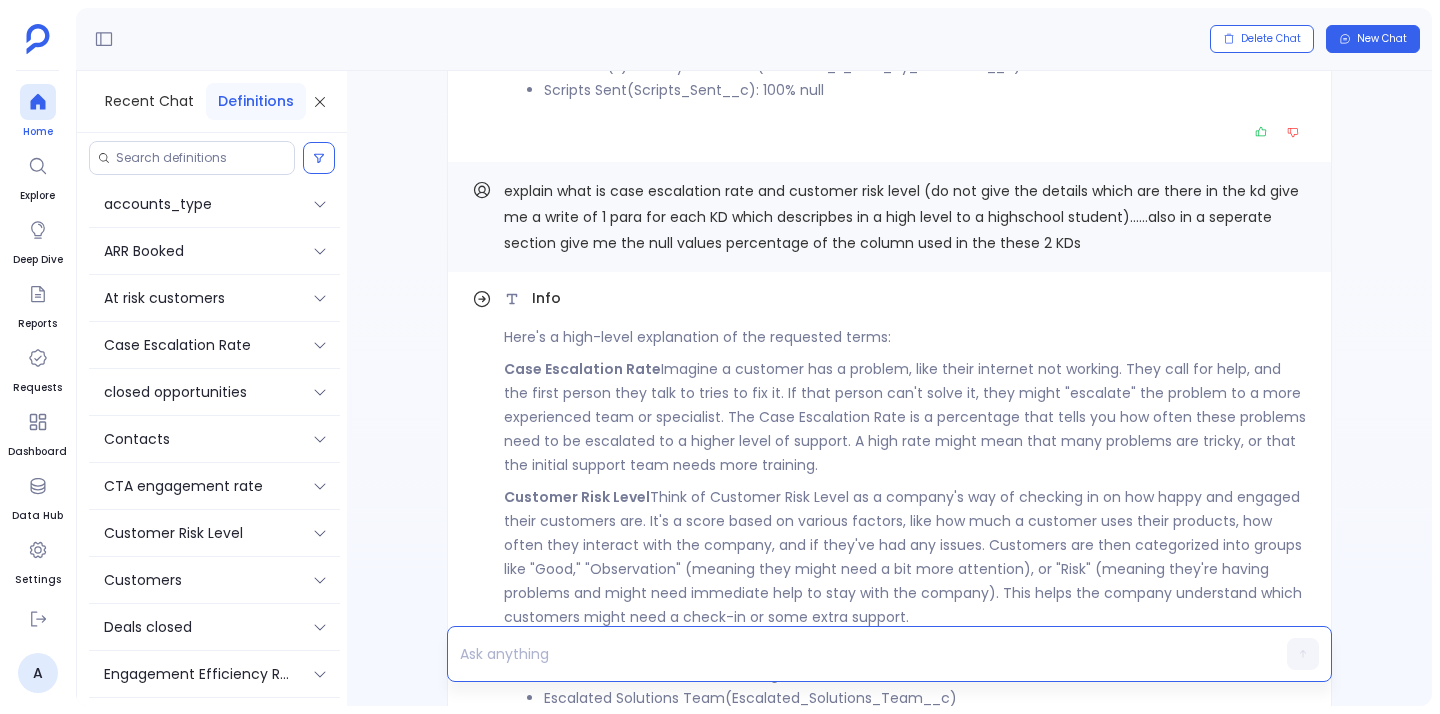 click at bounding box center (38, 102) 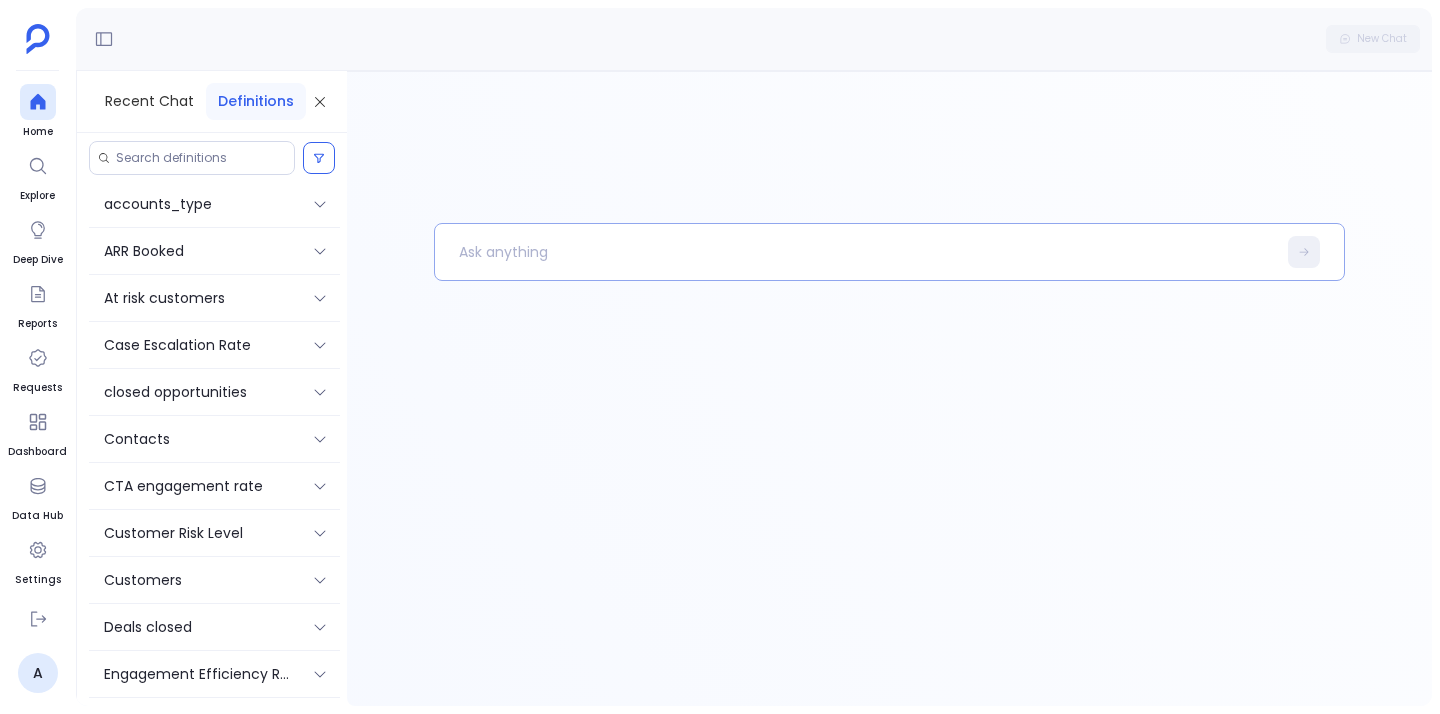 click at bounding box center [855, 252] 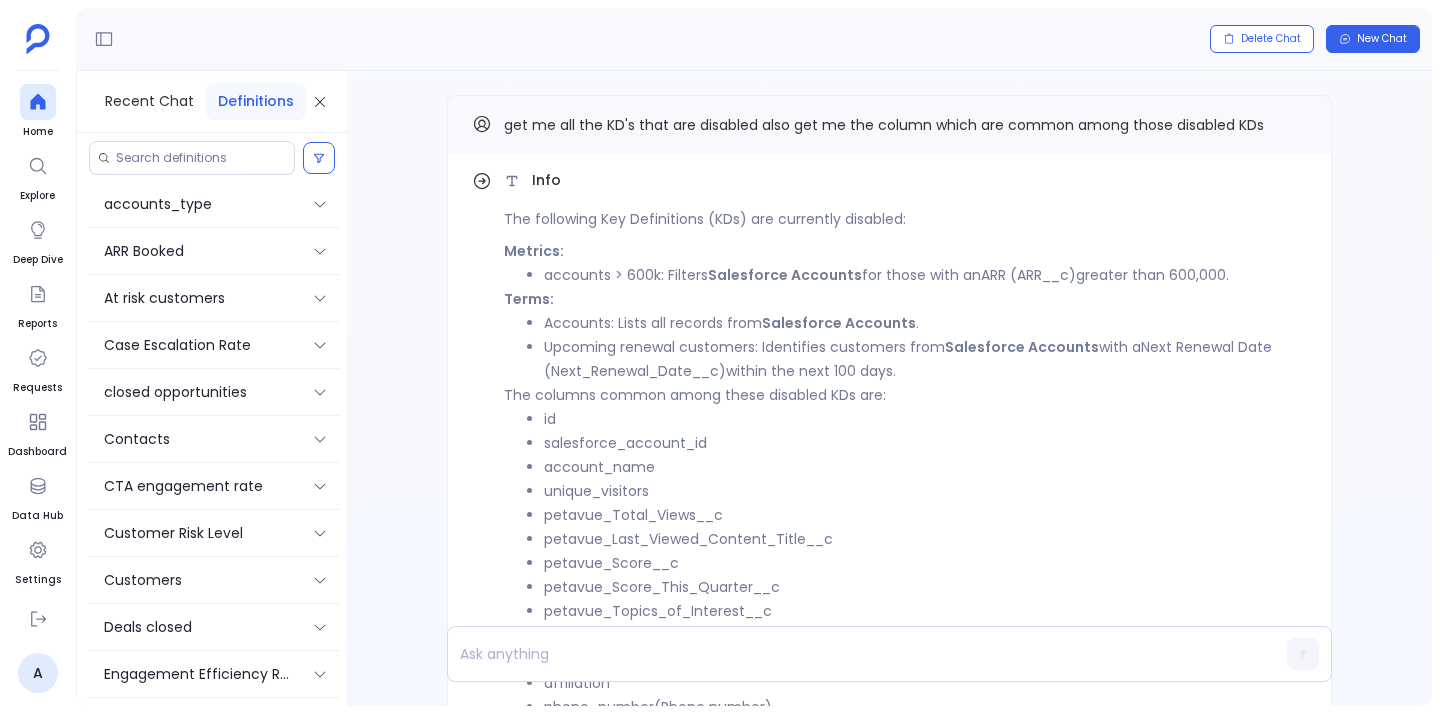scroll, scrollTop: 0, scrollLeft: 0, axis: both 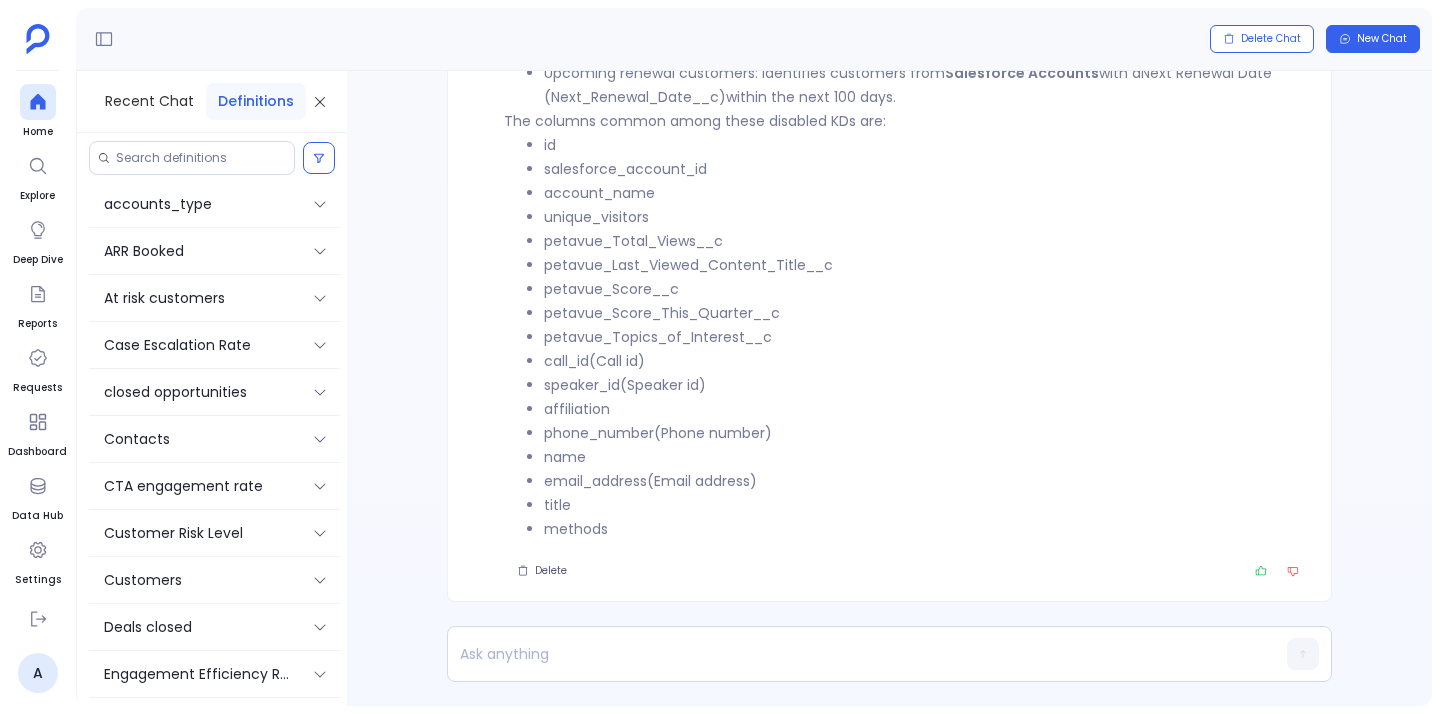 click on "salesforce_account_id" at bounding box center [602, 1] 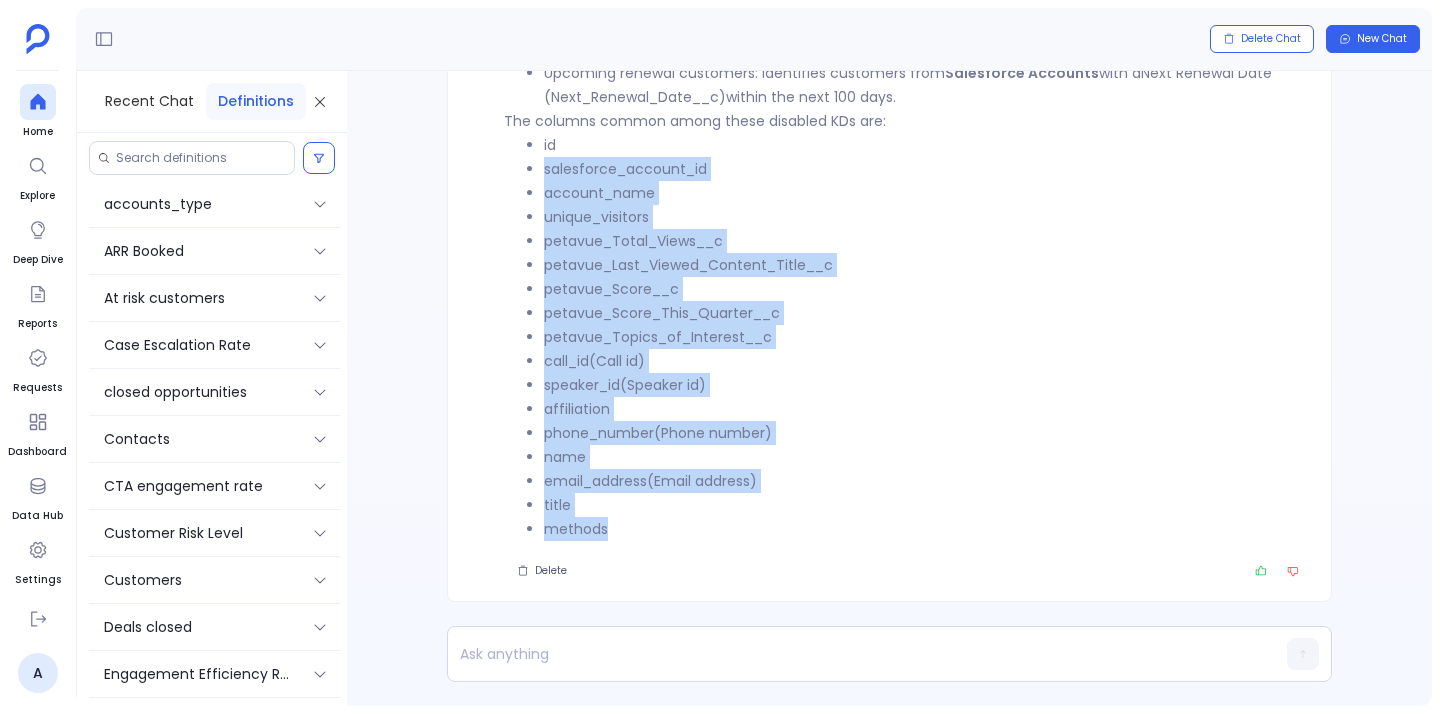drag, startPoint x: 543, startPoint y: 164, endPoint x: 600, endPoint y: 522, distance: 362.5093 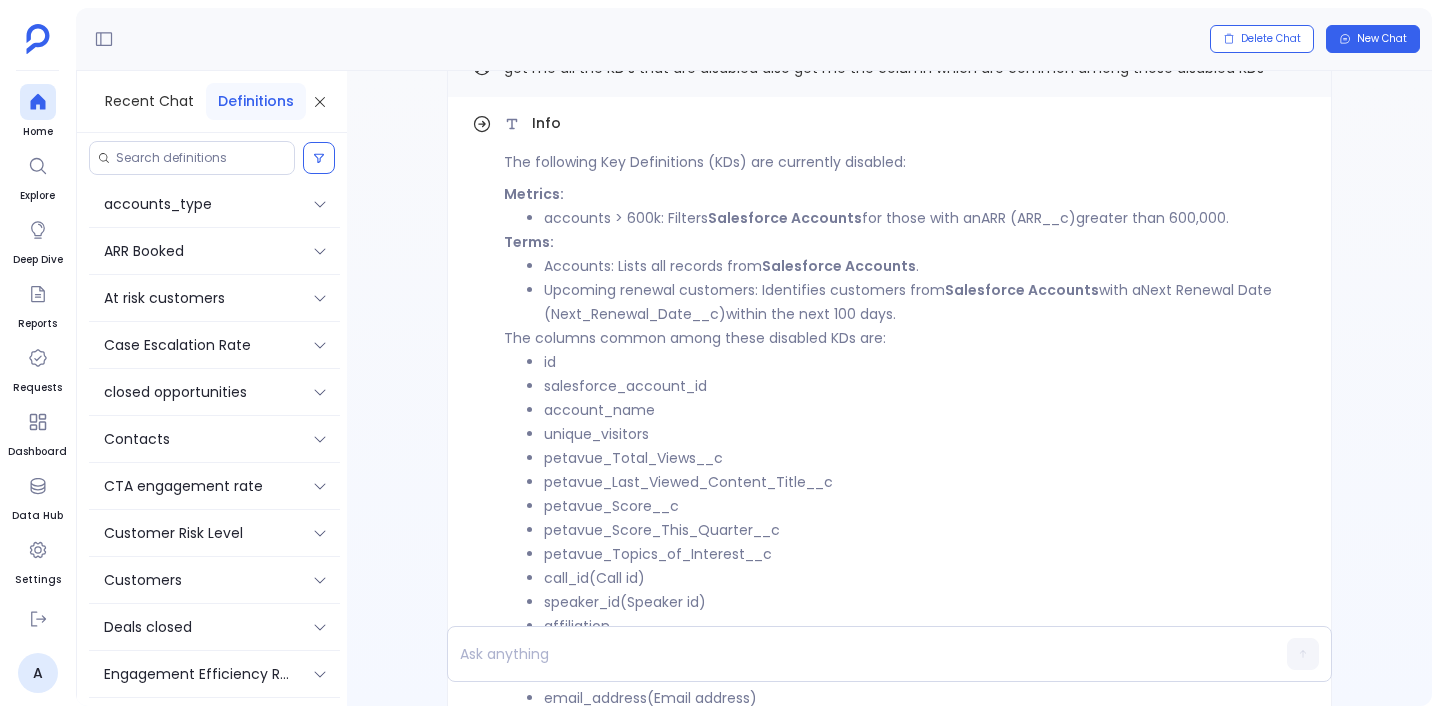 scroll, scrollTop: -274, scrollLeft: 0, axis: vertical 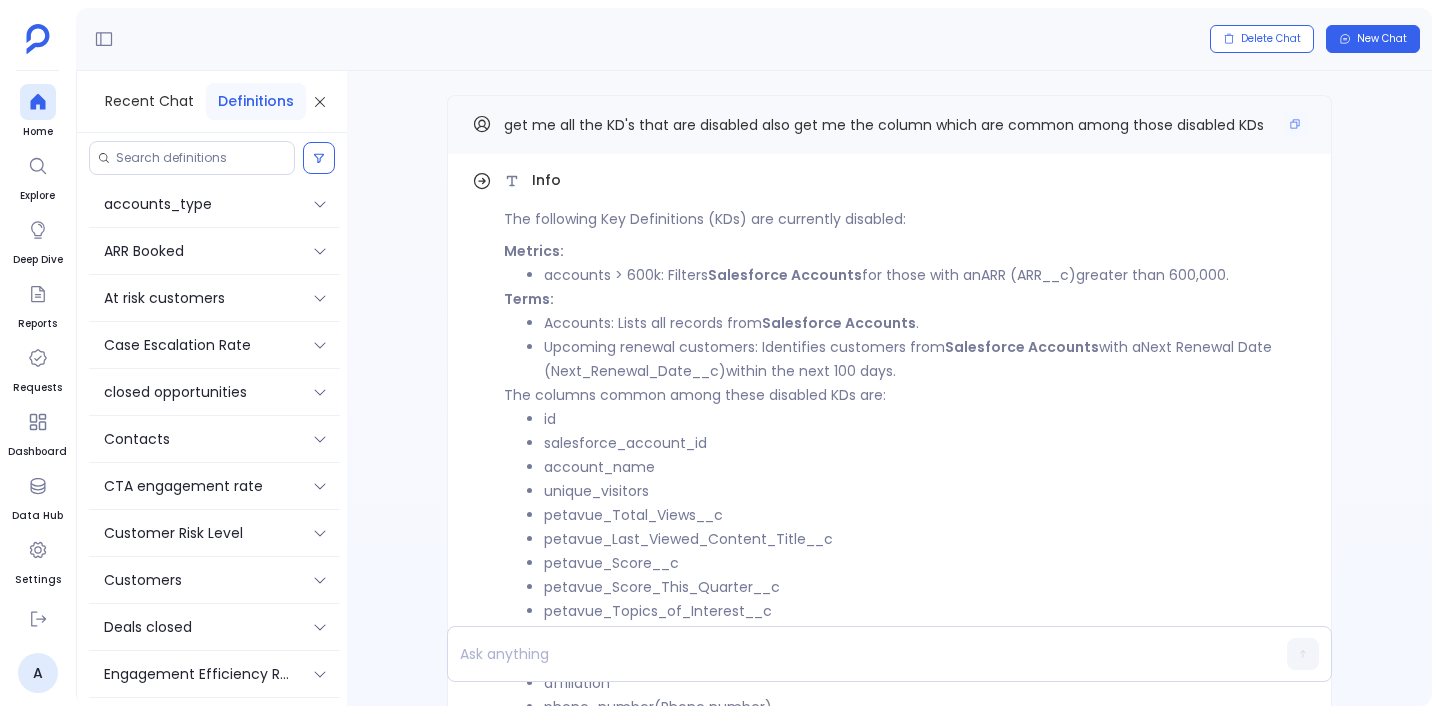 click on "get me all the KD's that are disabled also get me the column which are common among those disabled KDs" at bounding box center (884, 125) 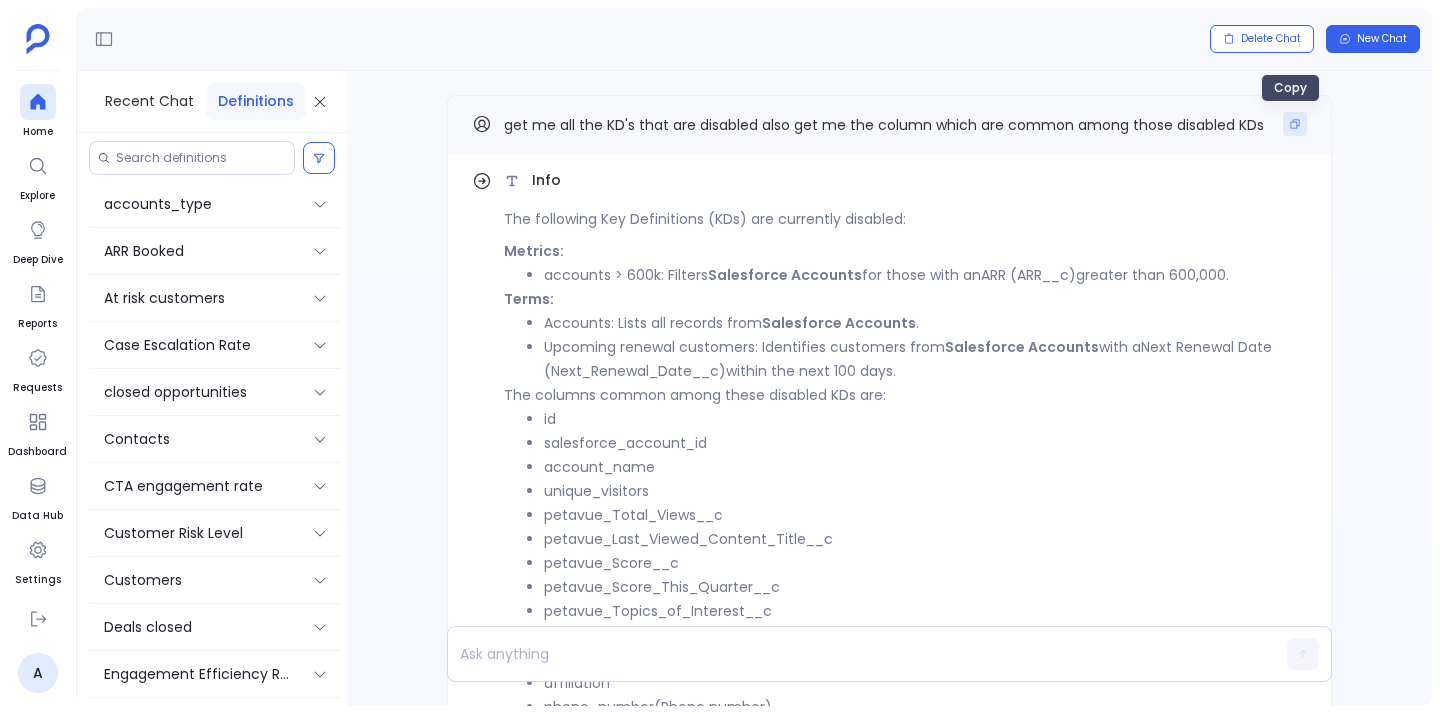 click at bounding box center (1295, 124) 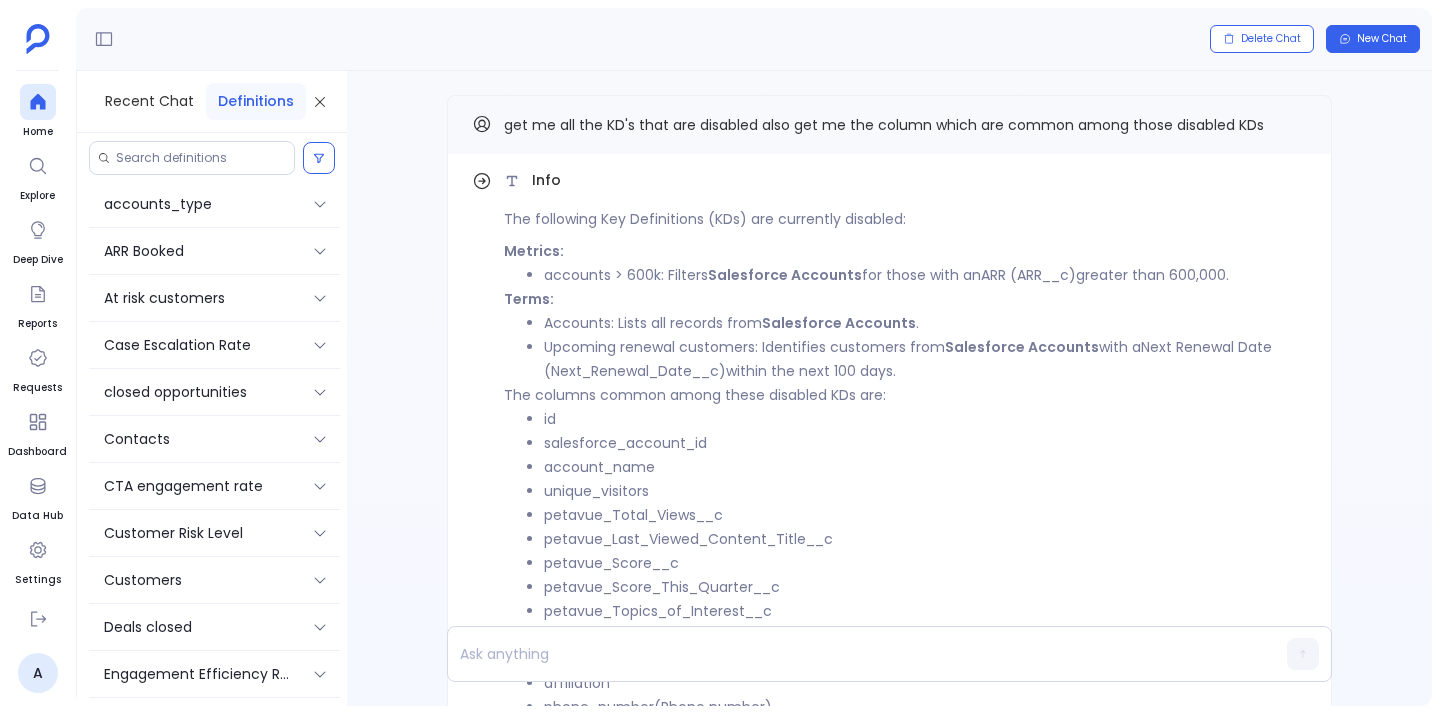 scroll, scrollTop: 0, scrollLeft: 0, axis: both 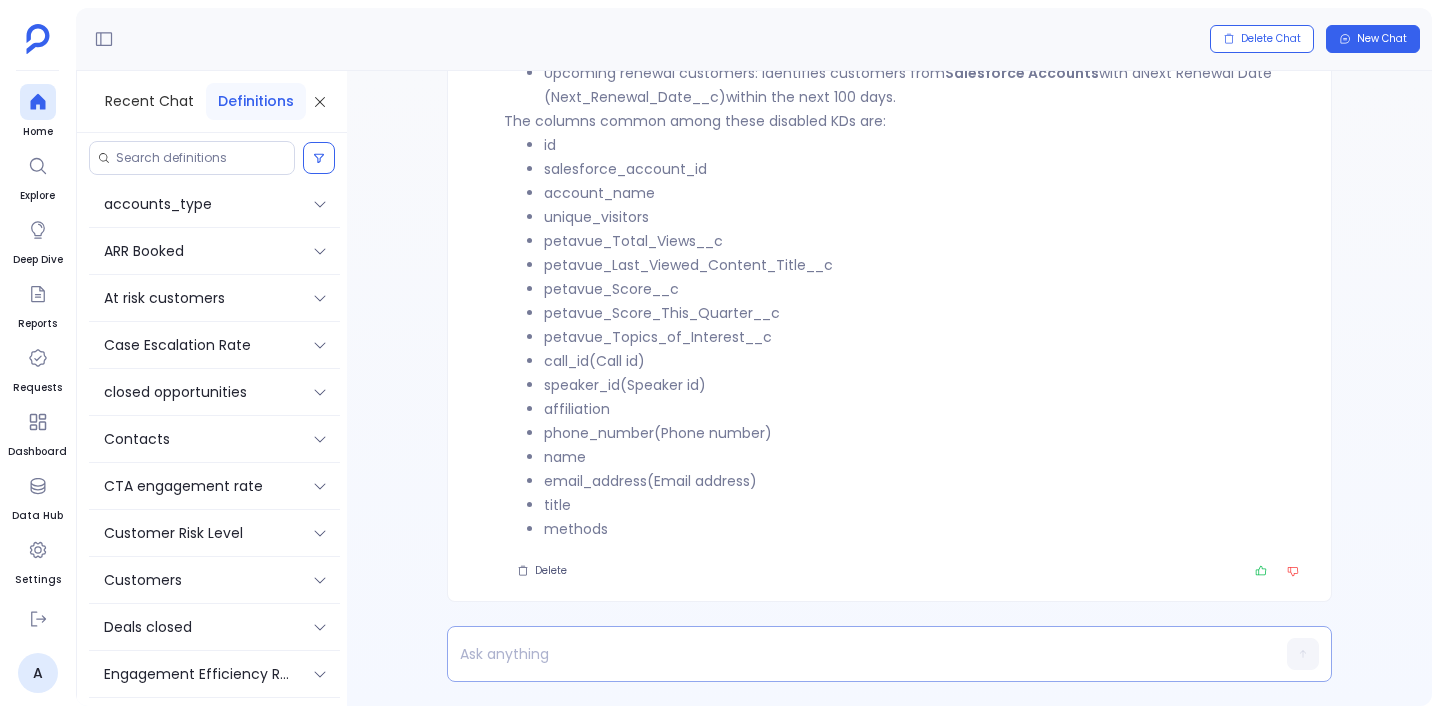 click at bounding box center (851, 654) 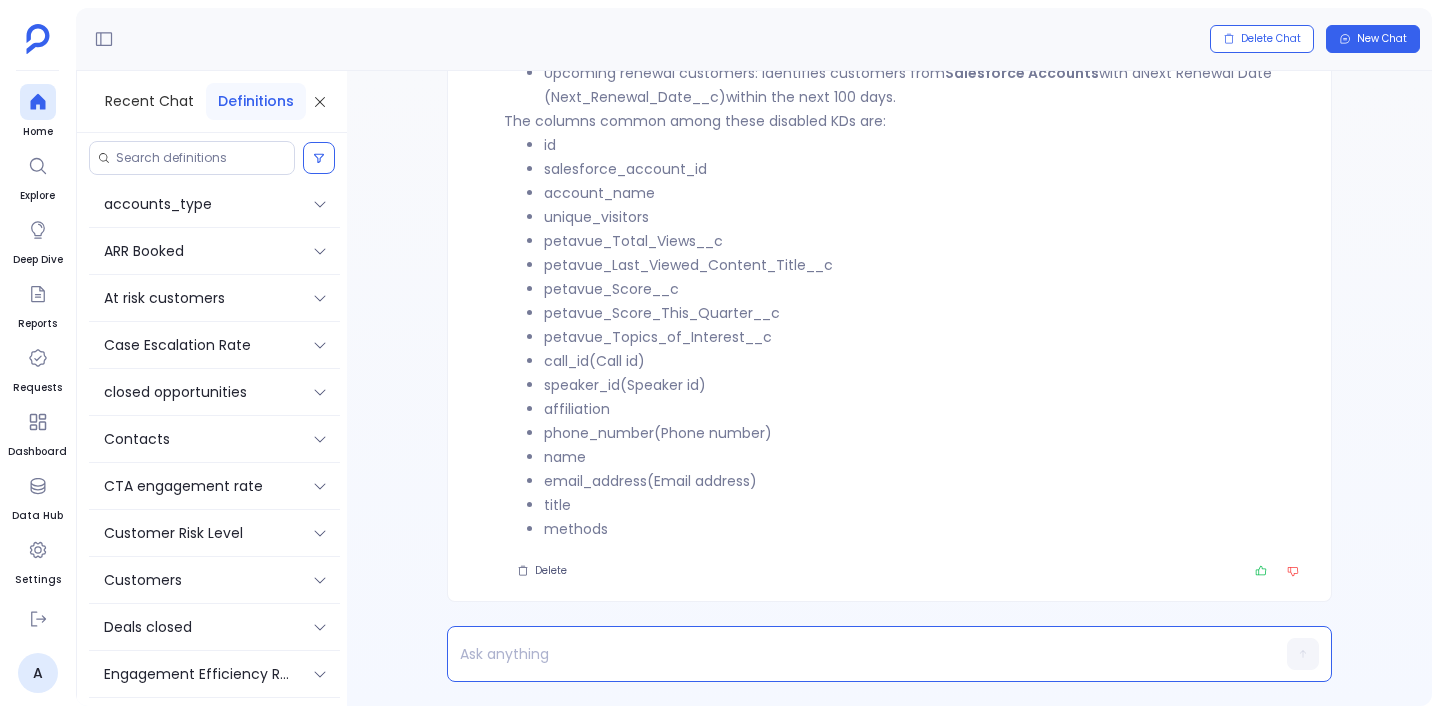 paste 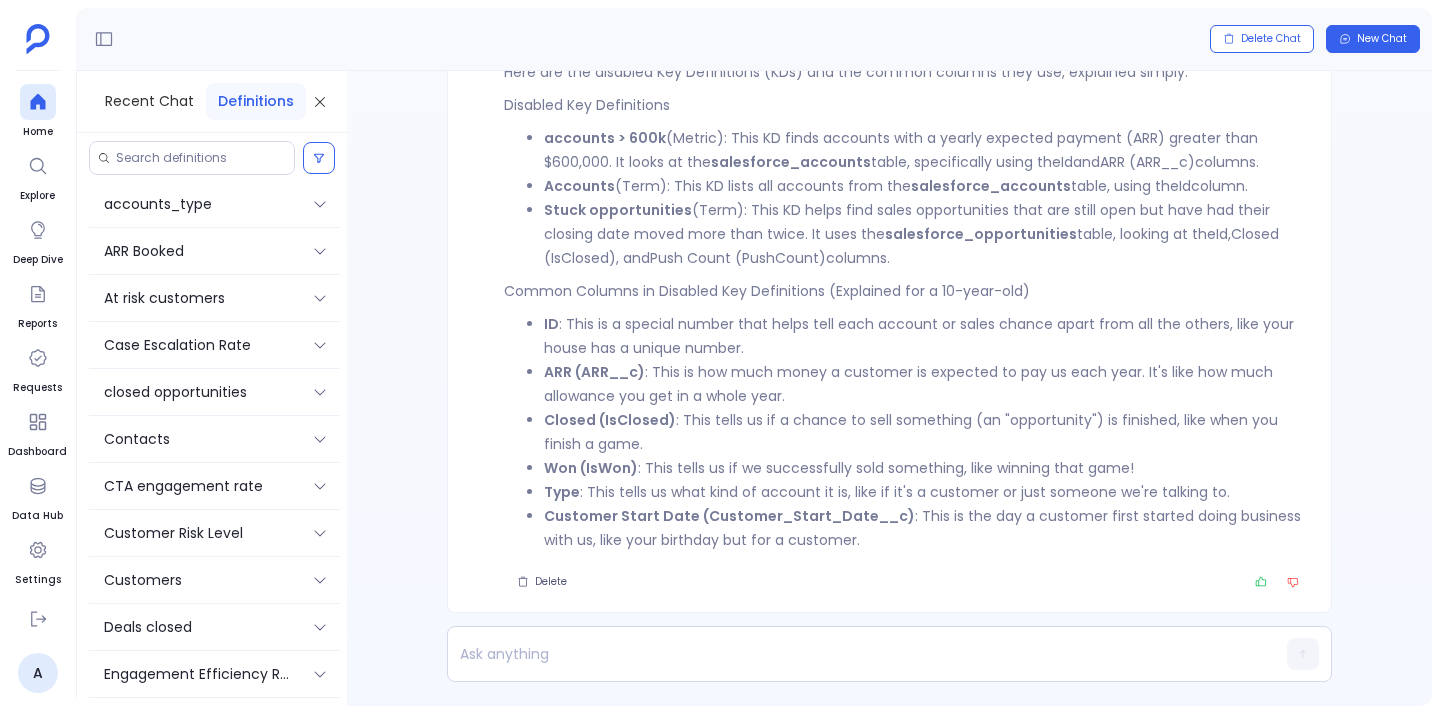scroll, scrollTop: -1, scrollLeft: 0, axis: vertical 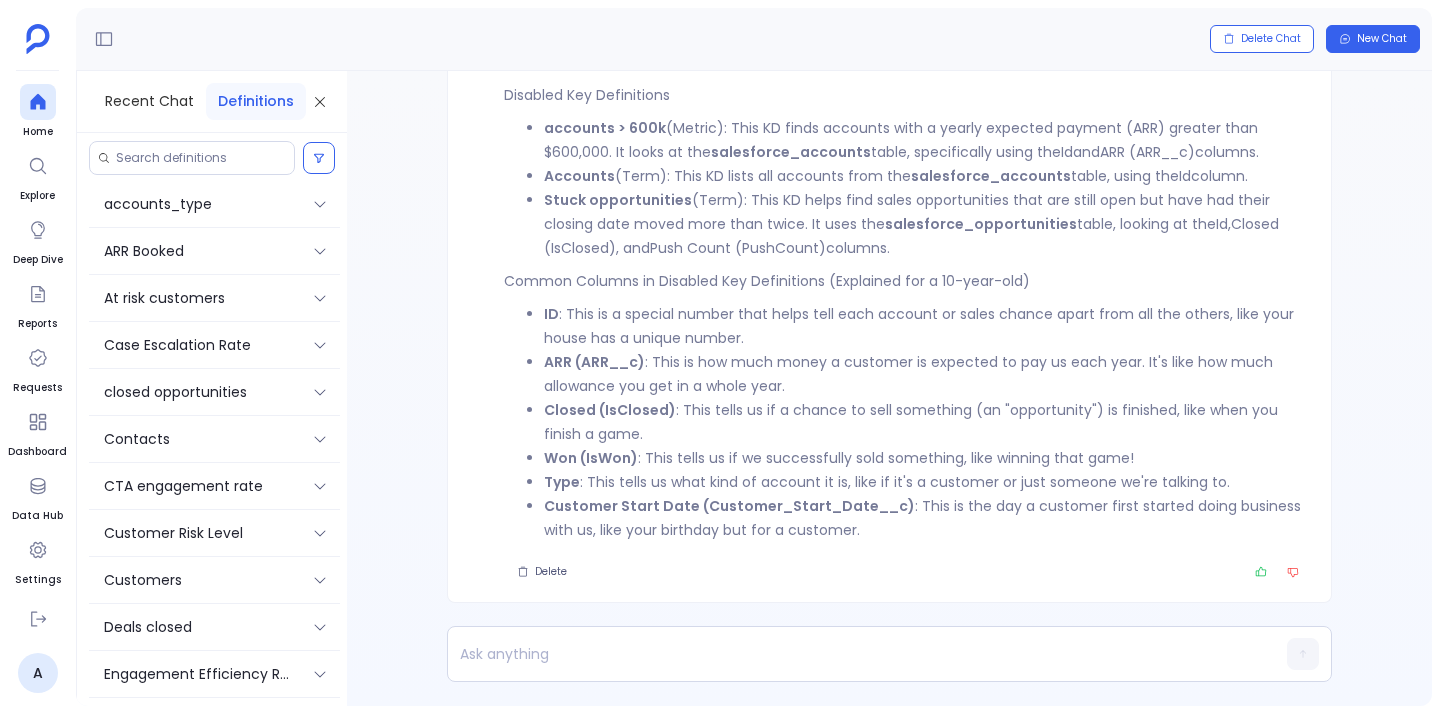 click on "Customer Start Date (Customer_Start_Date__c) : This is the day a customer first started doing business with us, like your birthday but for a customer." at bounding box center (925, 518) 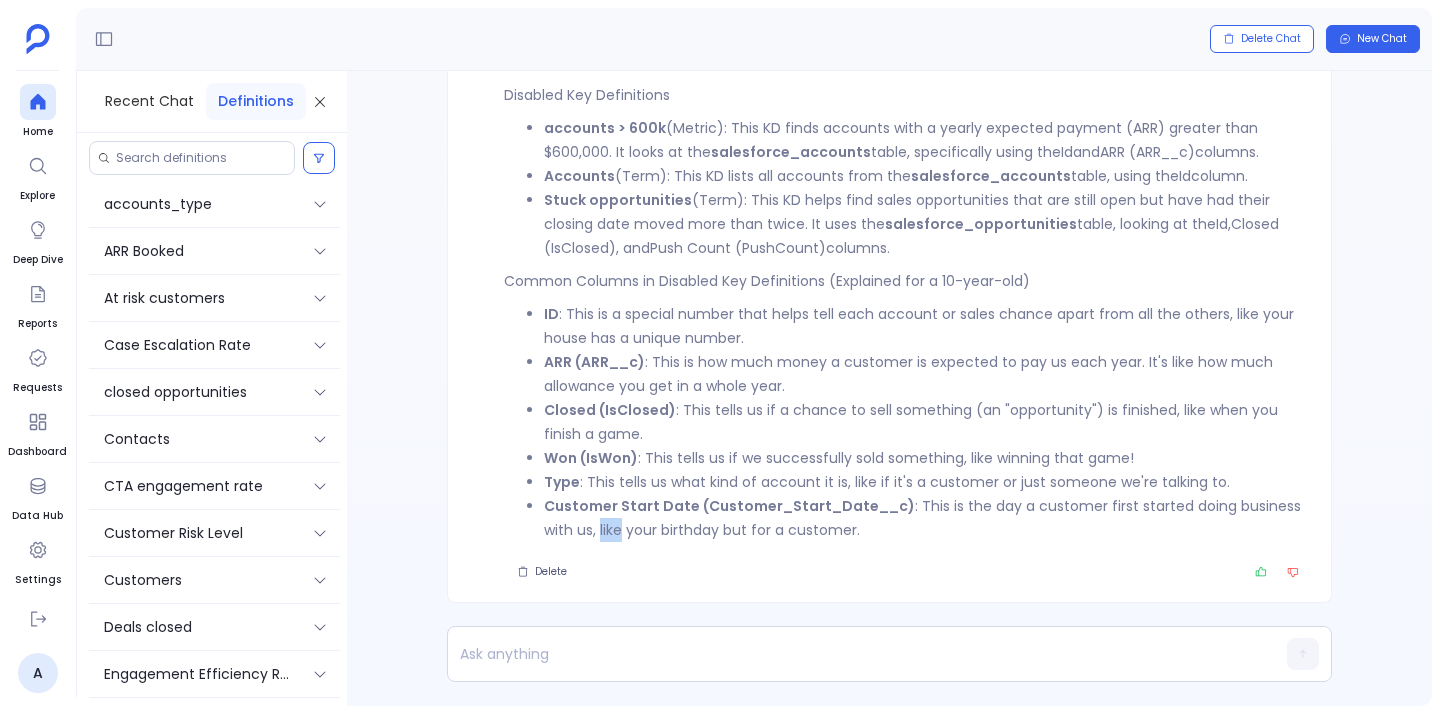 click on "Customer Start Date (Customer_Start_Date__c) : This is the day a customer first started doing business with us, like your birthday but for a customer." at bounding box center [925, 518] 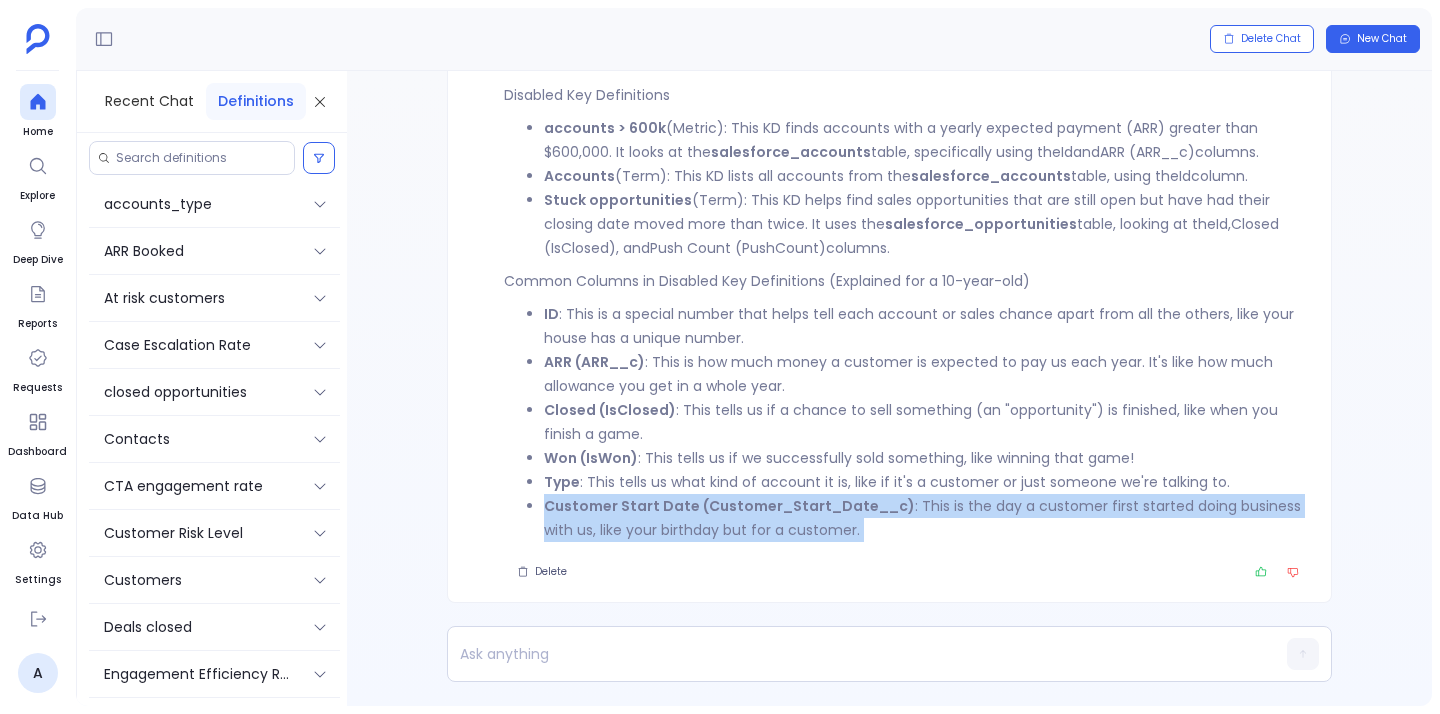 click on "Customer Start Date (Customer_Start_Date__c) : This is the day a customer first started doing business with us, like your birthday but for a customer." at bounding box center [925, 518] 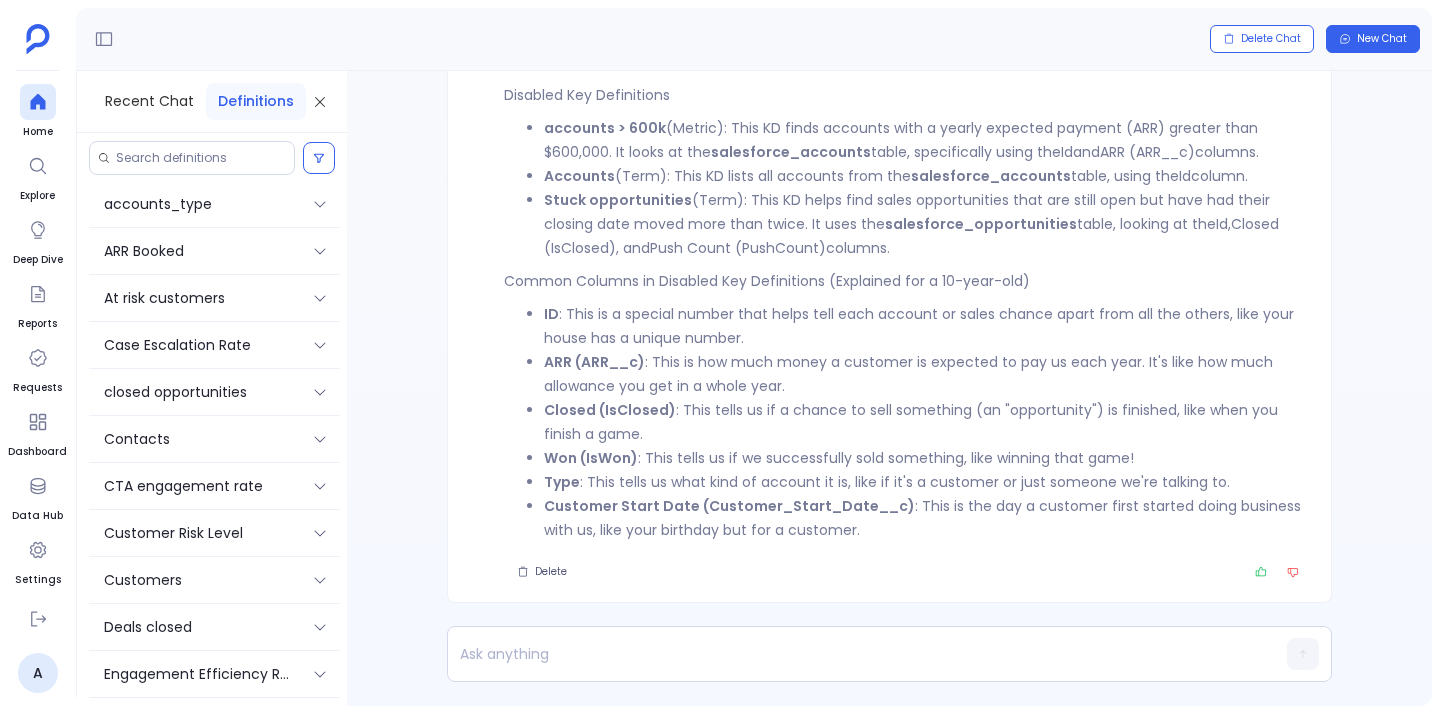 click on "Common Columns in Disabled Key Definitions (Explained for a 10-year-old)" at bounding box center [905, 281] 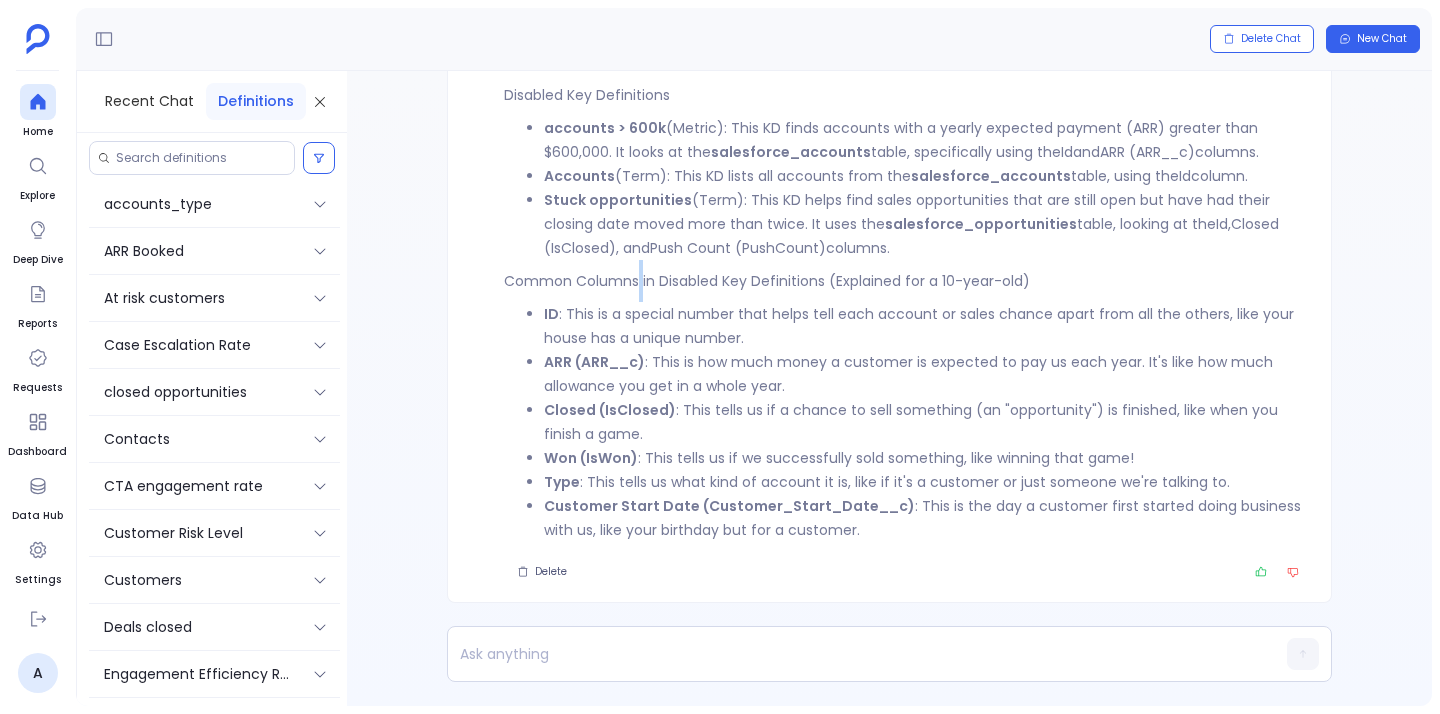 click on "Common Columns in Disabled Key Definitions (Explained for a 10-year-old)" at bounding box center [905, 281] 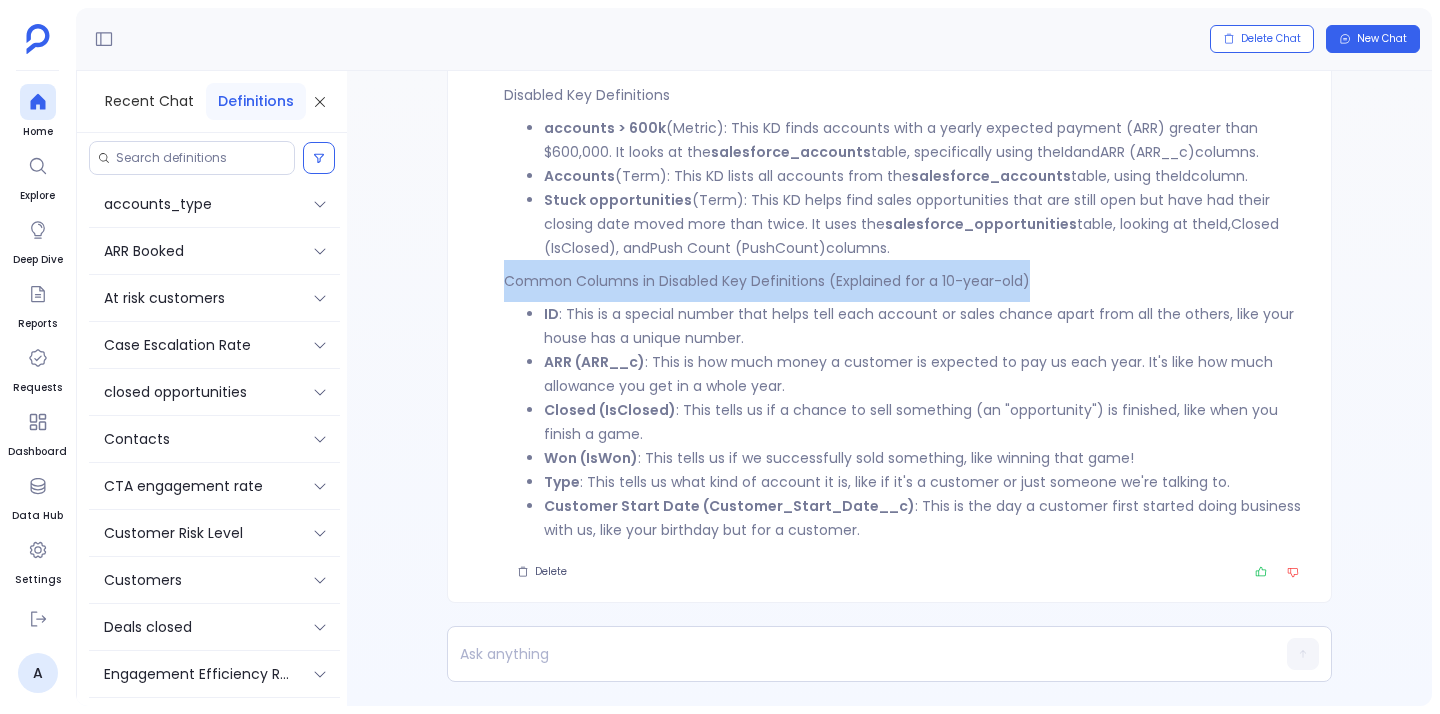 click on "Common Columns in Disabled Key Definitions (Explained for a 10-year-old)" at bounding box center [905, 281] 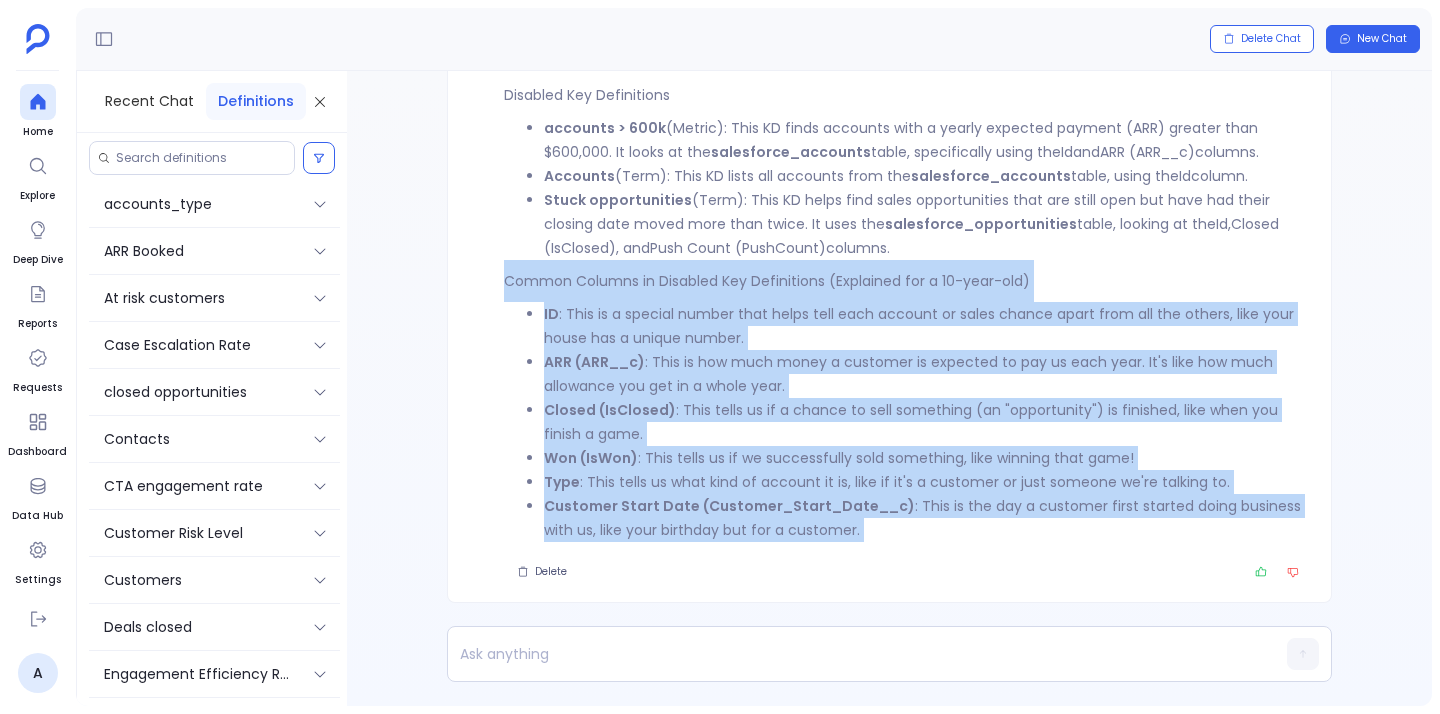 drag, startPoint x: 633, startPoint y: 286, endPoint x: 698, endPoint y: 533, distance: 255.40947 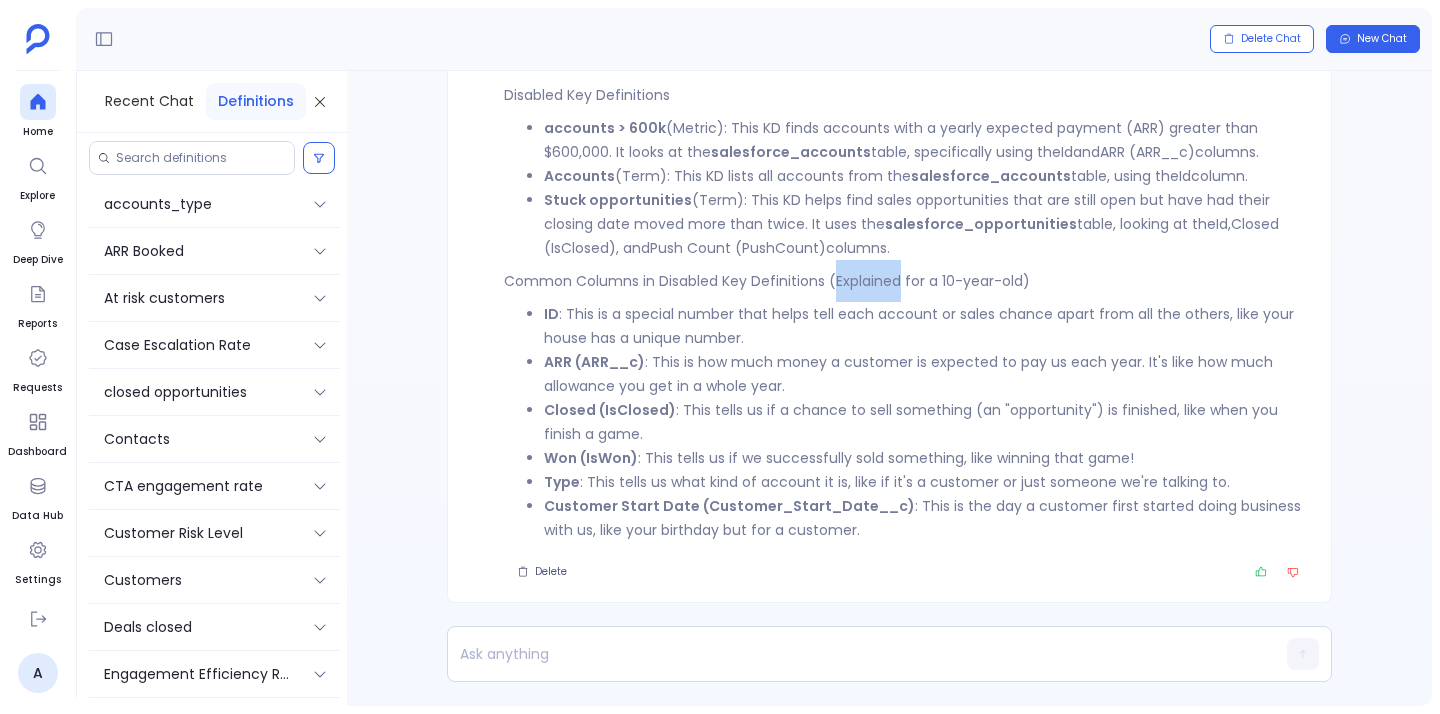 click on "Common Columns in Disabled Key Definitions (Explained for a 10-year-old)" at bounding box center (905, 281) 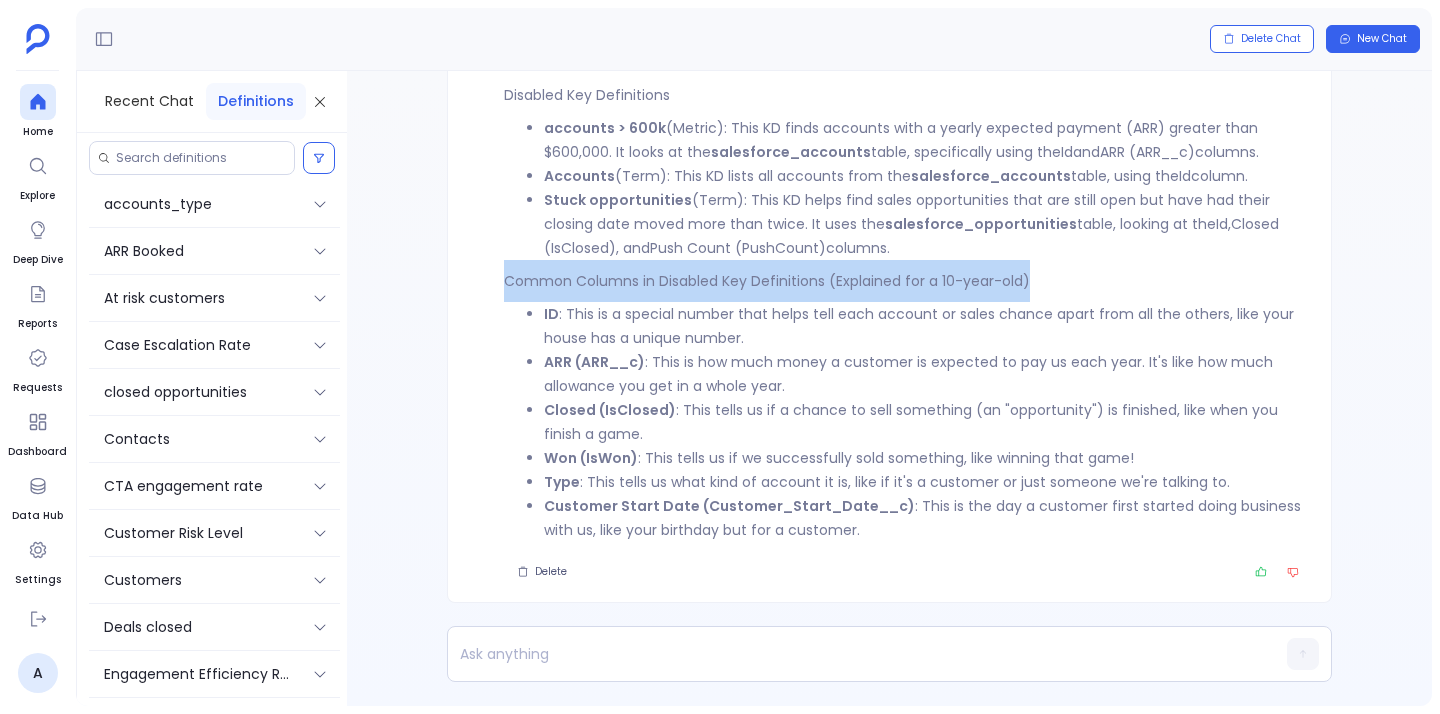 drag, startPoint x: 848, startPoint y: 291, endPoint x: 881, endPoint y: 286, distance: 33.37664 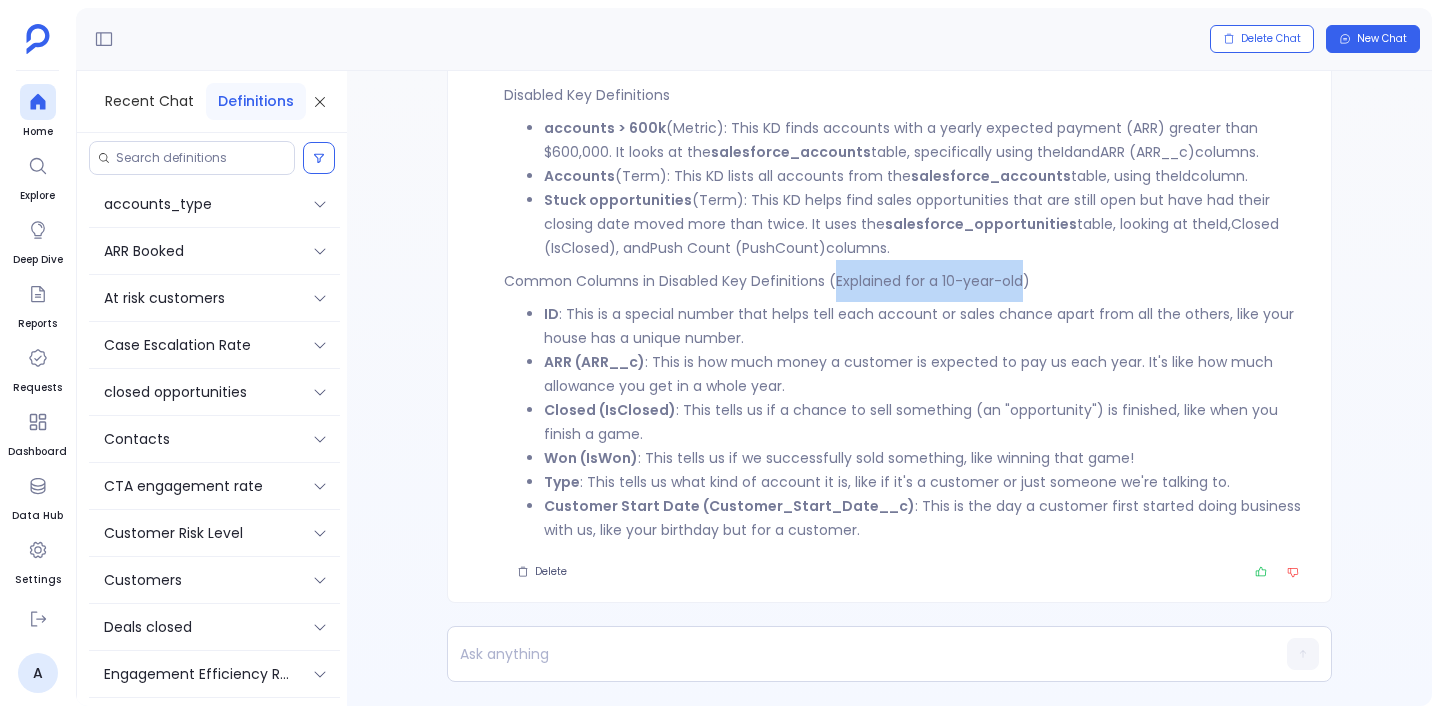 drag, startPoint x: 881, startPoint y: 286, endPoint x: 1005, endPoint y: 275, distance: 124.486946 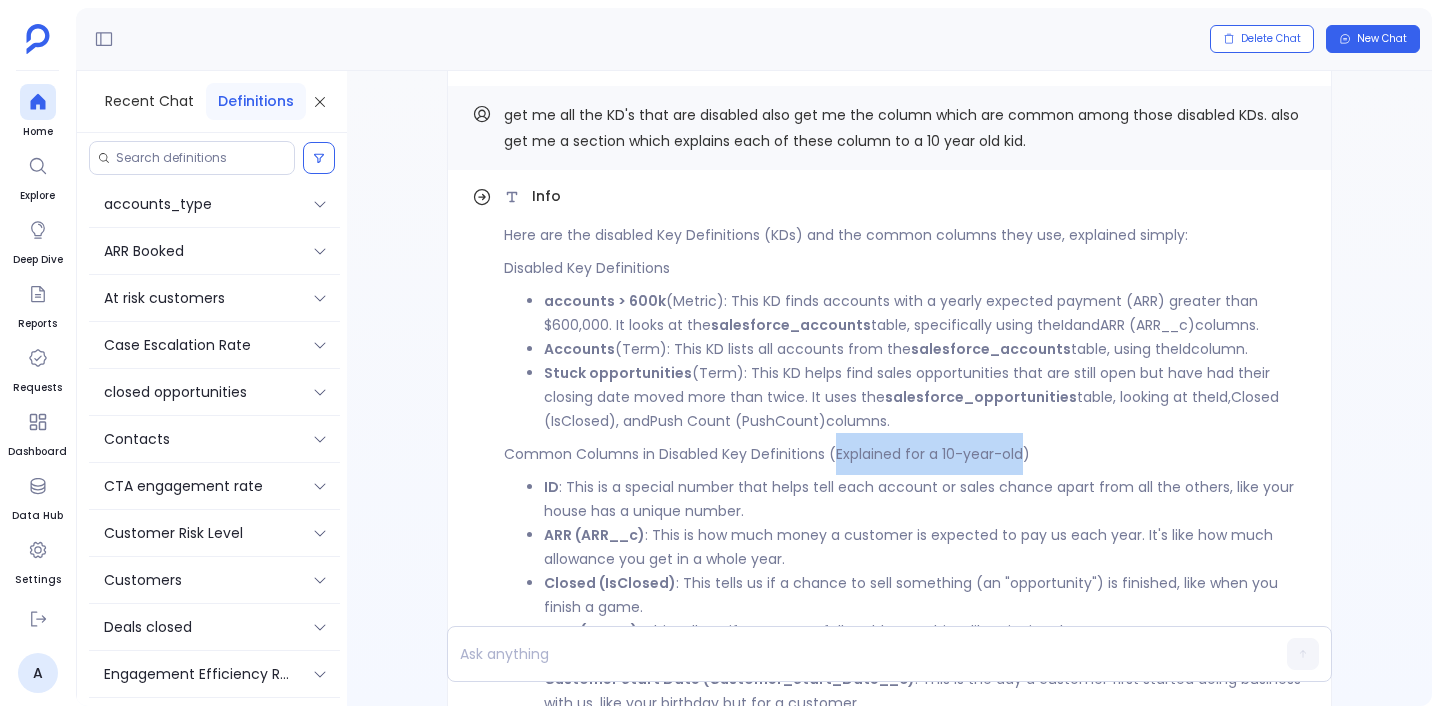 scroll, scrollTop: -244, scrollLeft: 0, axis: vertical 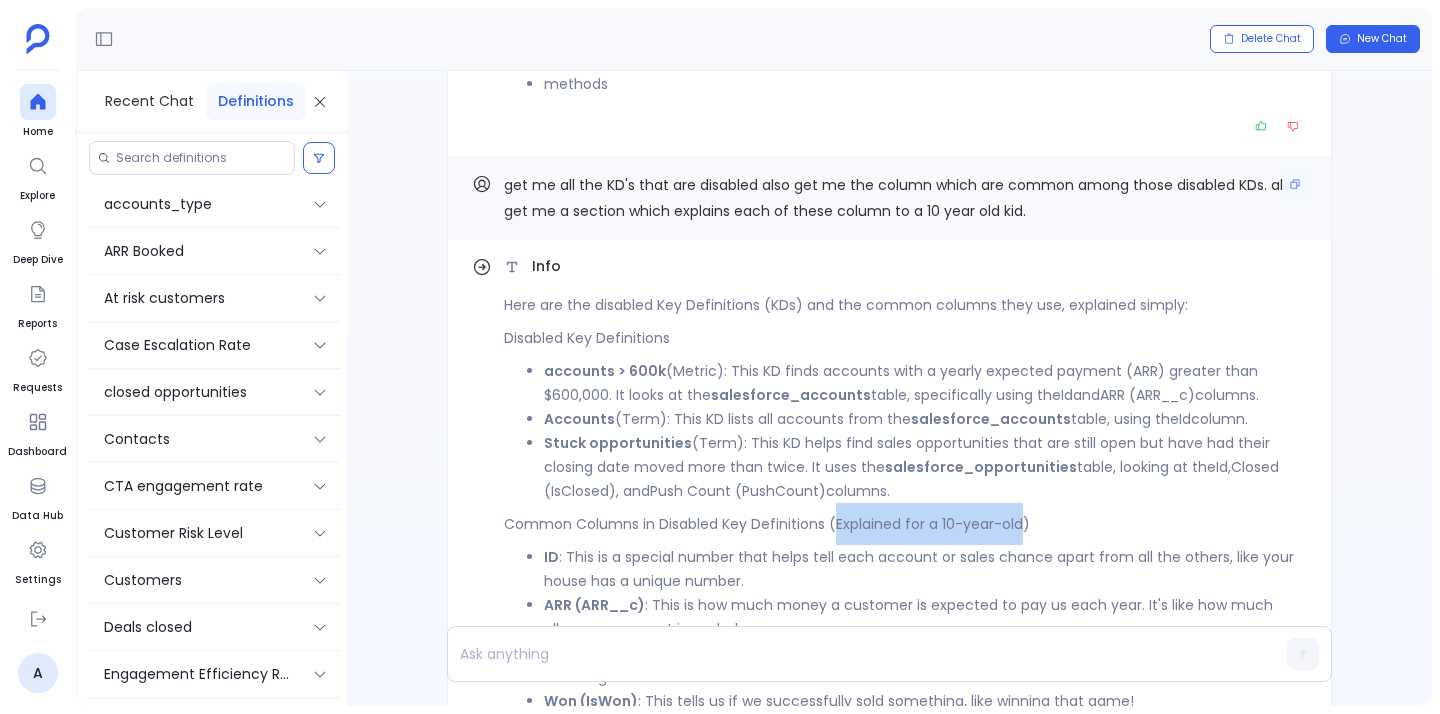 click on "get me all the KD's that are disabled also get me the column which are common among those disabled KDs. also get me a section which explains each of these column to a 10 year old kid." at bounding box center (901, 198) 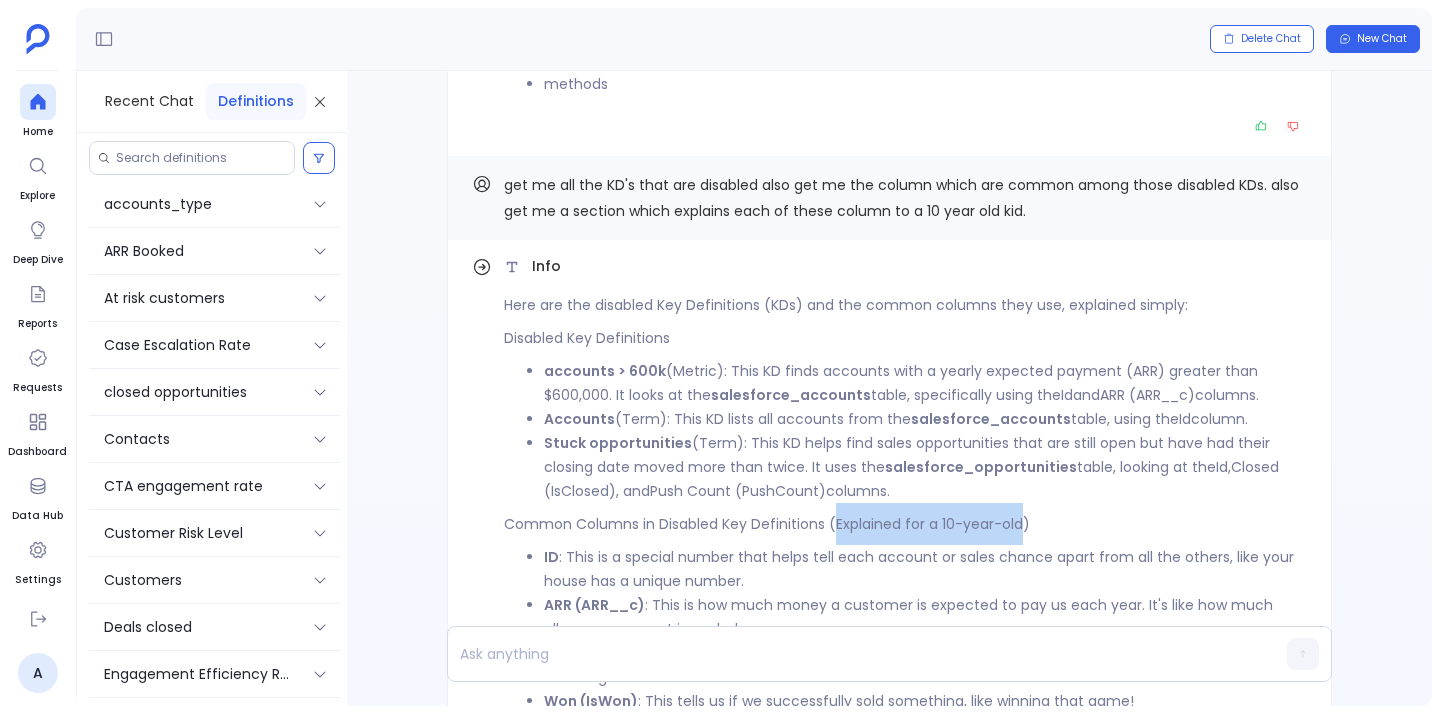 scroll, scrollTop: 0, scrollLeft: 0, axis: both 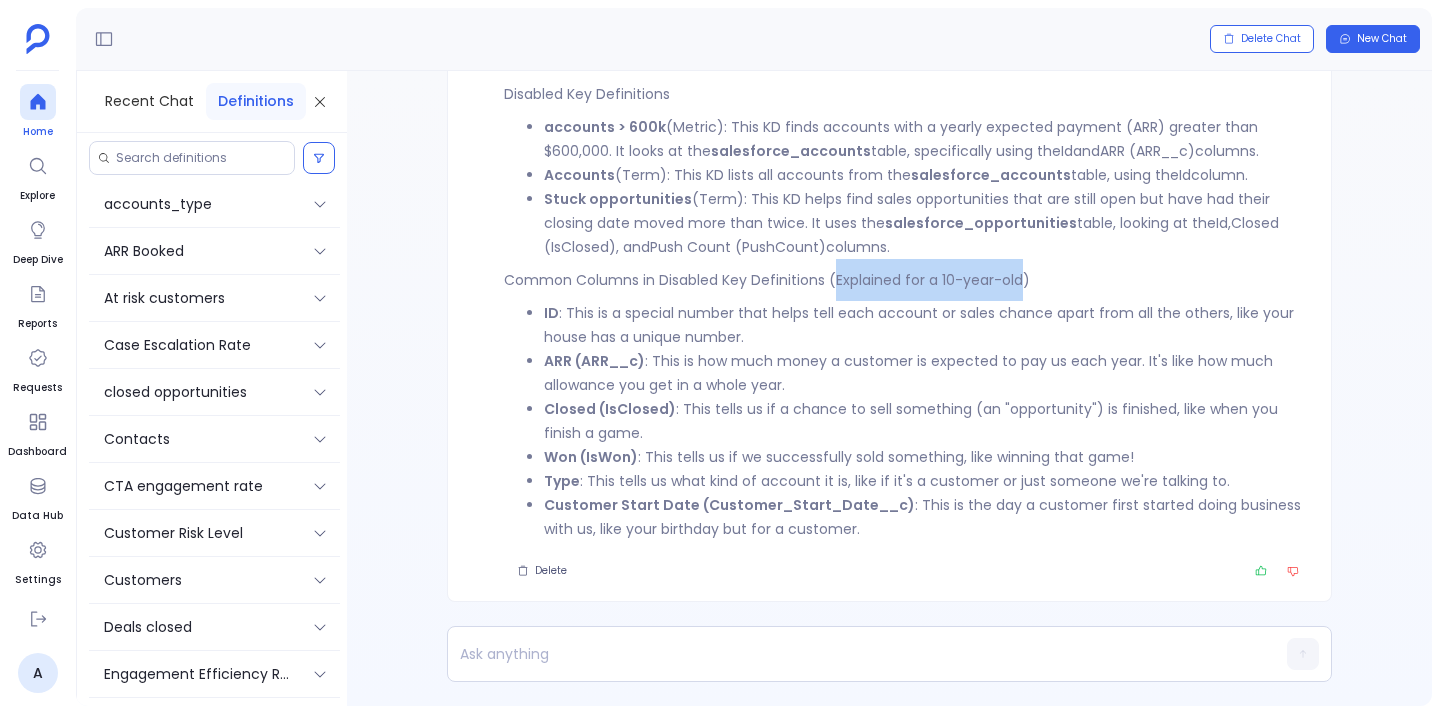 click at bounding box center [38, 102] 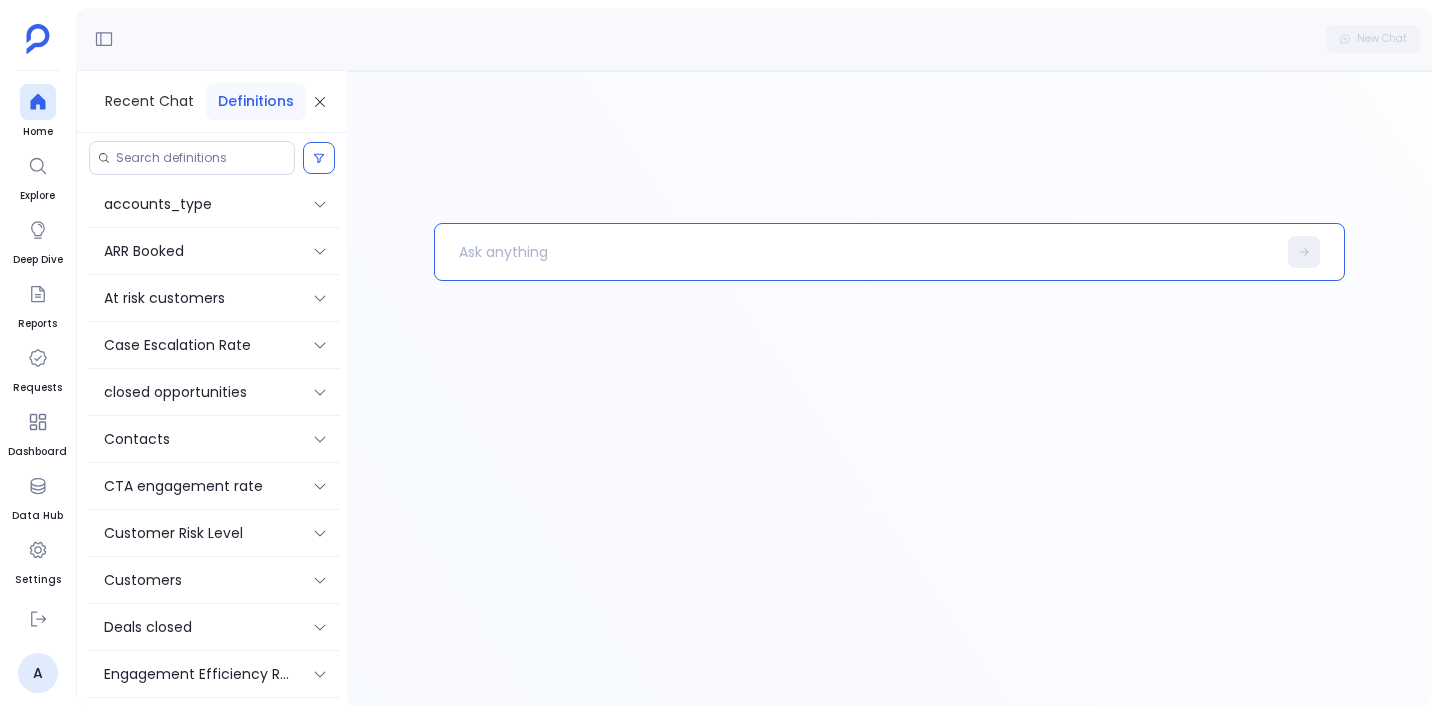 click at bounding box center [855, 252] 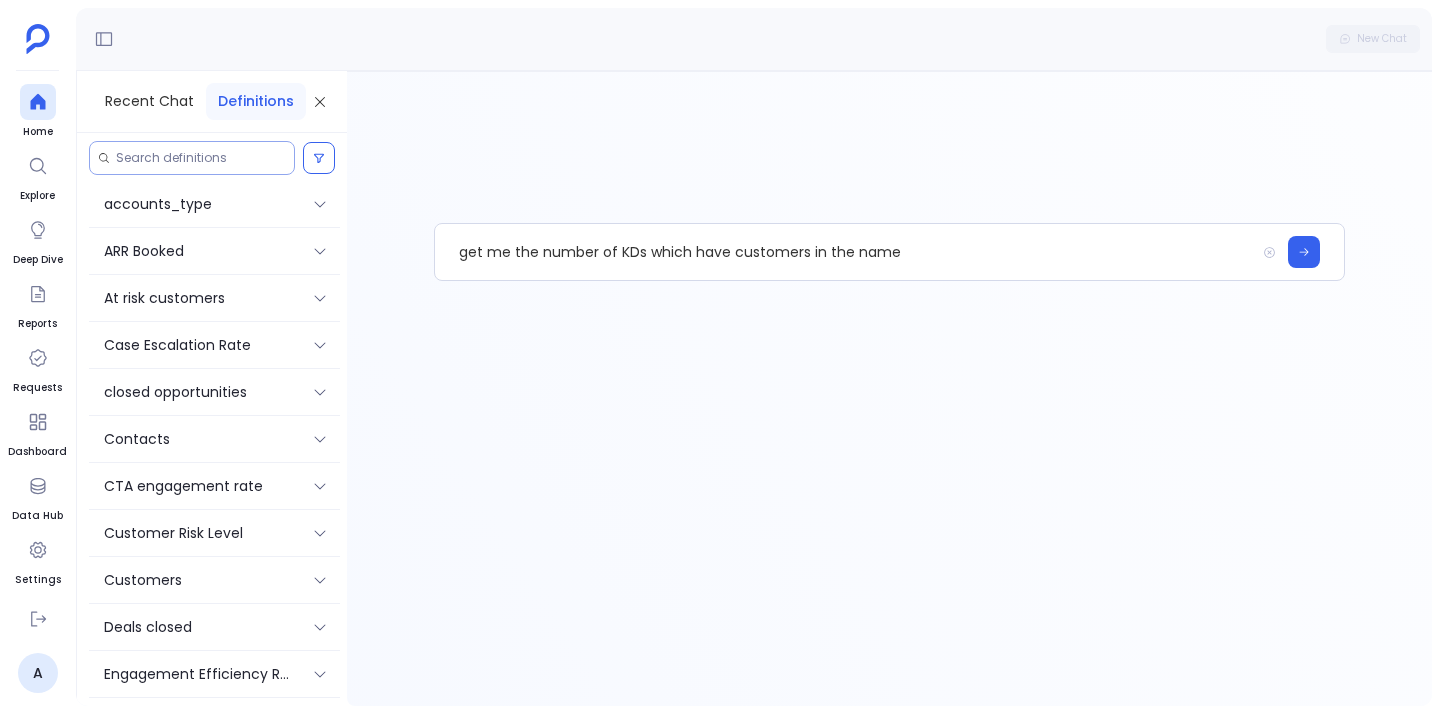 click at bounding box center (192, 158) 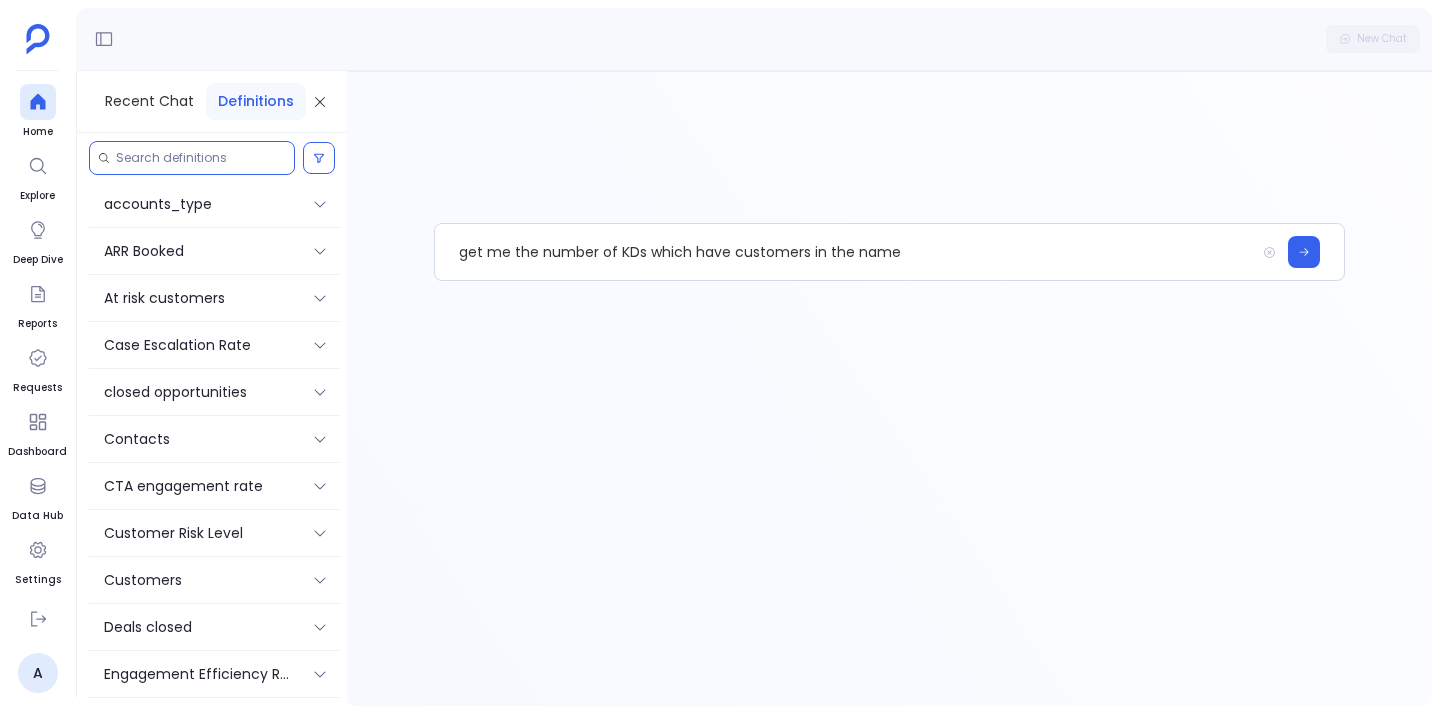 click at bounding box center (201, 158) 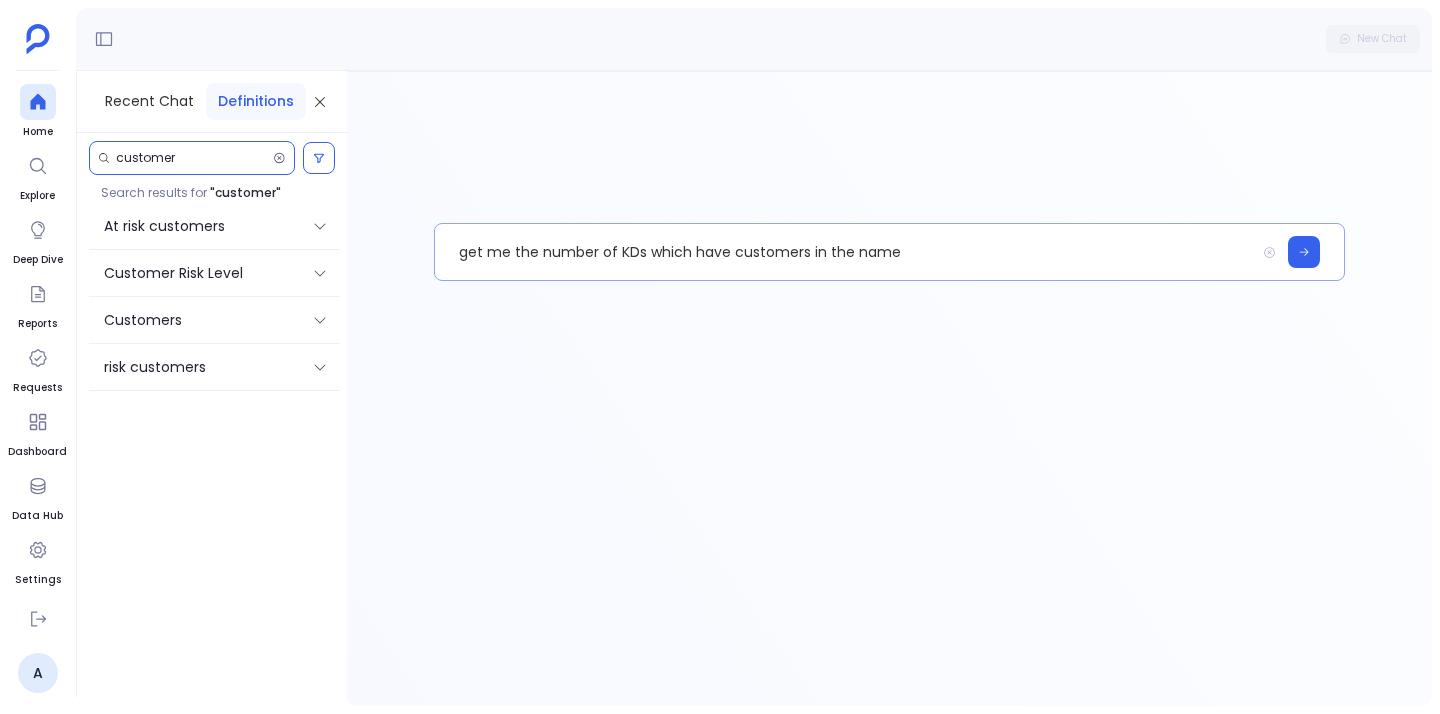 type on "customer" 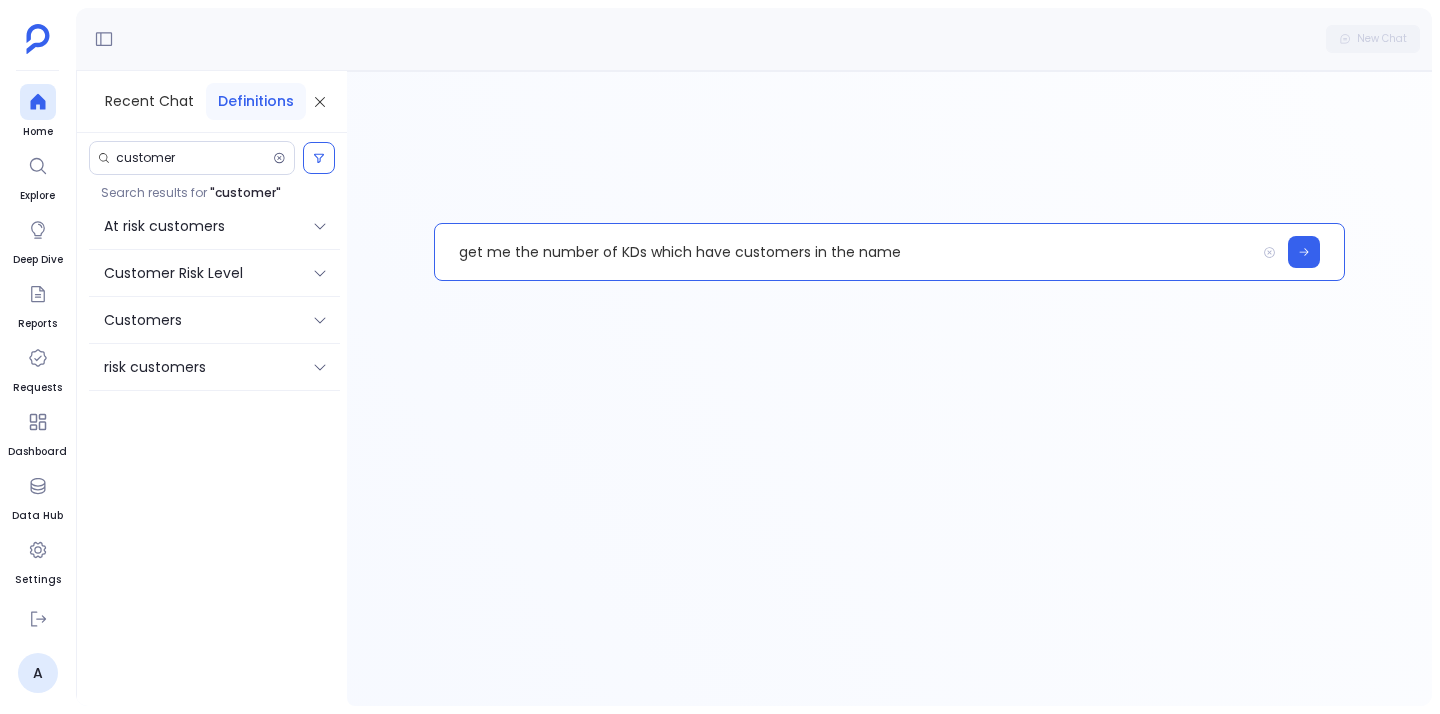 click on "get me the number of KDs which have customers in the name" at bounding box center [845, 252] 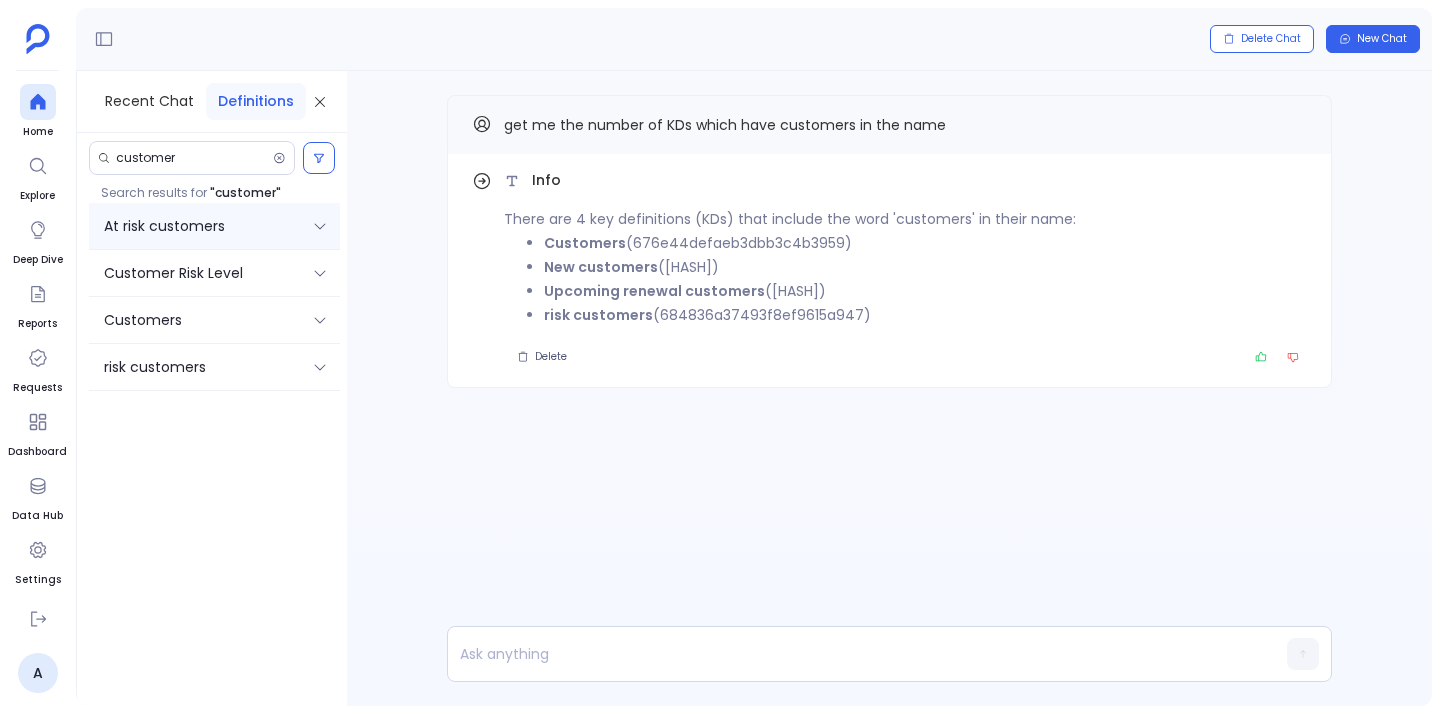 click on "At risk customers" at bounding box center (214, 226) 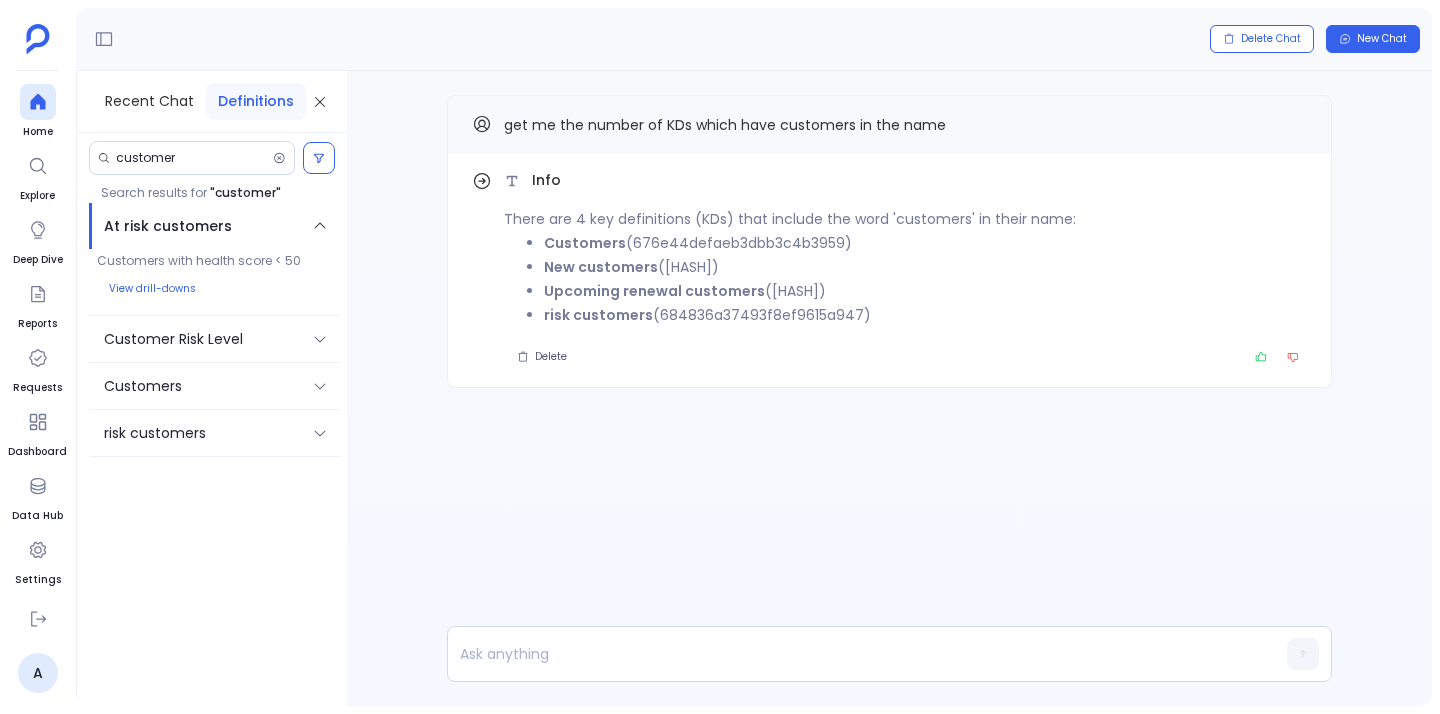 click on "At risk customers" at bounding box center (214, 226) 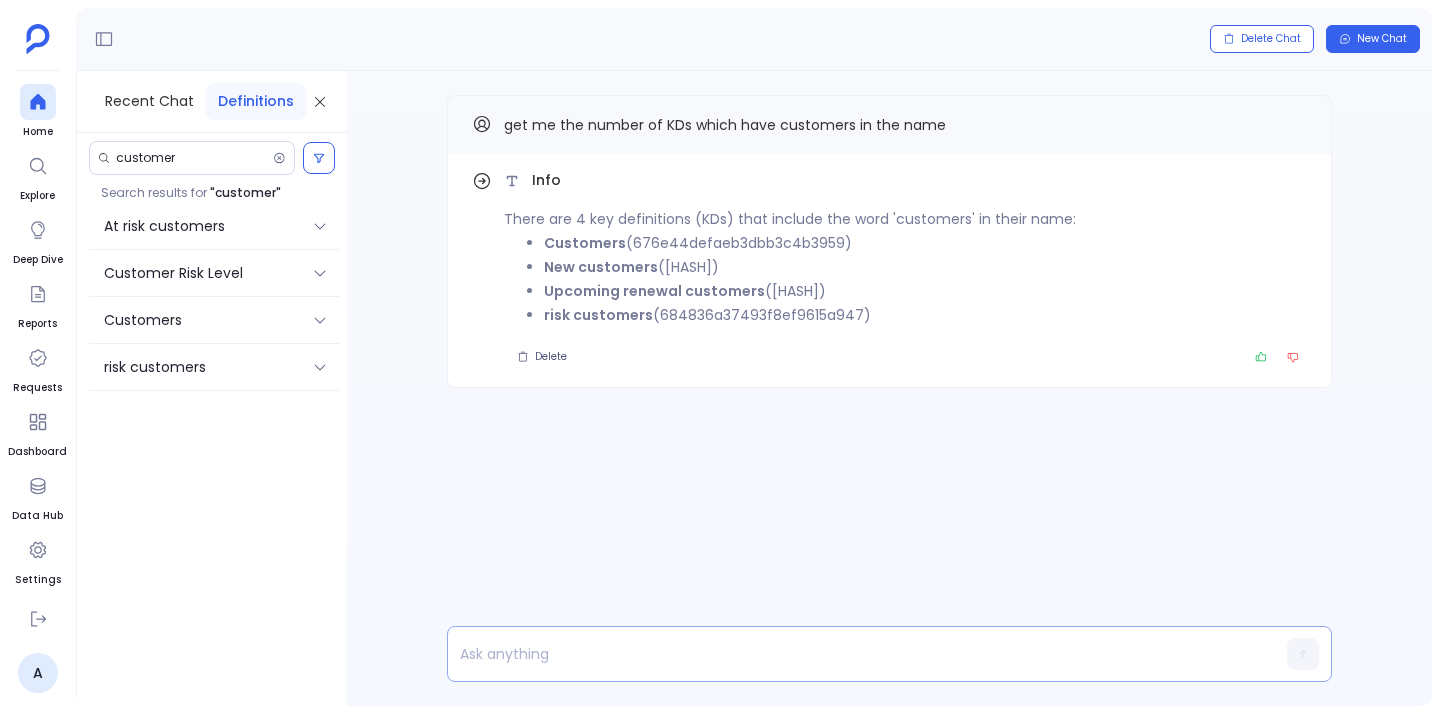 click at bounding box center [851, 654] 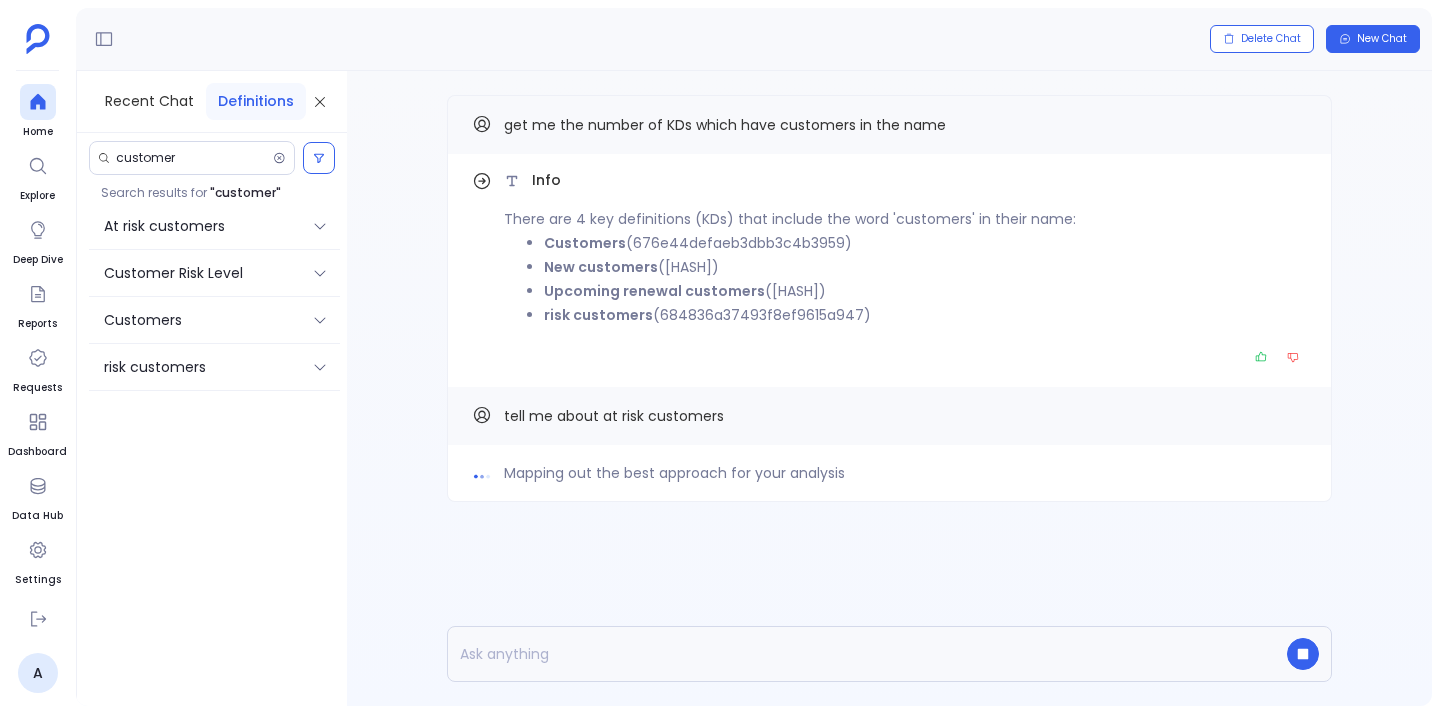click on "Customers ([HASH])" at bounding box center (925, 243) 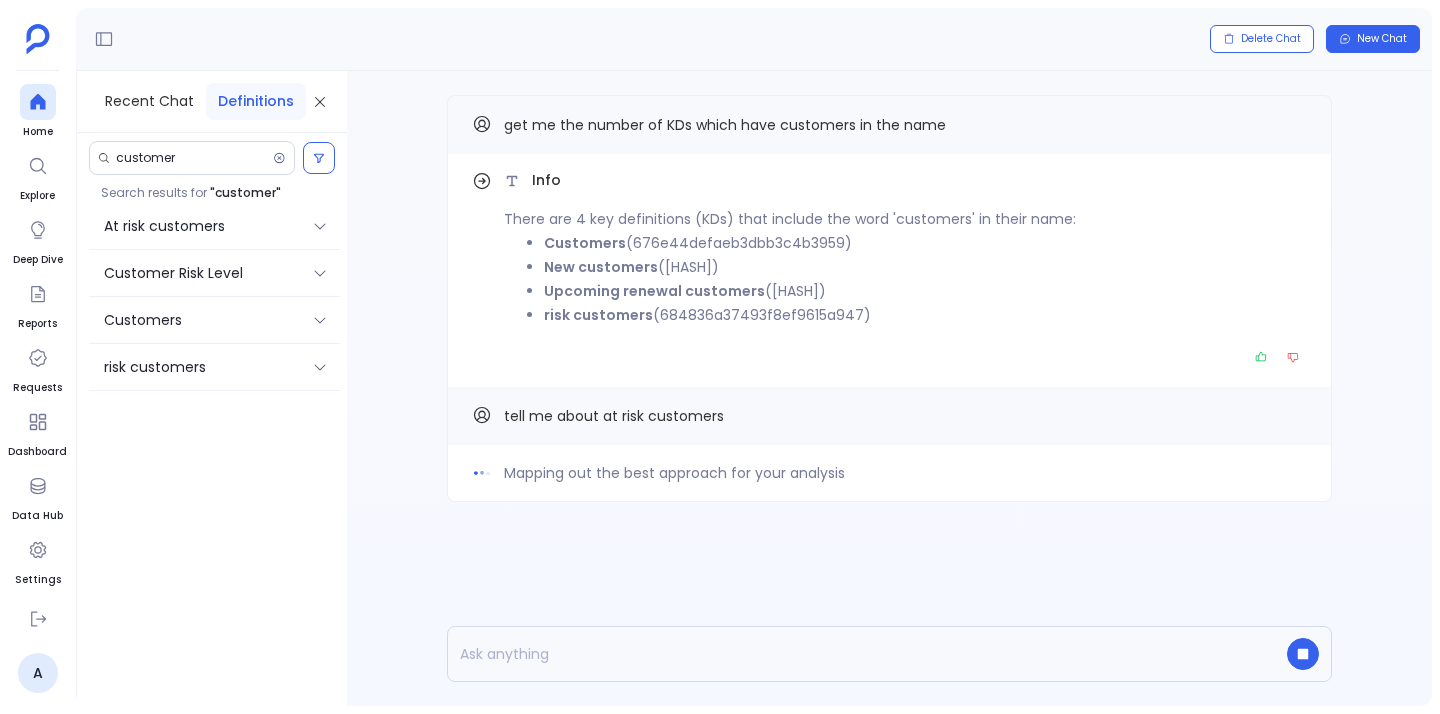 click on "Customers ([HASH])" at bounding box center (925, 243) 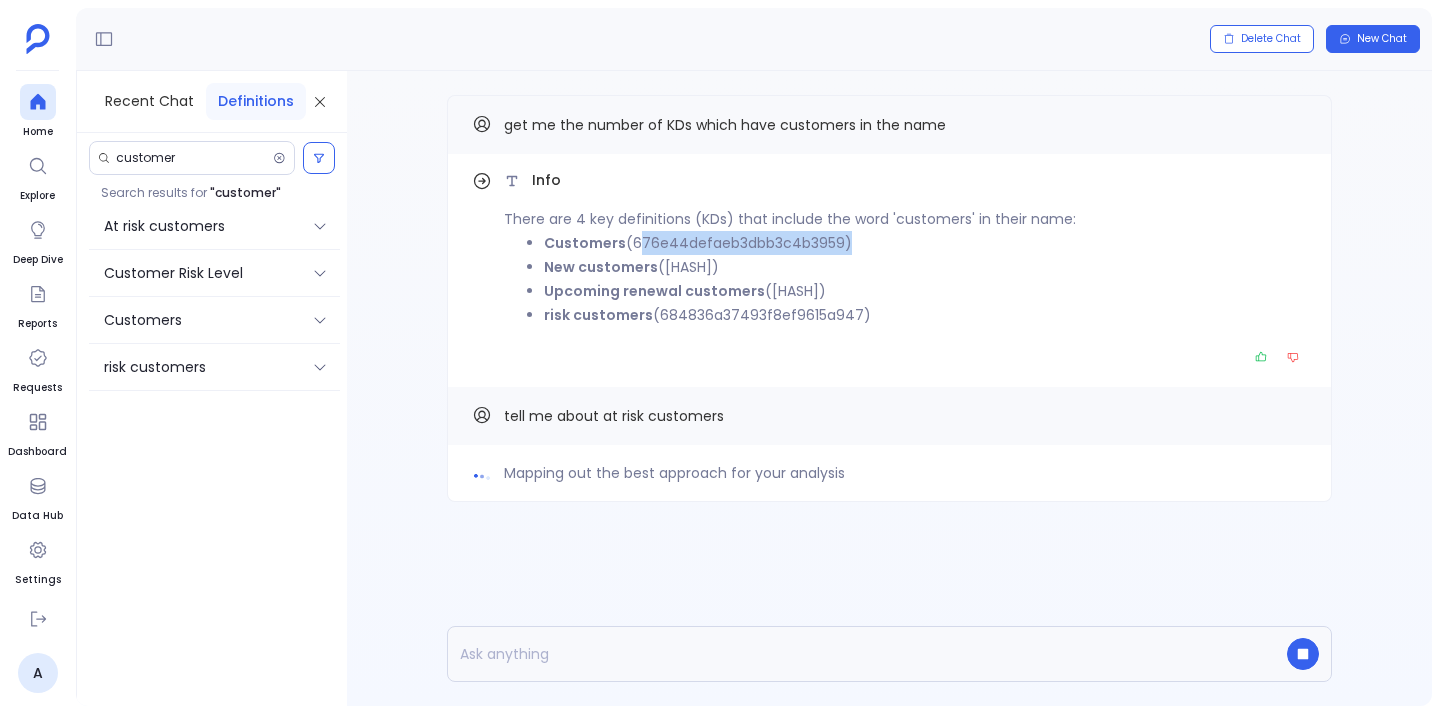 click on "Customers ([HASH])" at bounding box center [925, 243] 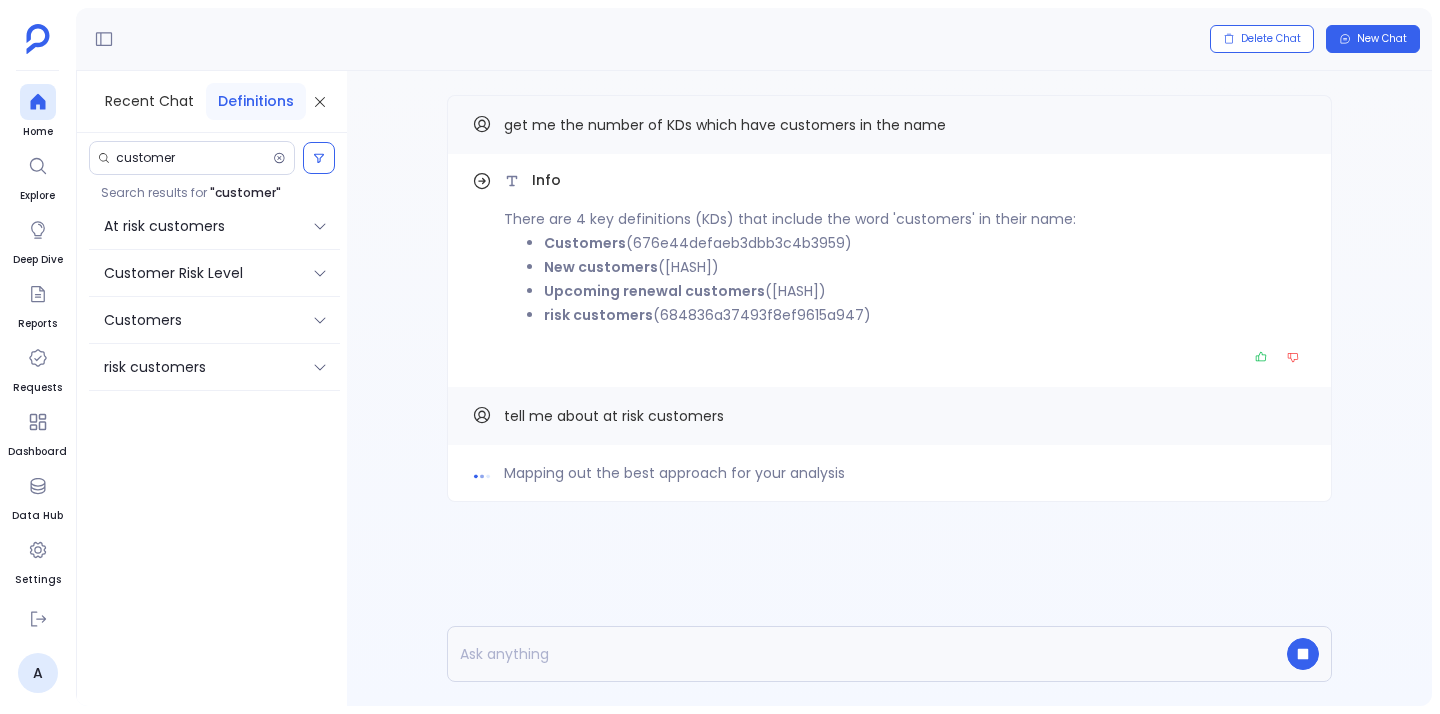 click on "Mapping out the best approach for your analysis" at bounding box center (889, 473) 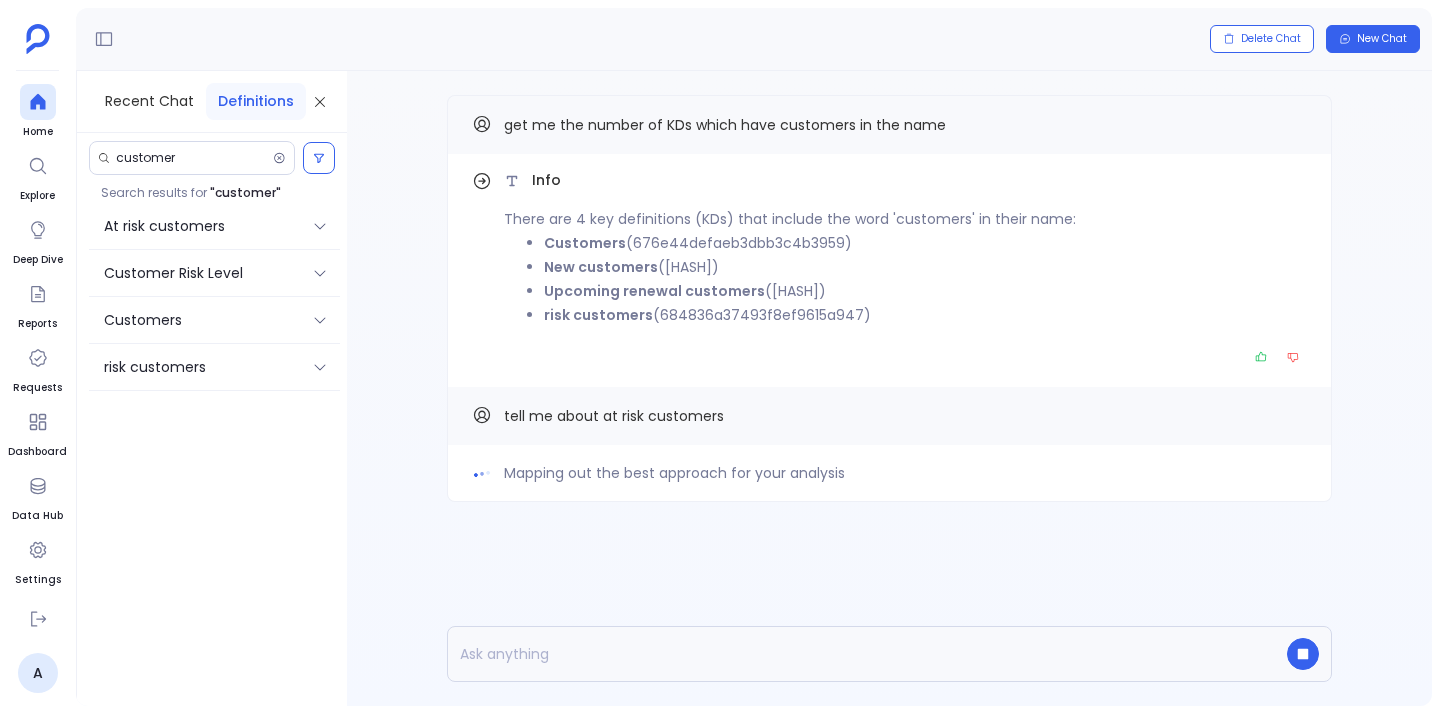 click on "Mapping out the best approach for your analysis" at bounding box center (889, 473) 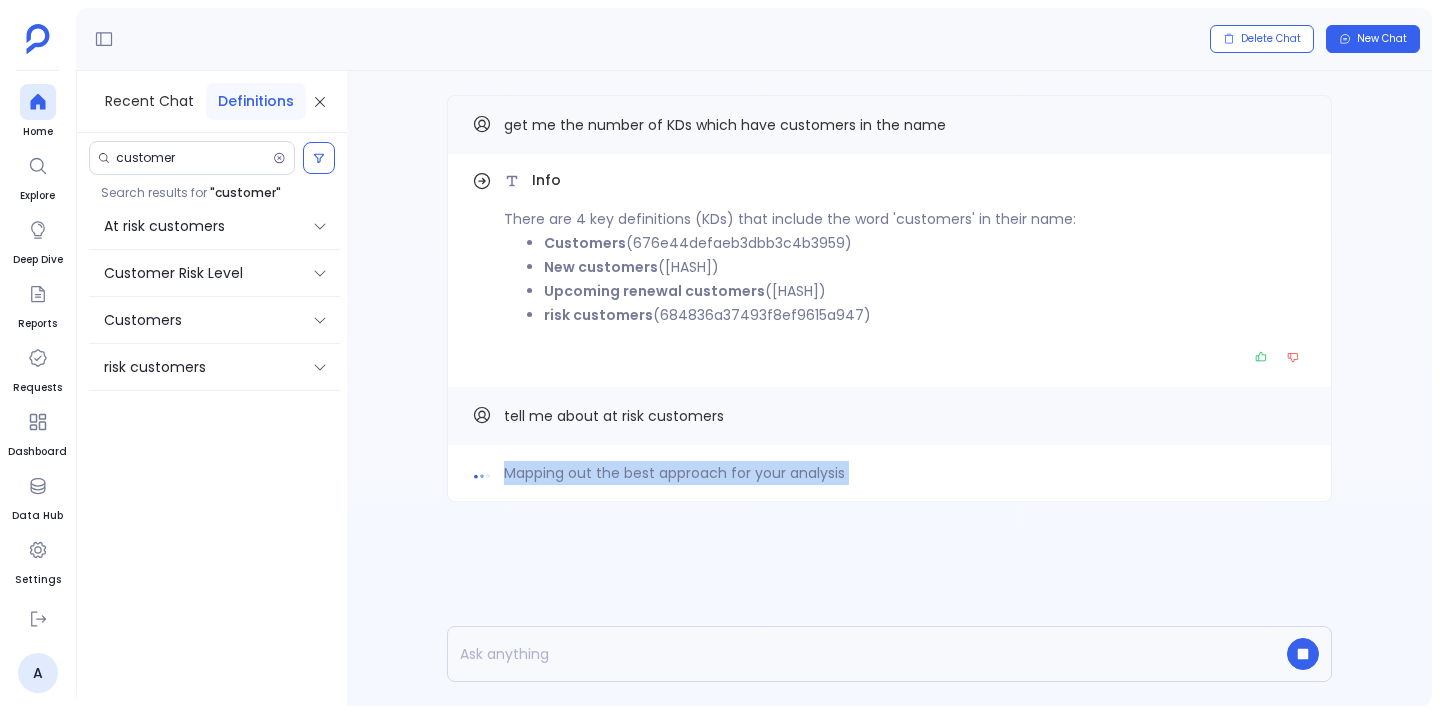 click on "Mapping out the best approach for your analysis" at bounding box center [889, 473] 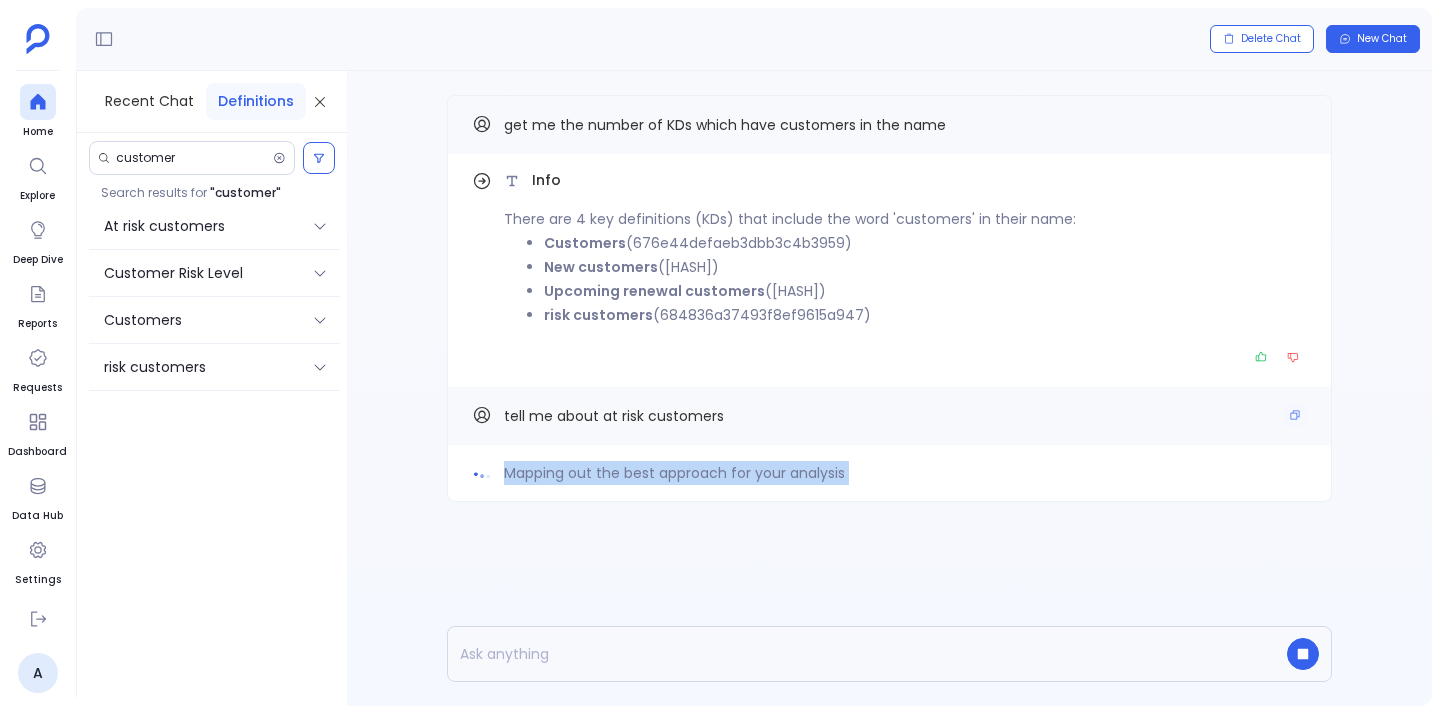 click on "tell me about at risk customers" at bounding box center (614, 416) 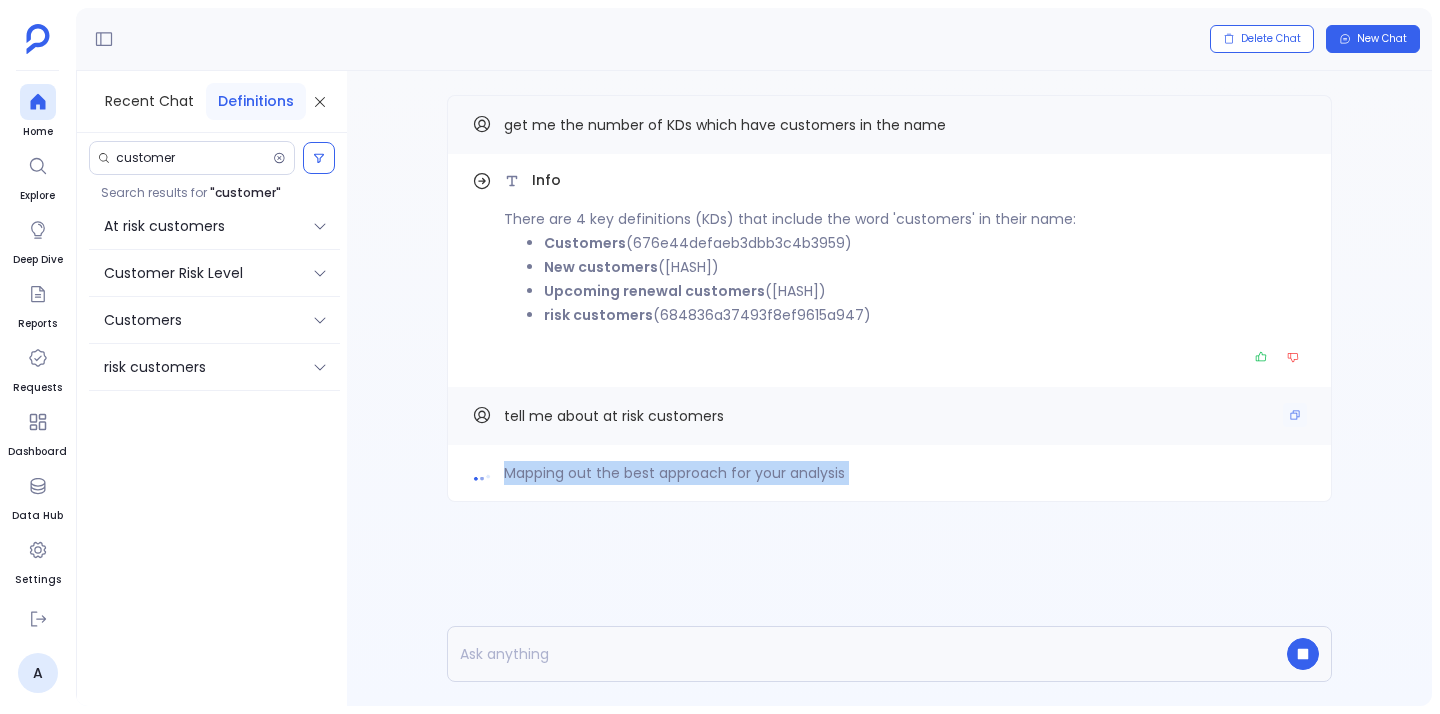 click on "tell me about at risk customers" at bounding box center (614, 416) 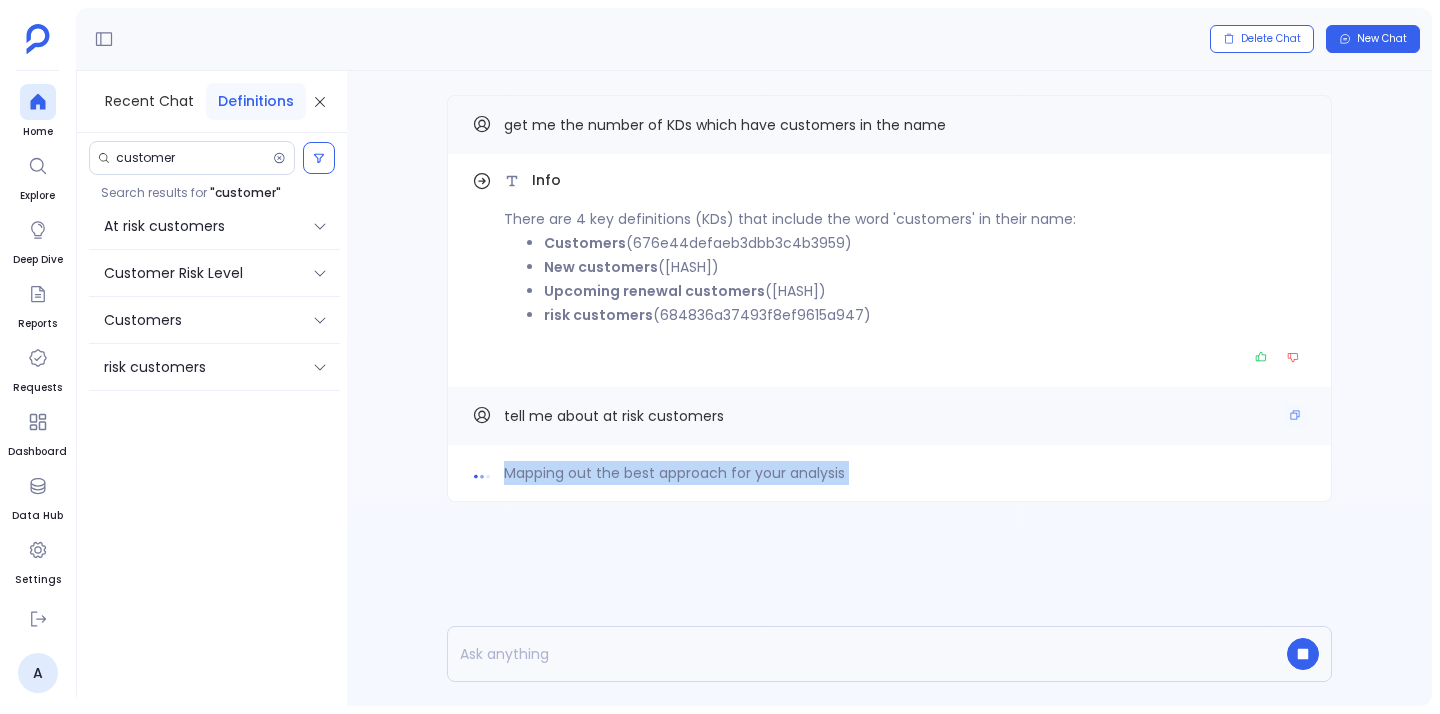 click on "tell me about at risk customers" at bounding box center [614, 416] 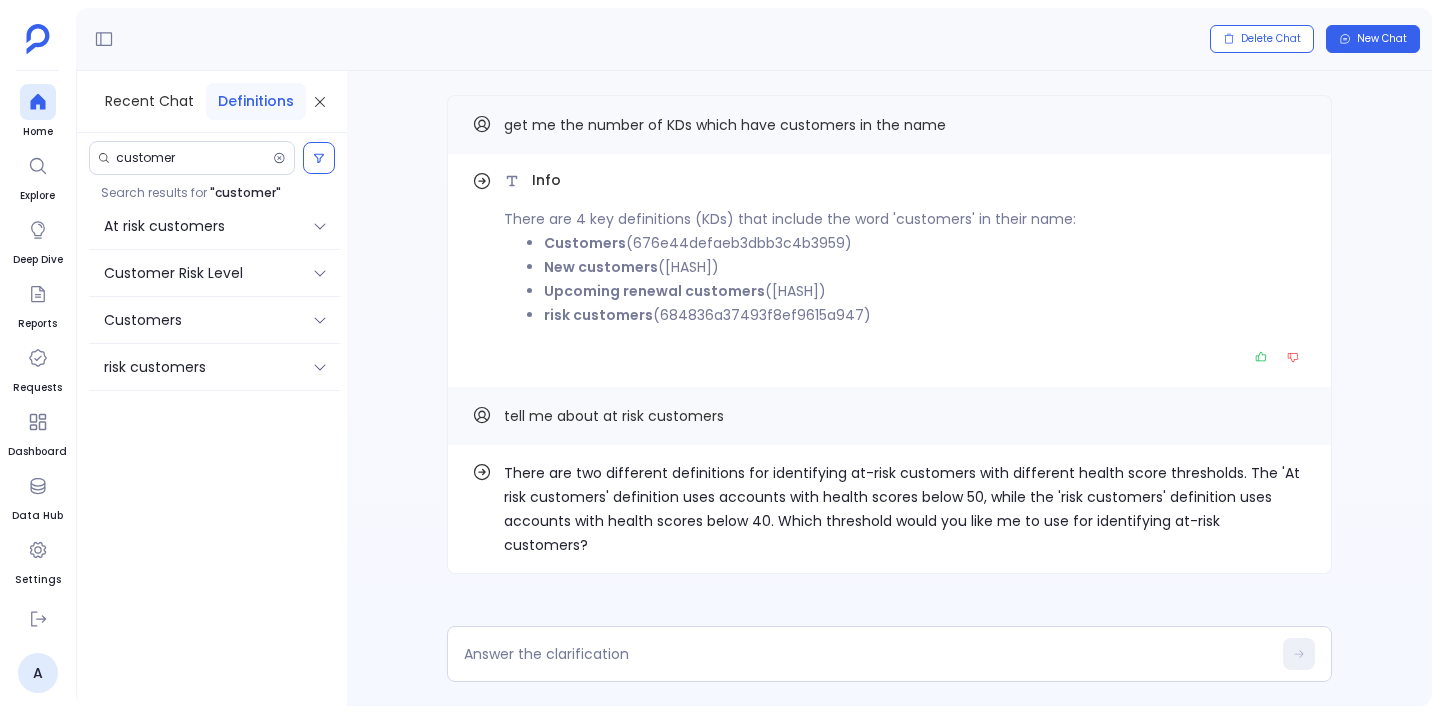 click on "There are two different definitions for identifying at-risk customers with different health score thresholds. The 'At risk customers' definition uses accounts with health scores below 50, while the 'risk customers' definition uses accounts with health scores below 40. Which threshold would you like me to use for identifying at-risk customers?" at bounding box center [905, 509] 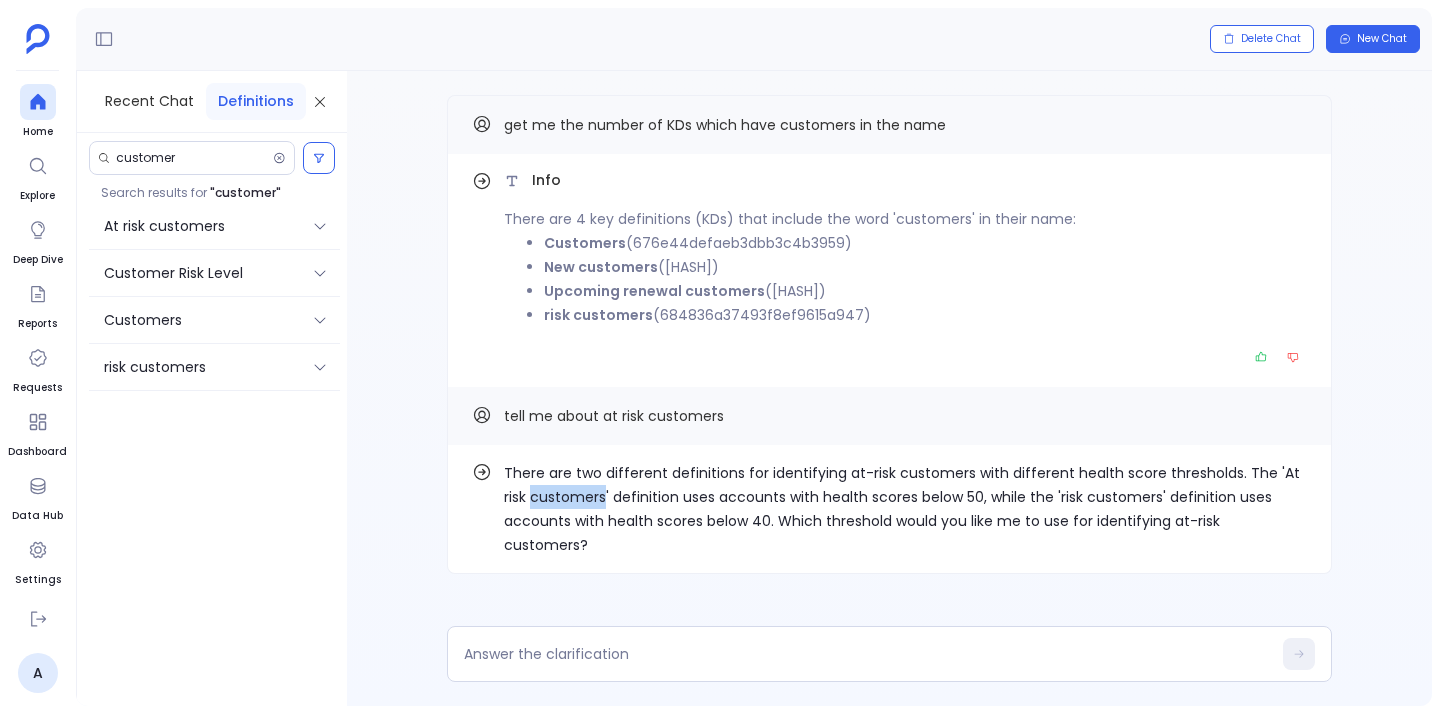 click on "There are two different definitions for identifying at-risk customers with different health score thresholds. The 'At risk customers' definition uses accounts with health scores below 50, while the 'risk customers' definition uses accounts with health scores below 40. Which threshold would you like me to use for identifying at-risk customers?" at bounding box center (905, 509) 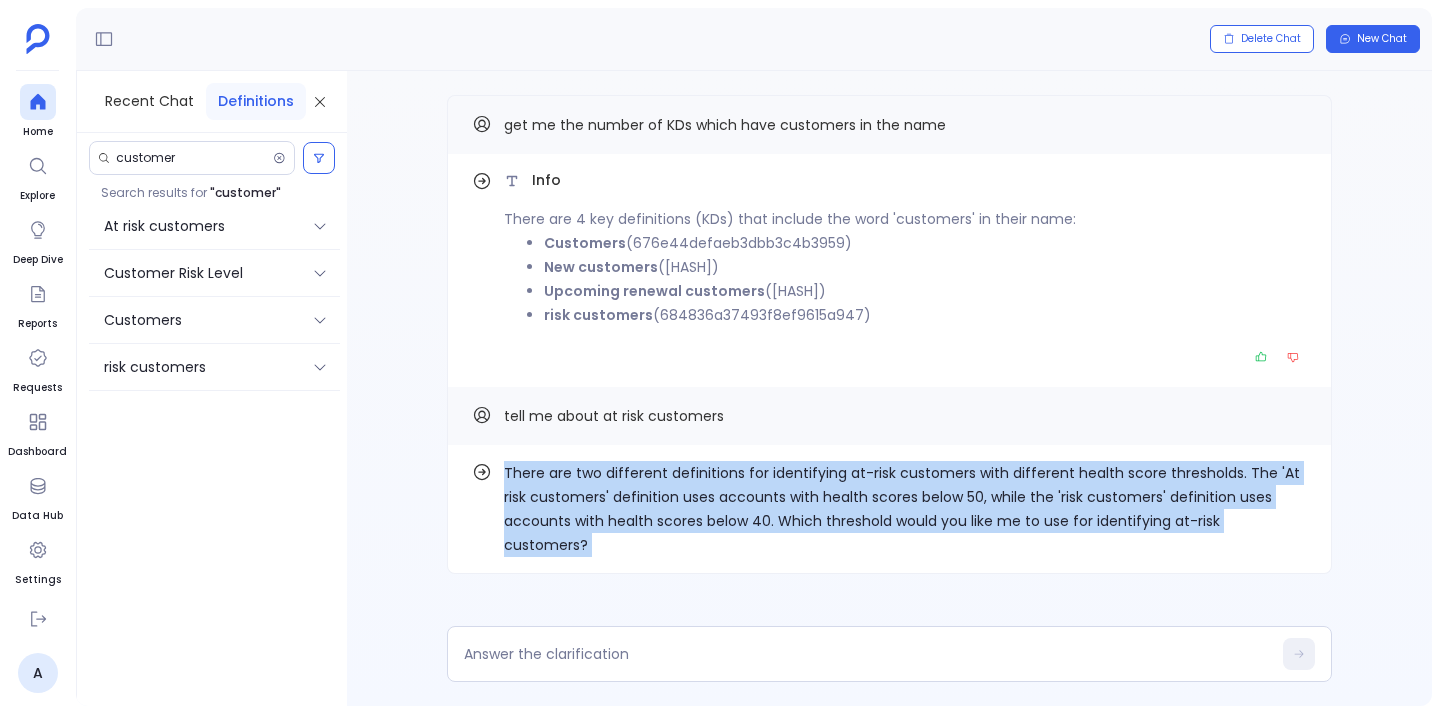 click on "There are two different definitions for identifying at-risk customers with different health score thresholds. The 'At risk customers' definition uses accounts with health scores below 50, while the 'risk customers' definition uses accounts with health scores below 40. Which threshold would you like me to use for identifying at-risk customers?" at bounding box center (905, 509) 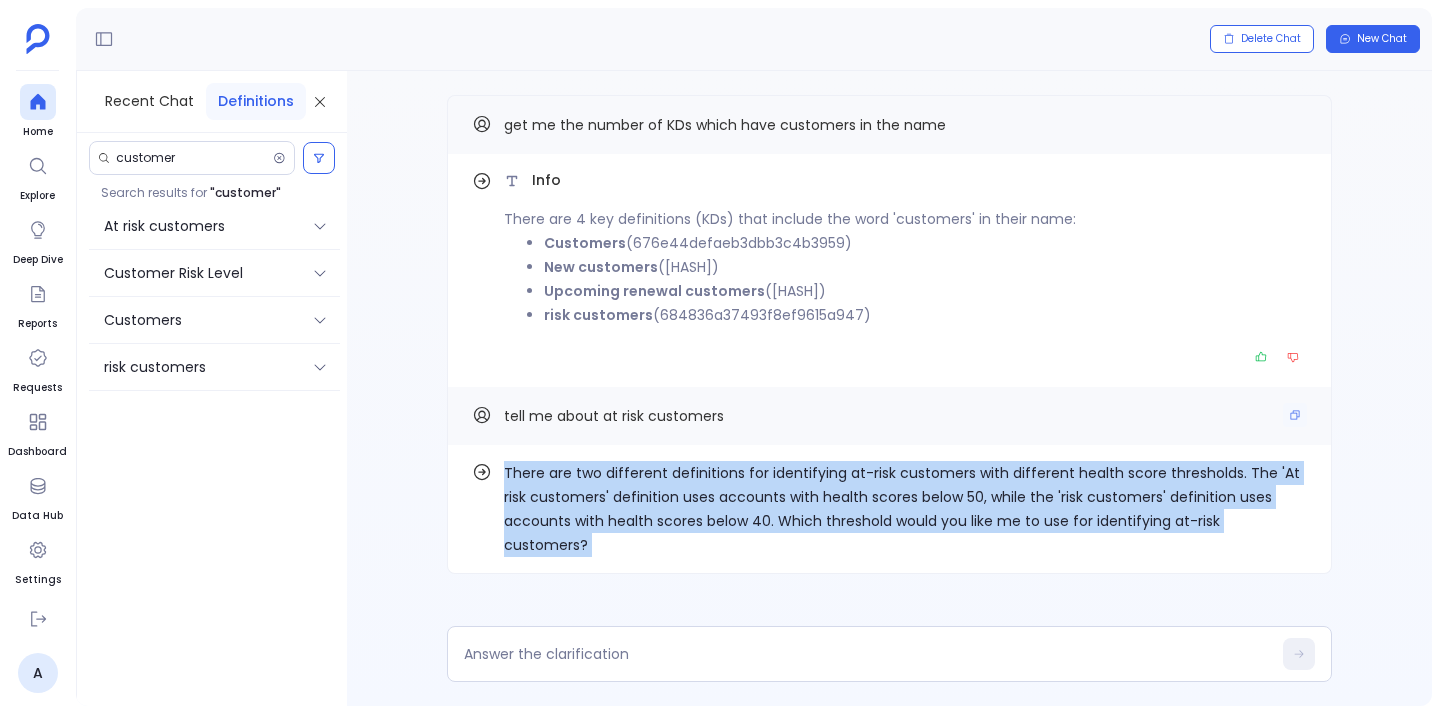 click on "tell me about at risk customers" at bounding box center (614, 416) 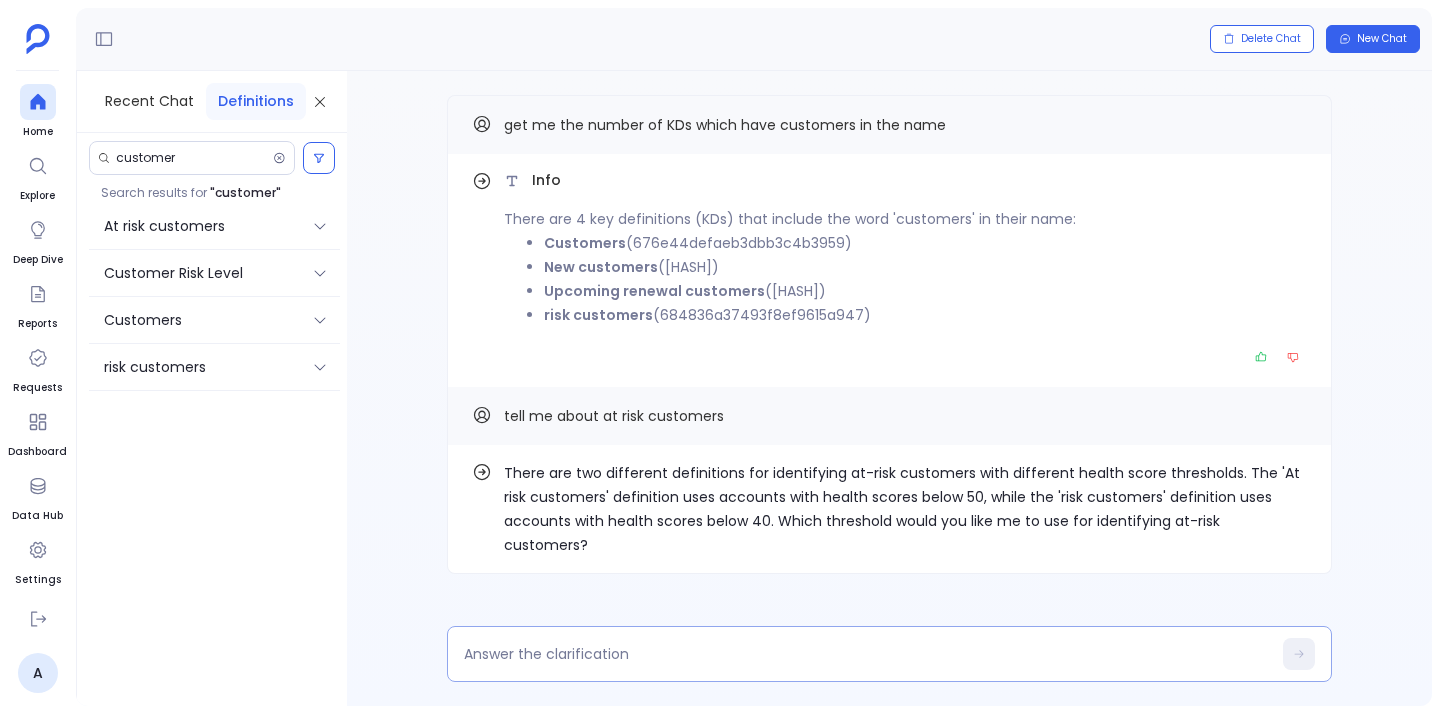 click at bounding box center [889, 654] 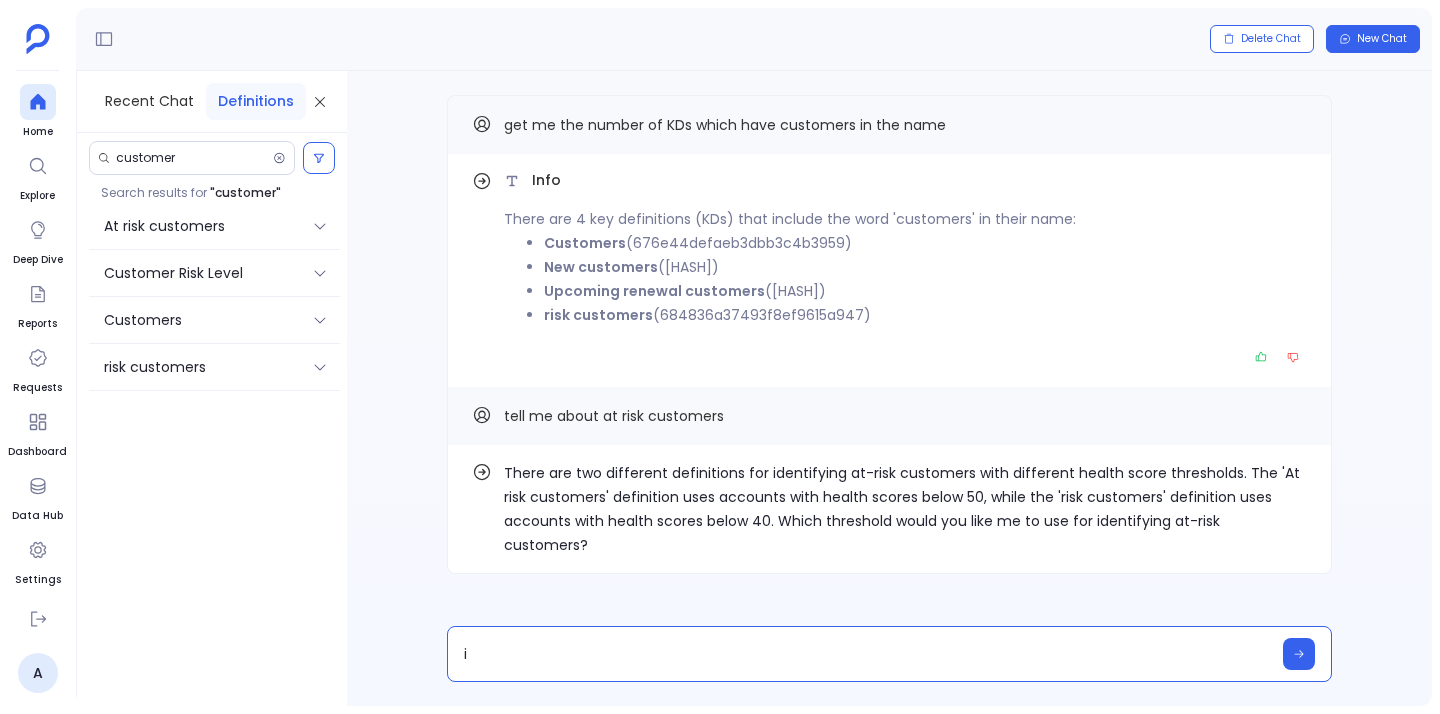 type on "i d" 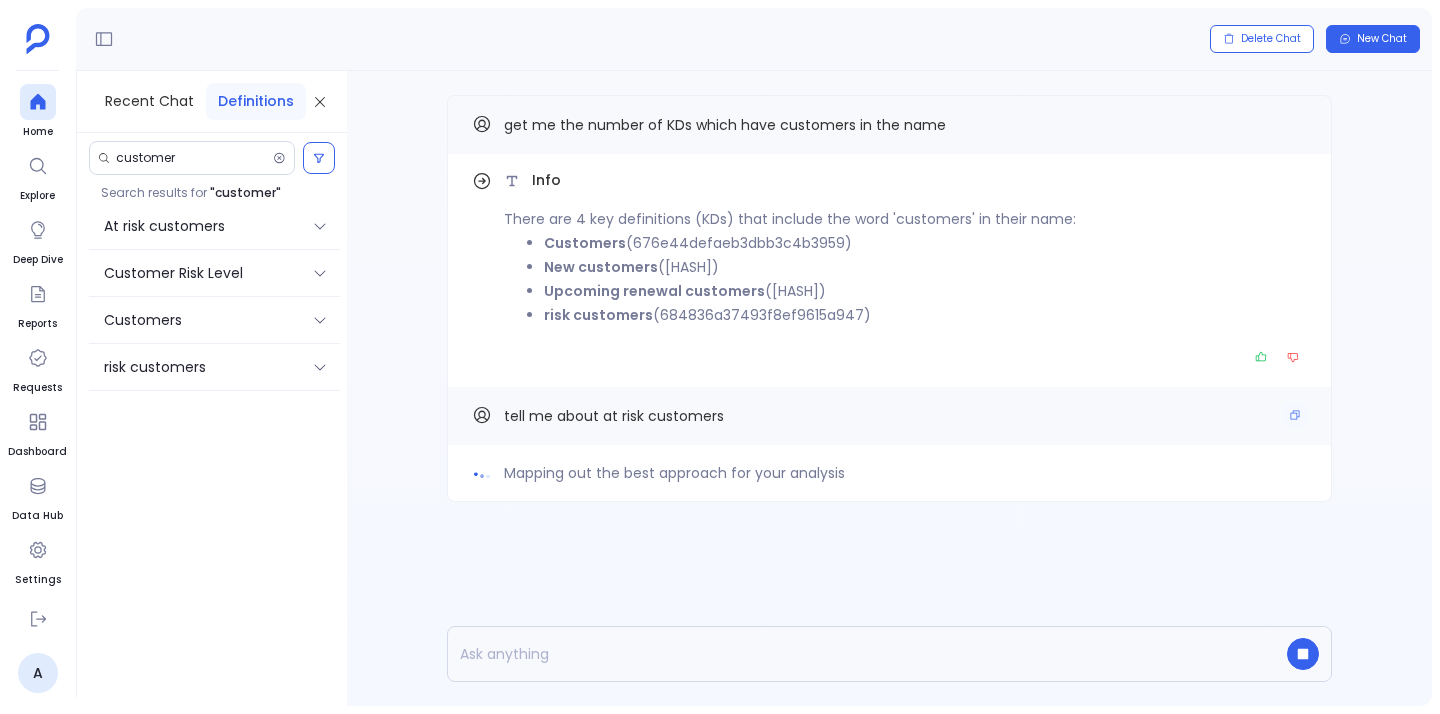 click on "tell me about at risk customers" at bounding box center (614, 416) 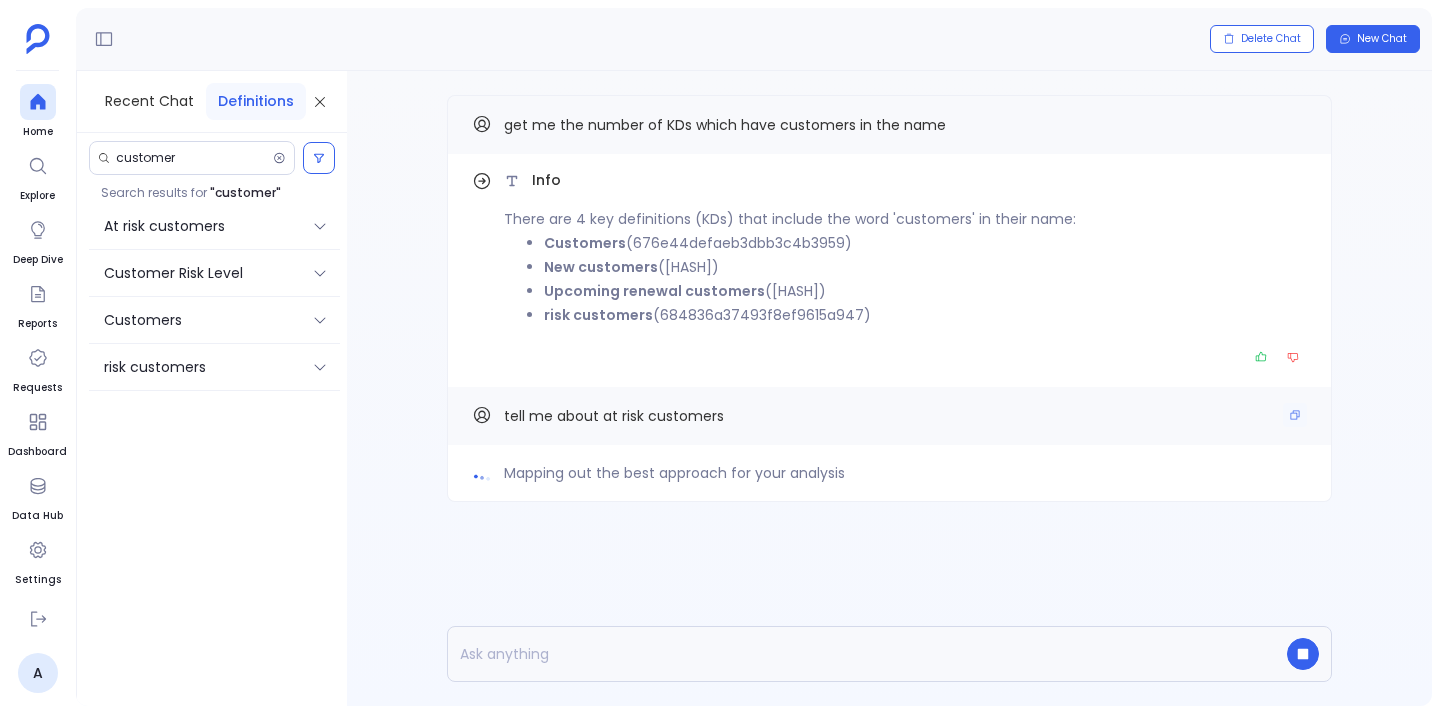 click on "tell me about at risk customers" at bounding box center (614, 416) 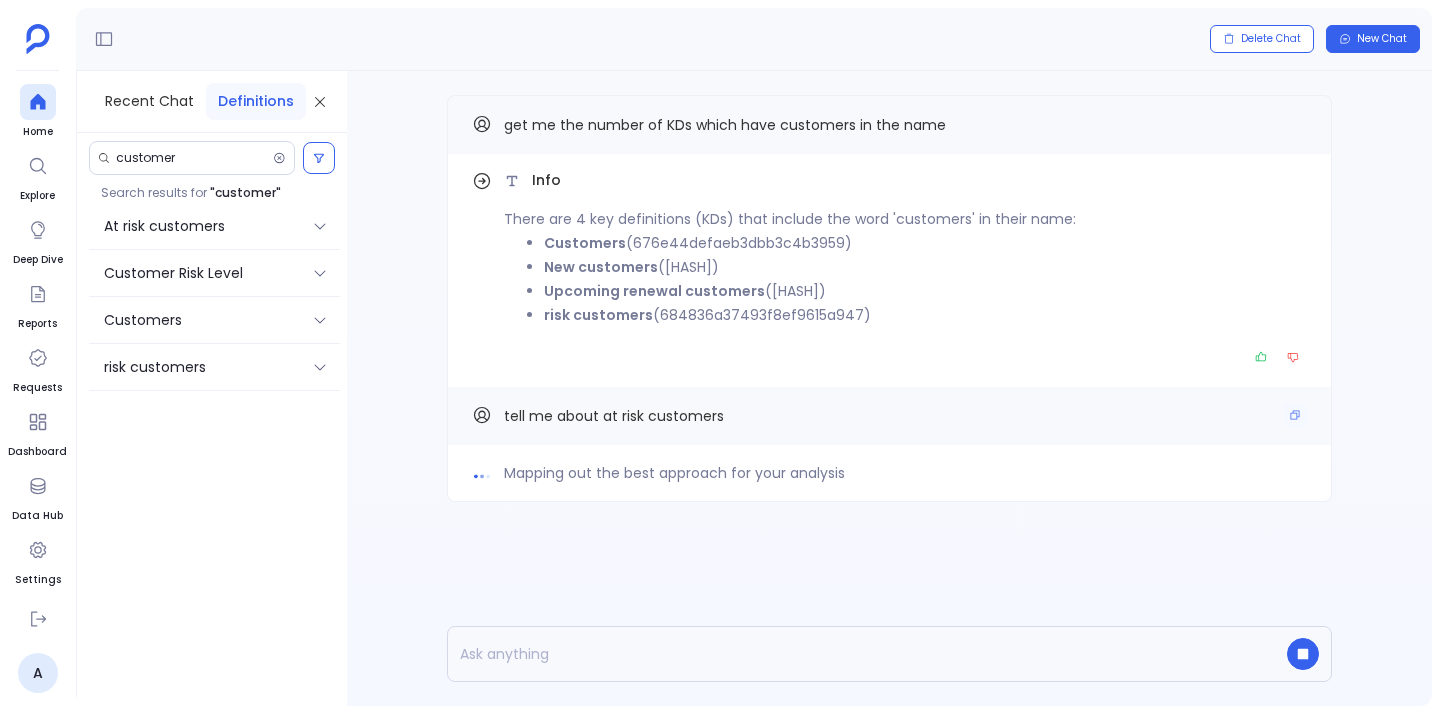 click on "tell me about at risk customers" at bounding box center (614, 416) 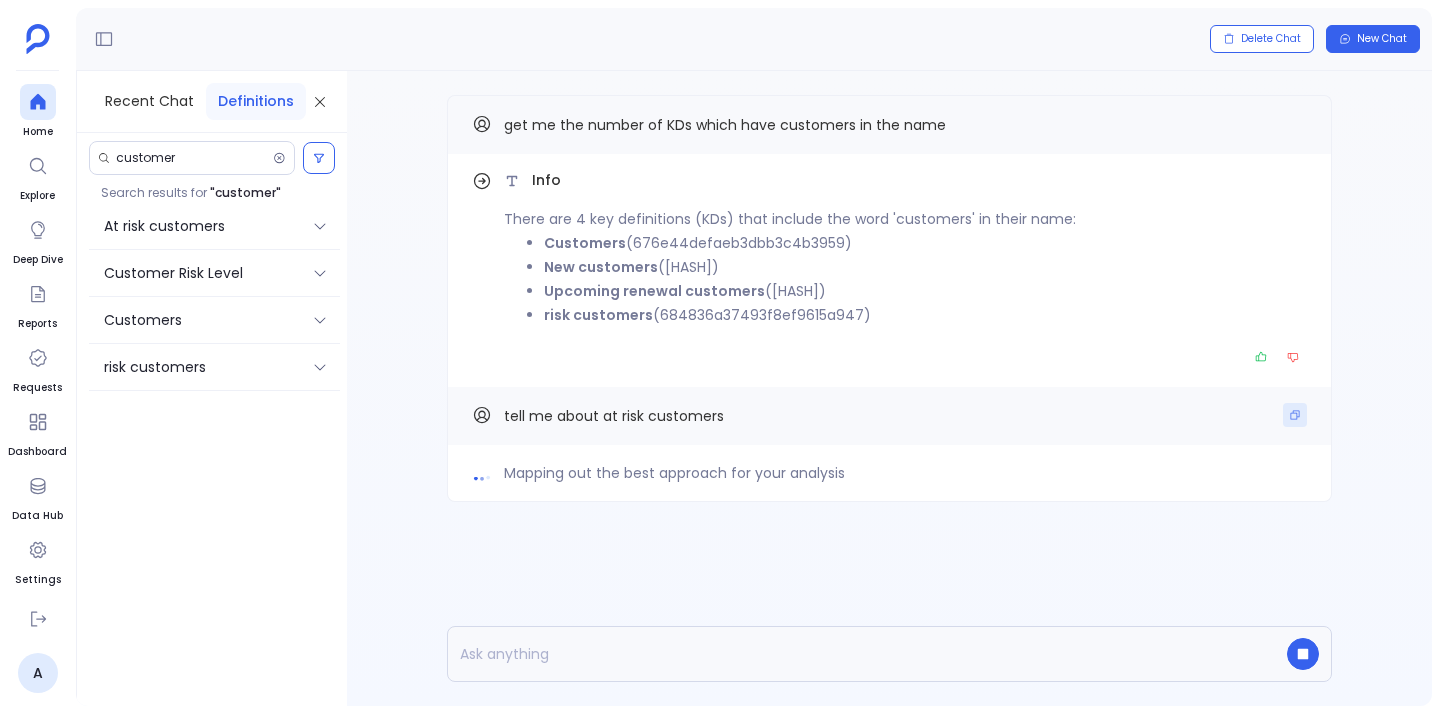 click at bounding box center (1295, 415) 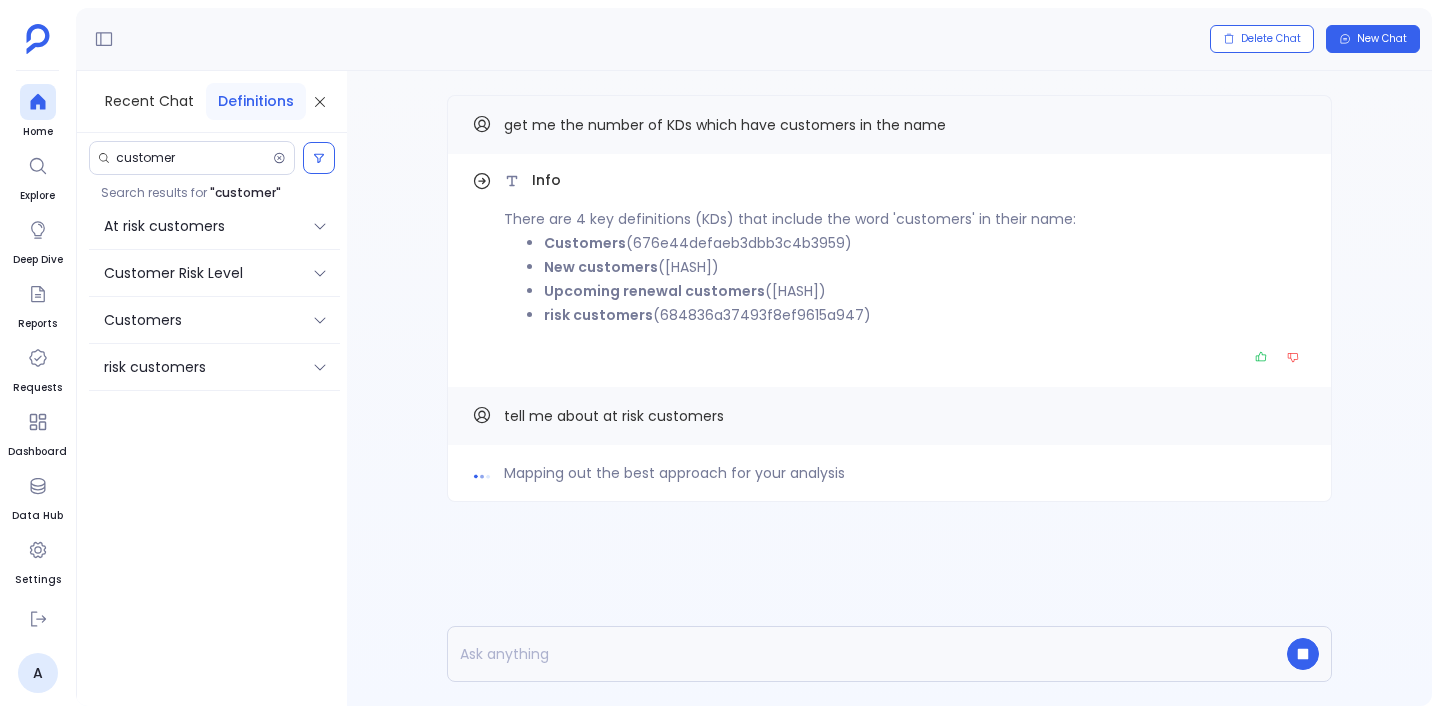 click at bounding box center [851, 654] 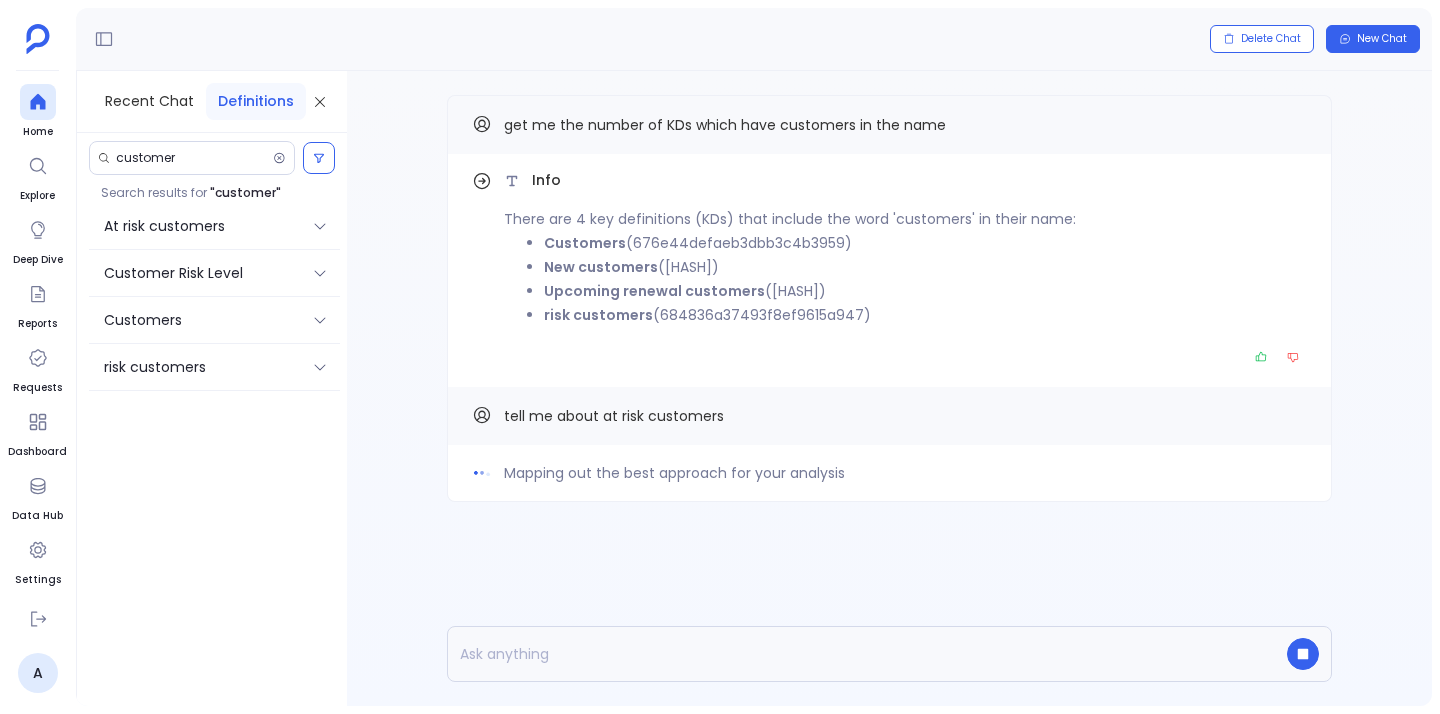 click at bounding box center (851, 654) 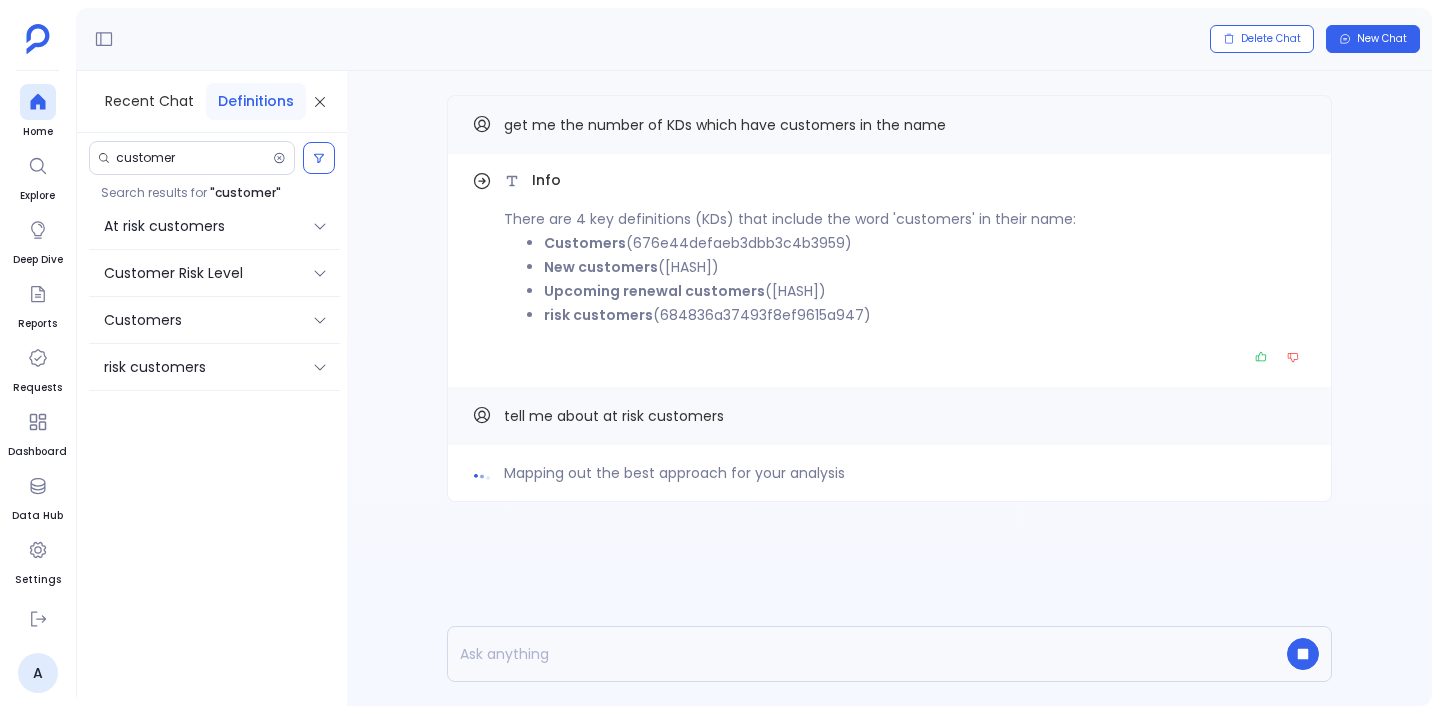 click at bounding box center [851, 654] 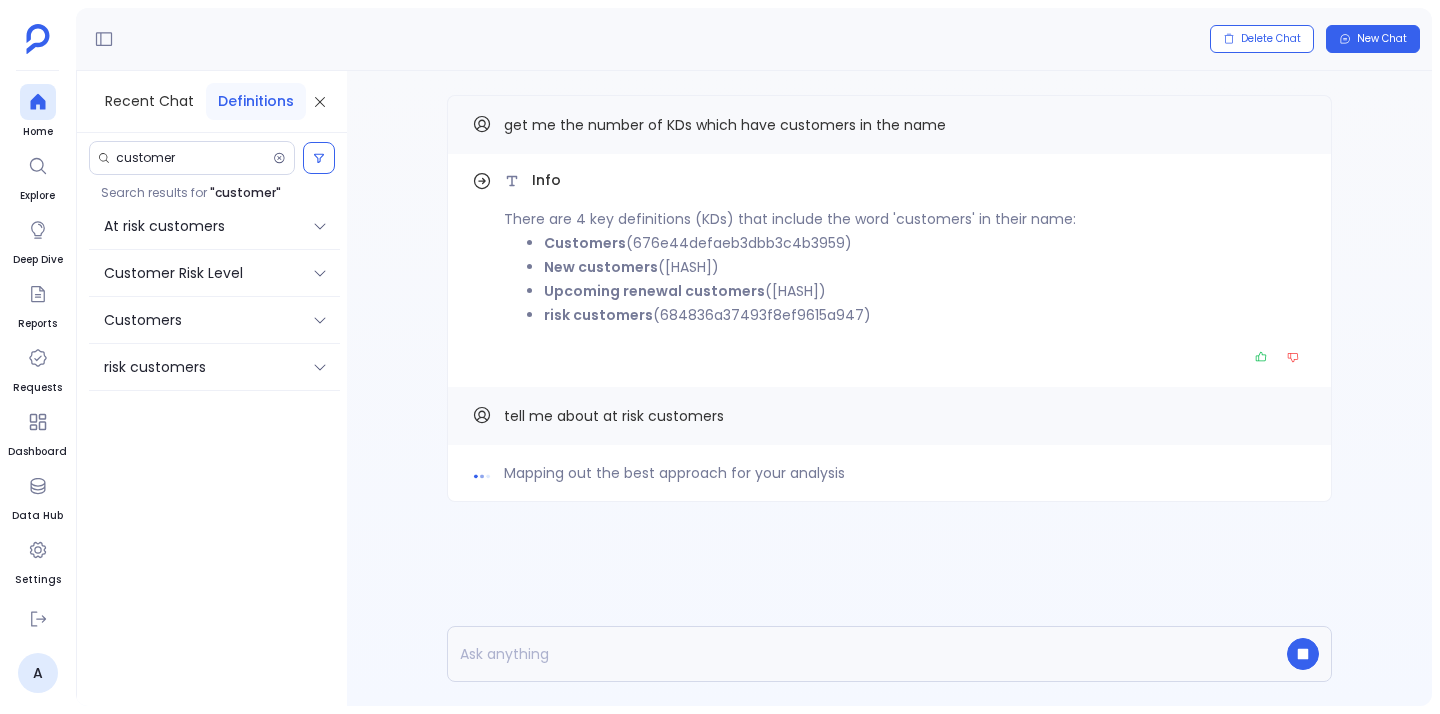 click at bounding box center [851, 654] 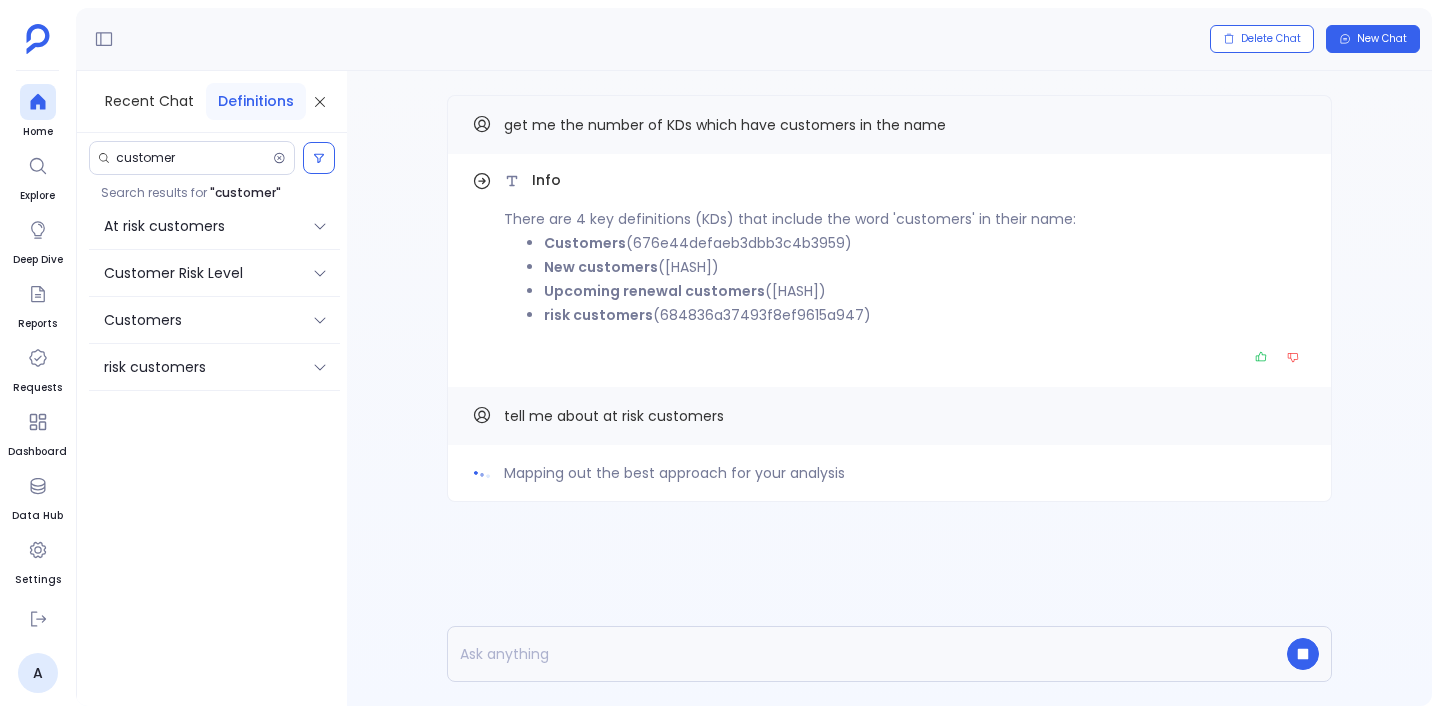 click at bounding box center [851, 654] 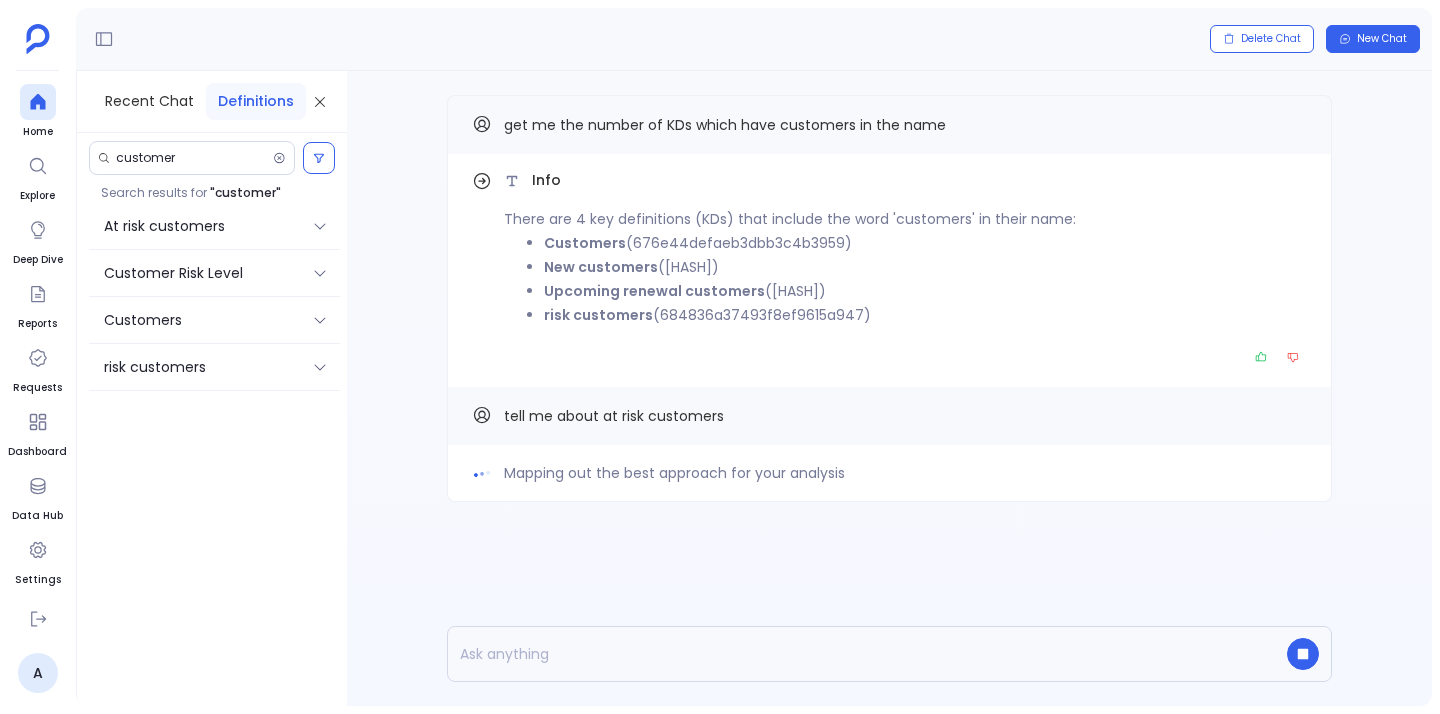 click at bounding box center (851, 654) 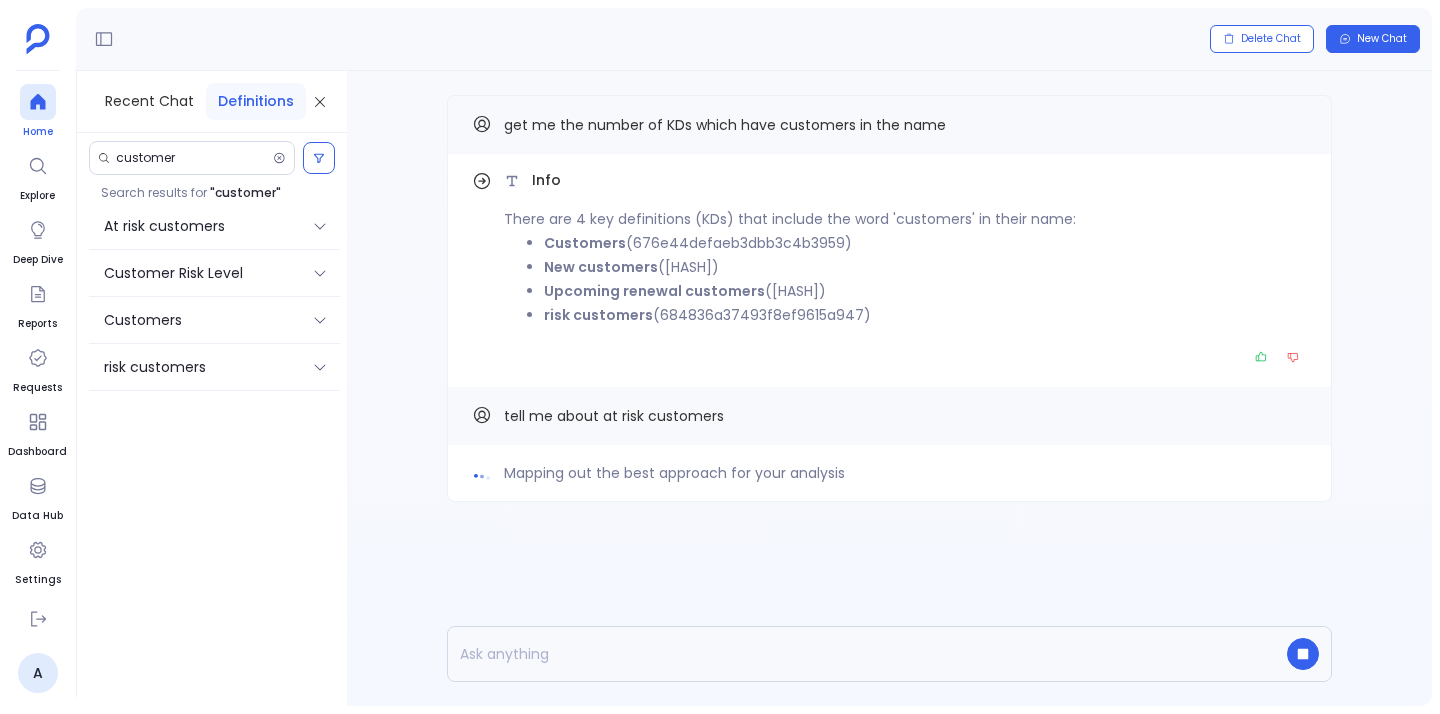 click on "Home" at bounding box center [38, 112] 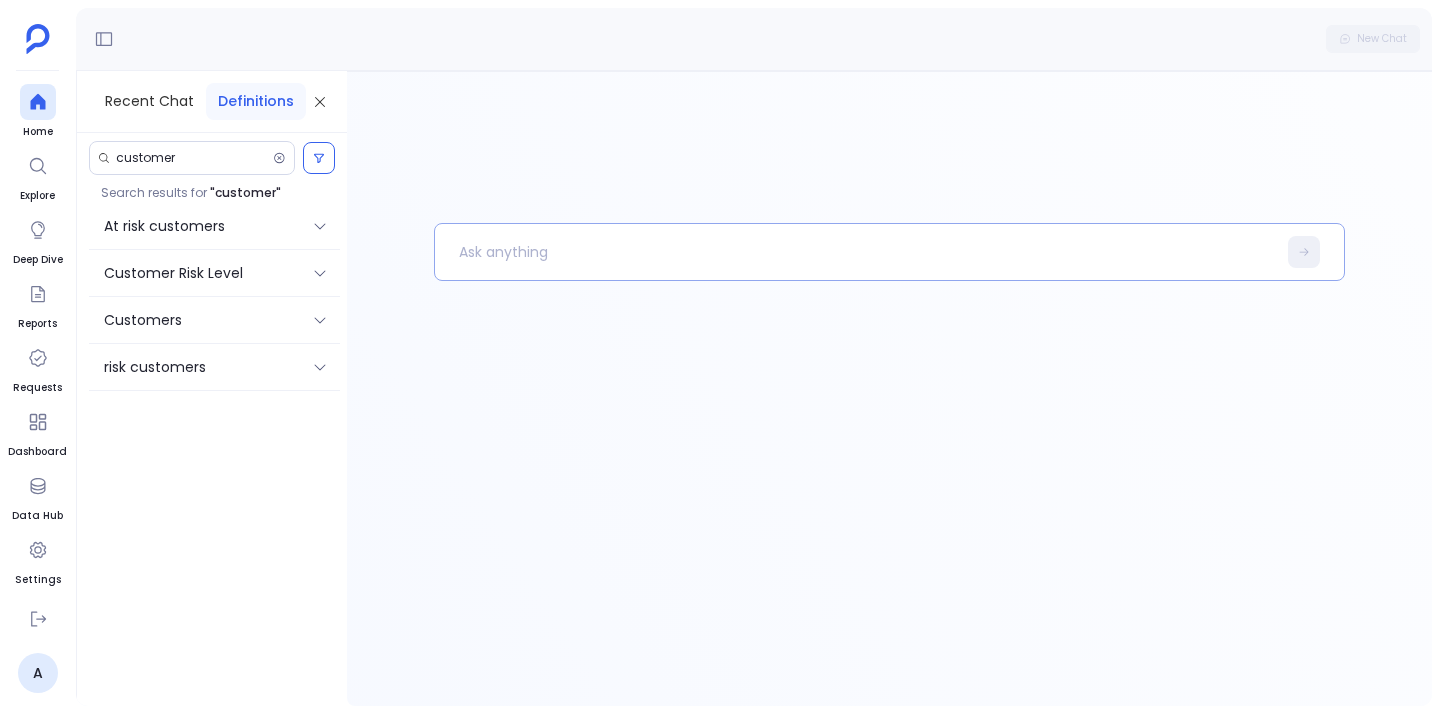 click at bounding box center (855, 252) 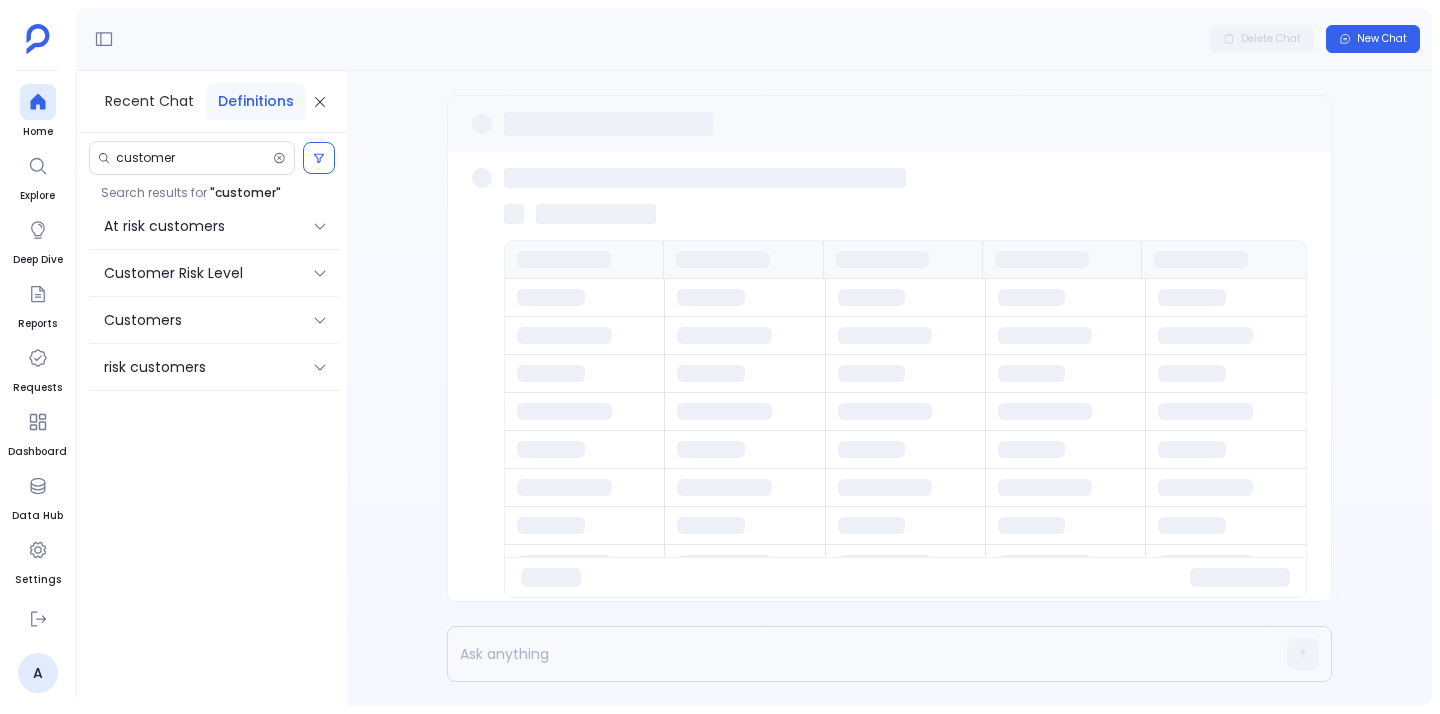 drag, startPoint x: 180, startPoint y: 95, endPoint x: 411, endPoint y: 372, distance: 360.6799 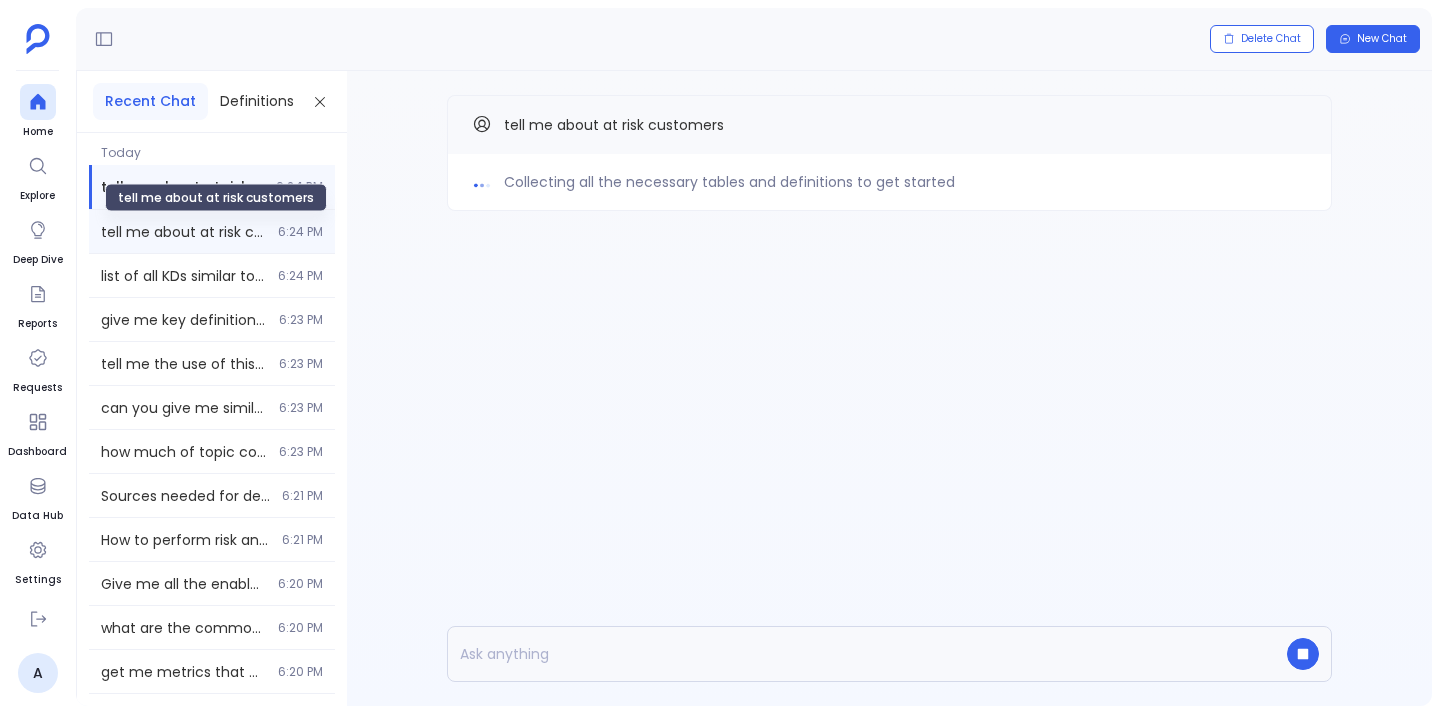 click on "tell me about at risk customers" at bounding box center (183, 232) 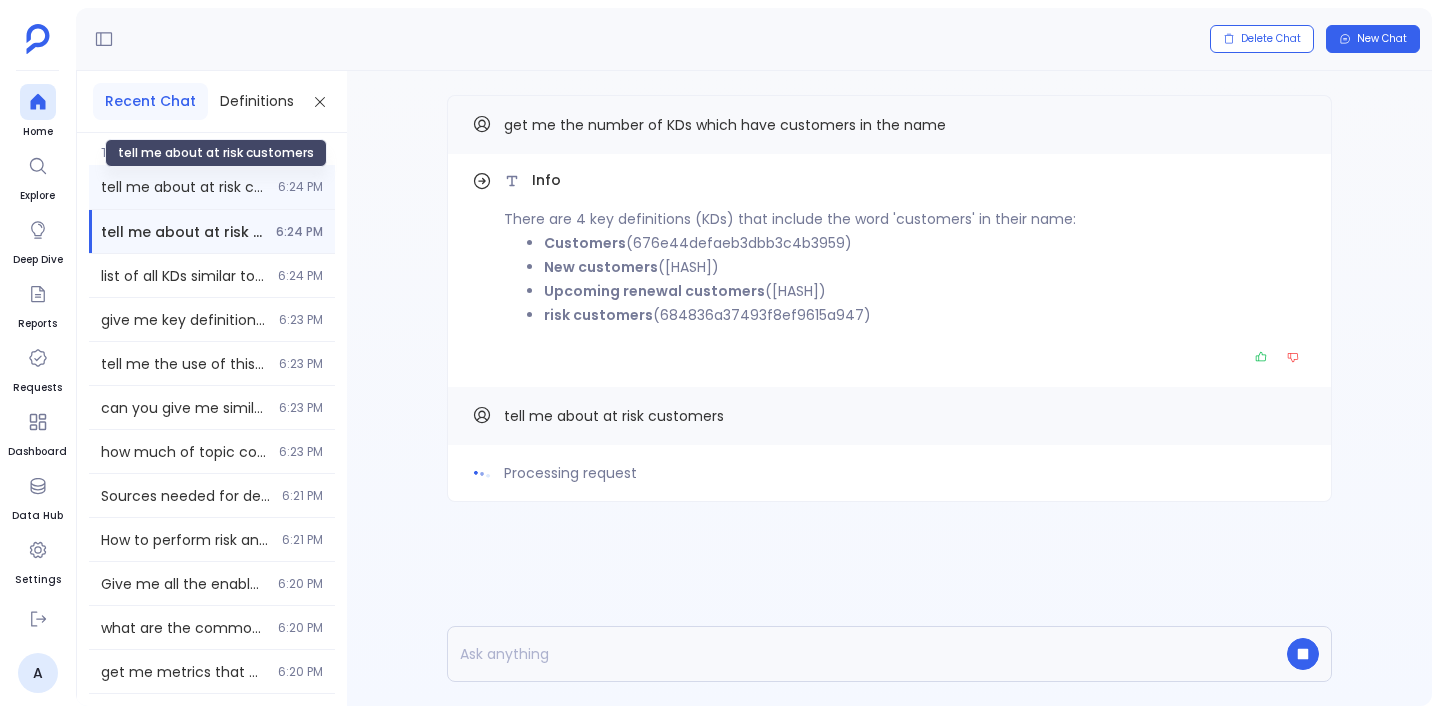 click on "tell me about at risk customers" at bounding box center (183, 187) 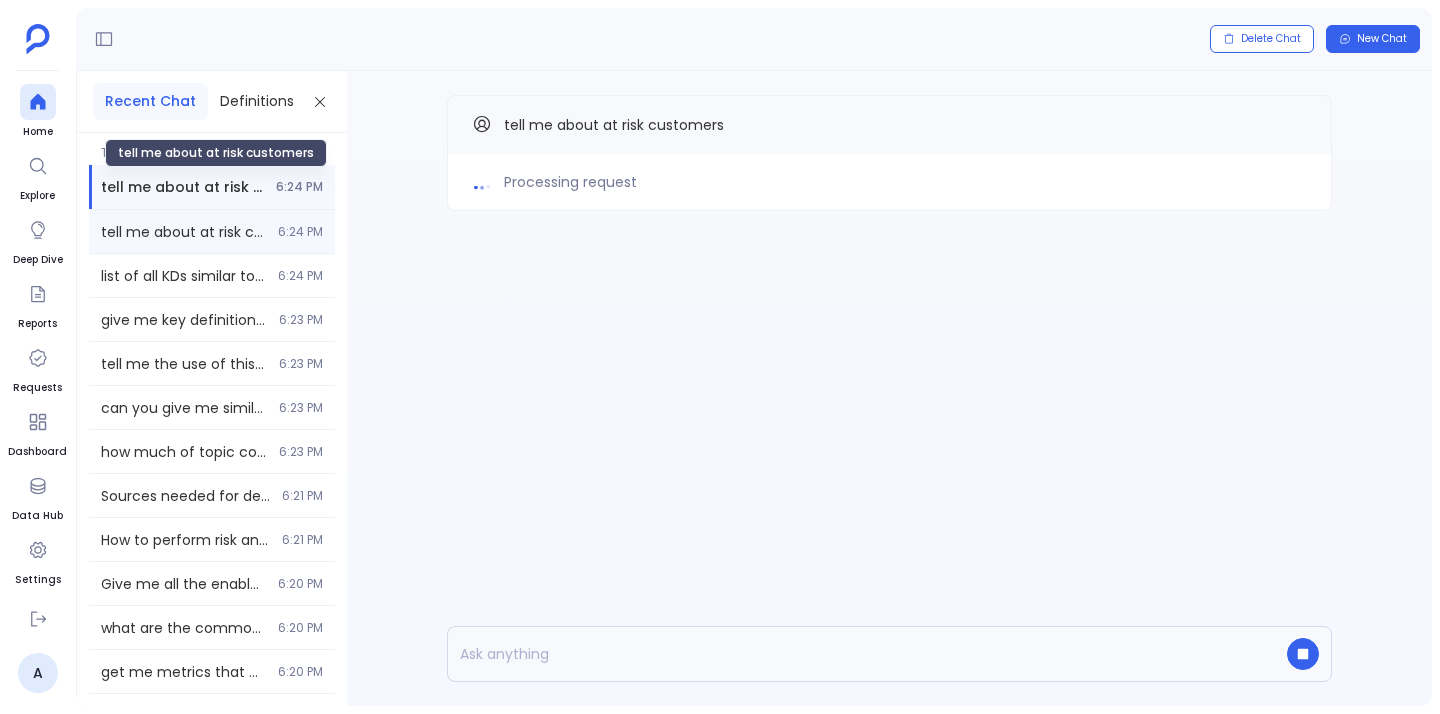 click on "tell me about at risk customers" at bounding box center (183, 232) 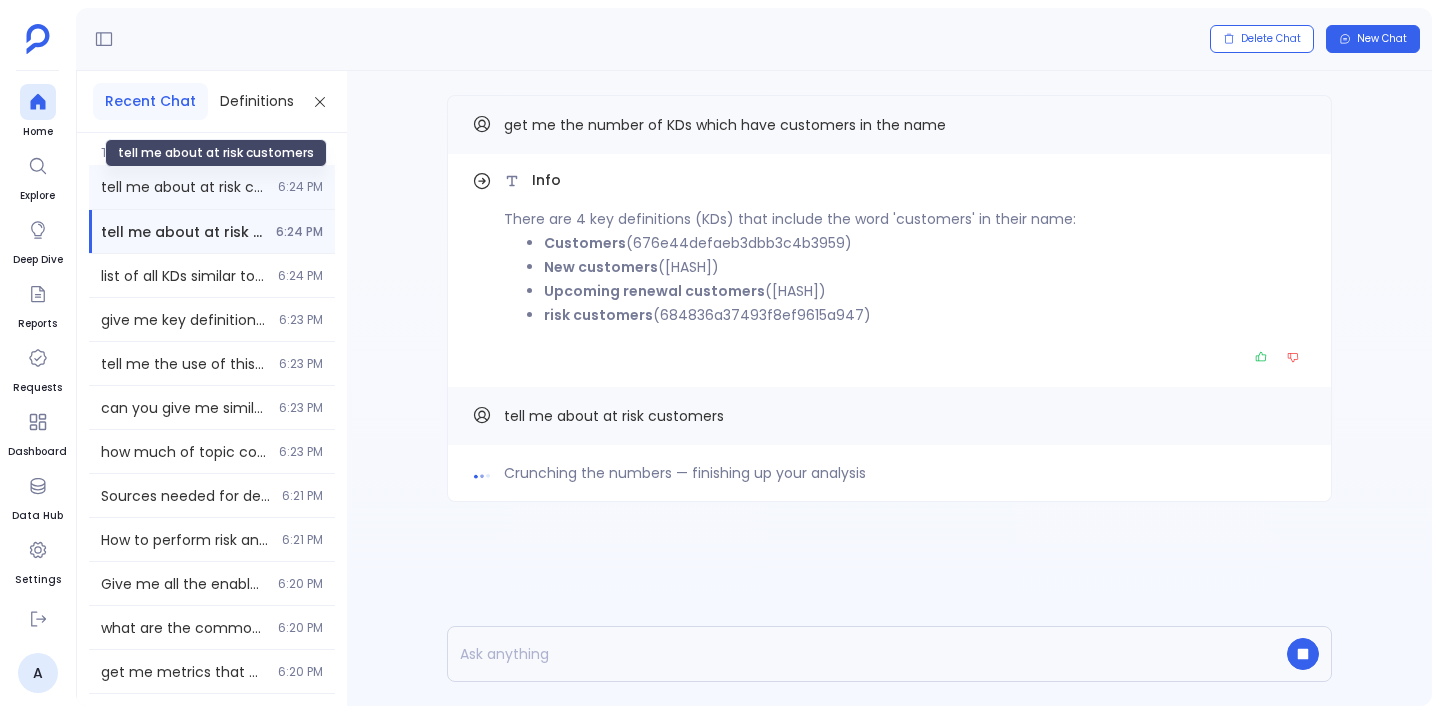 click on "tell me about at risk customers" at bounding box center [183, 187] 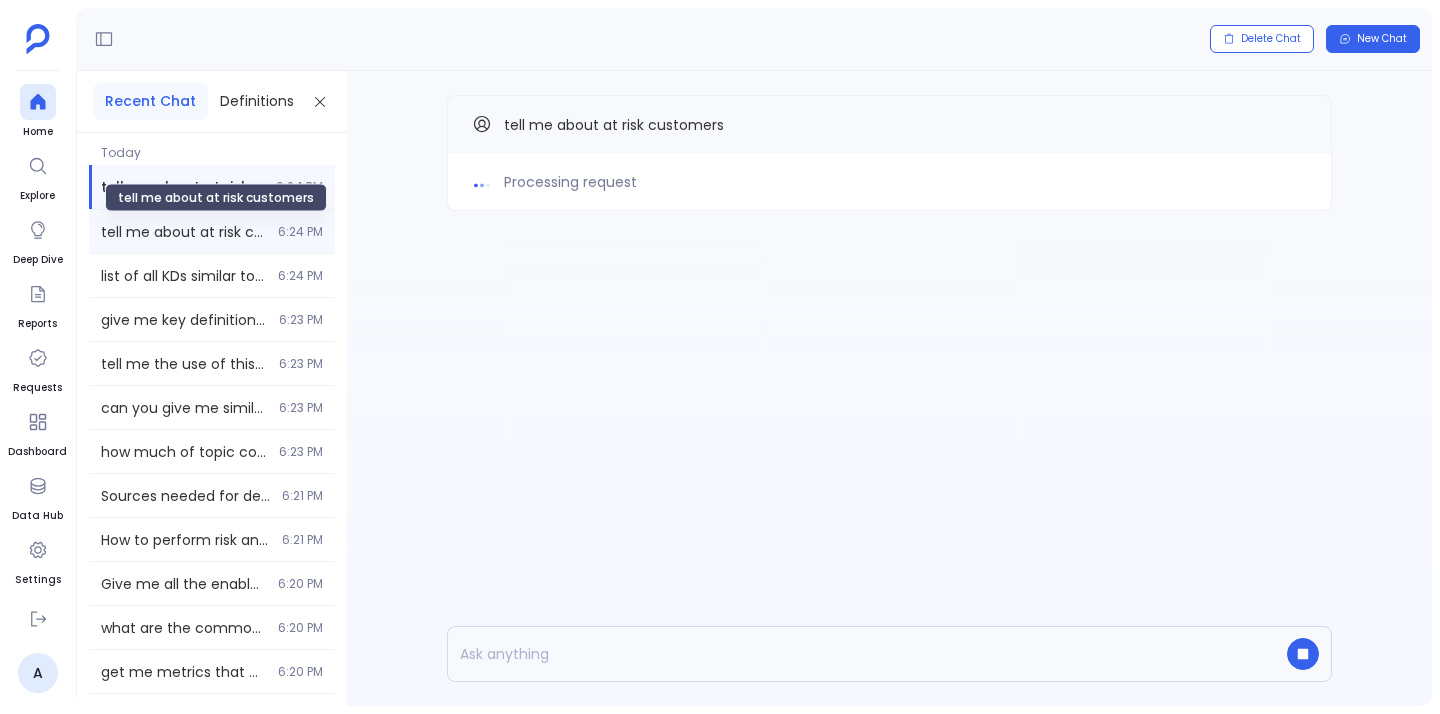 click on "tell me about at risk customers" at bounding box center [183, 232] 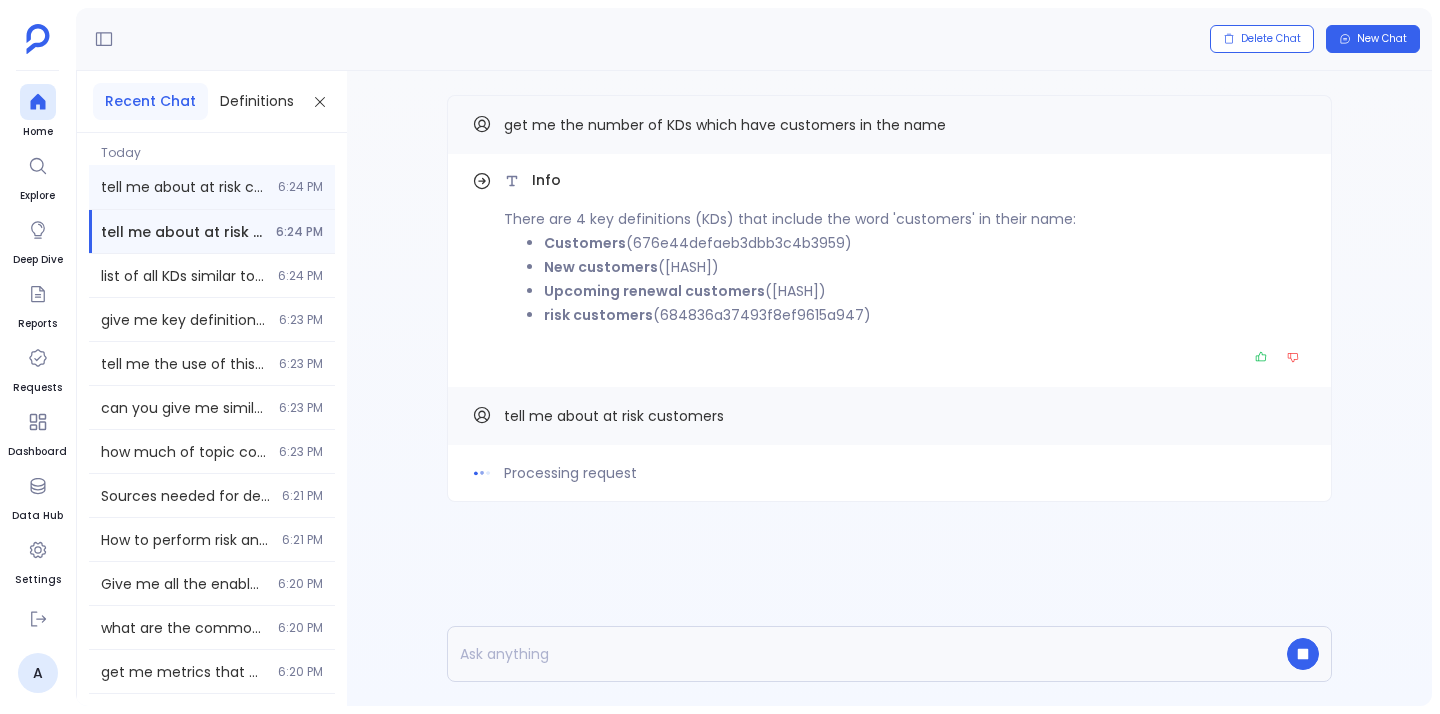 click on "tell me about at risk customers 6:24 PM" at bounding box center (212, 187) 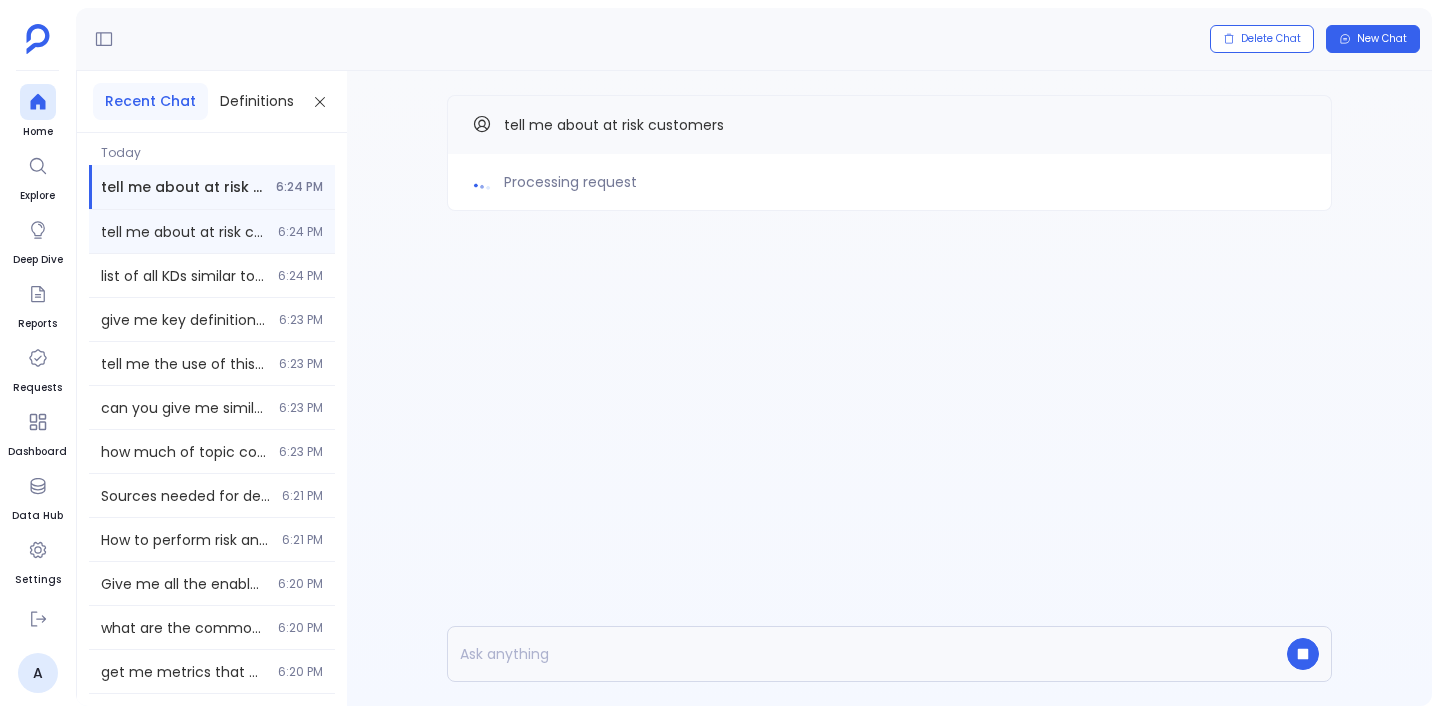 click on "tell me about at risk customers 6:24 PM" at bounding box center (212, 231) 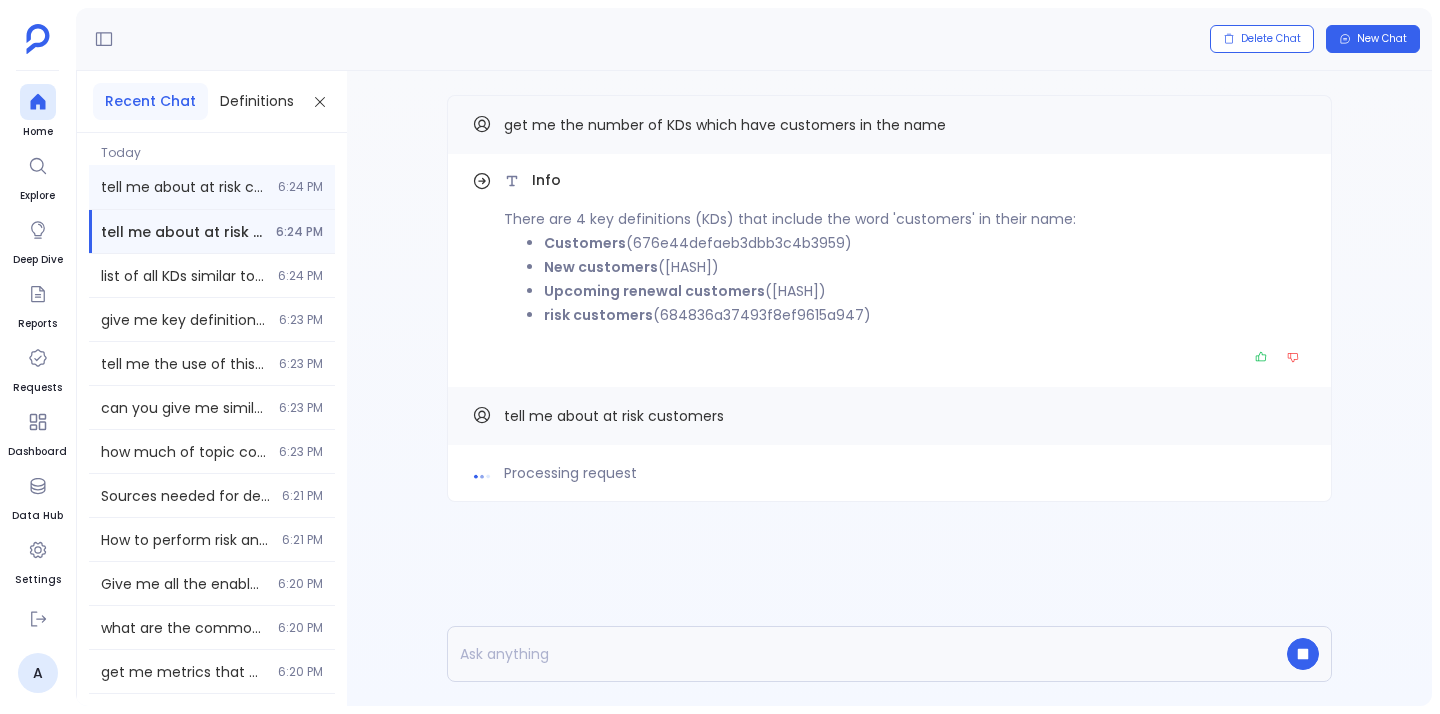 click on "tell me about at risk customers 6:24 PM" at bounding box center (212, 187) 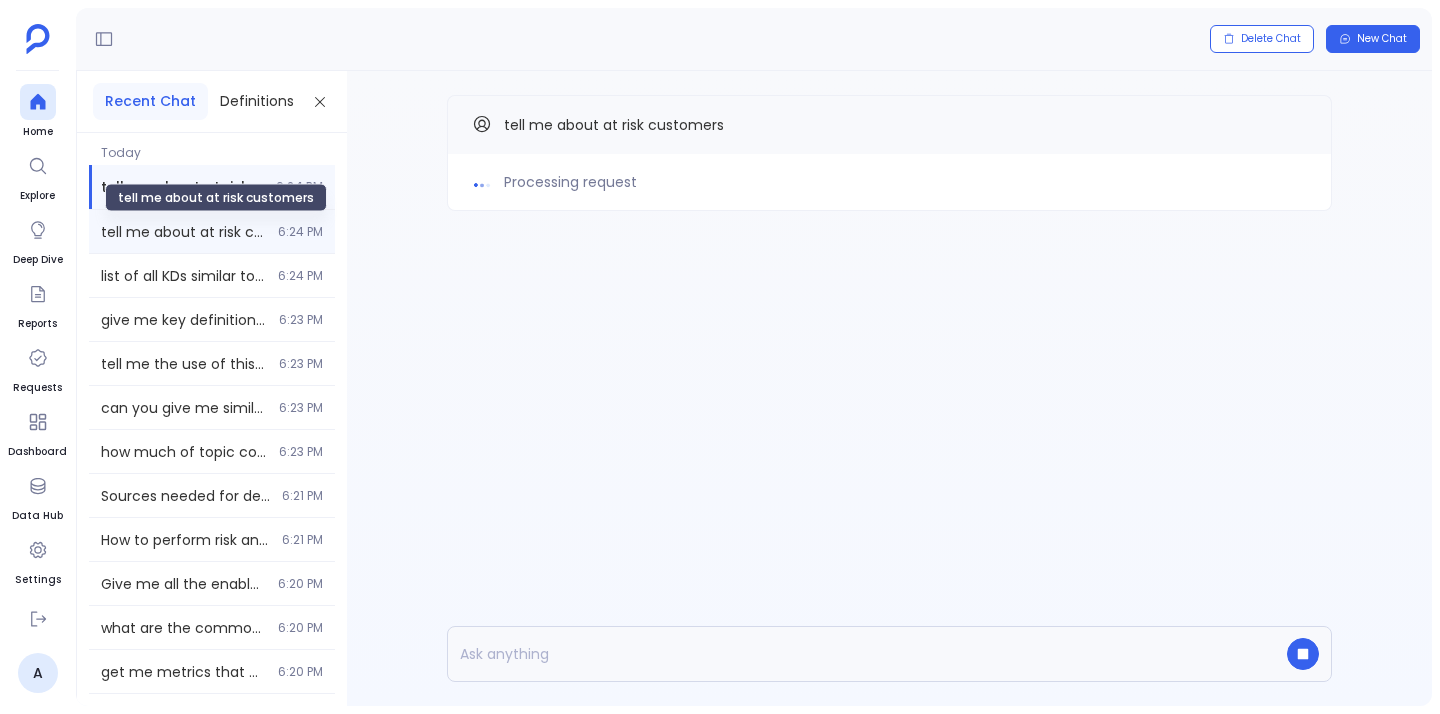 click on "tell me about at risk customers" at bounding box center [183, 232] 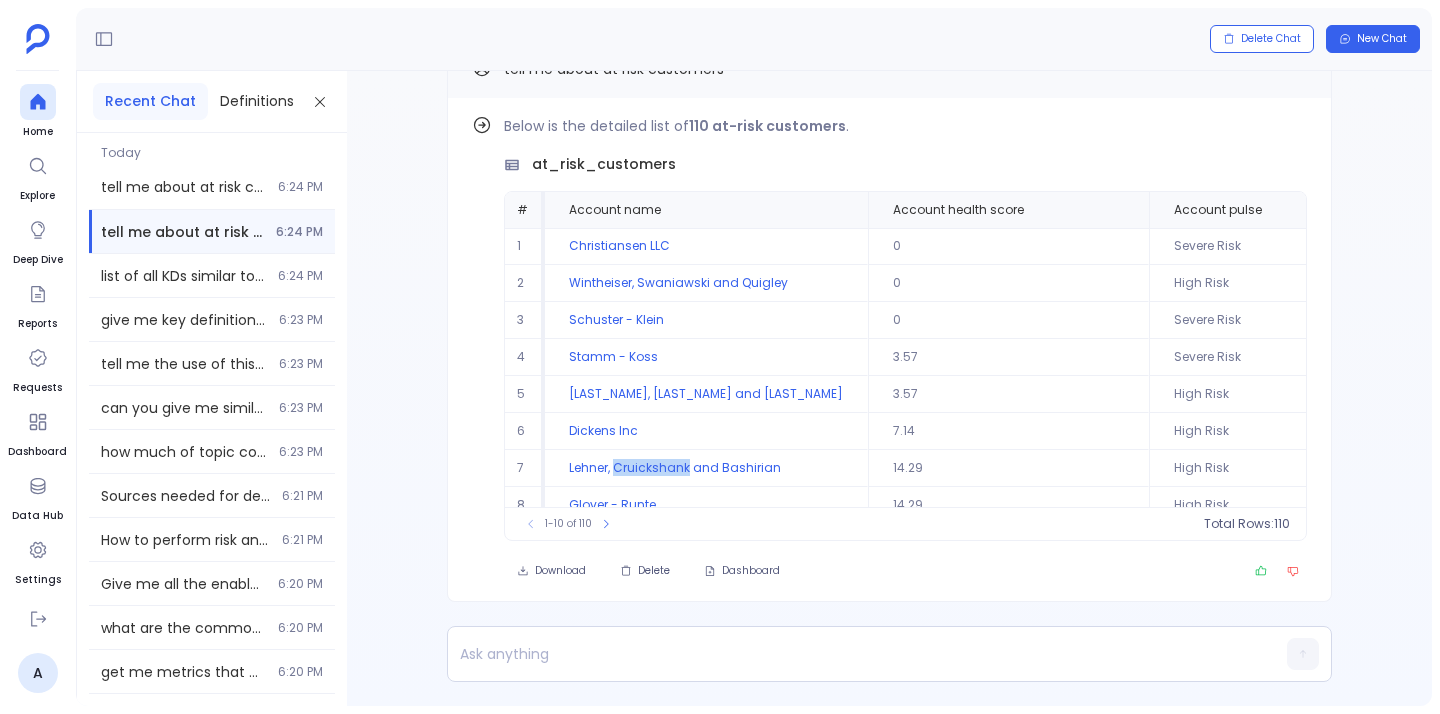 click on "Lehner, Cruickshank and Bashirian" at bounding box center [706, 246] 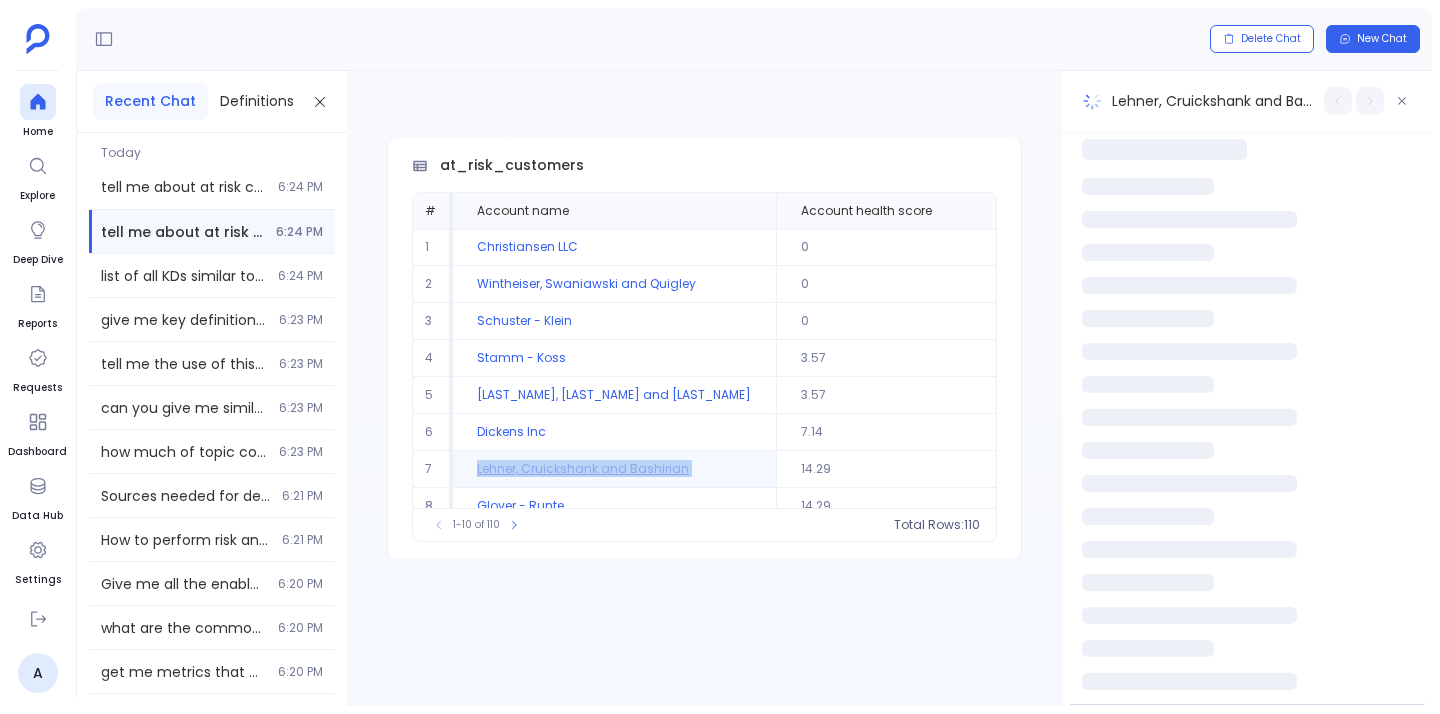 click on "Lehner, Cruickshank and Bashirian" at bounding box center [614, 469] 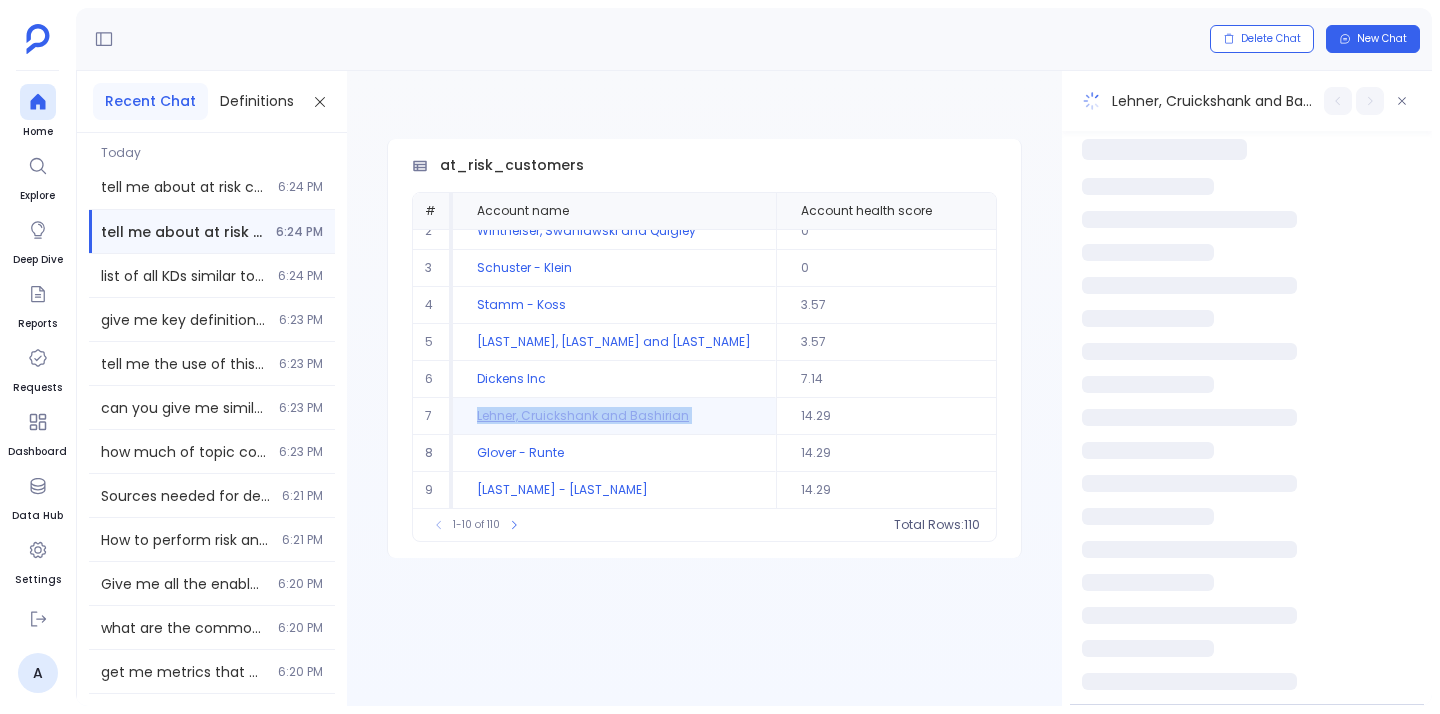 scroll, scrollTop: 96, scrollLeft: 0, axis: vertical 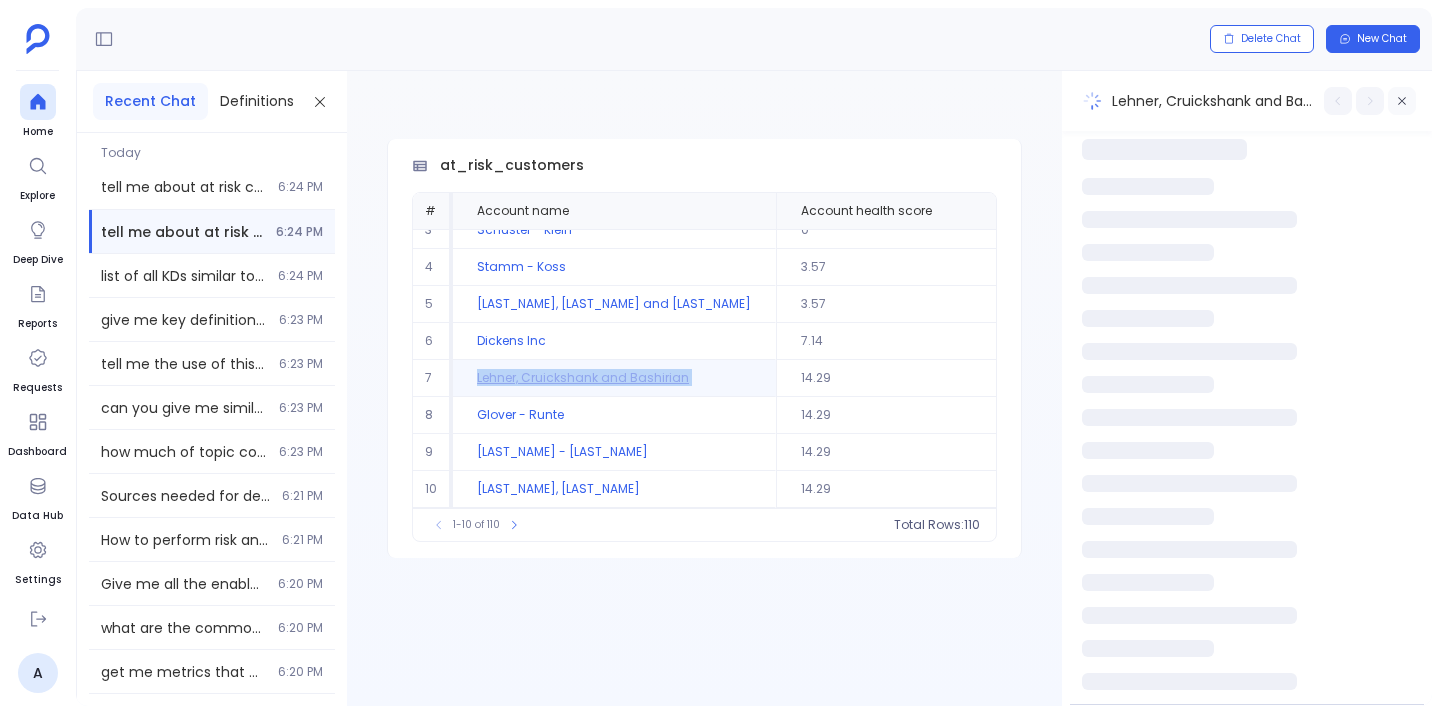 click at bounding box center [1402, 101] 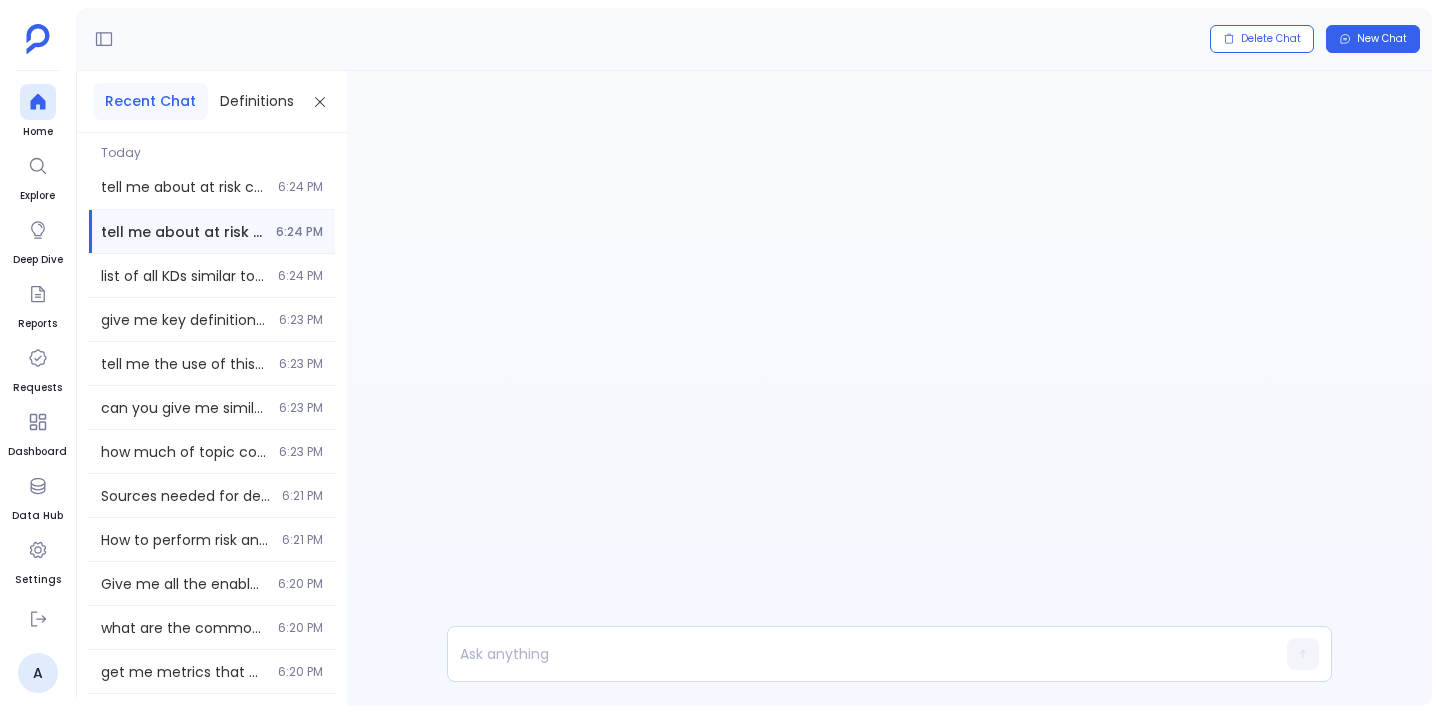 scroll, scrollTop: -11, scrollLeft: 0, axis: vertical 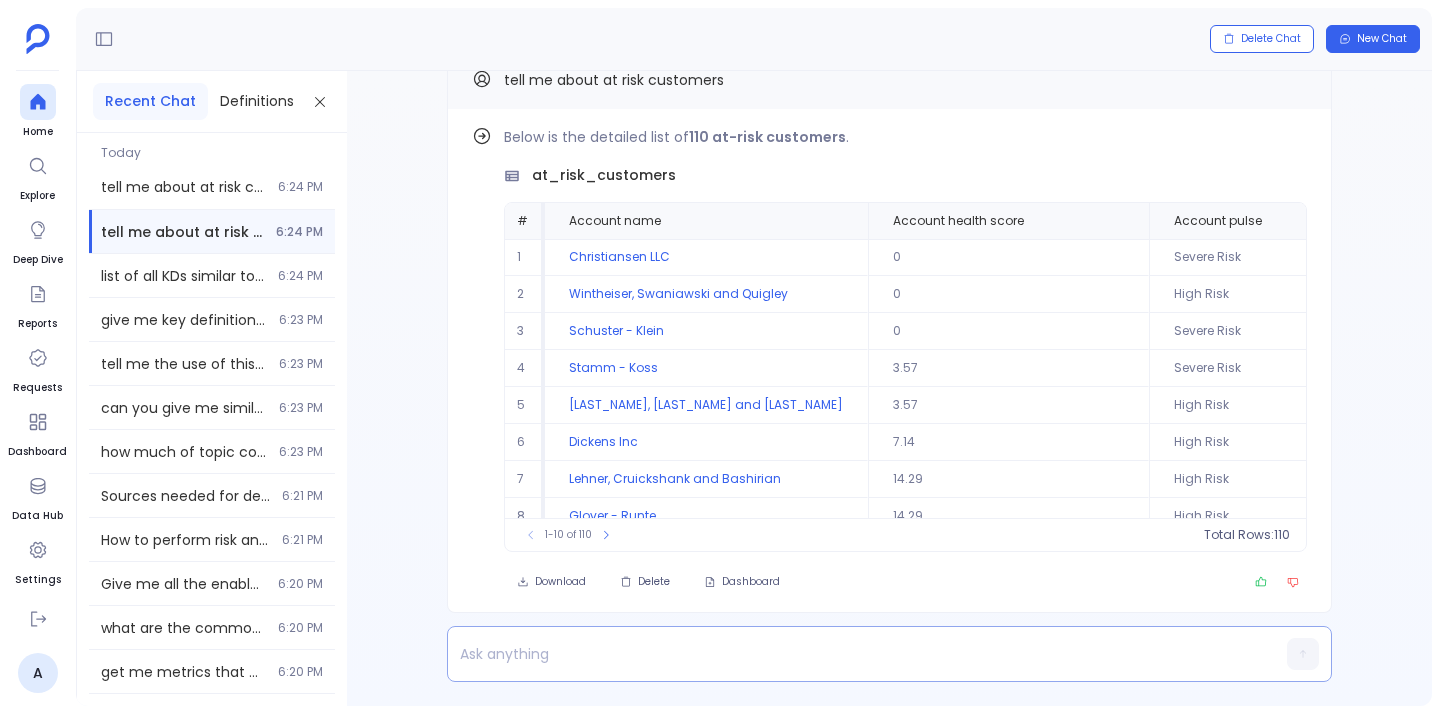 click at bounding box center [851, 654] 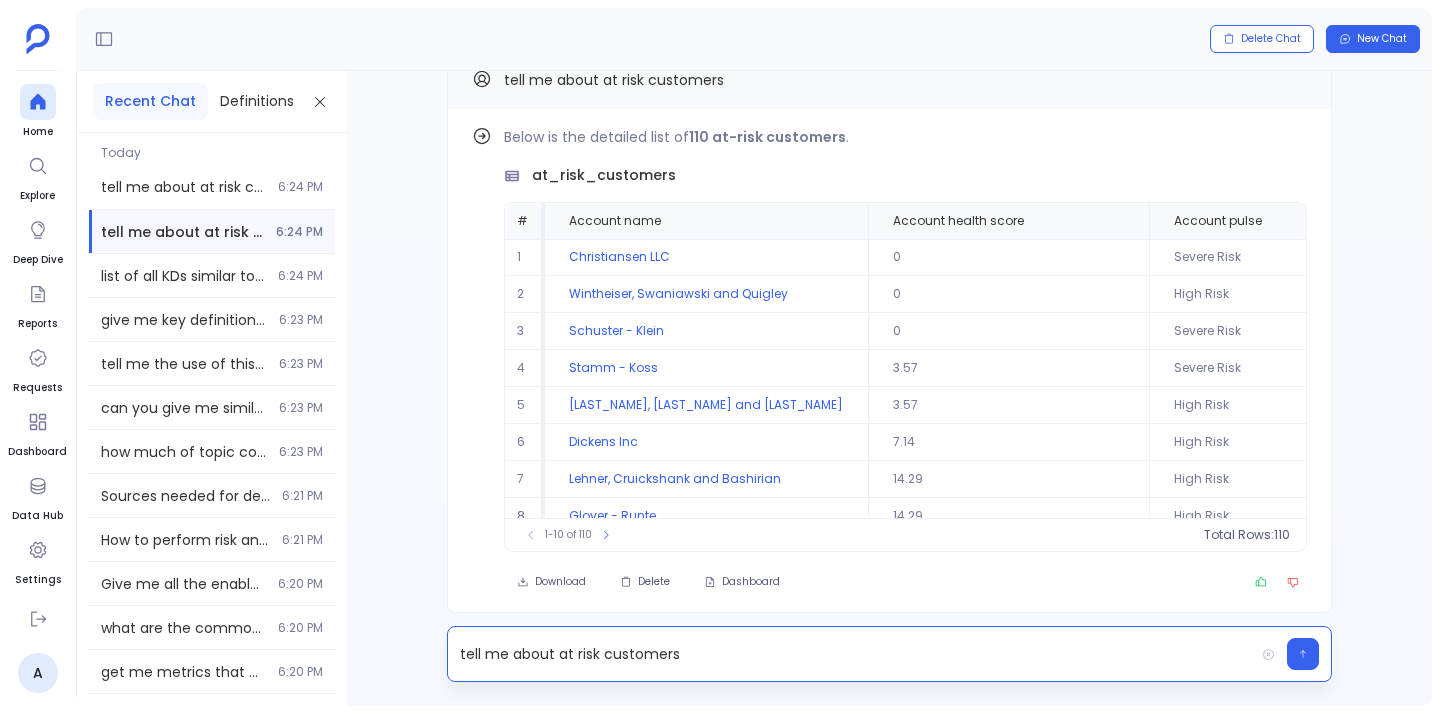scroll, scrollTop: 0, scrollLeft: 0, axis: both 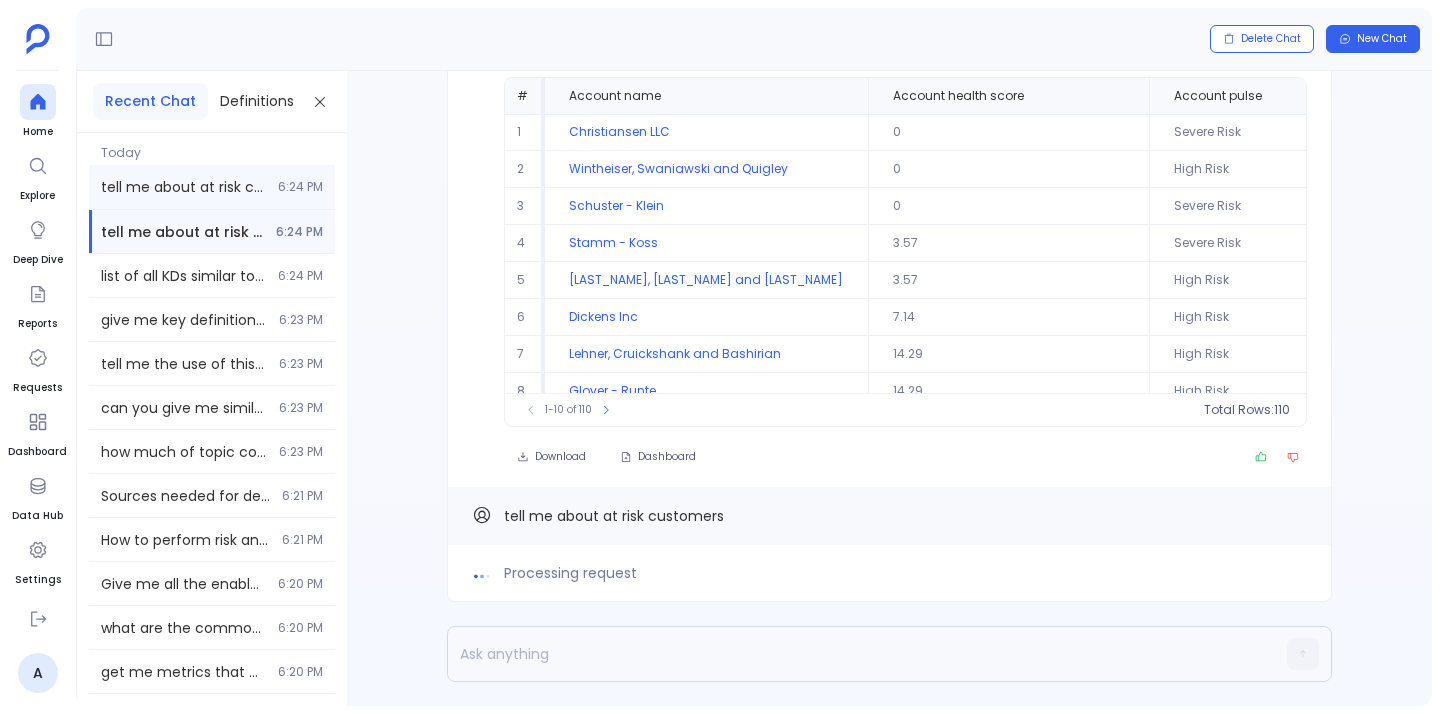 click on "tell me about at risk customers 6:24 PM" at bounding box center [212, 187] 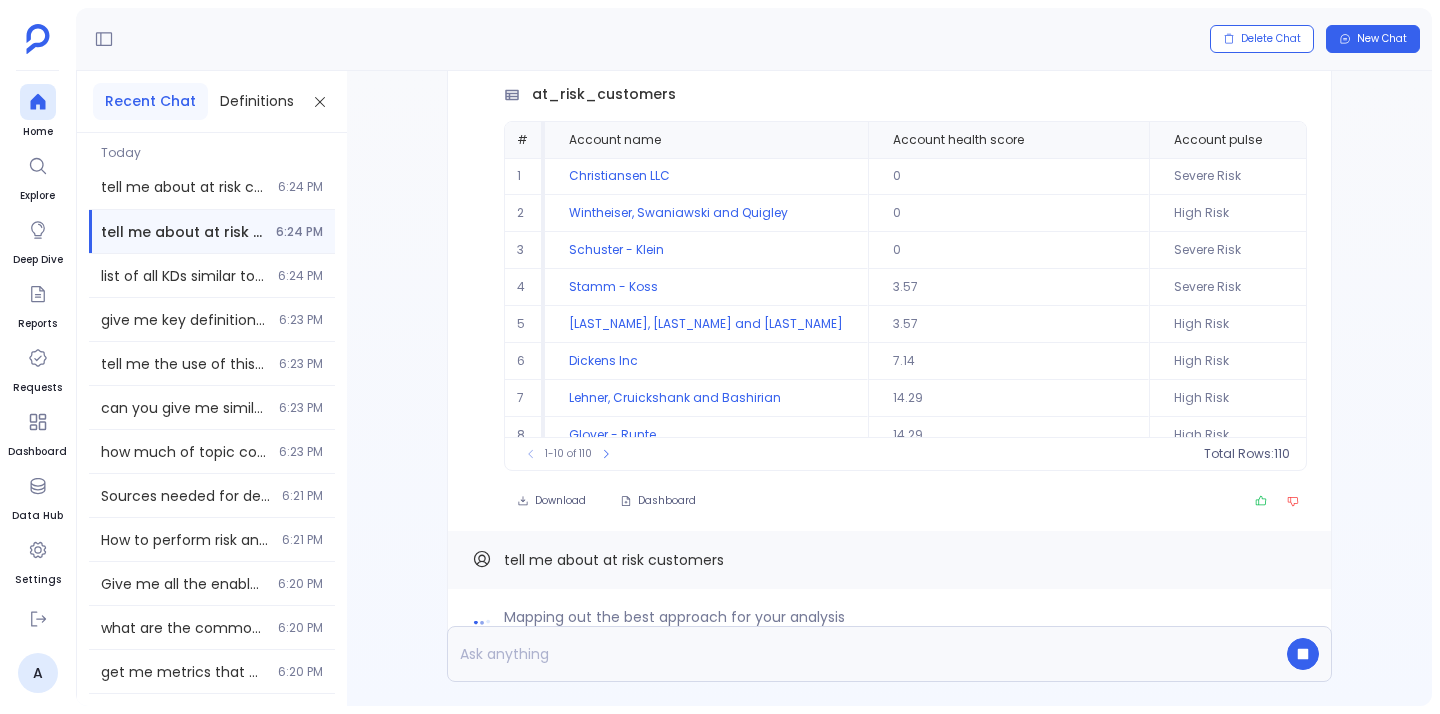 scroll, scrollTop: 0, scrollLeft: 0, axis: both 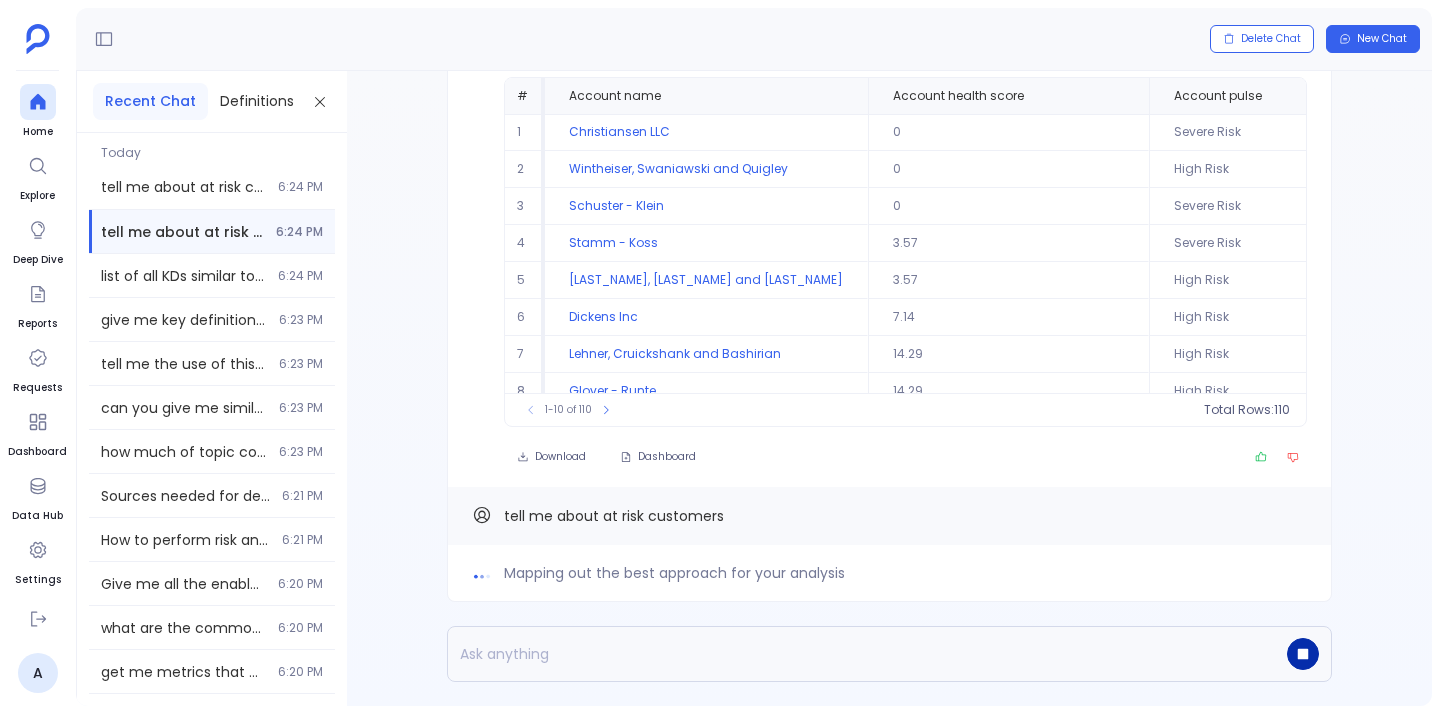 click at bounding box center (1303, 654) 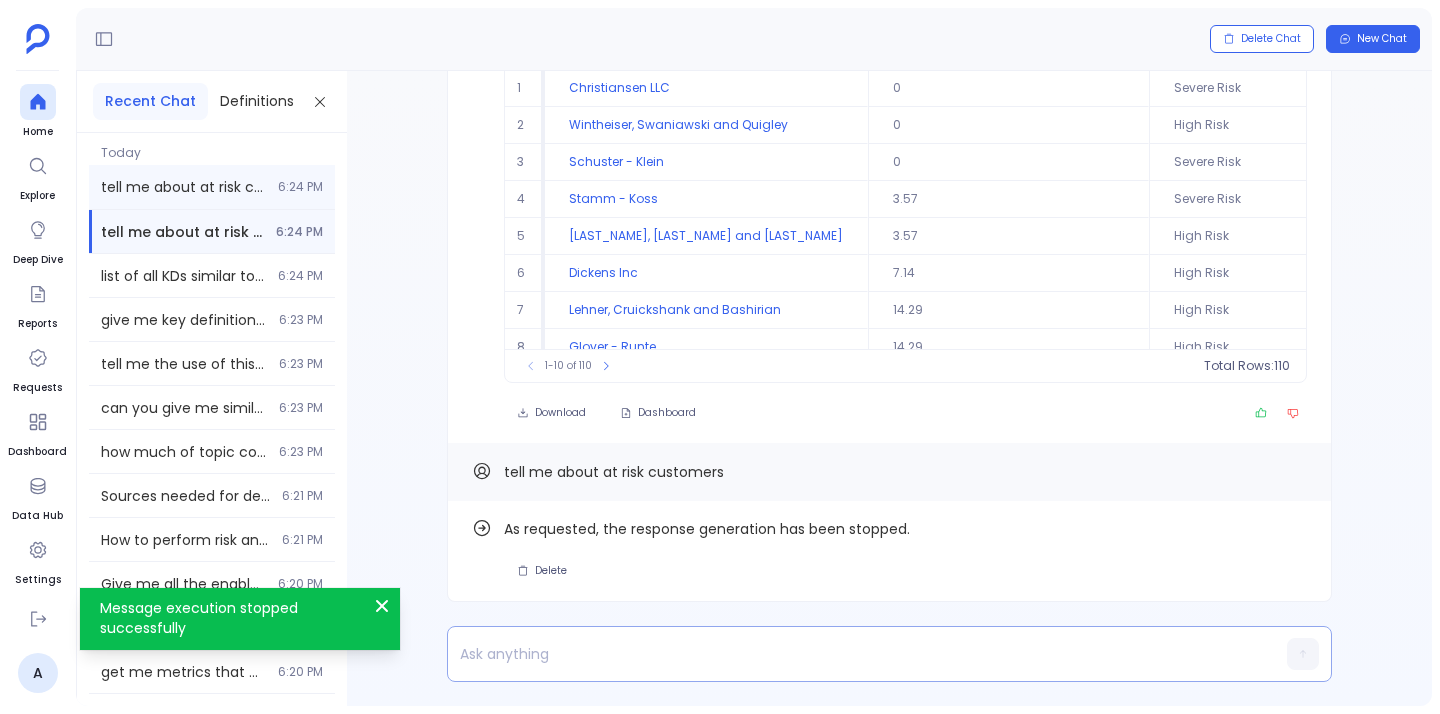 click on "tell me about at risk customers" at bounding box center [183, 187] 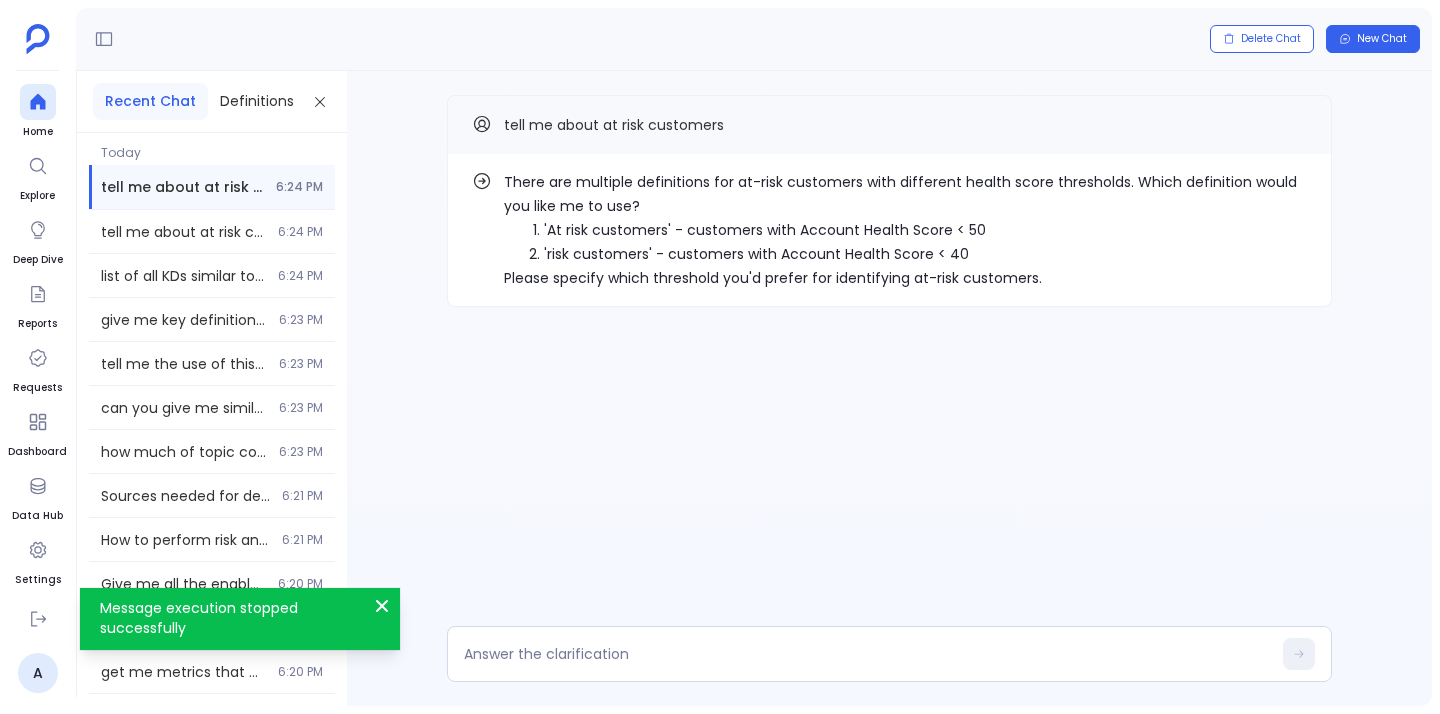 click on "There are multiple definitions for at-risk customers with different health score thresholds. Which definition would you like me to use?" at bounding box center (905, 194) 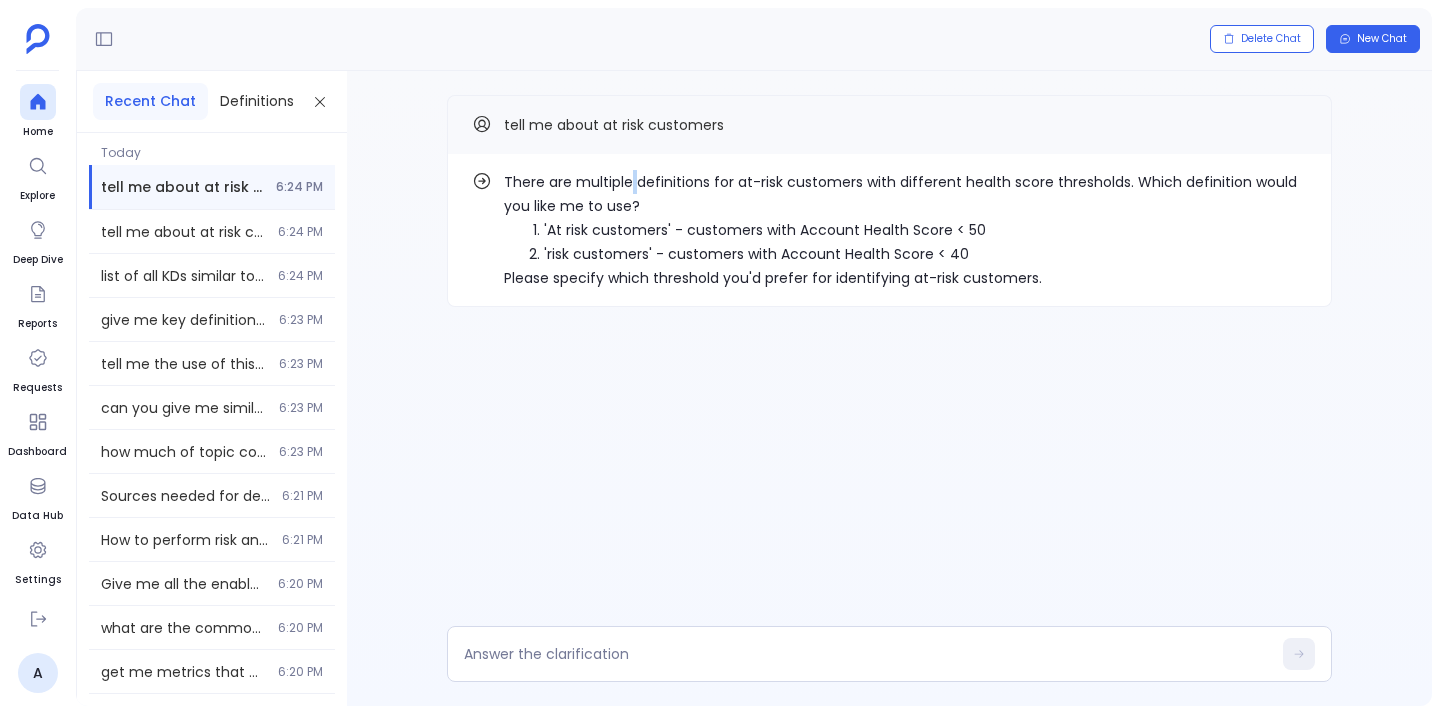 click on "There are multiple definitions for at-risk customers with different health score thresholds. Which definition would you like me to use?" at bounding box center [905, 194] 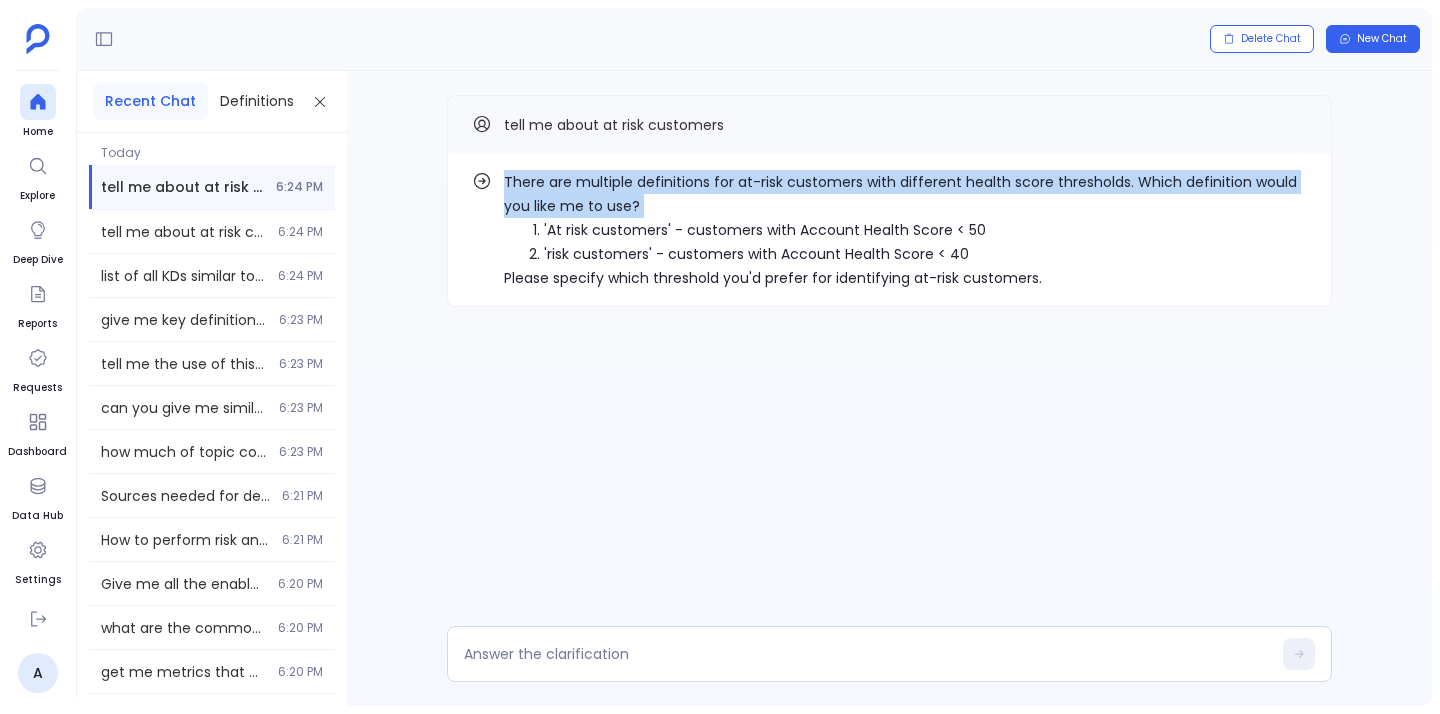 click on "There are multiple definitions for at-risk customers with different health score thresholds. Which definition would you like me to use?" at bounding box center [905, 194] 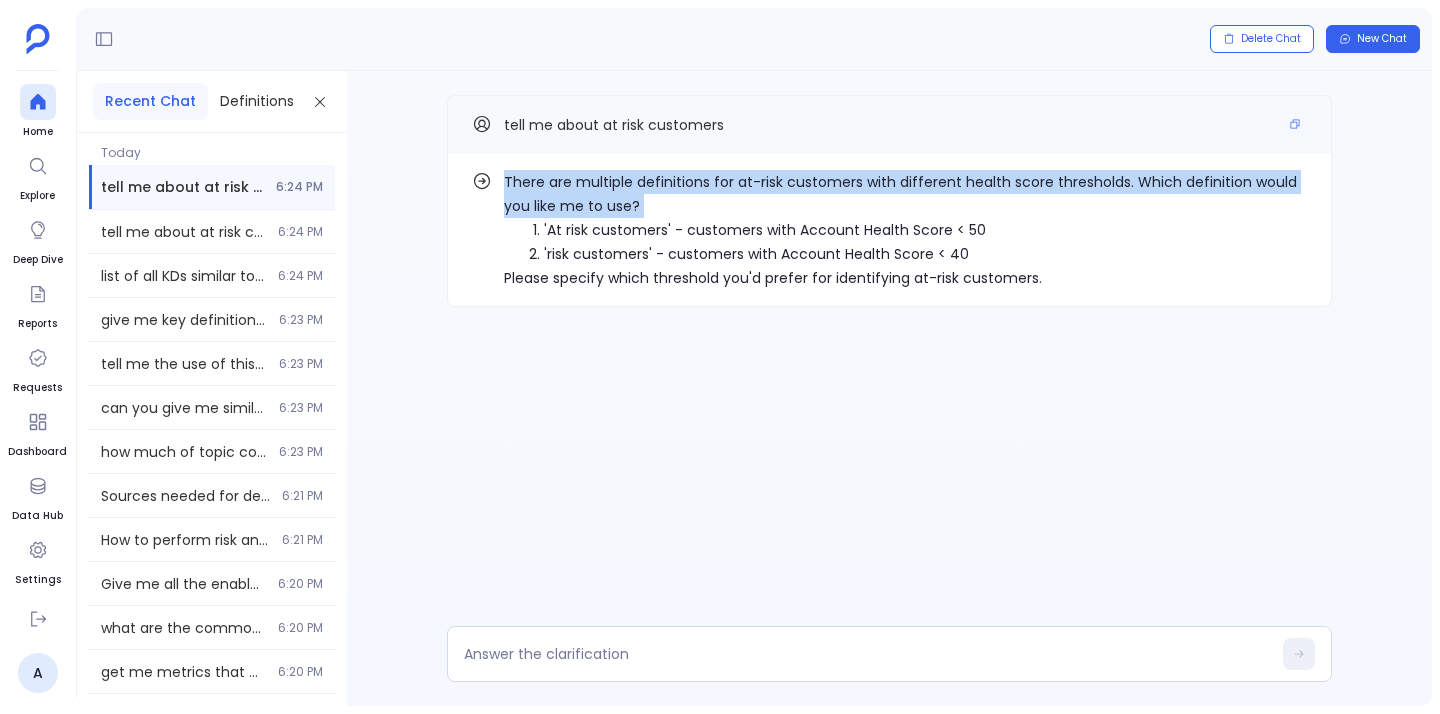 click on "tell me about at risk customers" at bounding box center (614, 125) 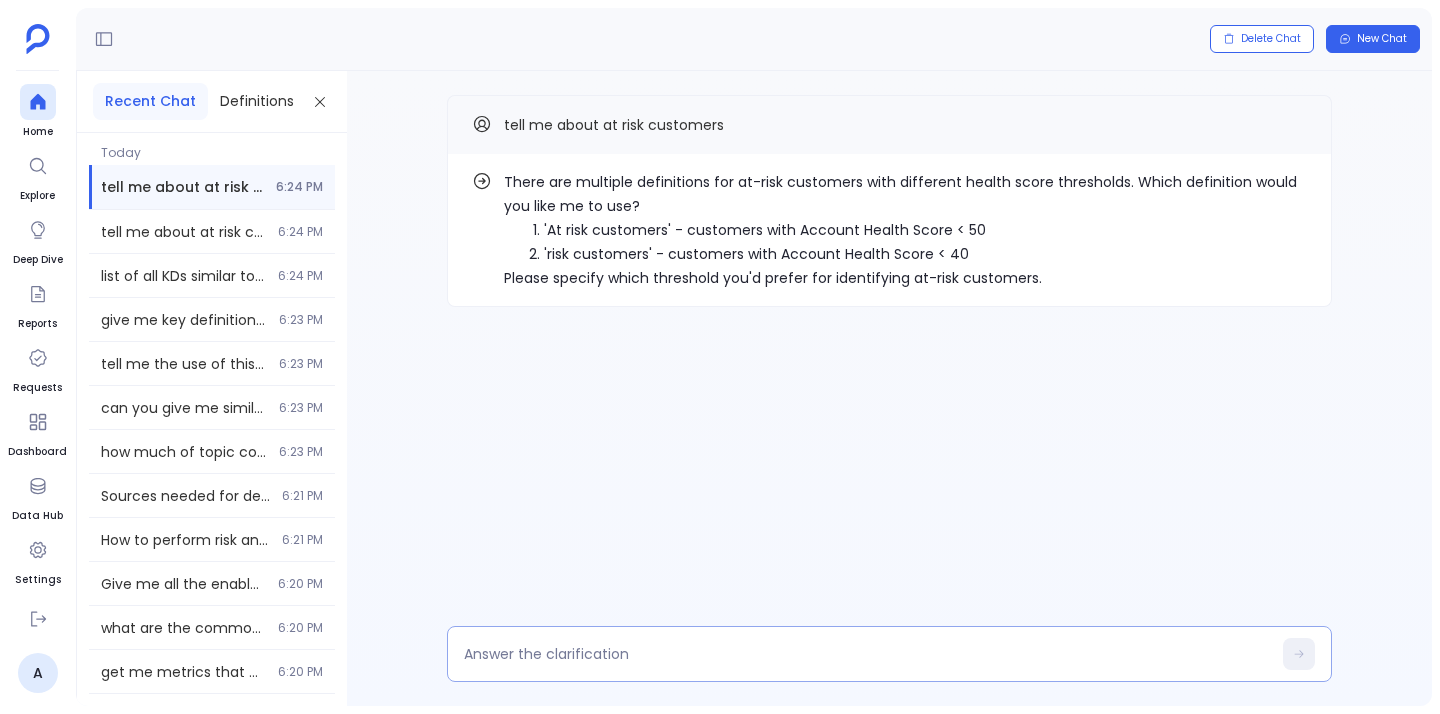 click at bounding box center (889, 654) 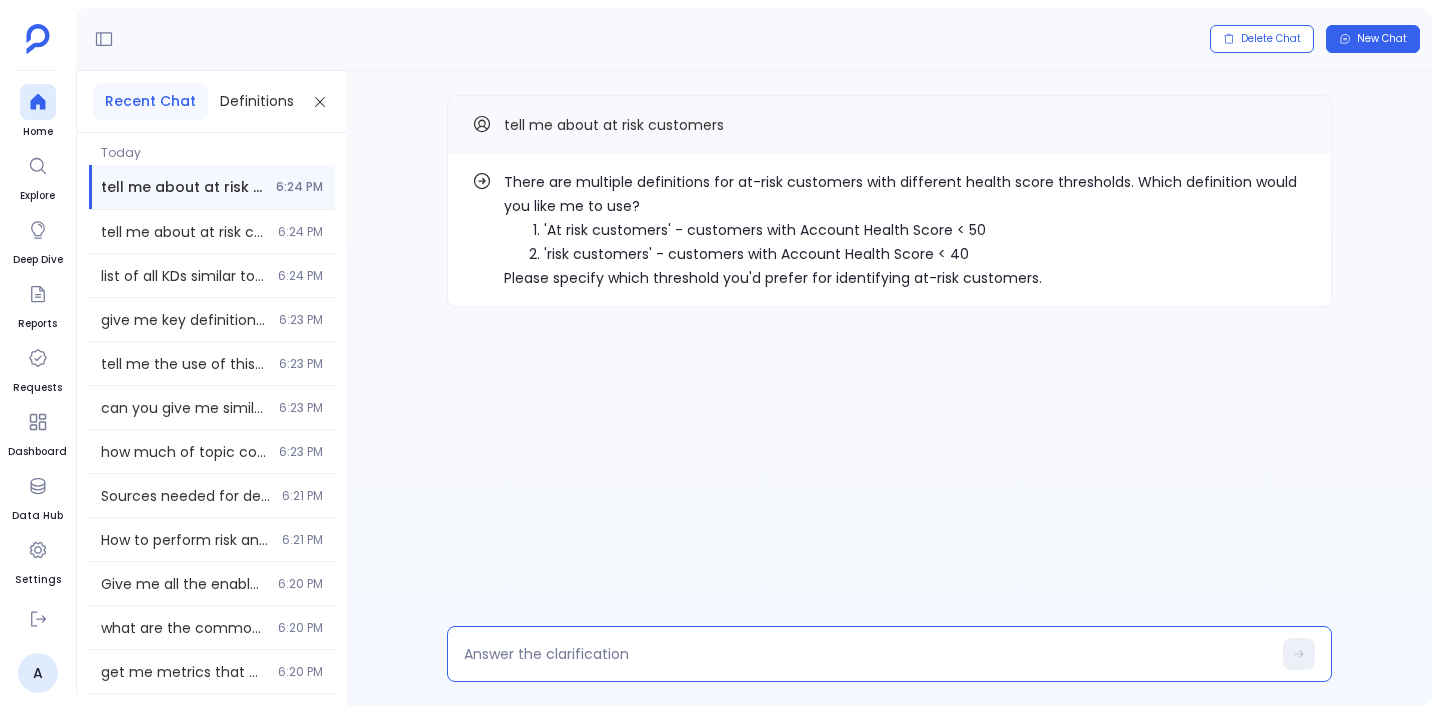 click at bounding box center [867, 654] 